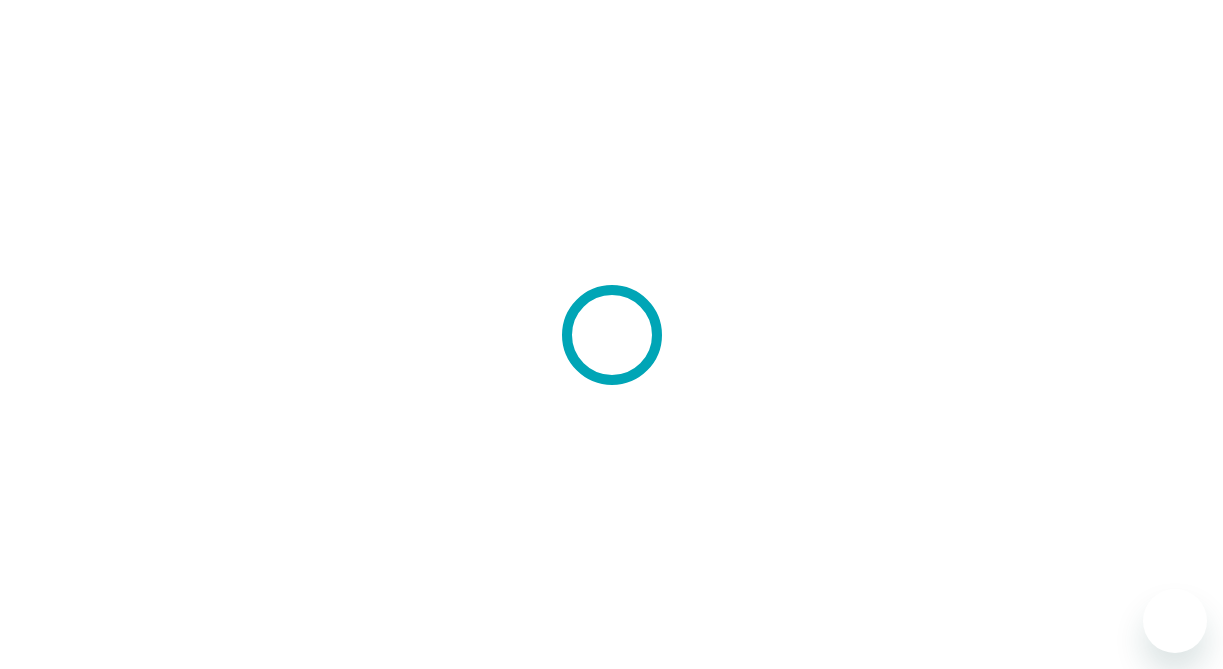 scroll, scrollTop: 0, scrollLeft: 0, axis: both 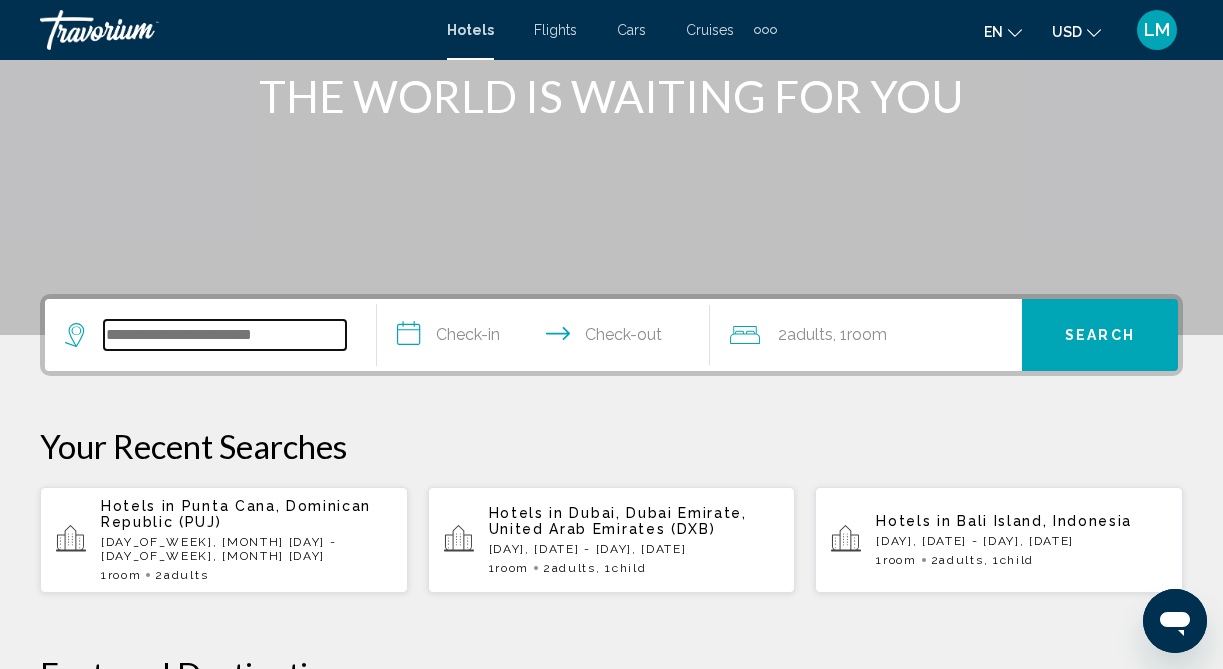 click at bounding box center (225, 335) 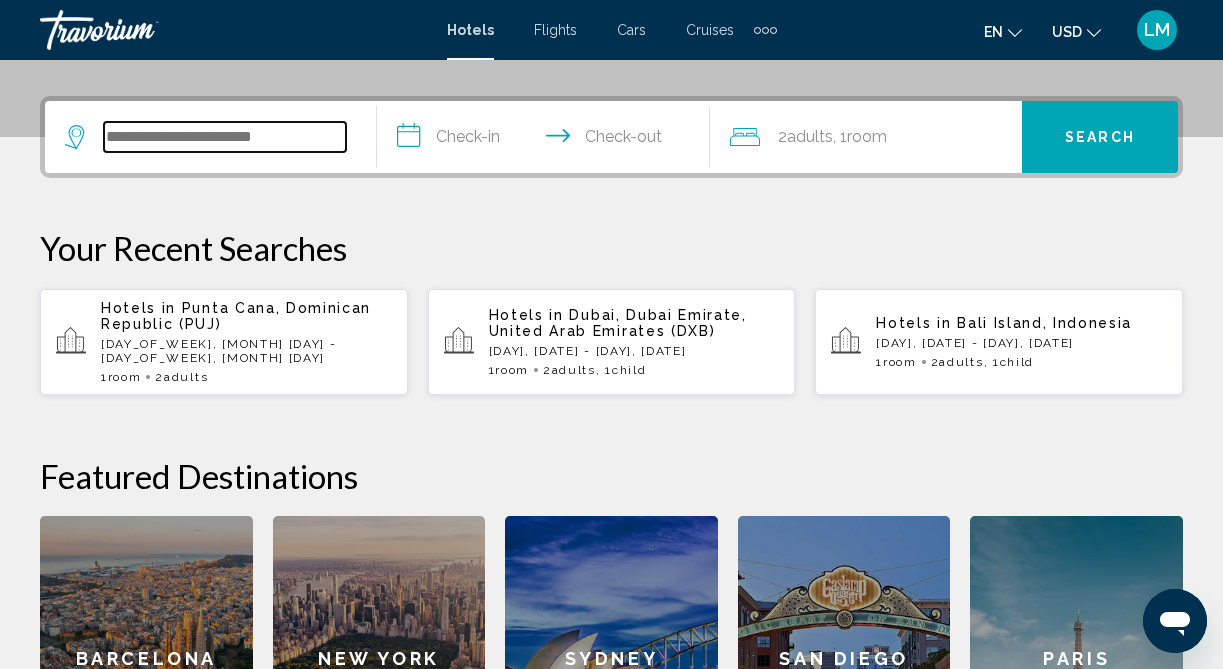 scroll, scrollTop: 494, scrollLeft: 0, axis: vertical 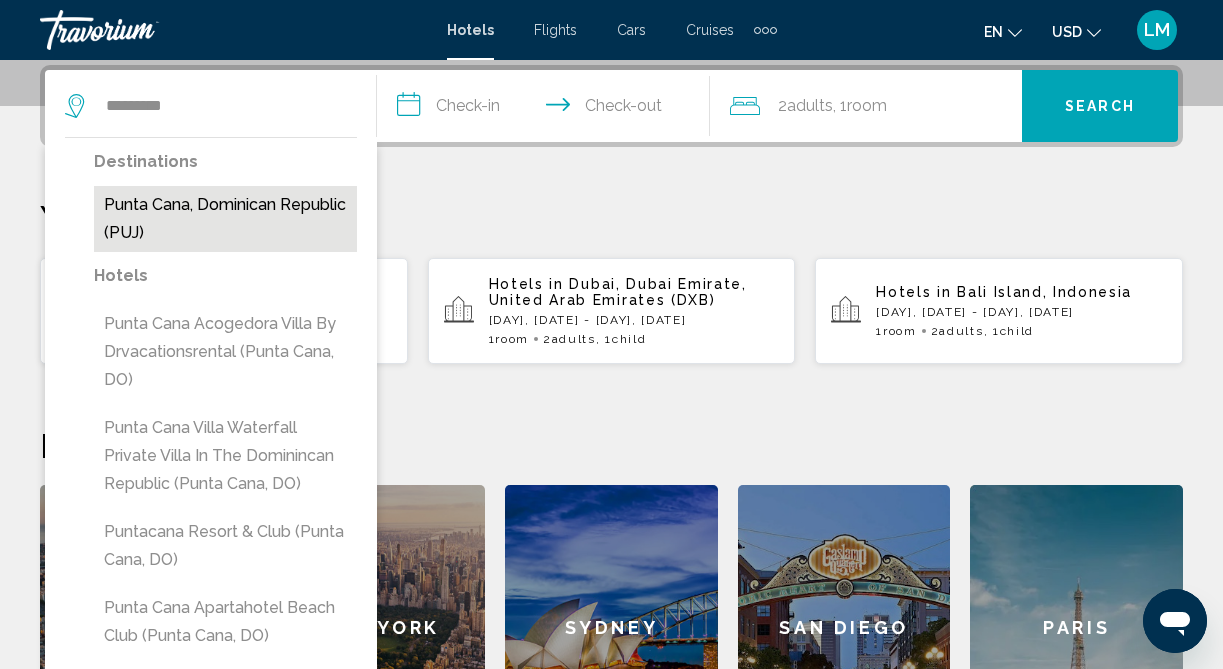 click on "Punta Cana, Dominican Republic (PUJ)" at bounding box center (225, 219) 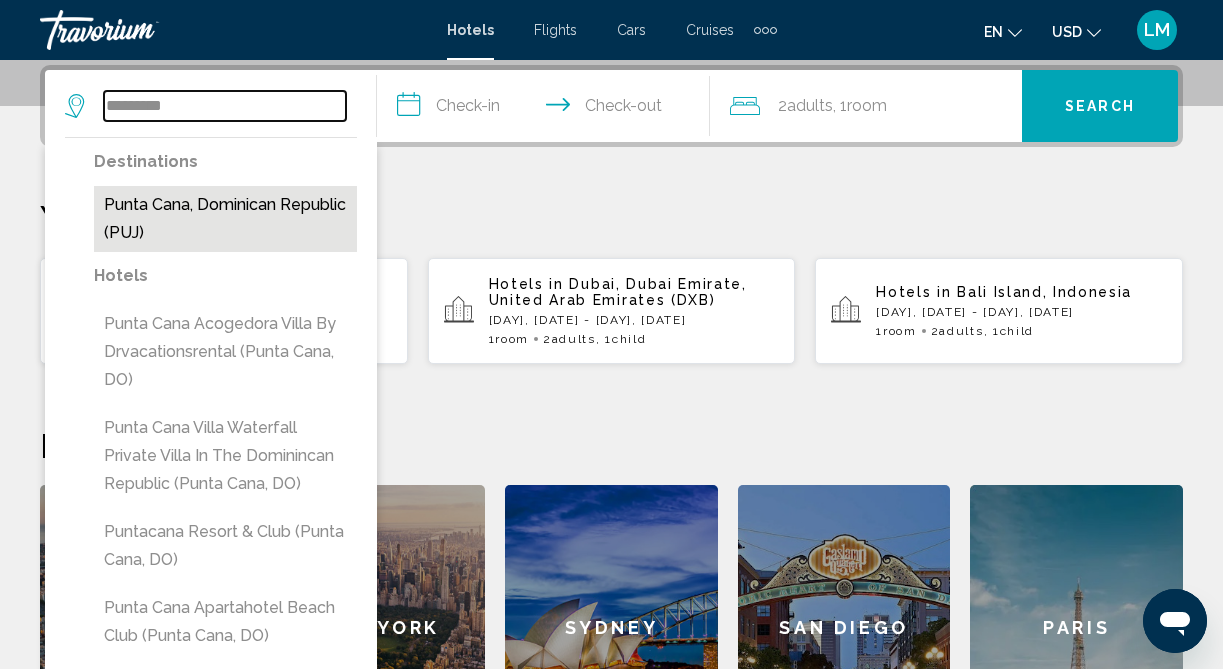 type on "**********" 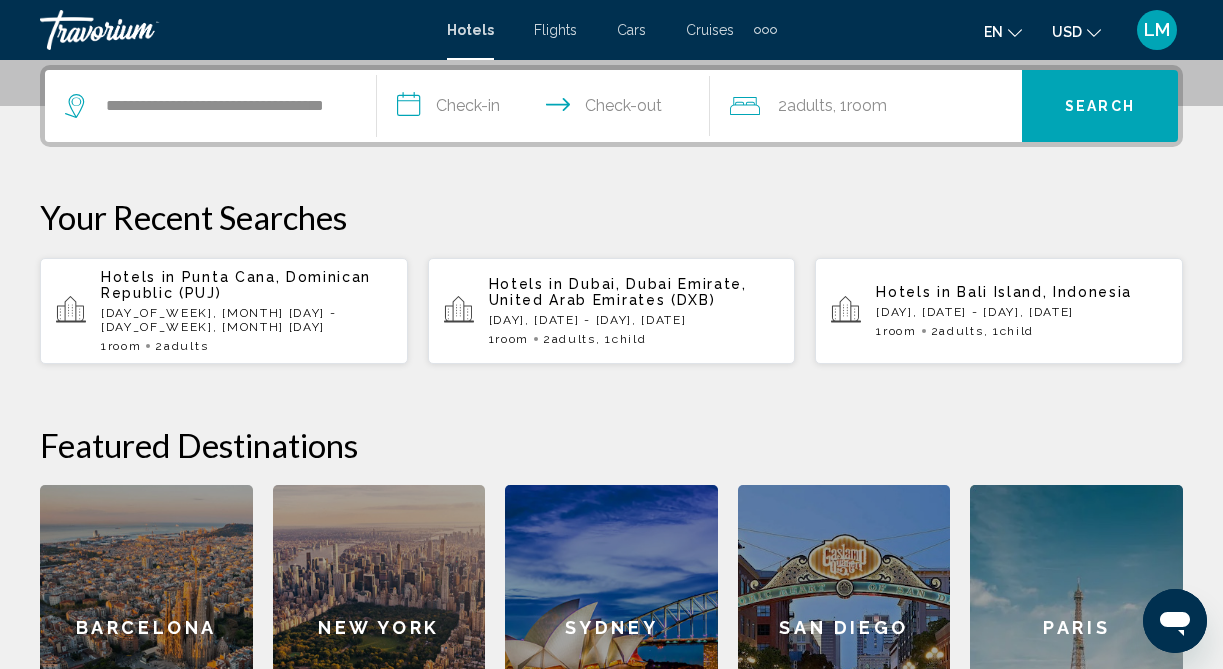 click on "**********" at bounding box center (547, 109) 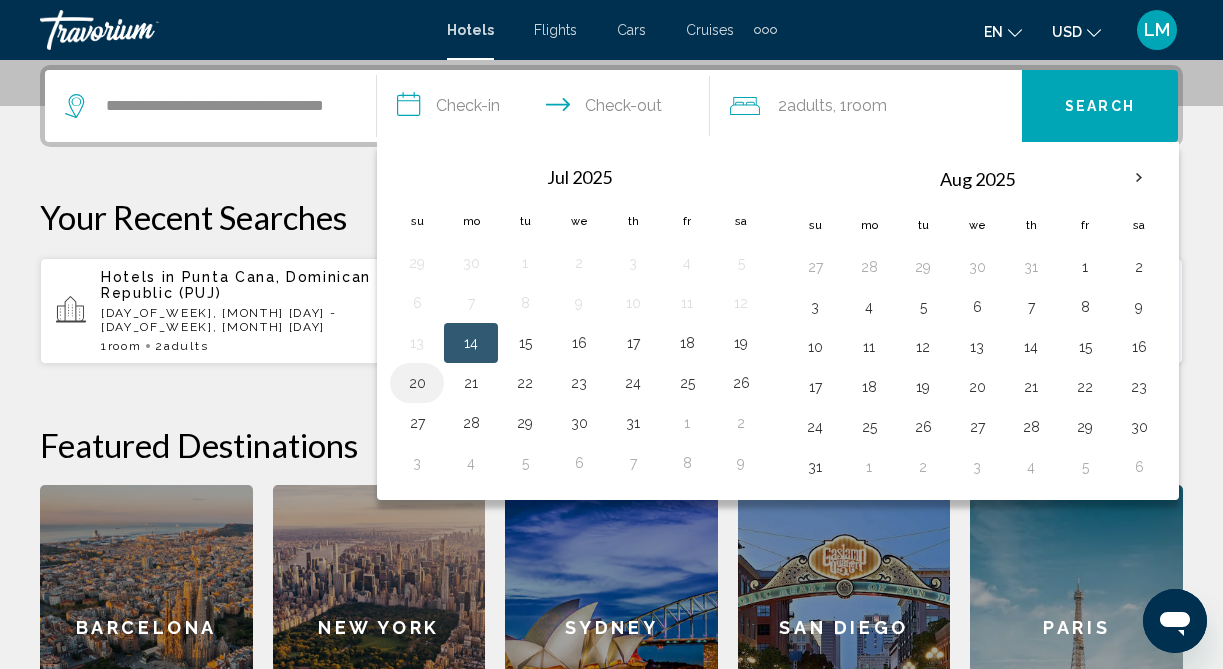 click on "20" at bounding box center [417, 383] 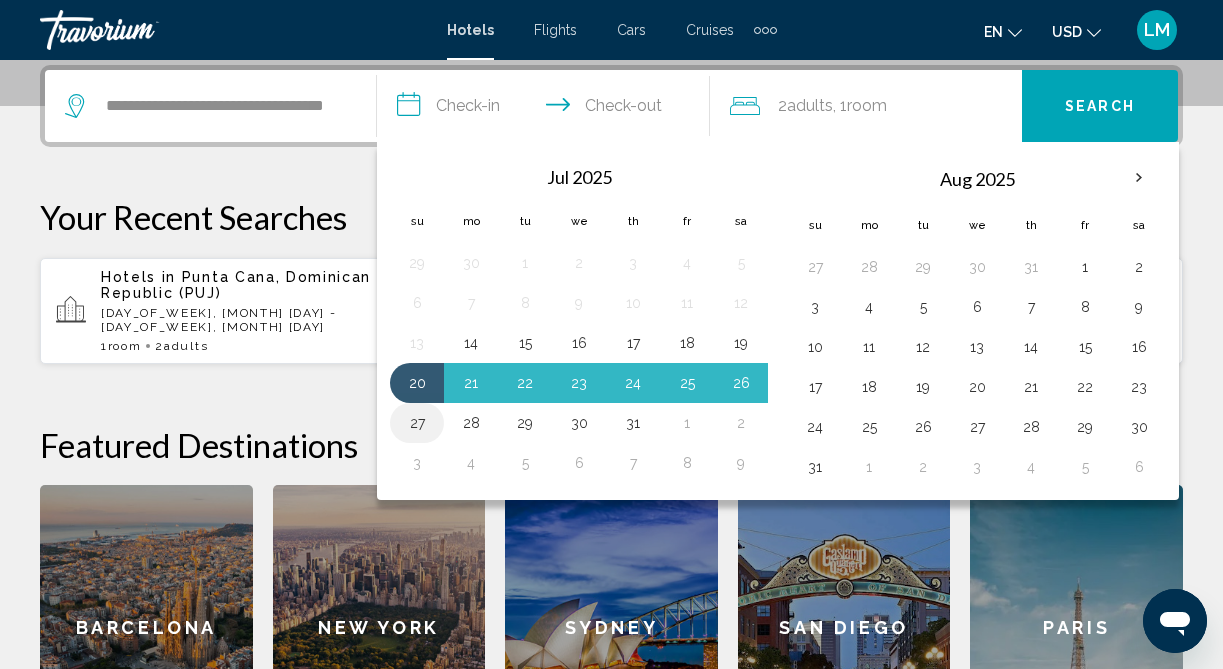 click on "27" at bounding box center [417, 423] 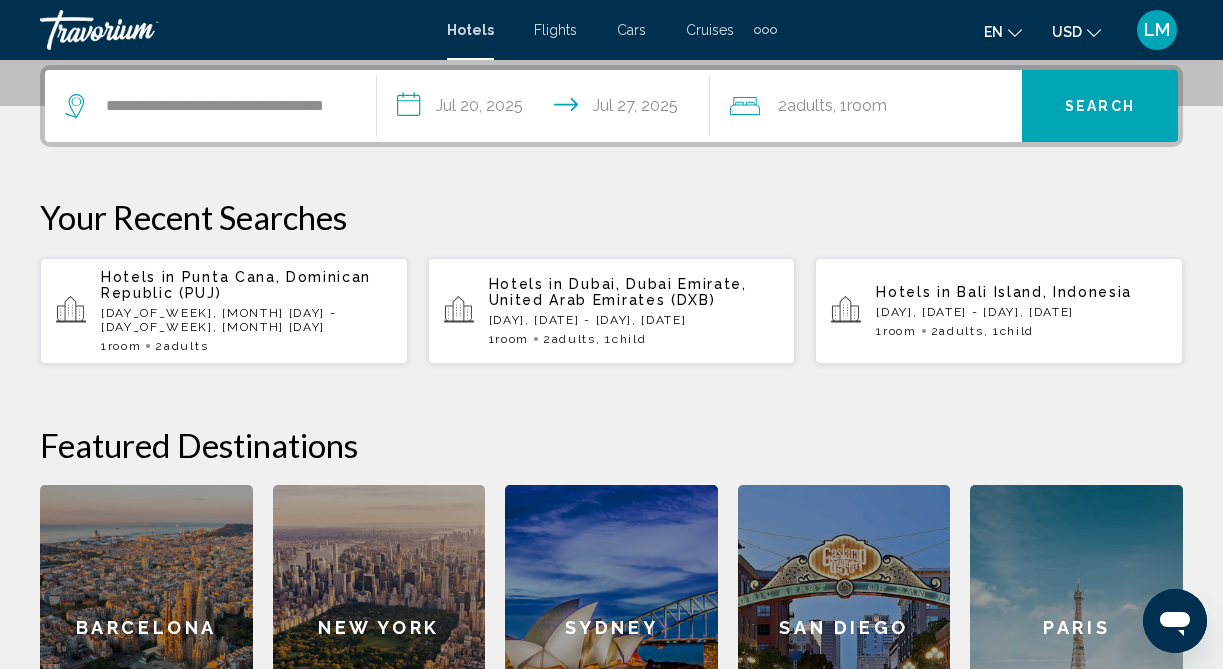 click on ", 1  Room rooms" 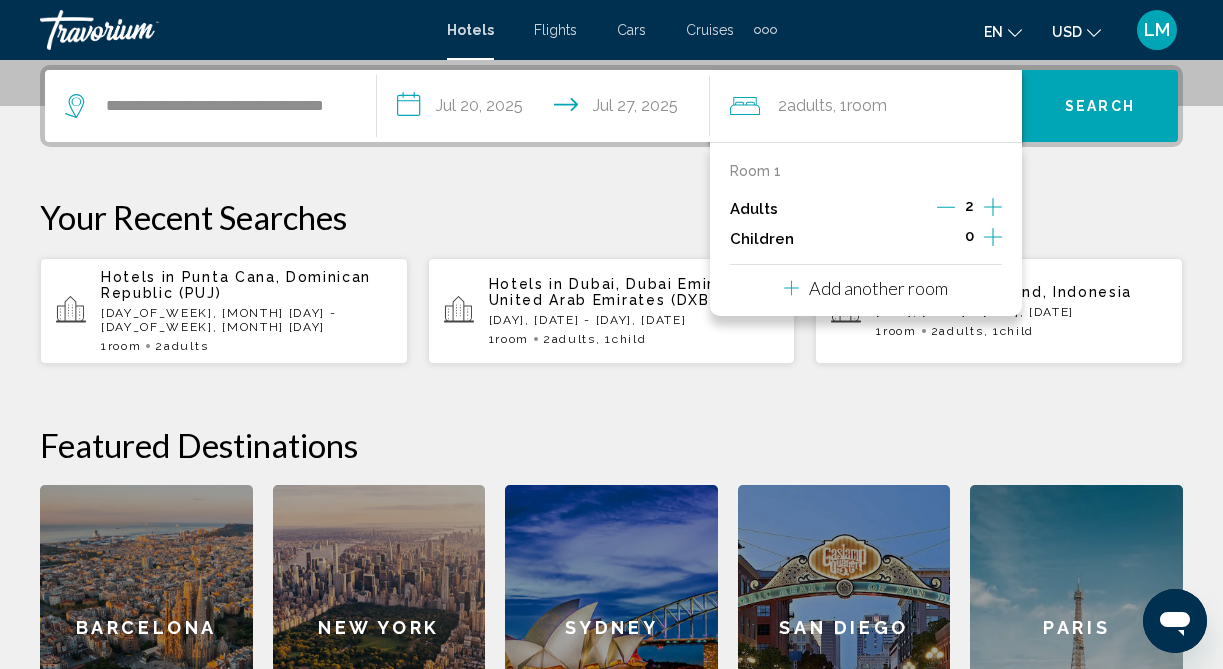 click on "Your Recent Searches" at bounding box center [611, 217] 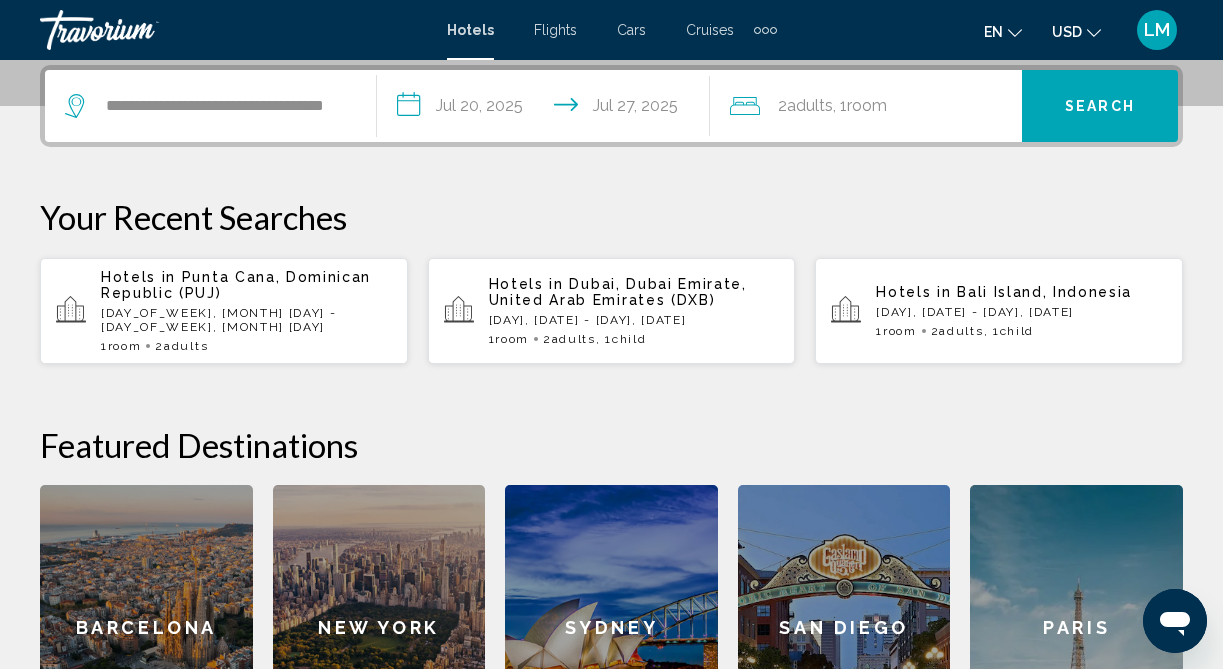 click on "Search" at bounding box center [1100, 107] 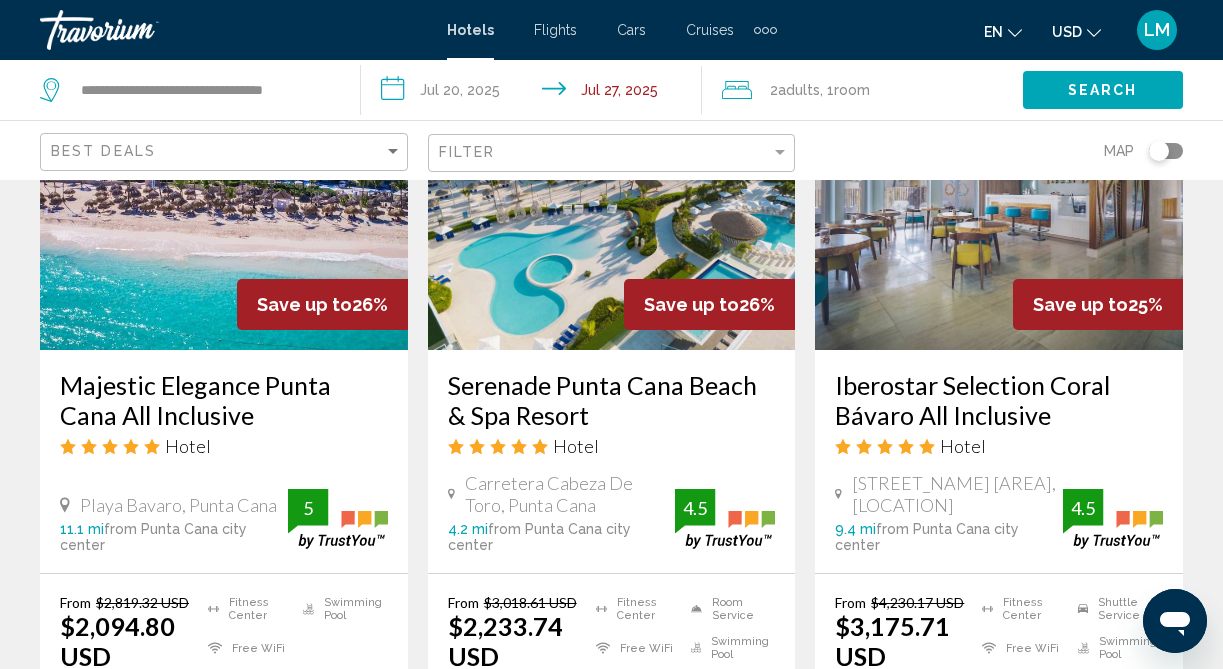 scroll, scrollTop: 1907, scrollLeft: 0, axis: vertical 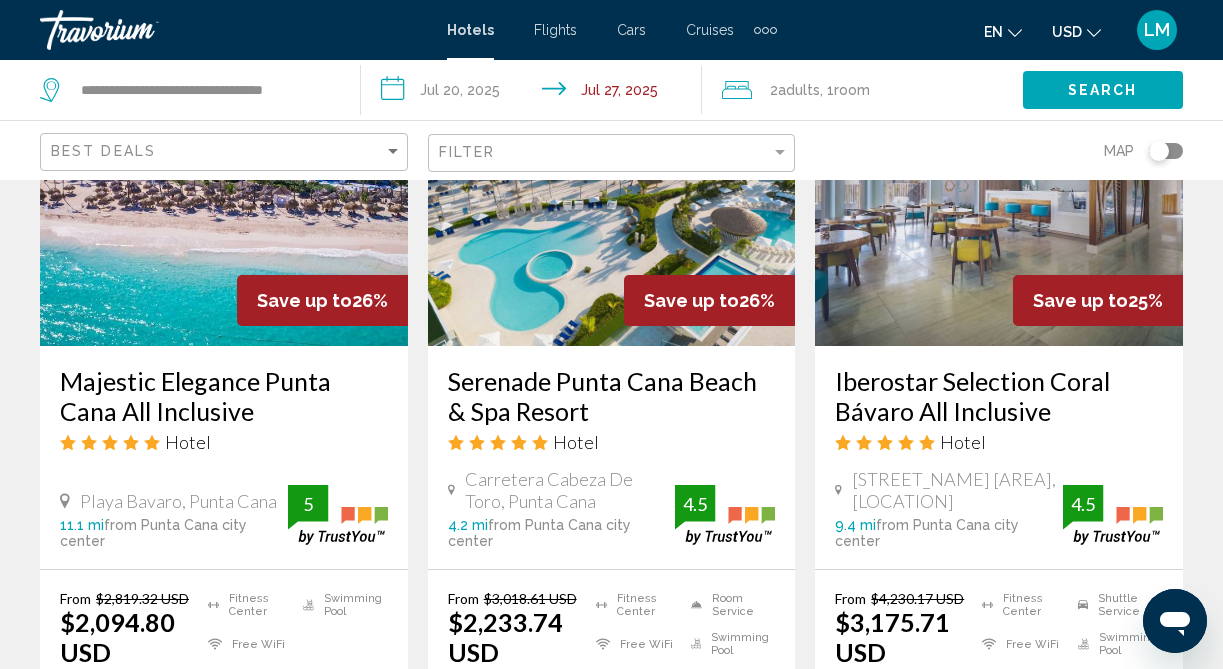 click on "Majestic Elegance Punta Cana All Inclusive
Hotel" at bounding box center [224, 417] 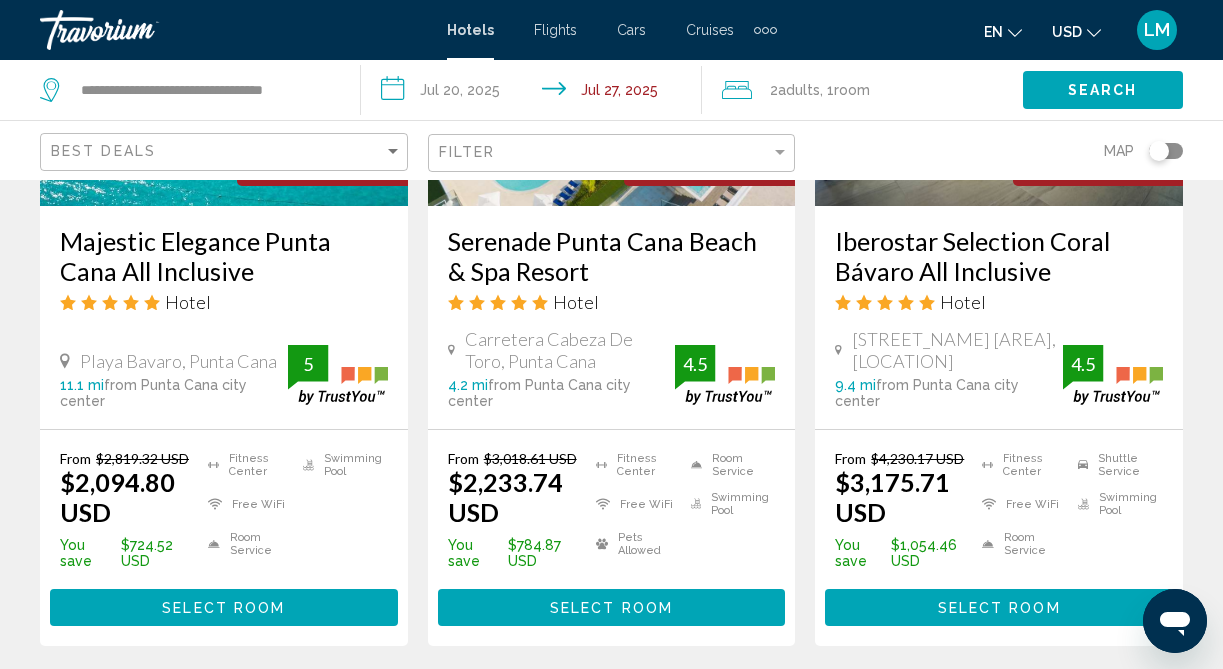 scroll, scrollTop: 2052, scrollLeft: 0, axis: vertical 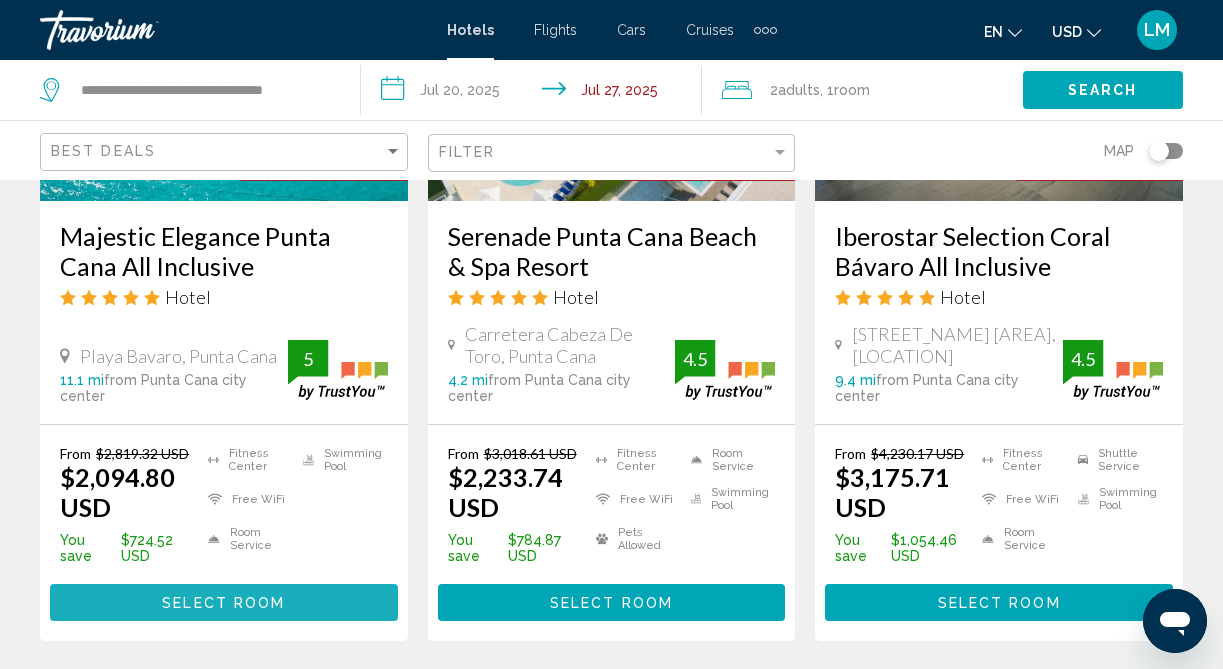 click on "Select Room" at bounding box center (223, 603) 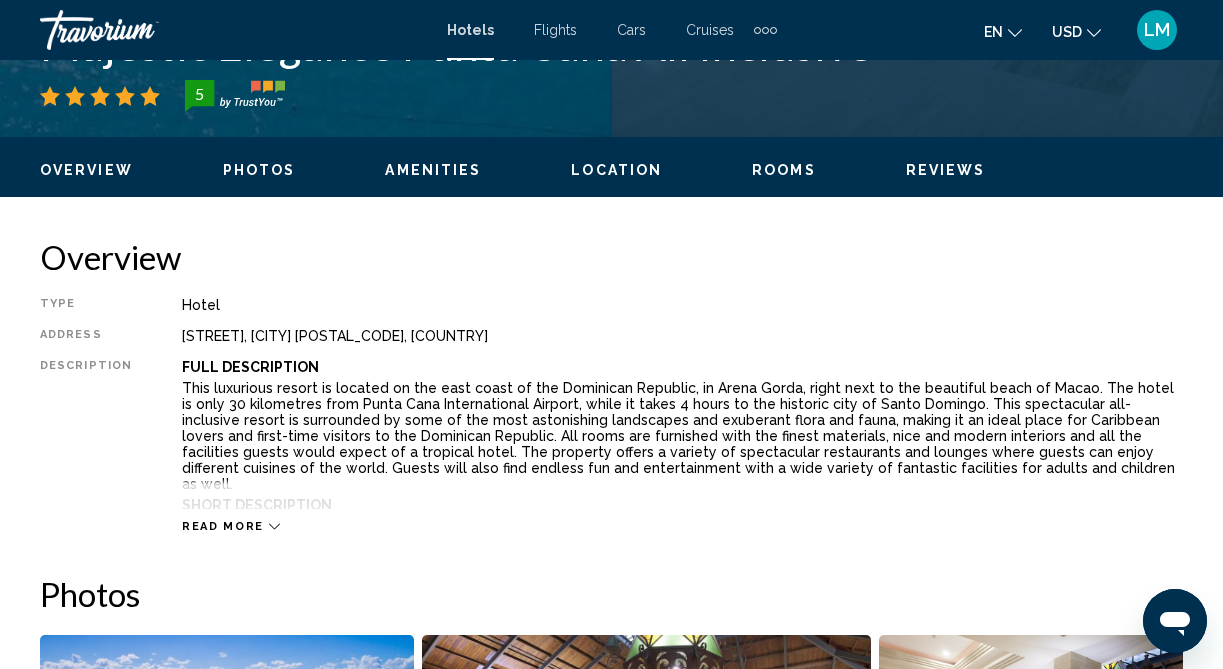 scroll, scrollTop: 938, scrollLeft: 0, axis: vertical 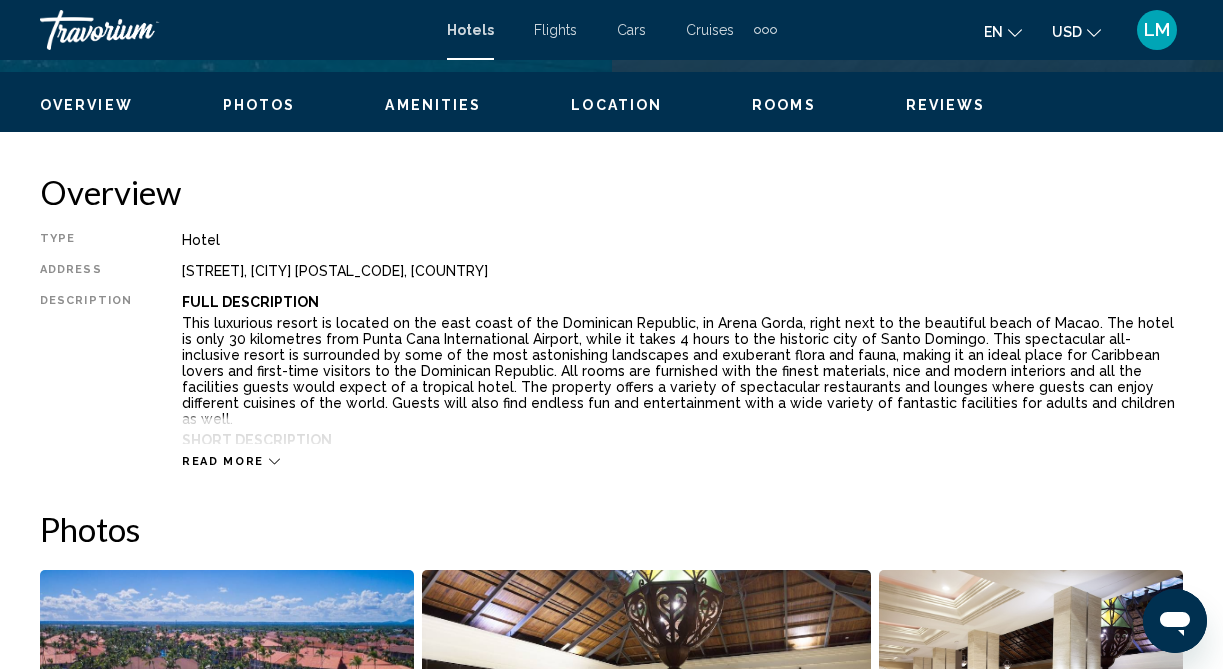 click on "Read more" at bounding box center (223, 461) 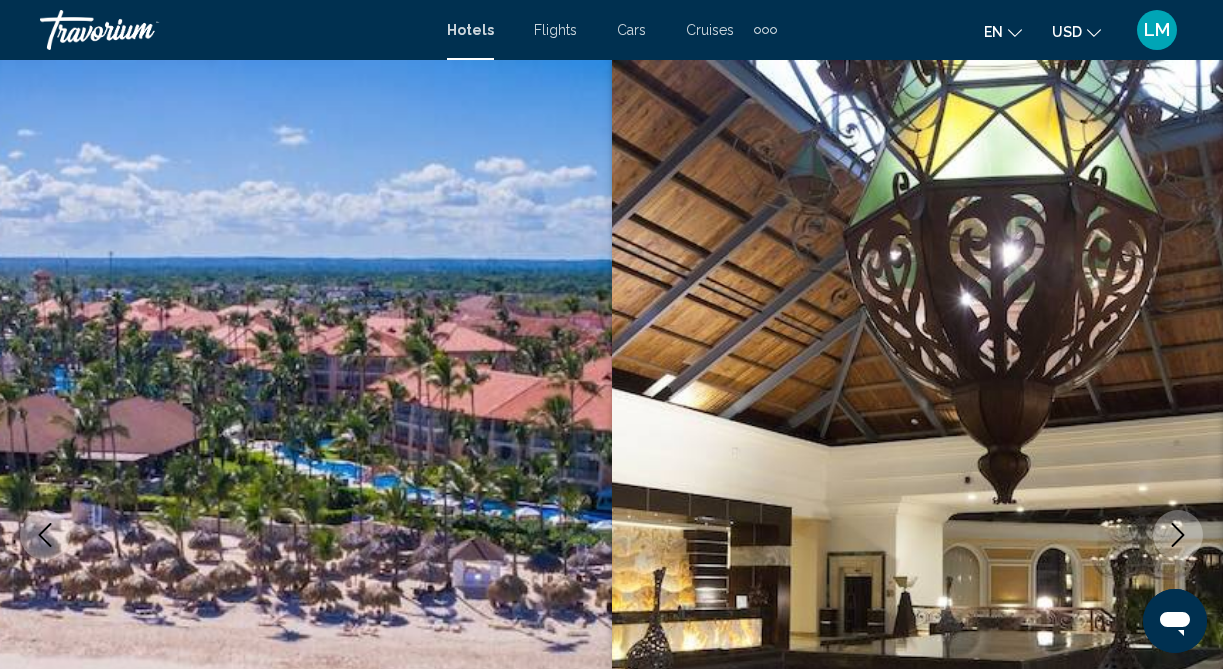 scroll, scrollTop: 0, scrollLeft: 0, axis: both 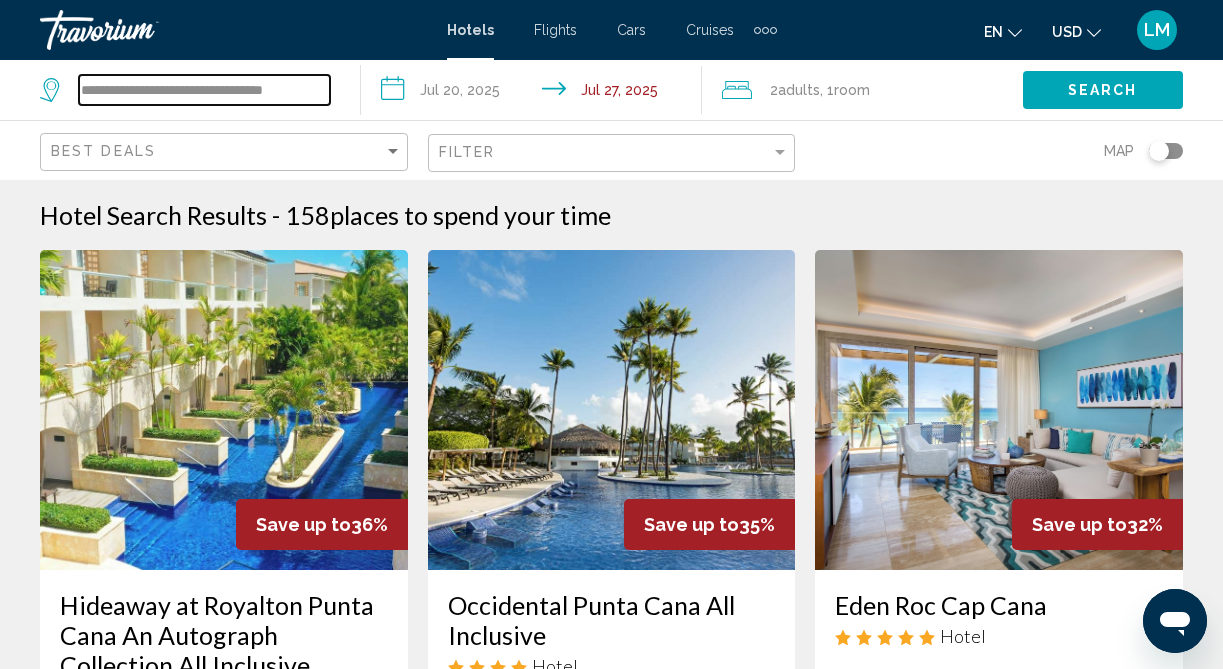click on "**********" at bounding box center (204, 90) 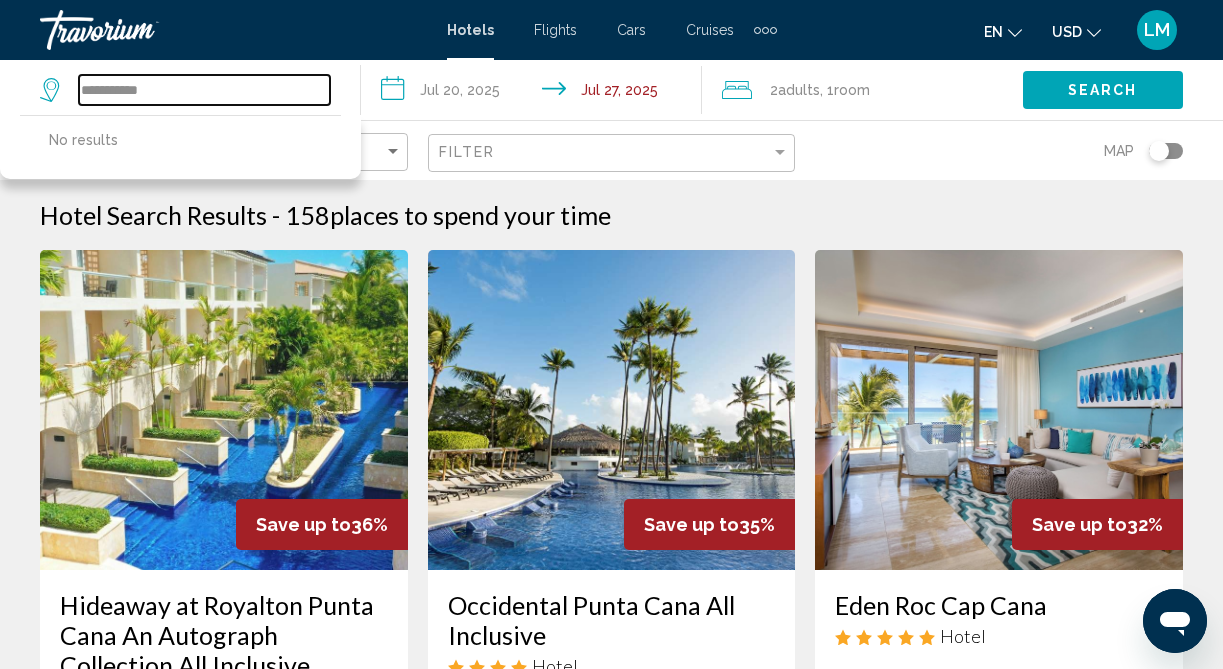 click on "**********" at bounding box center (204, 90) 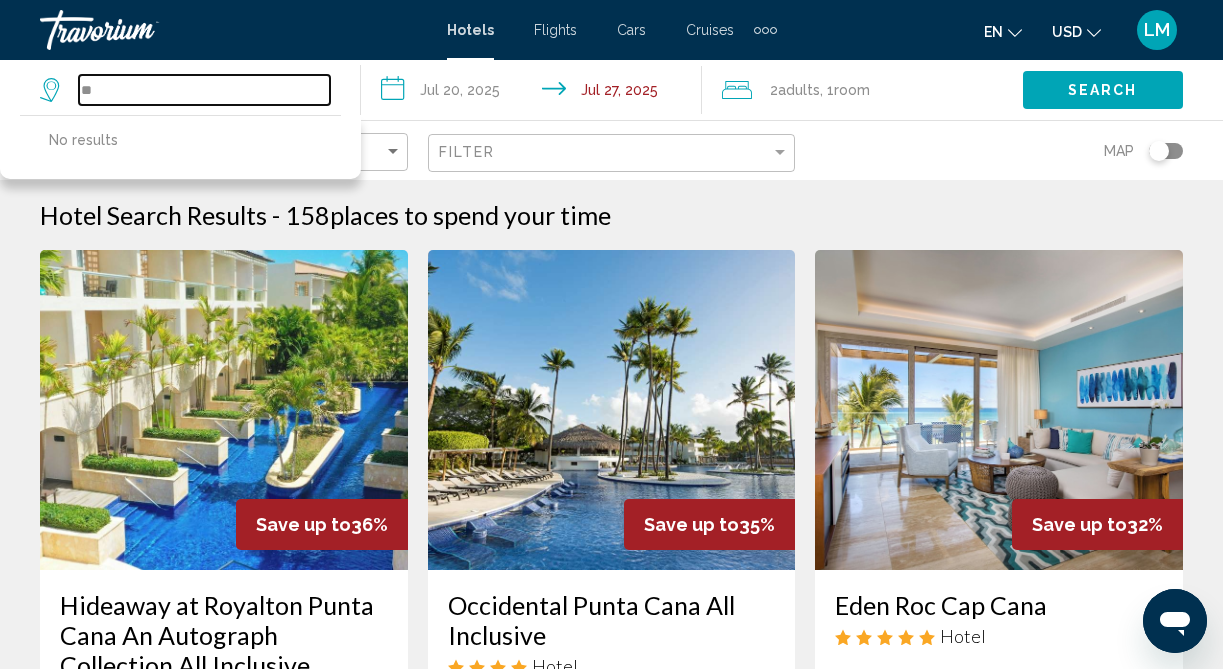 type on "*" 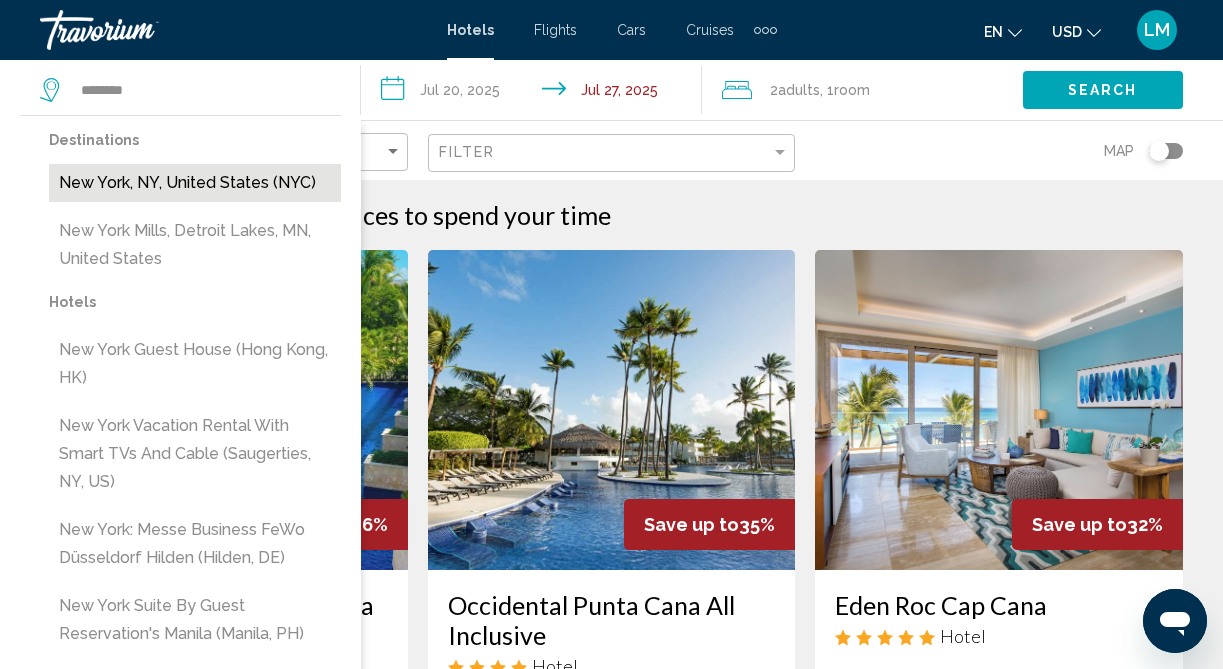 drag, startPoint x: 193, startPoint y: 98, endPoint x: 168, endPoint y: 181, distance: 86.683334 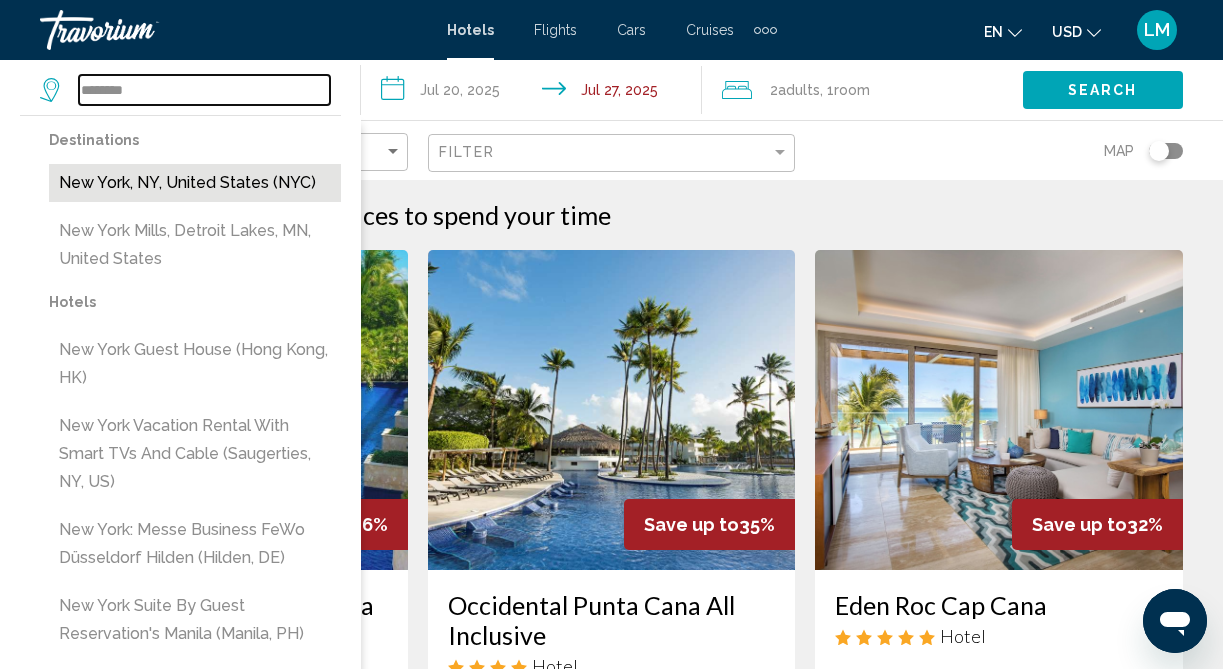 type on "**********" 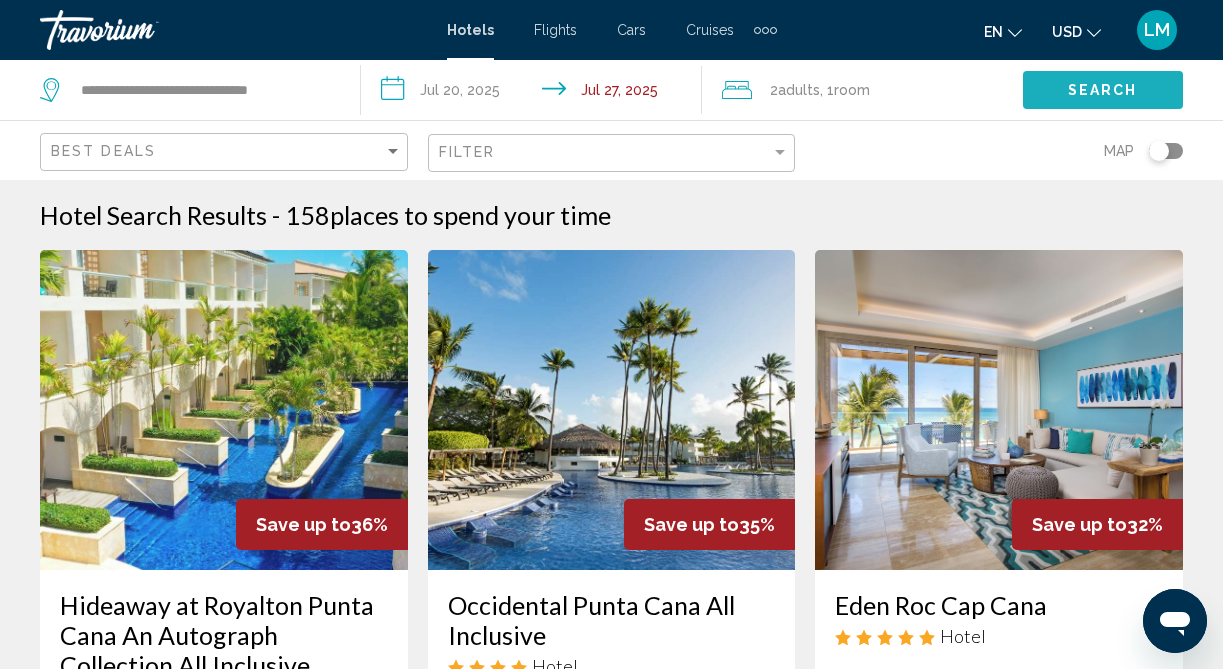 click on "Search" 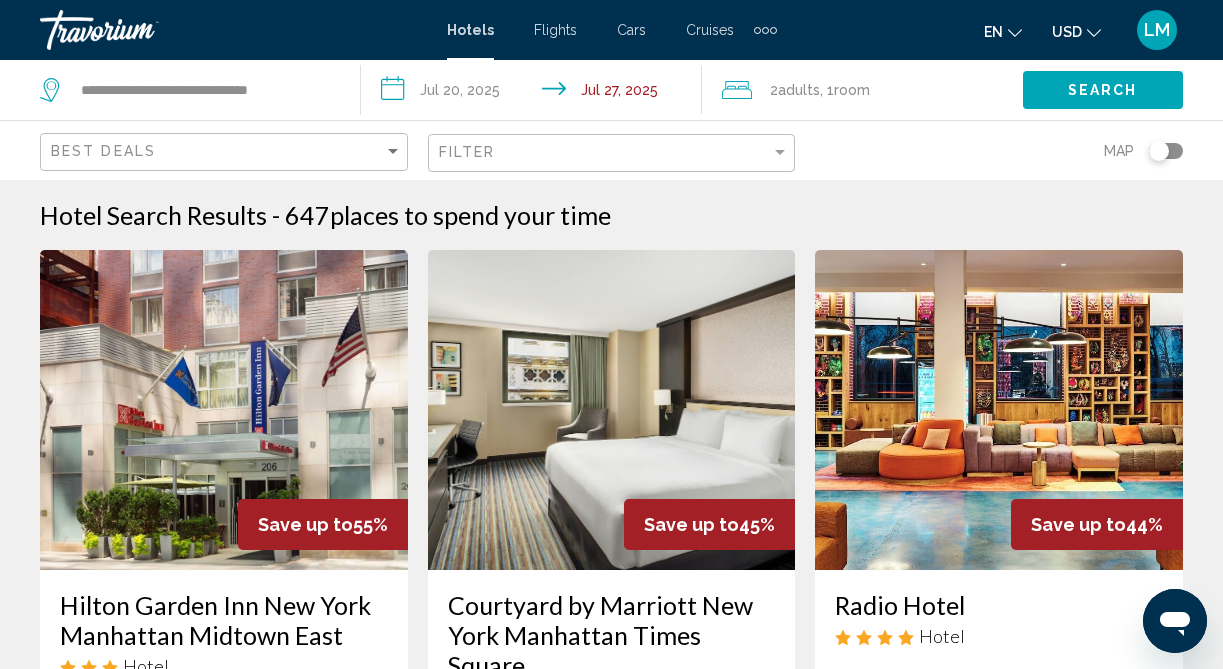 scroll, scrollTop: 0, scrollLeft: 0, axis: both 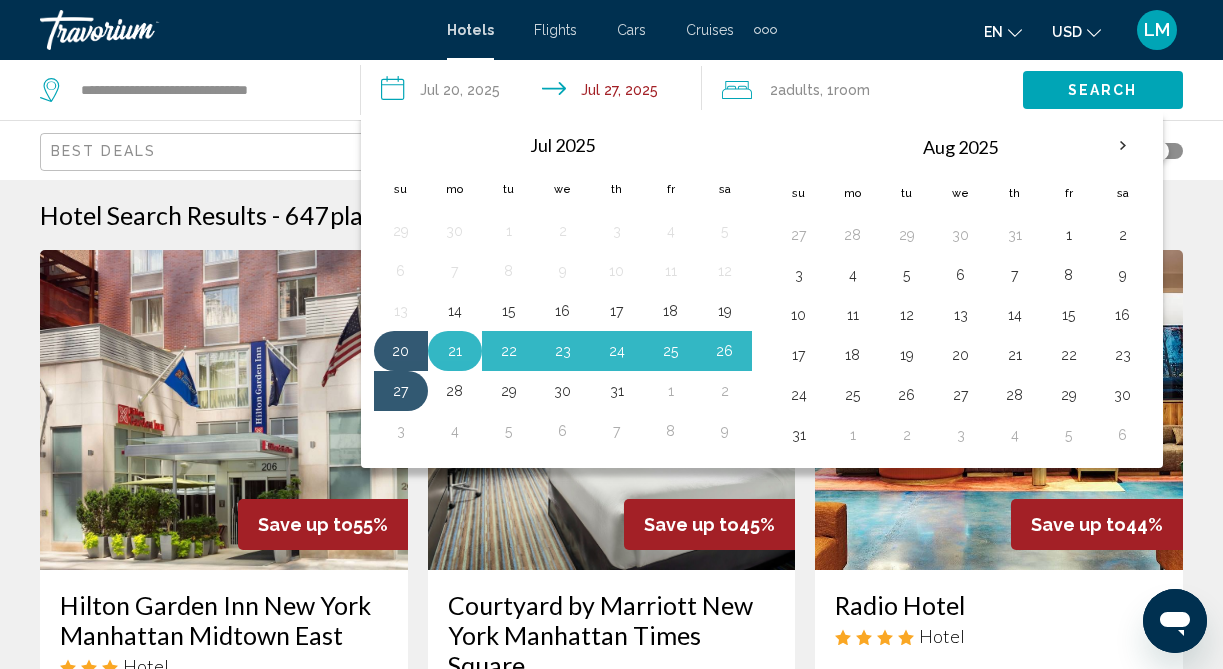 click on "21" at bounding box center (455, 351) 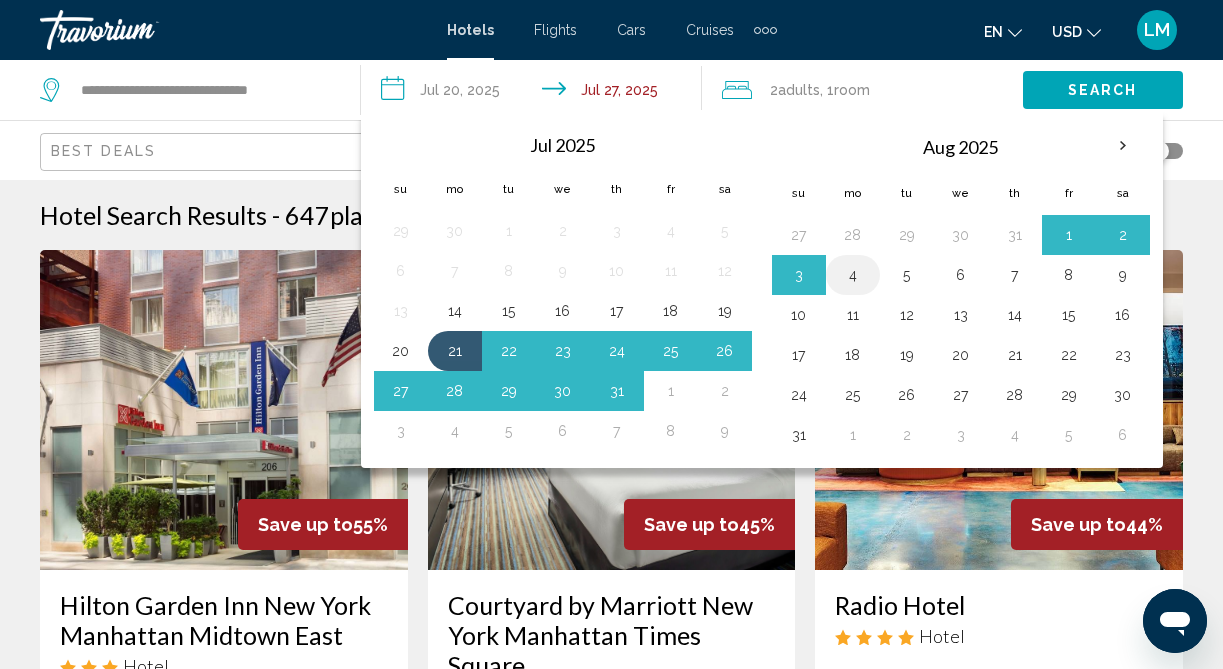 click on "4" at bounding box center [853, 275] 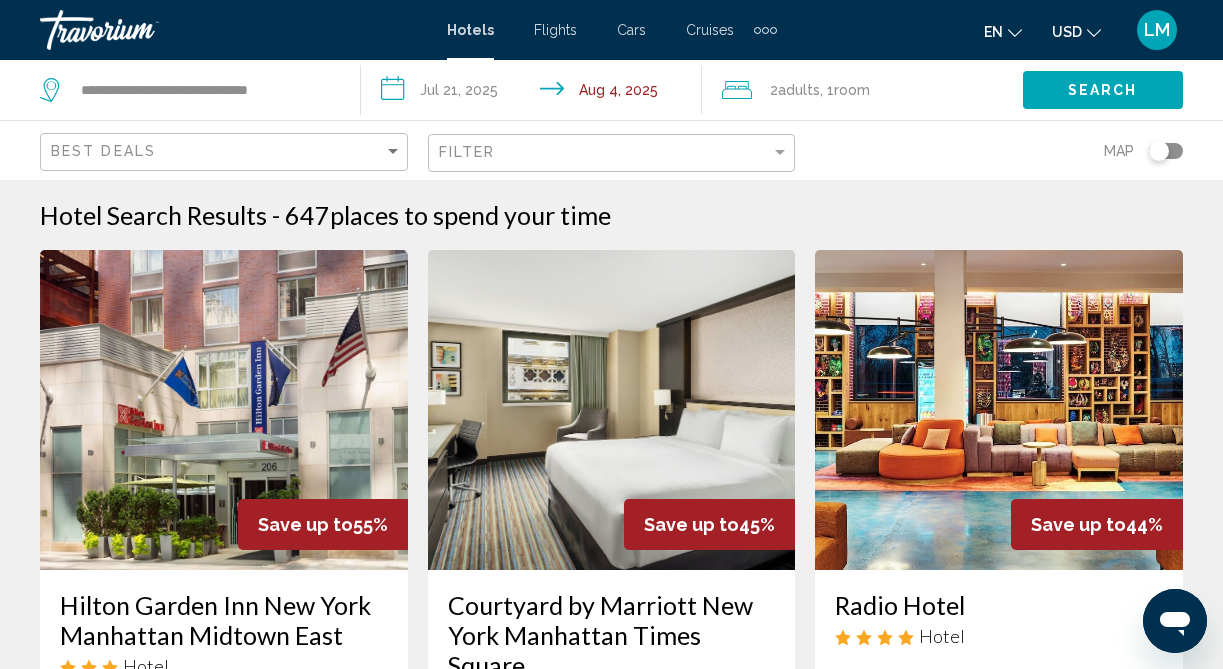 click on "**********" at bounding box center [535, 93] 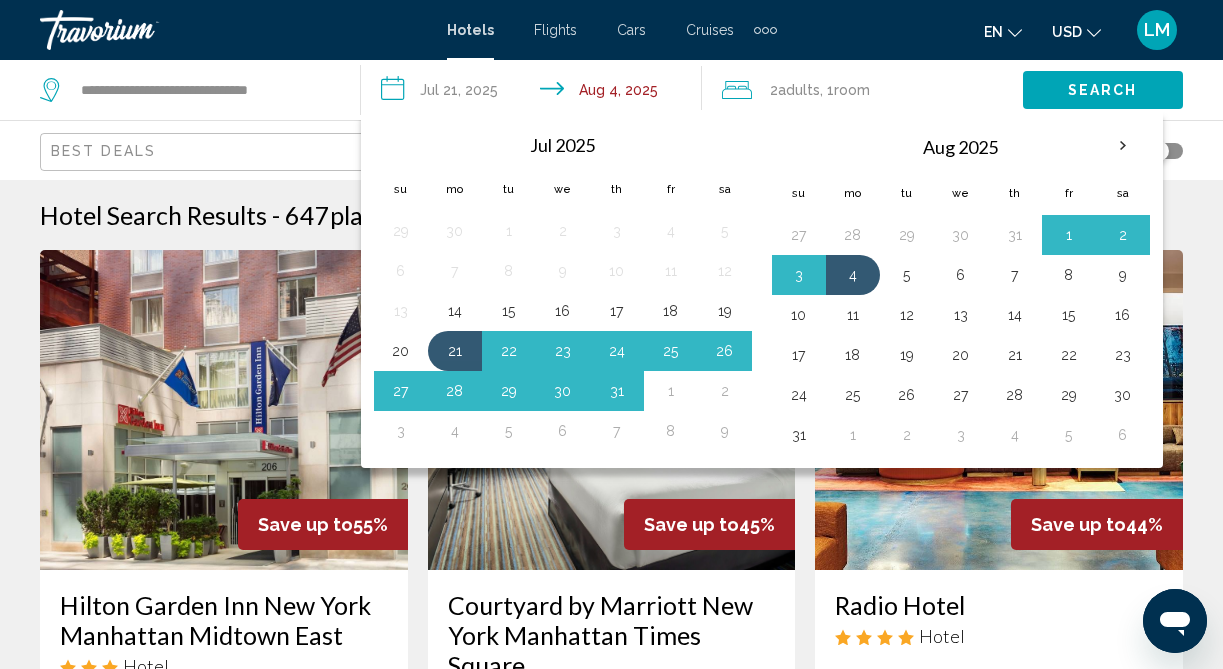 click on "**********" at bounding box center (535, 93) 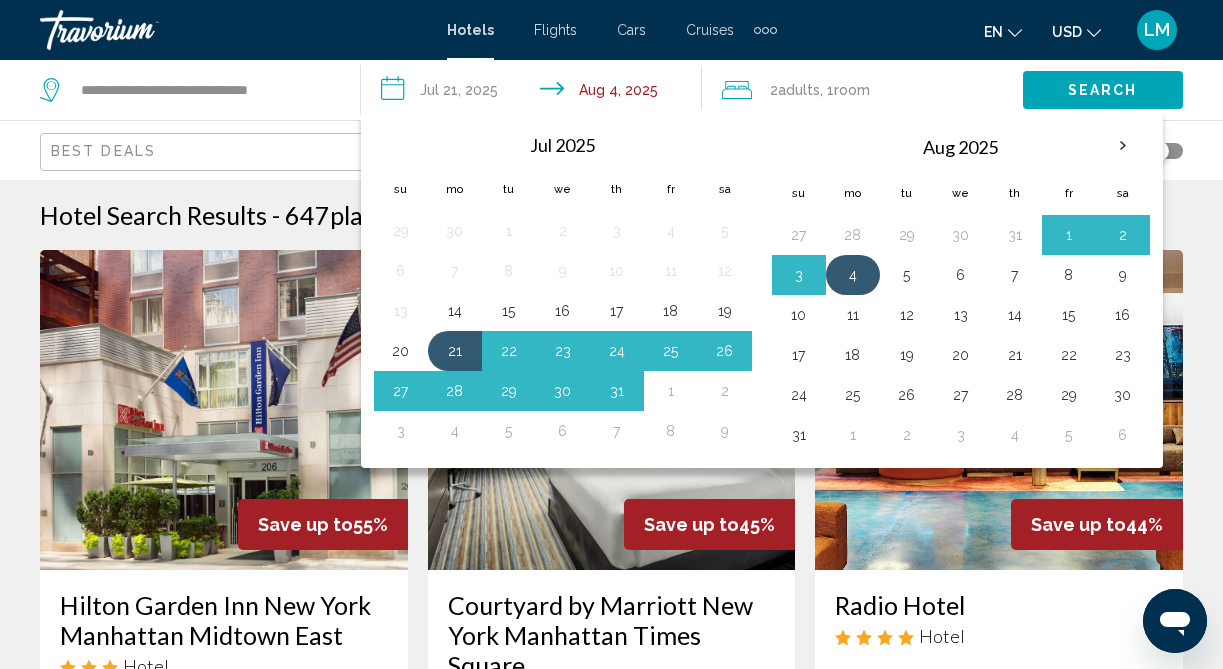 click on "4" at bounding box center (853, 275) 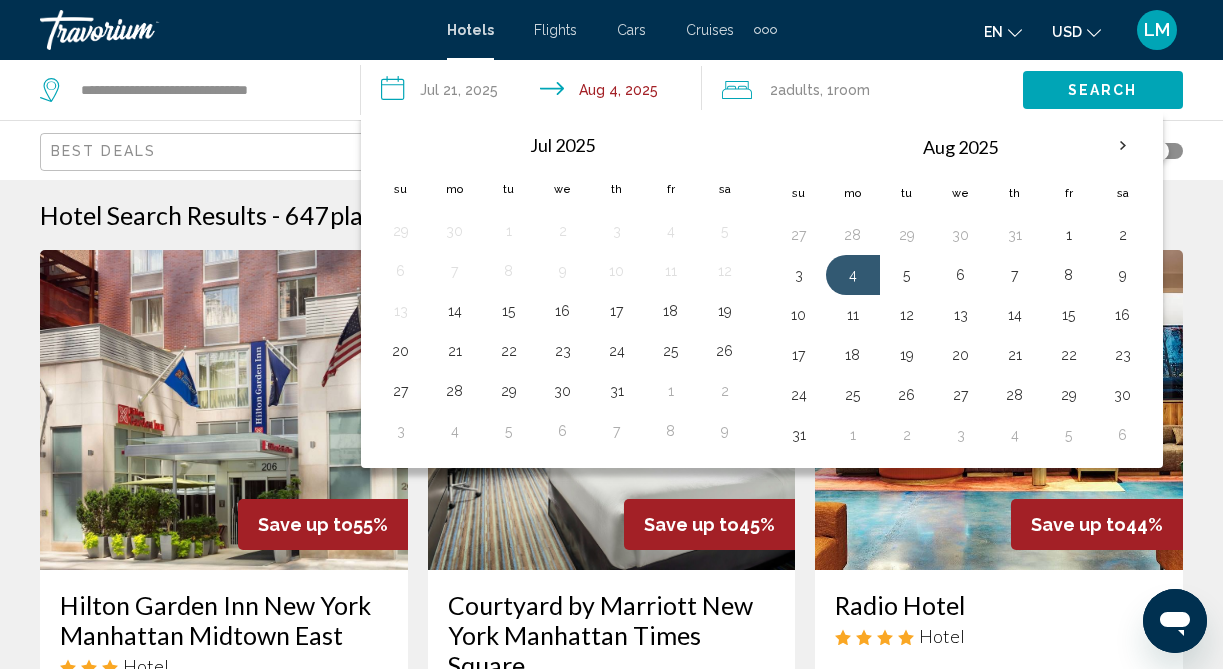 click on "**********" at bounding box center (535, 93) 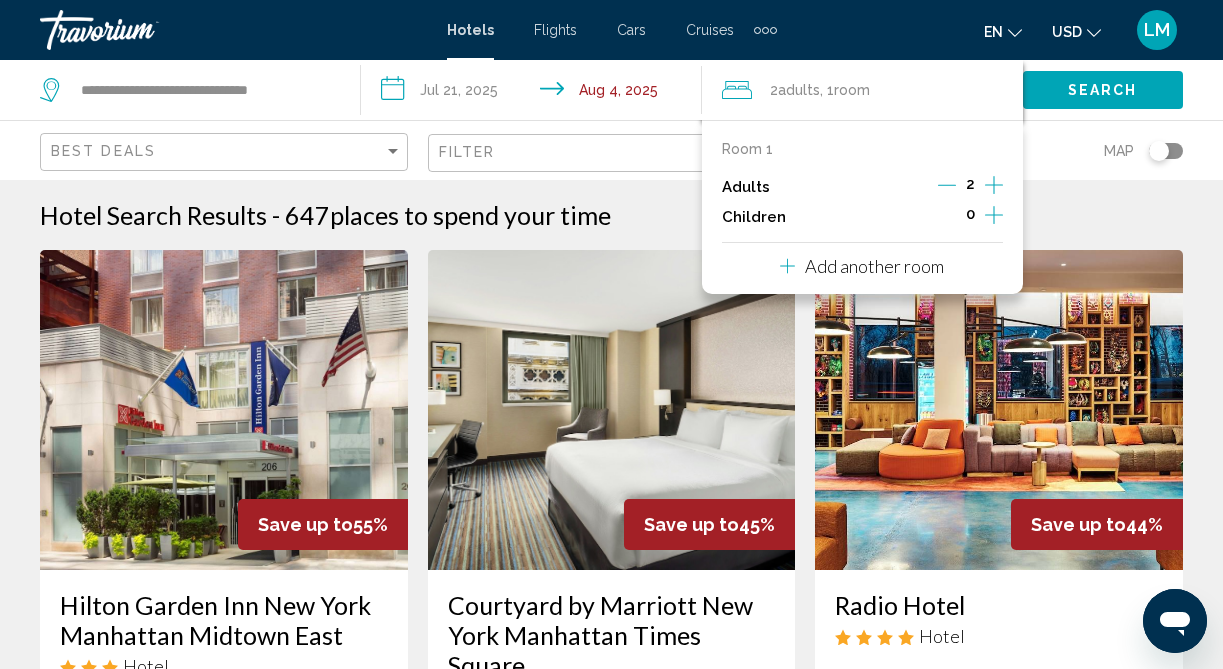 click on "**********" at bounding box center (535, 93) 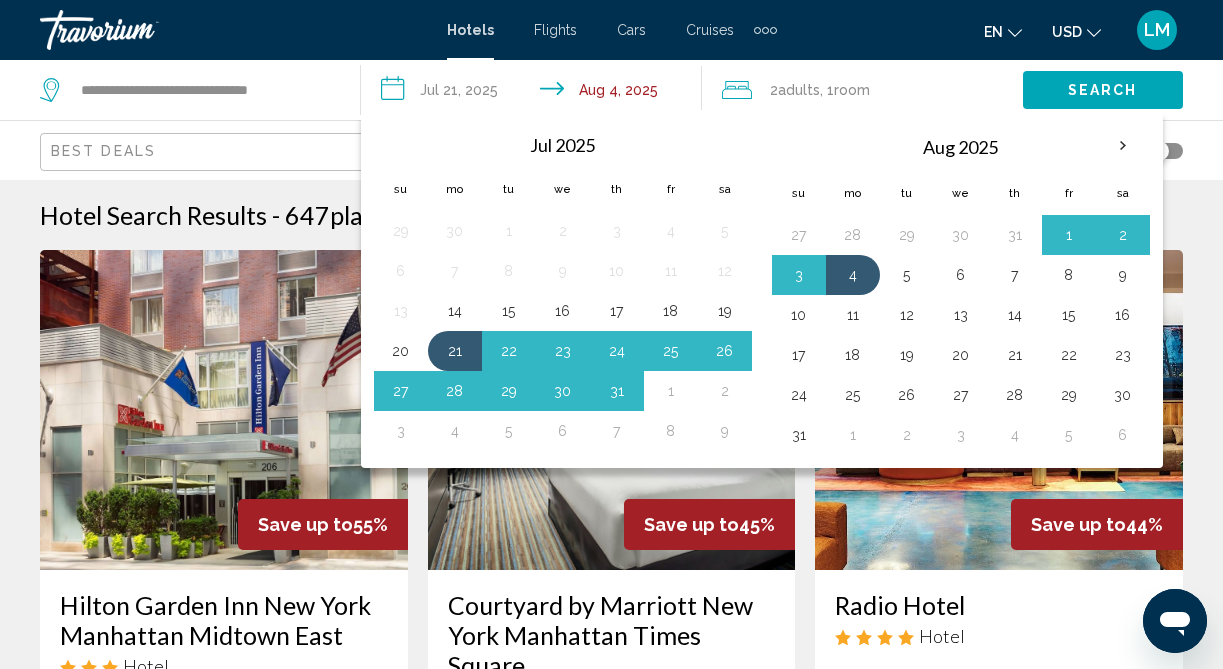 click on "**********" at bounding box center [535, 93] 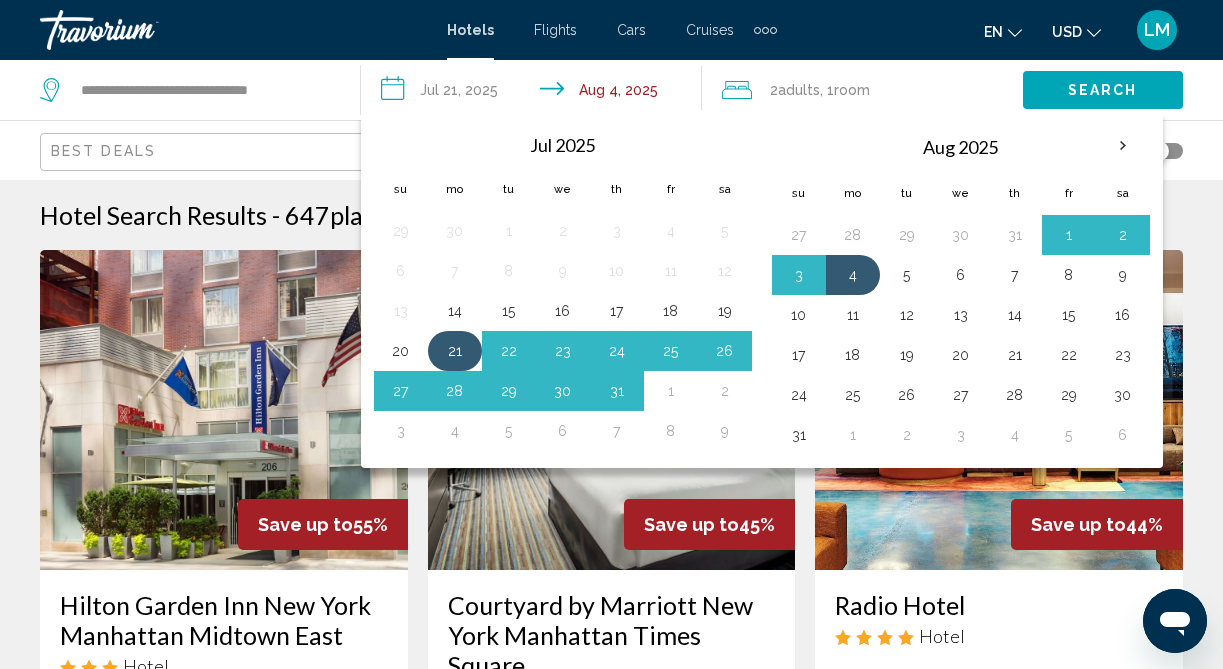 click on "21" at bounding box center [455, 351] 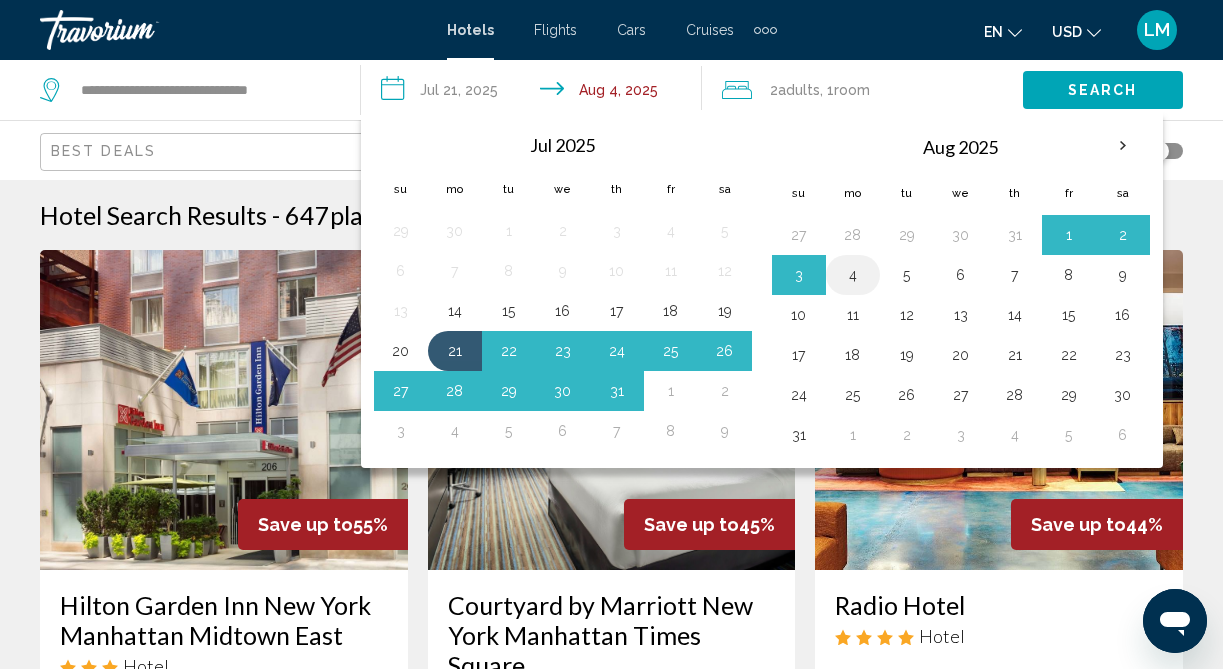 click on "4" at bounding box center [853, 275] 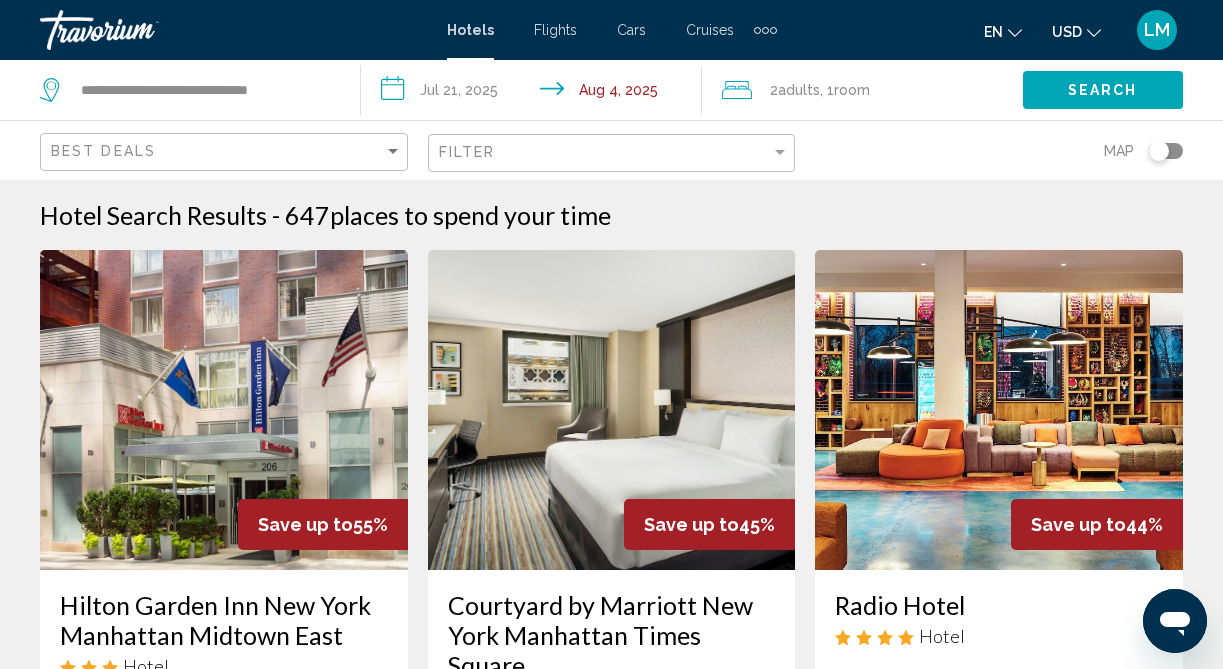 click on "**********" at bounding box center [535, 93] 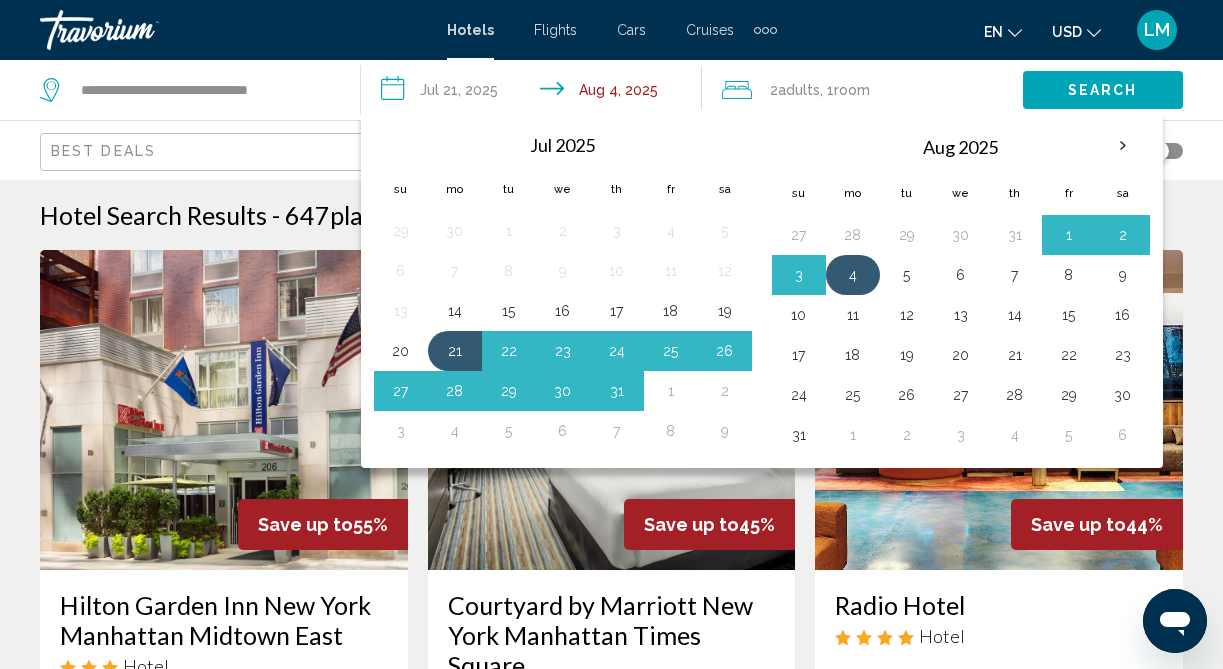 click on "4" at bounding box center (853, 275) 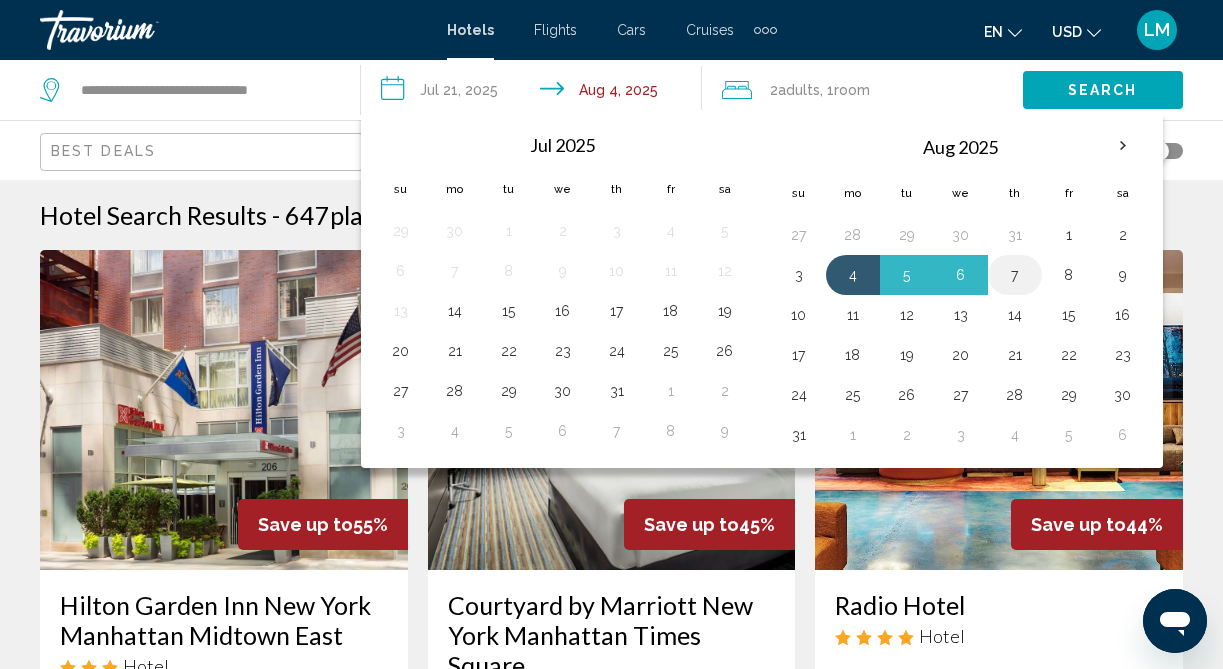 click on "7" at bounding box center [1015, 275] 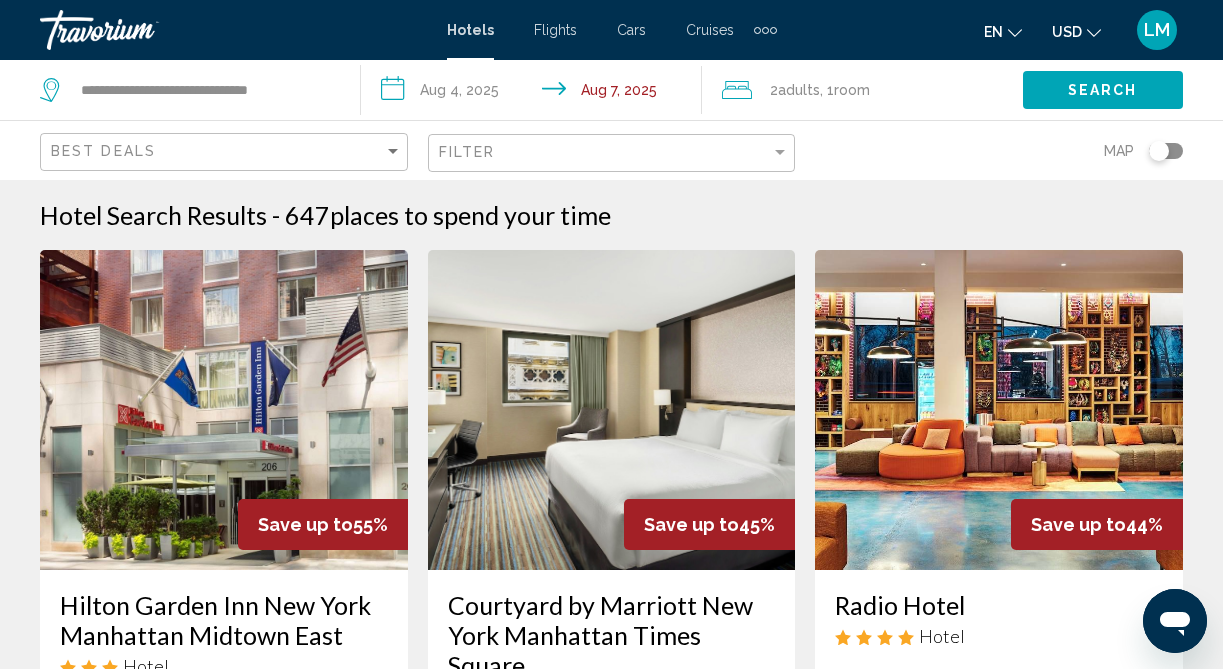 click on "**********" at bounding box center (535, 93) 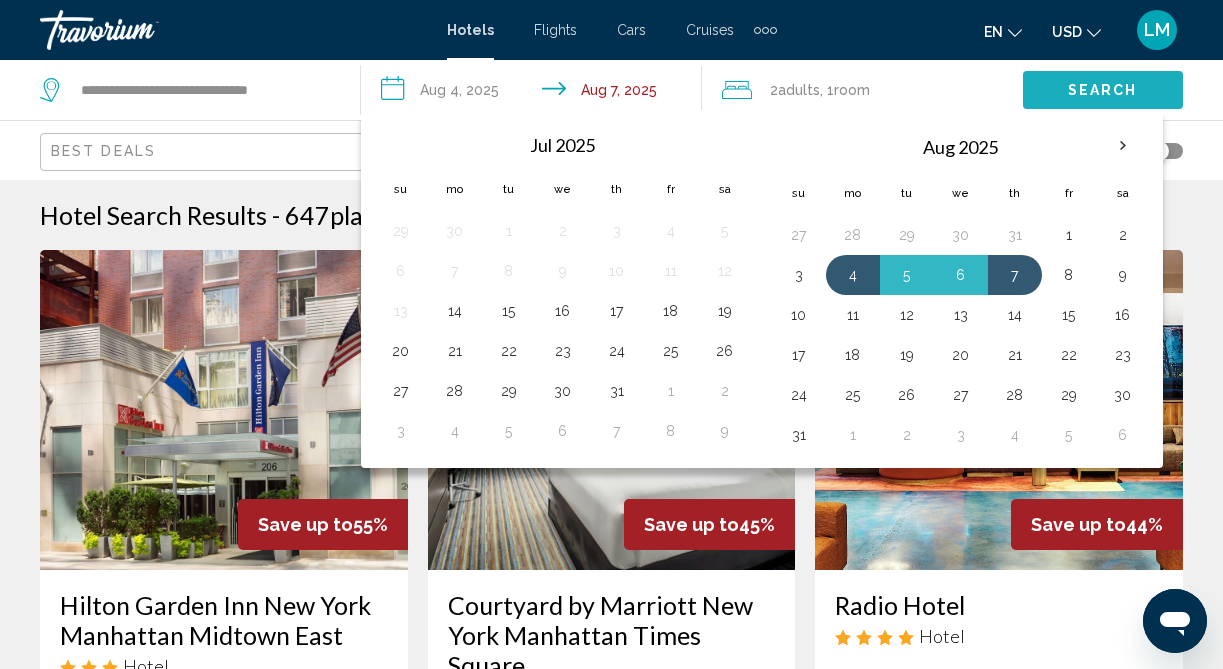 click on "Search" 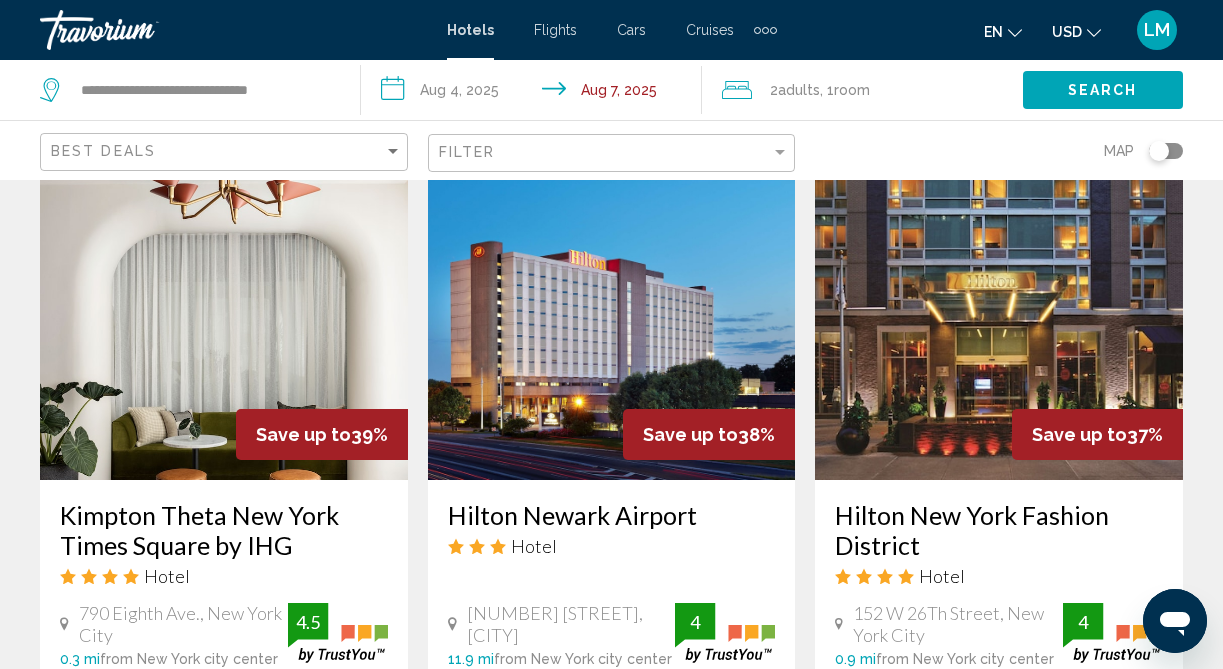 scroll, scrollTop: 1705, scrollLeft: 0, axis: vertical 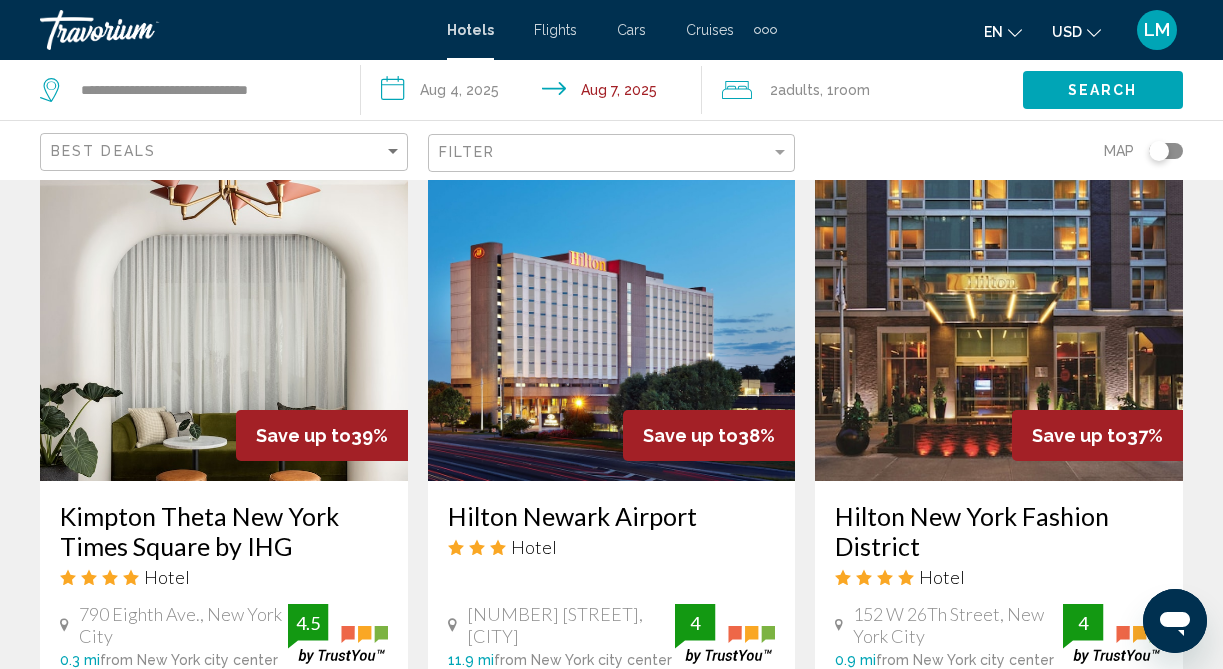 click at bounding box center [999, 321] 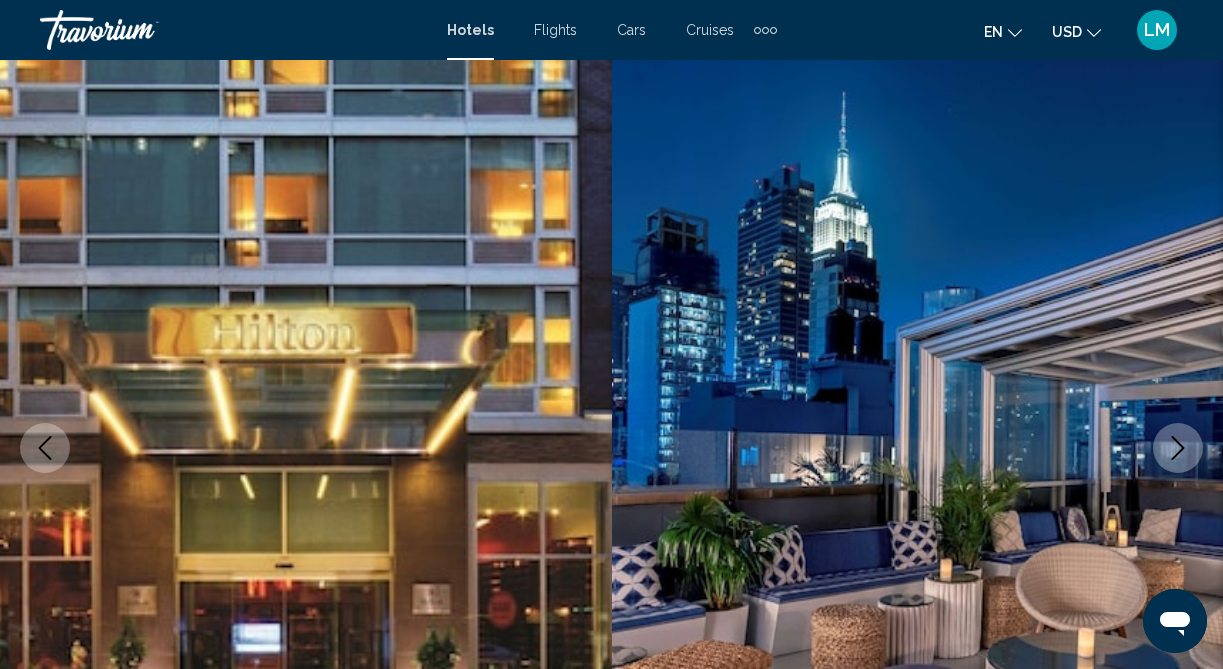 scroll, scrollTop: 92, scrollLeft: 0, axis: vertical 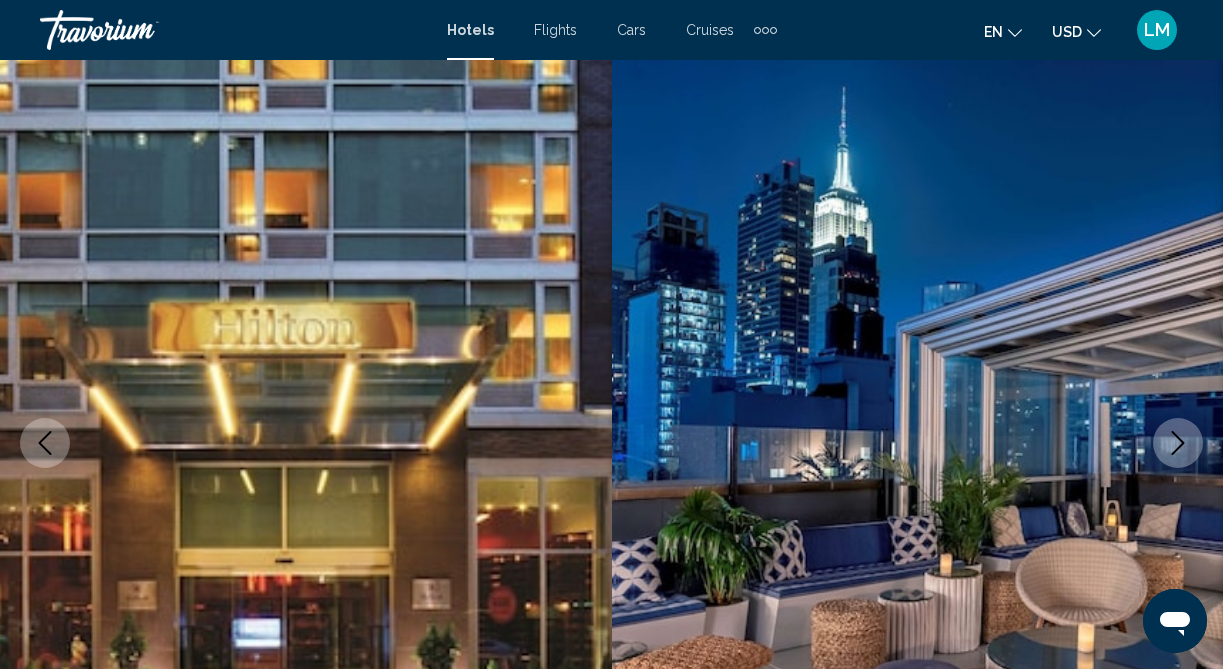click 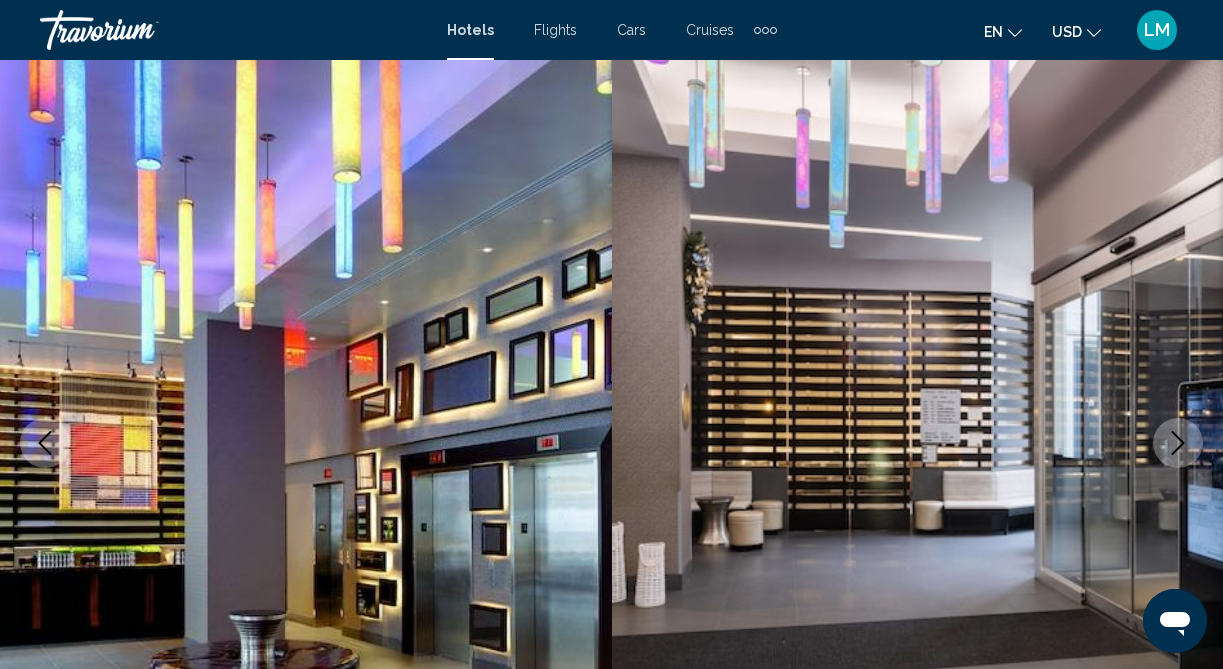 click 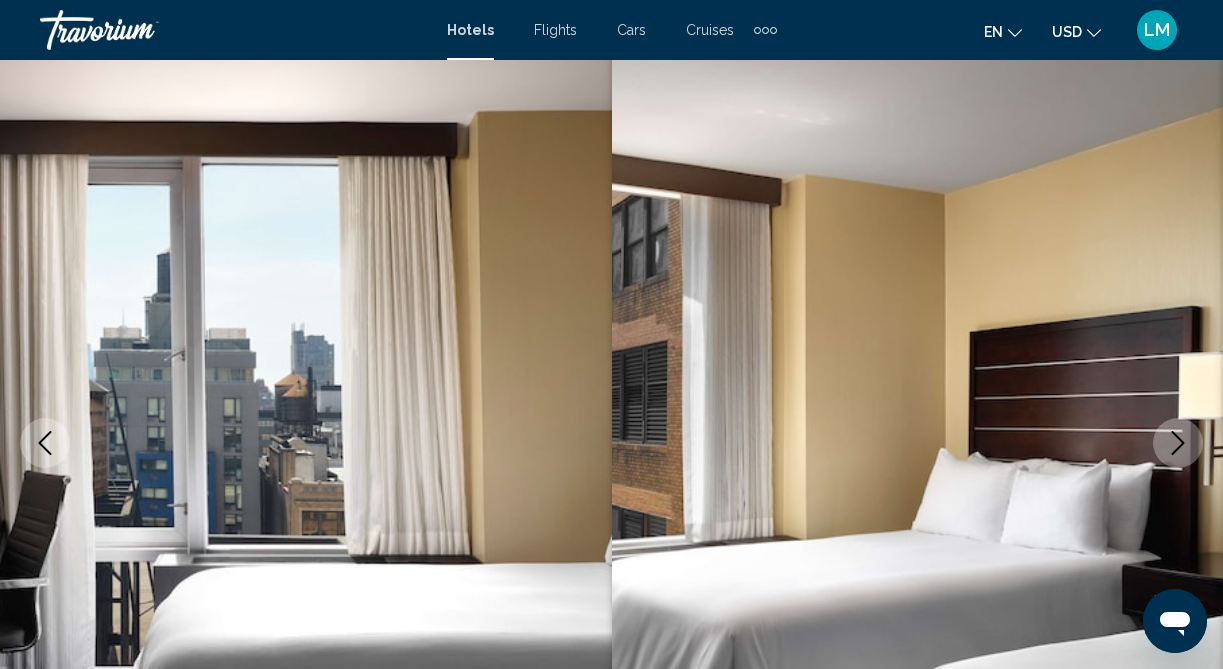 click 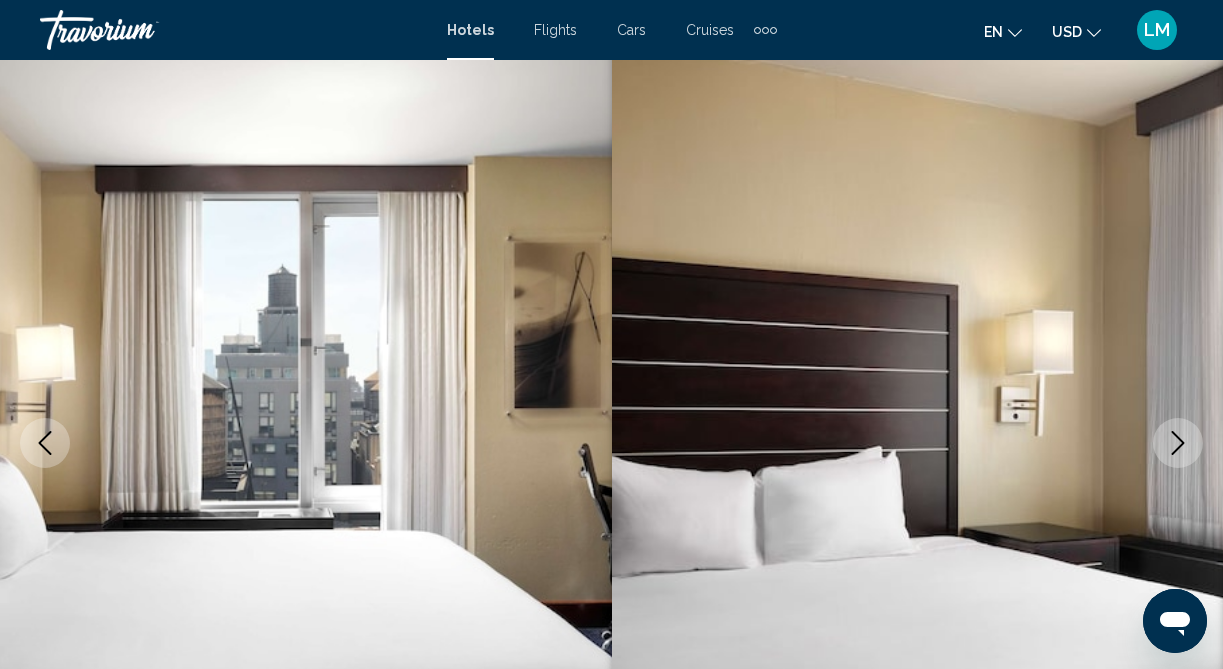 click 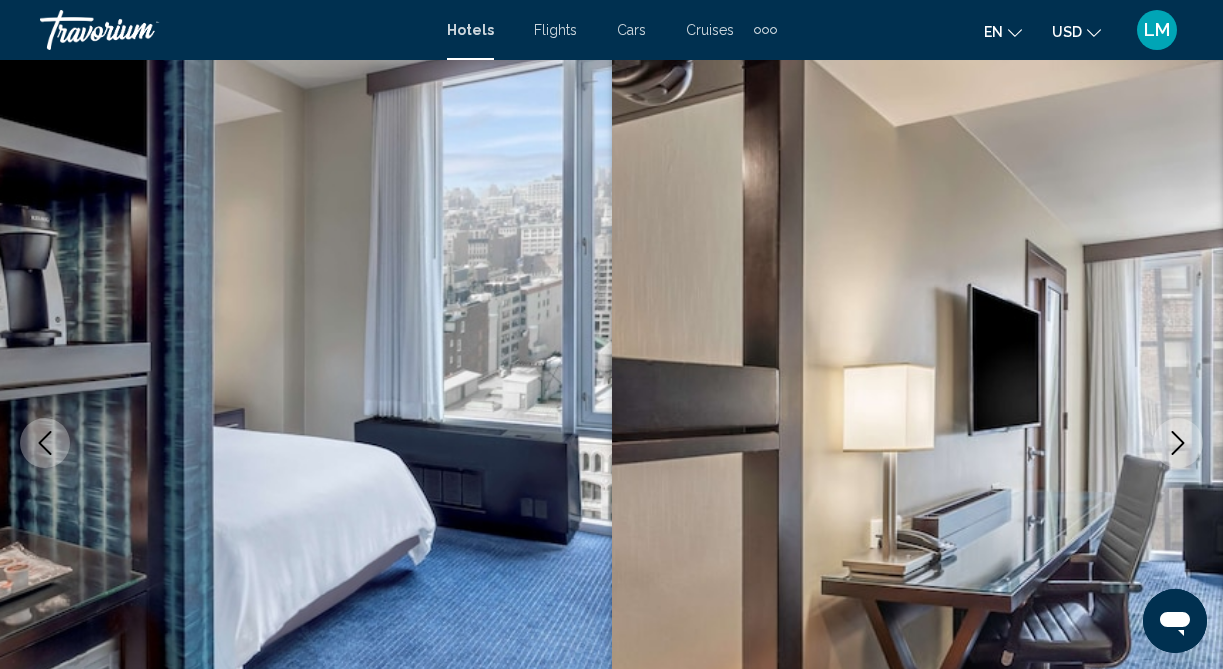 click 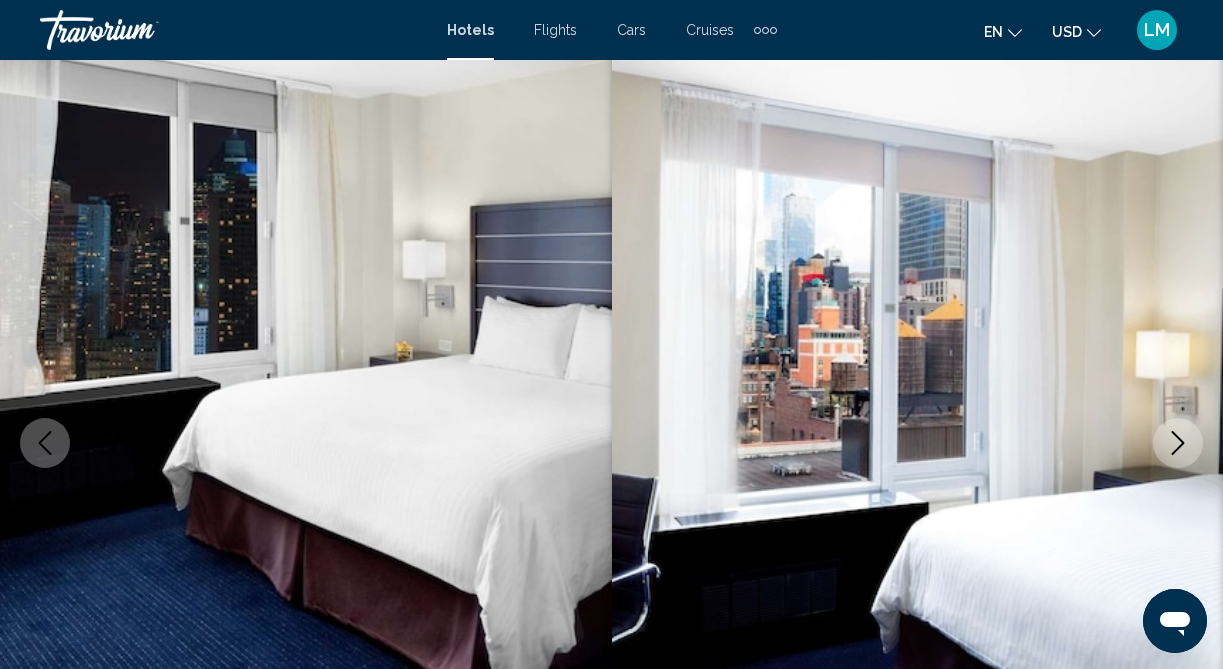 click 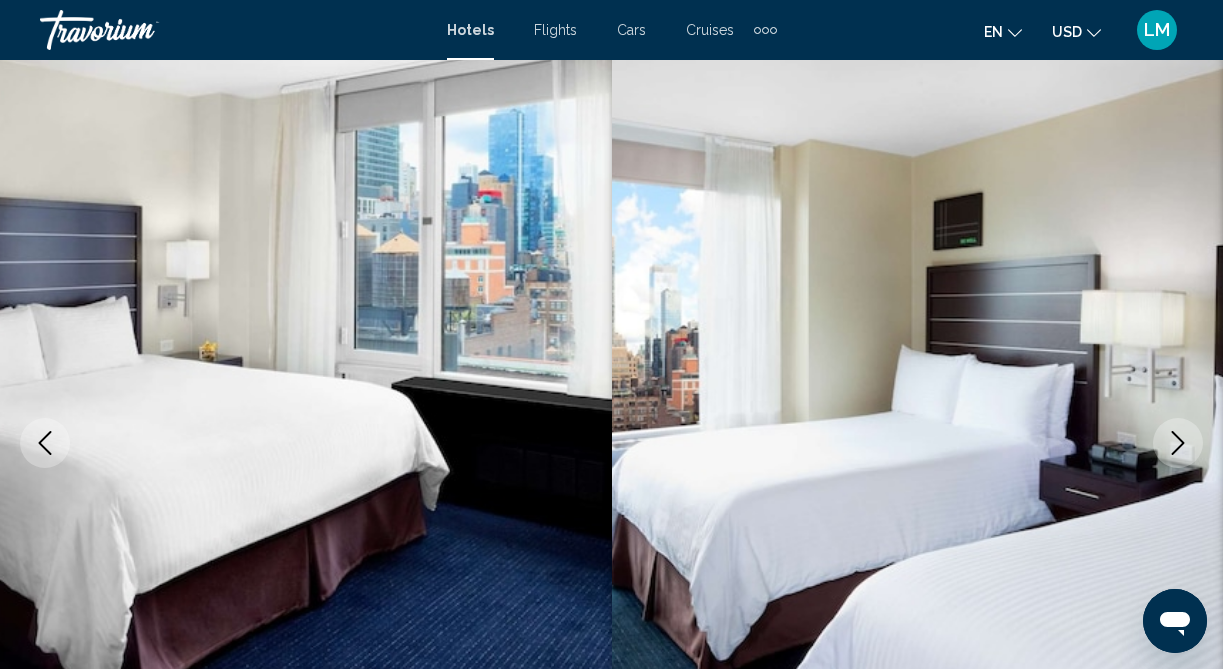 click 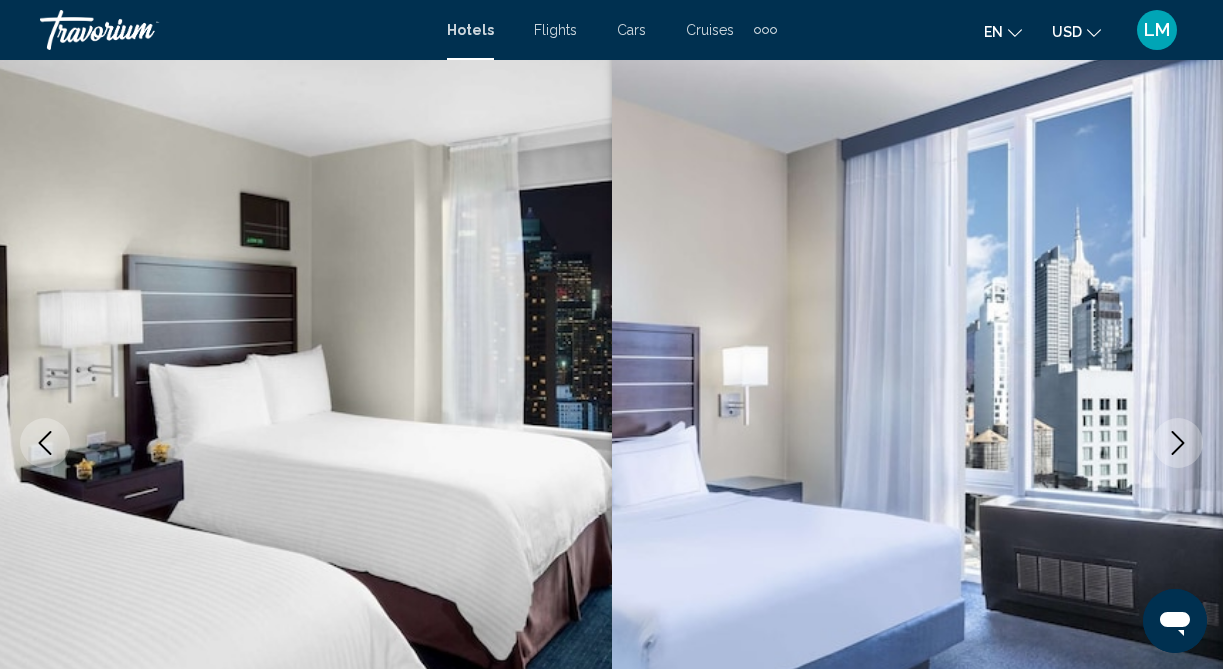 click 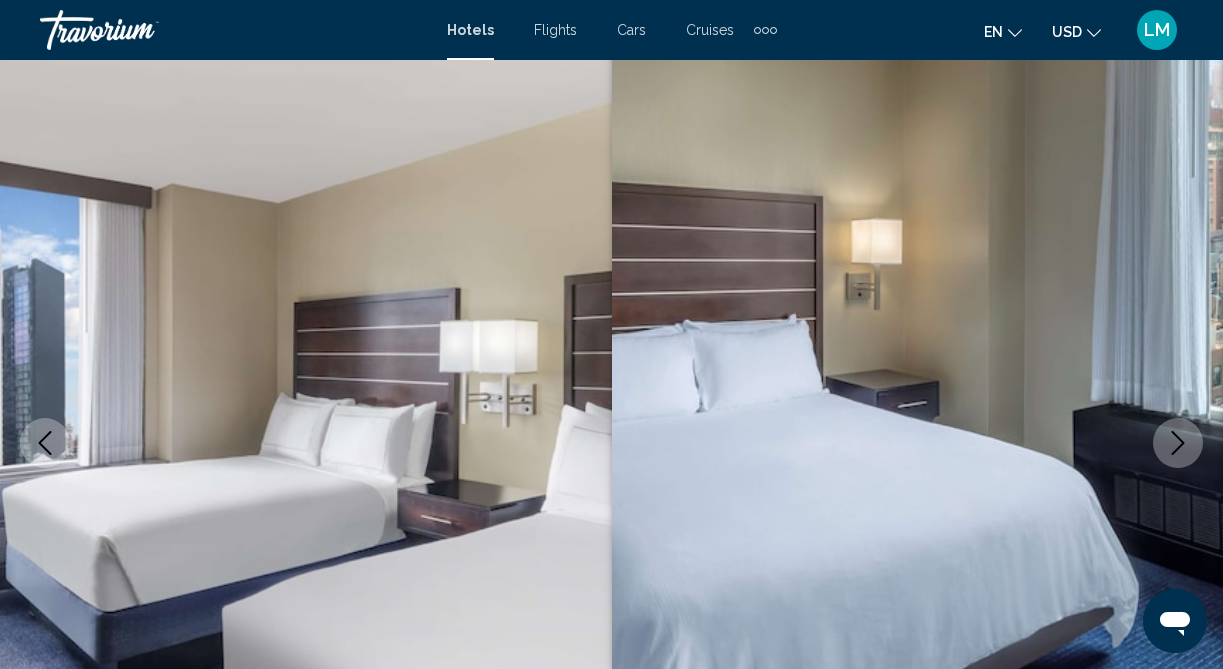 click 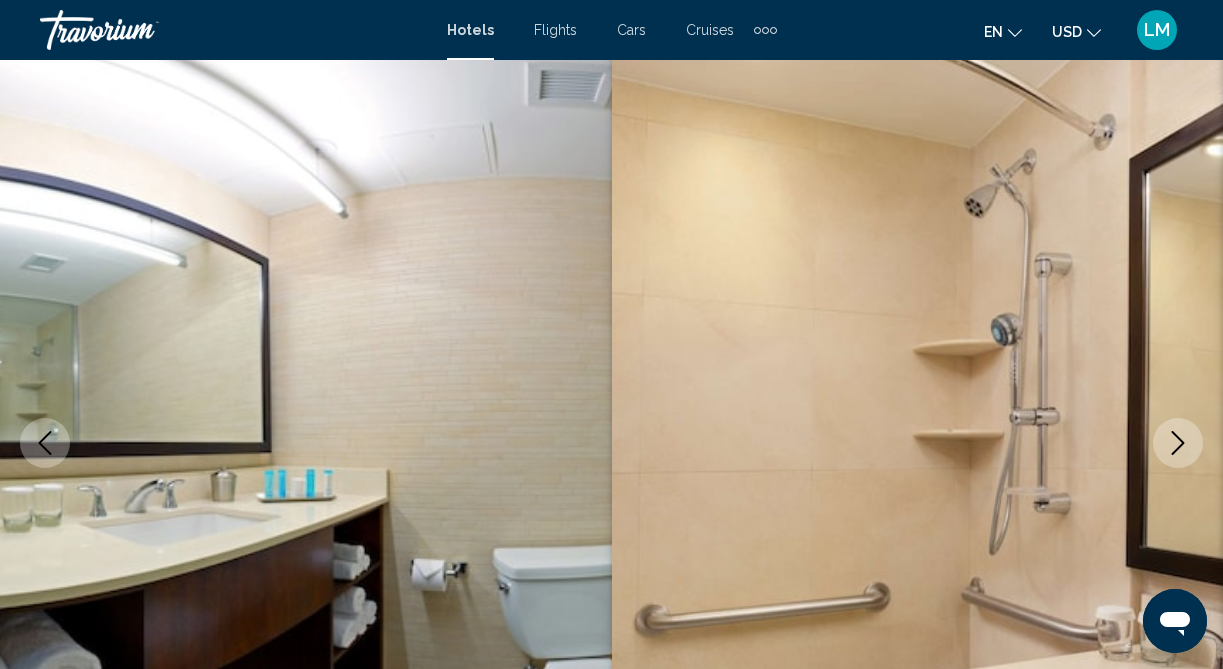 click 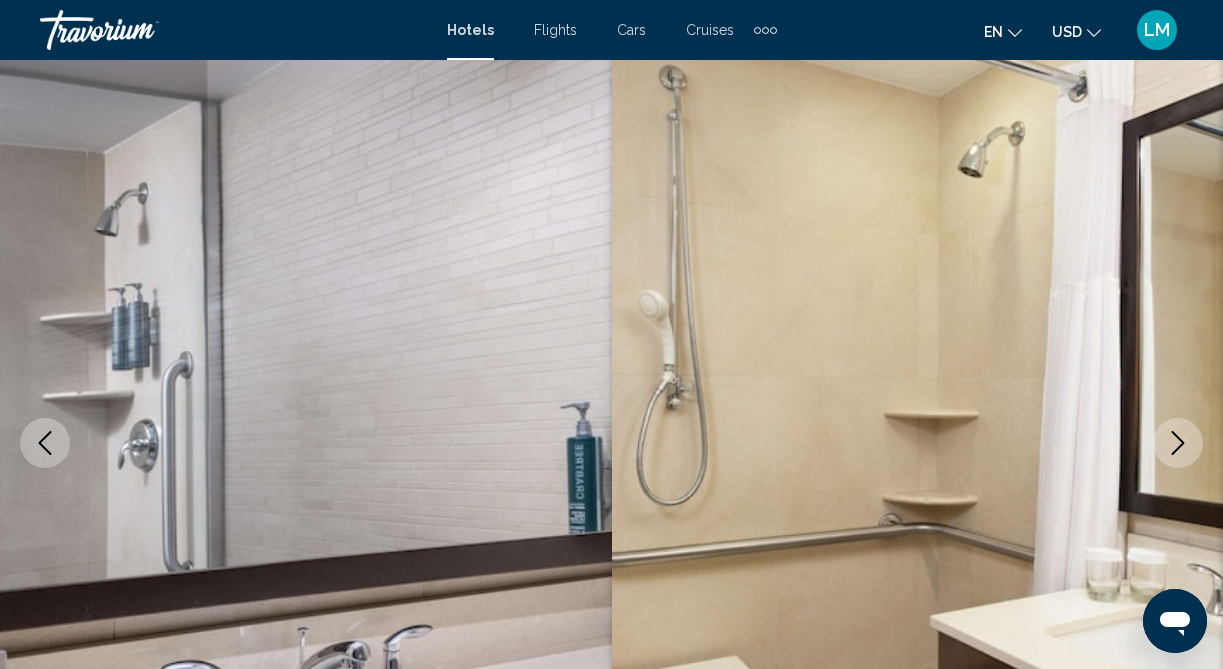 click 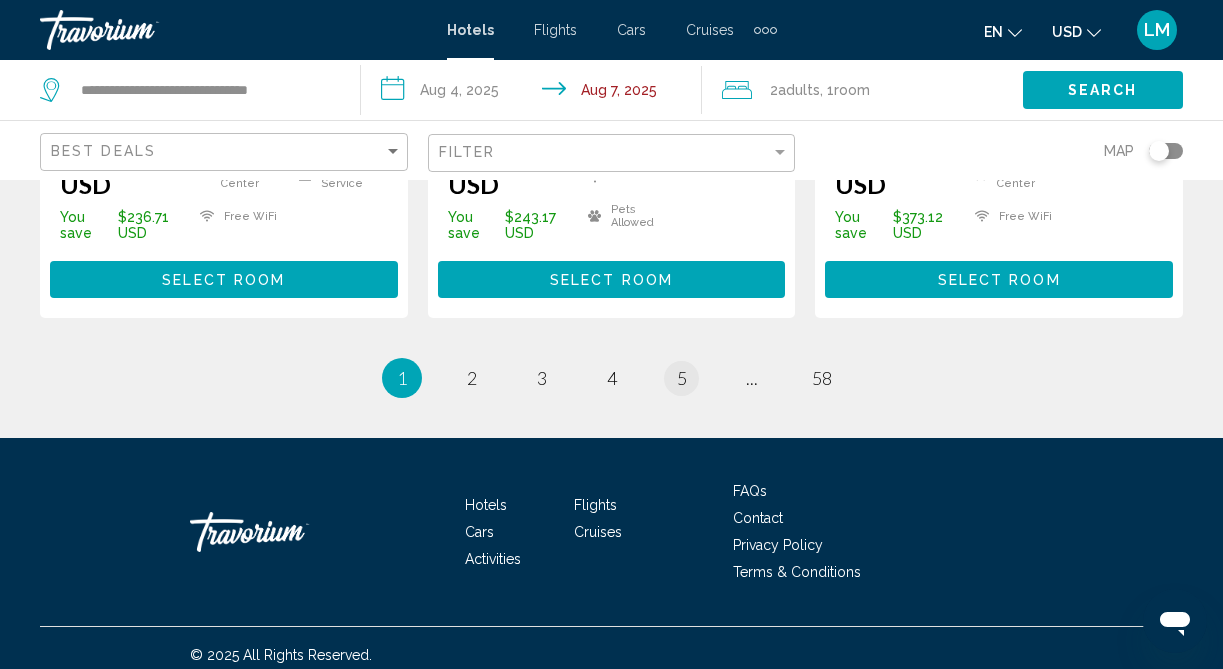 scroll, scrollTop: 3005, scrollLeft: 0, axis: vertical 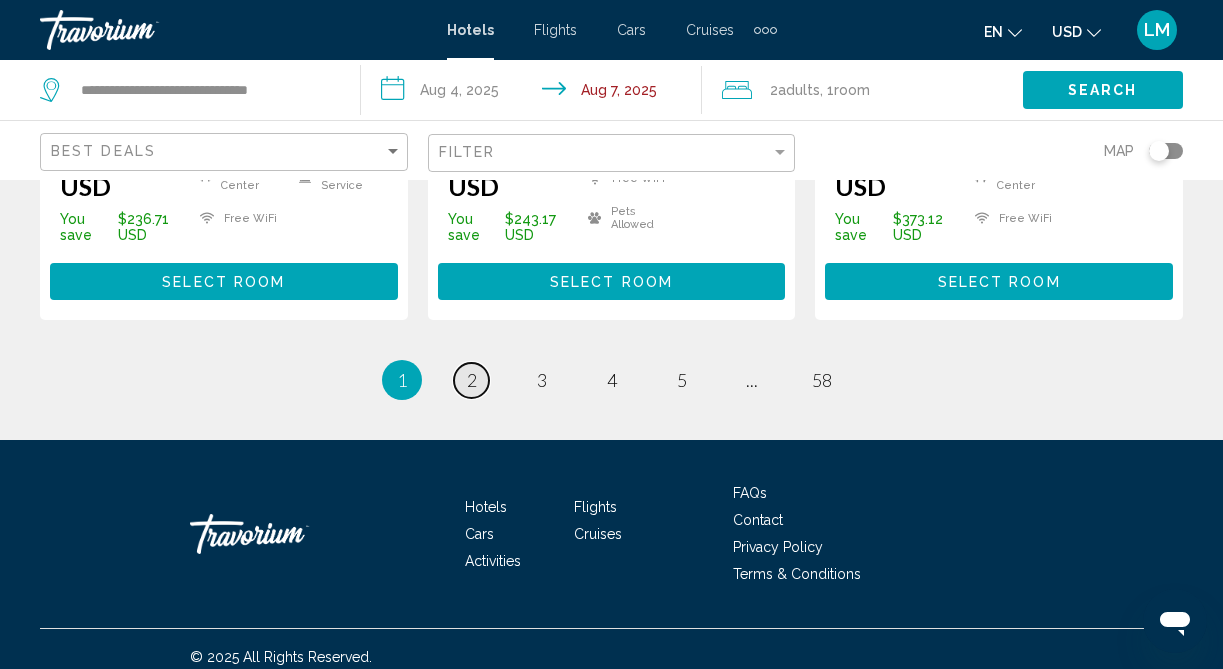 click on "page  2" at bounding box center (471, 380) 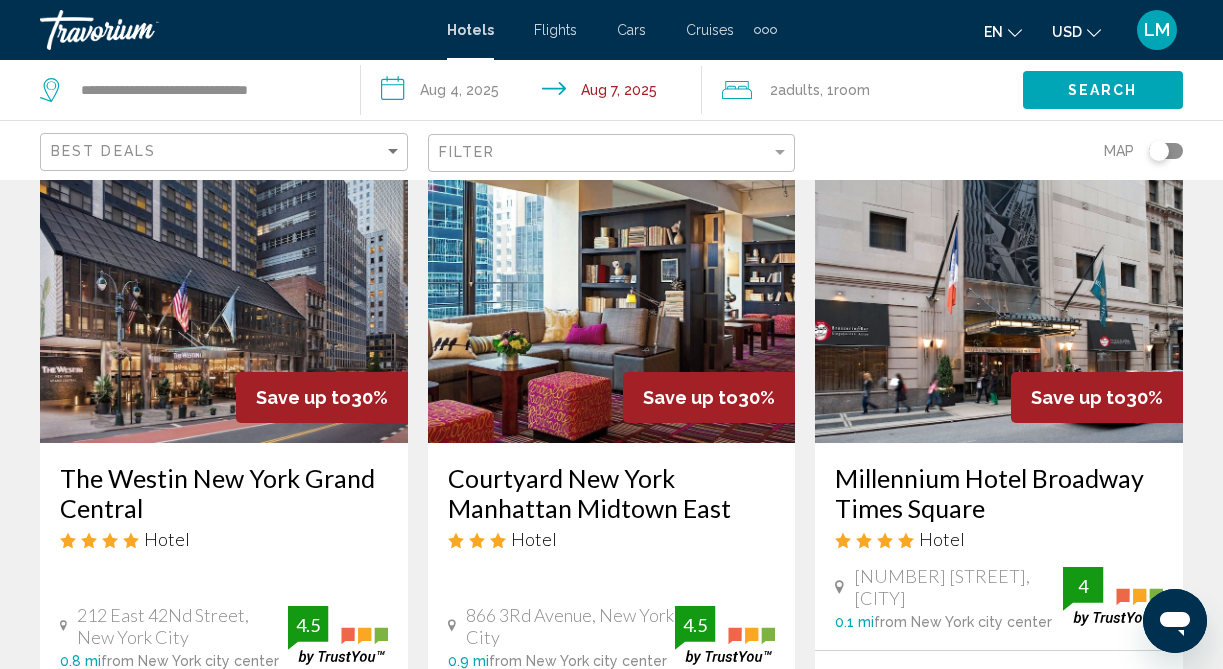 scroll, scrollTop: 911, scrollLeft: 0, axis: vertical 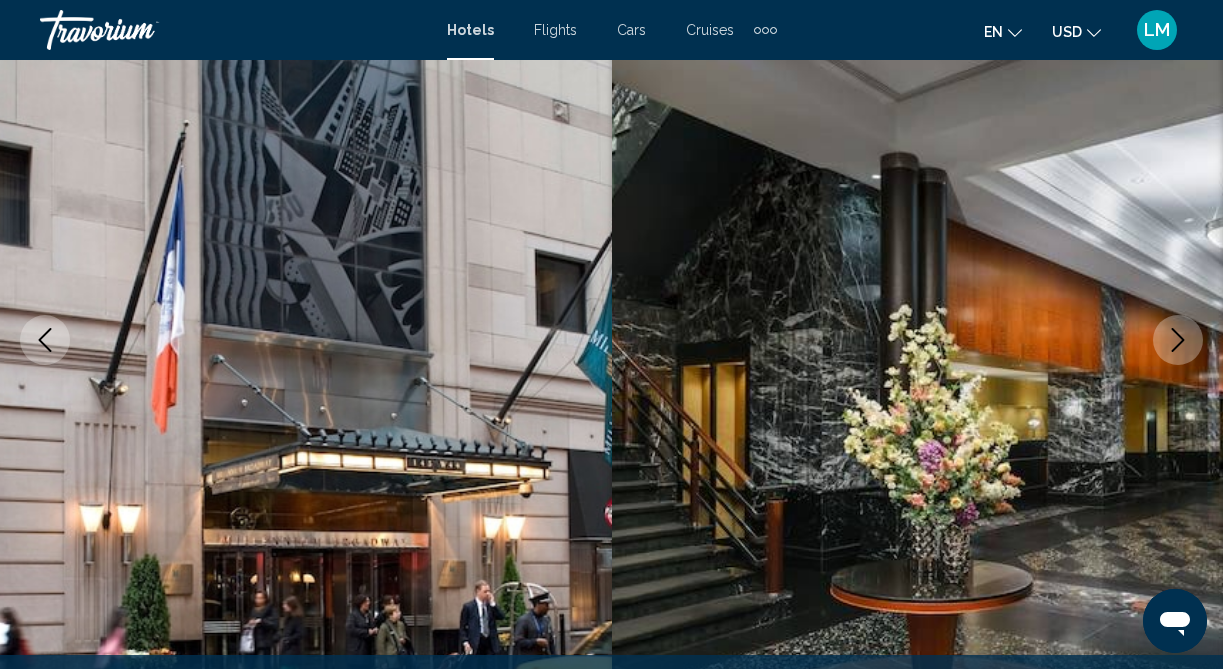 click 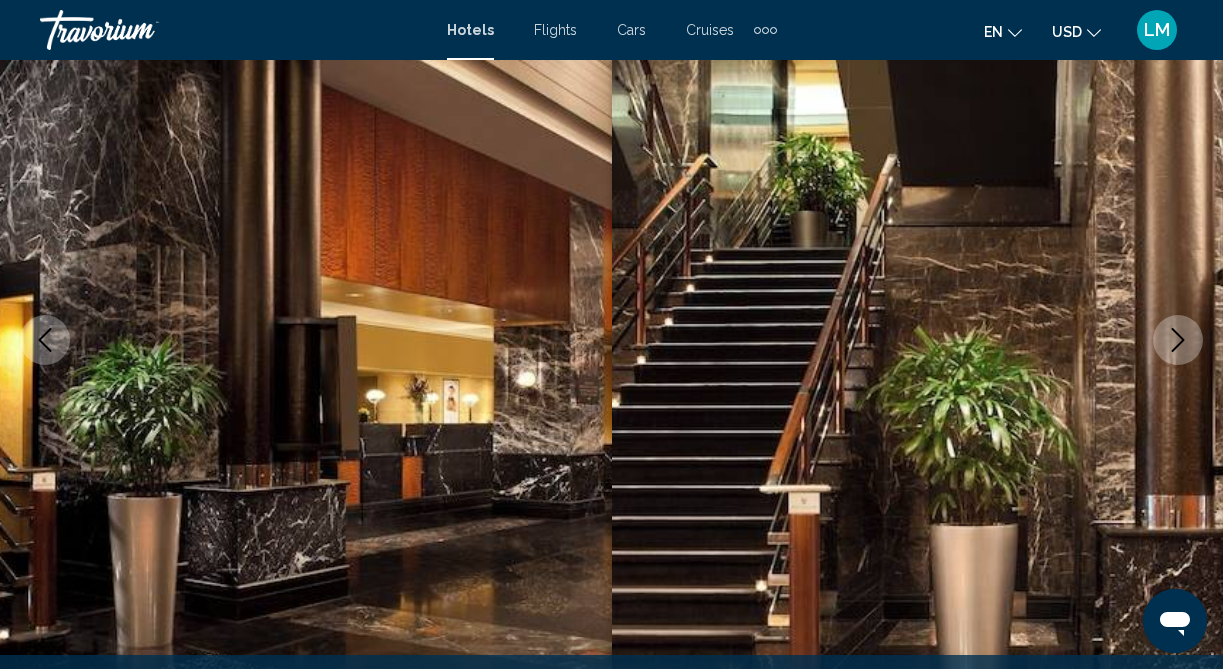 click 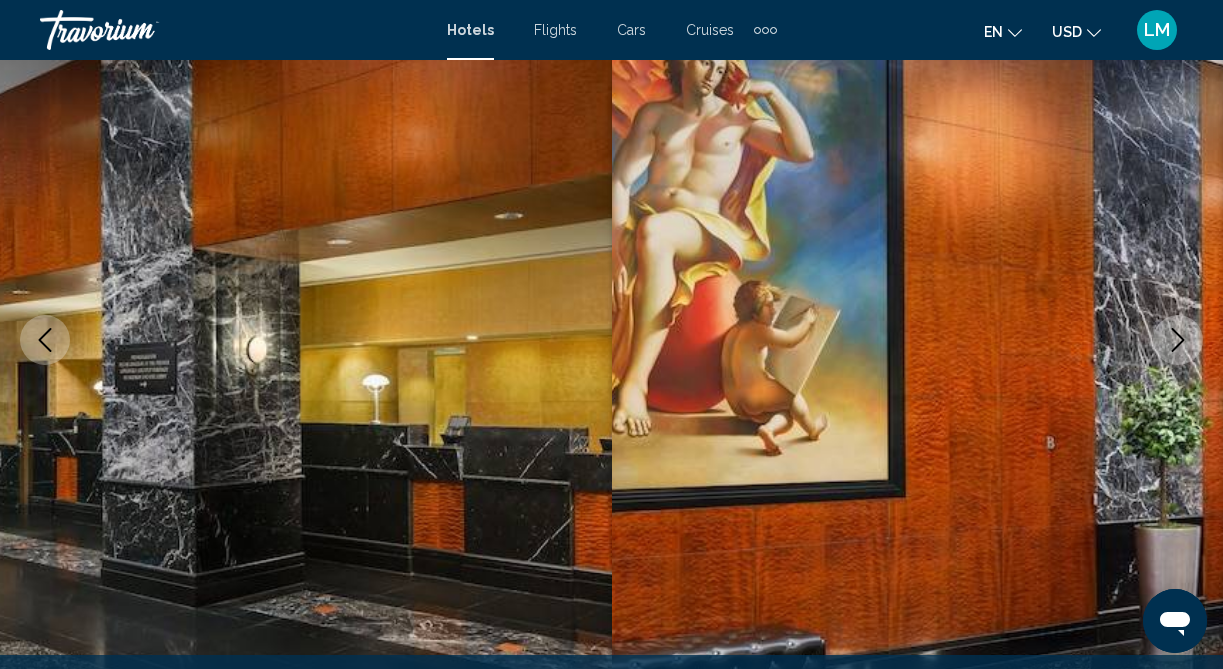 click 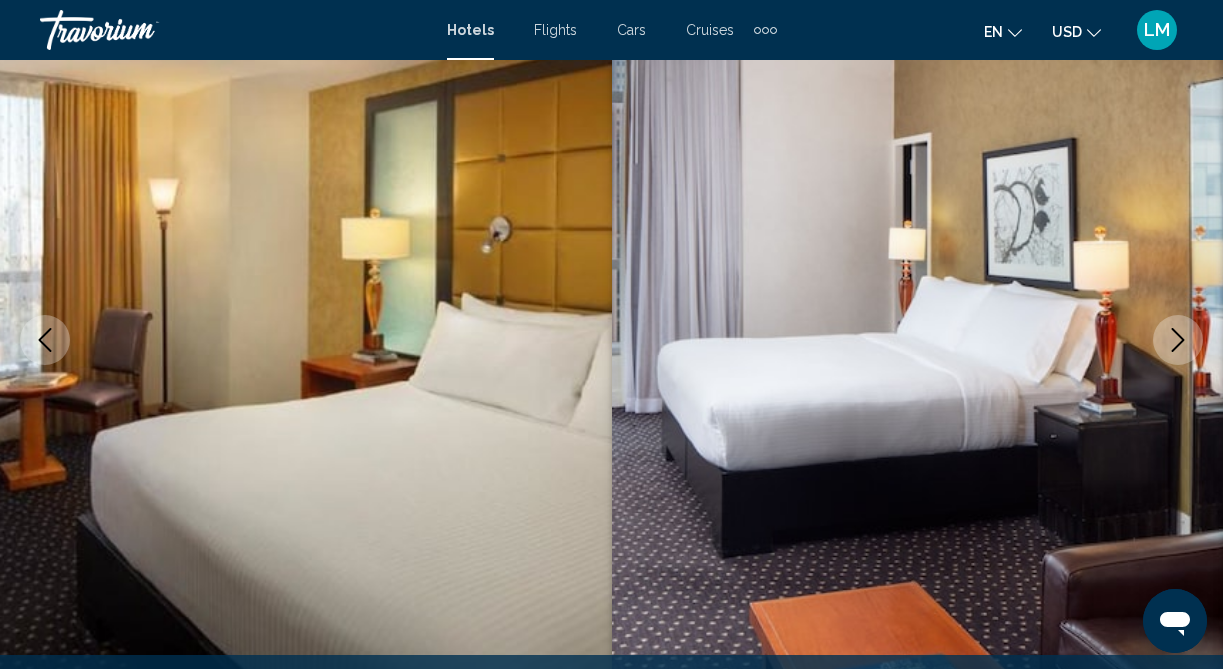 click 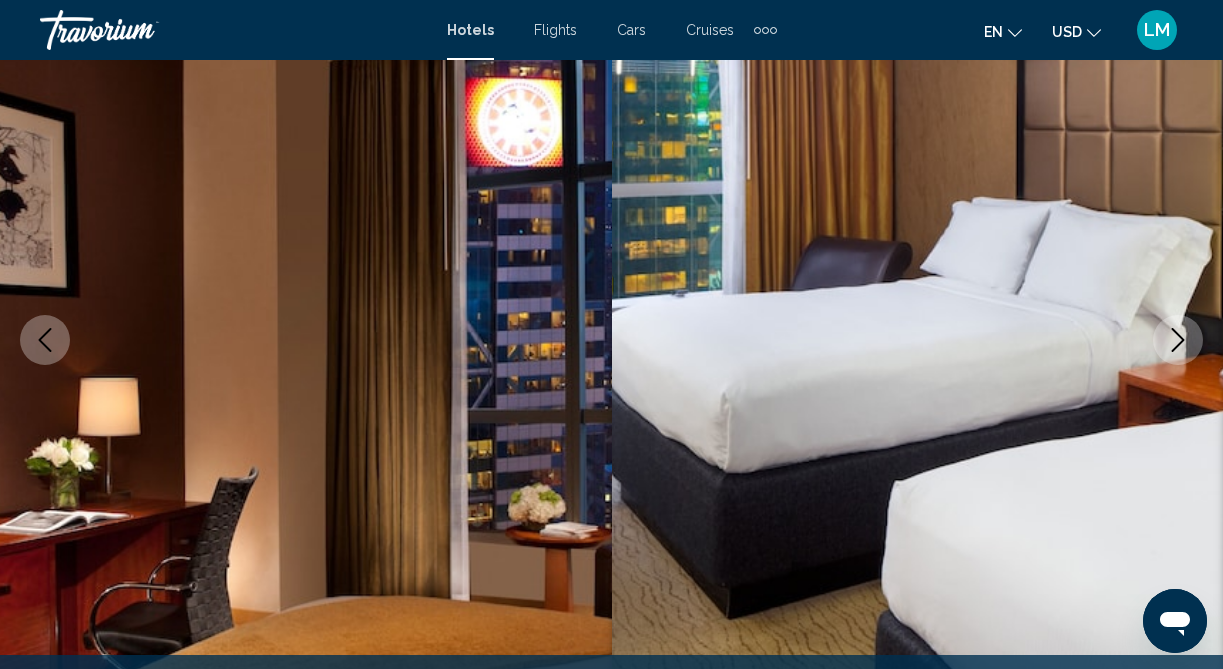 click 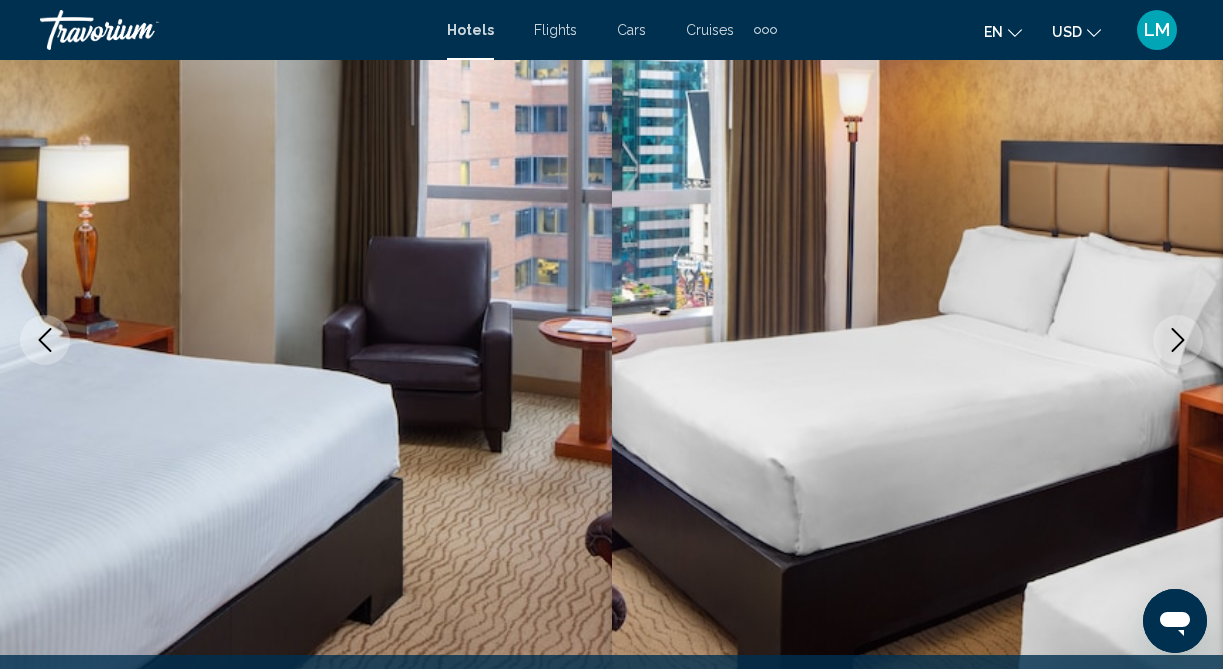 click 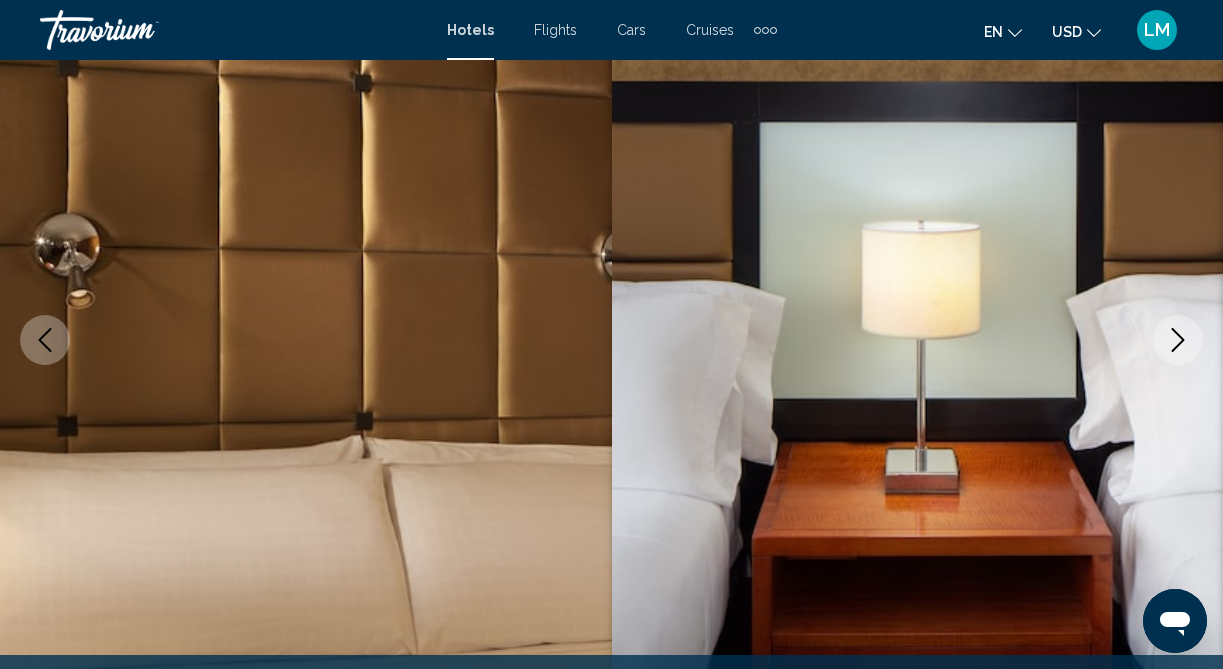 click 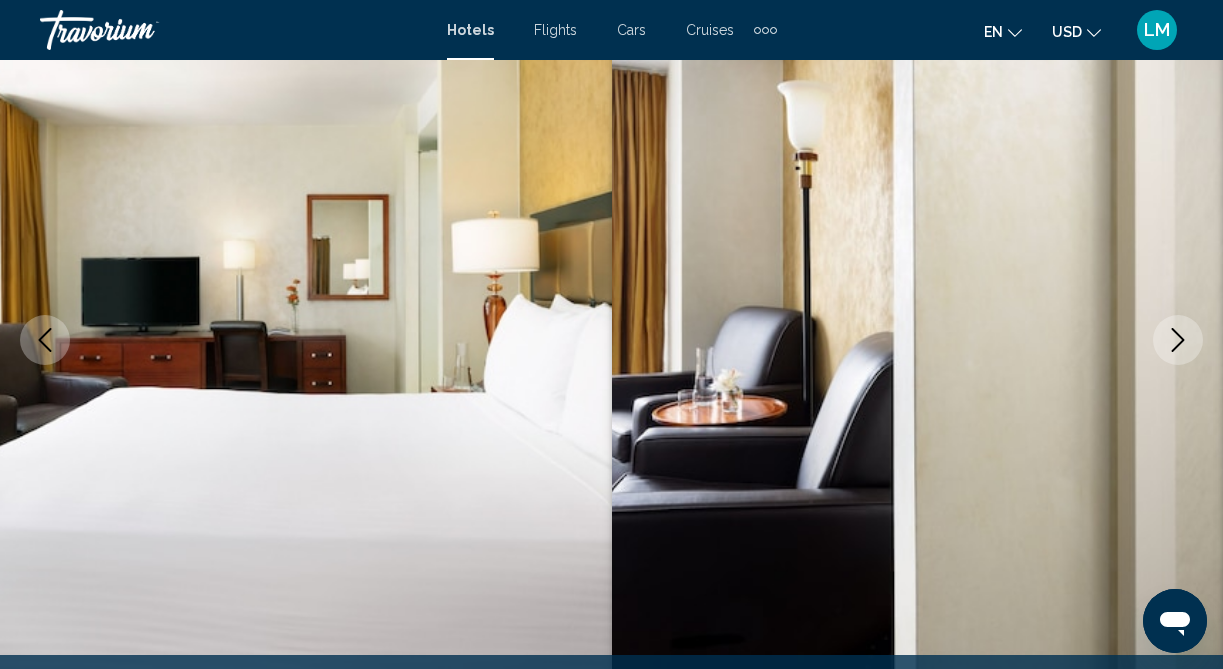 click 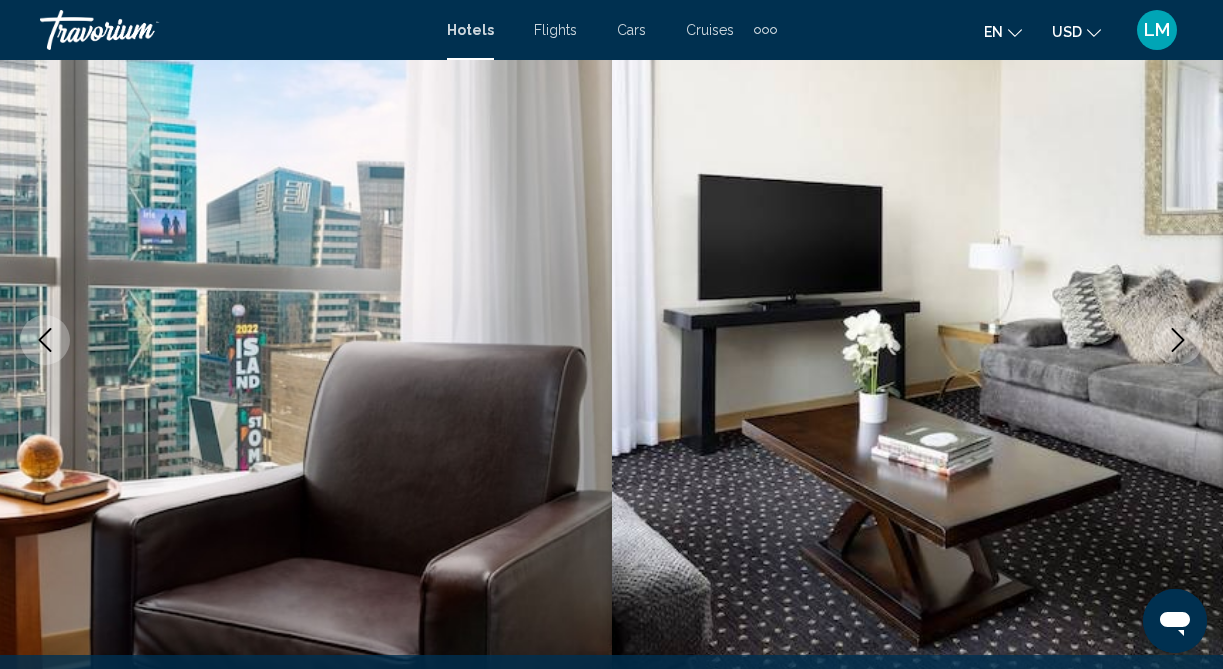 click 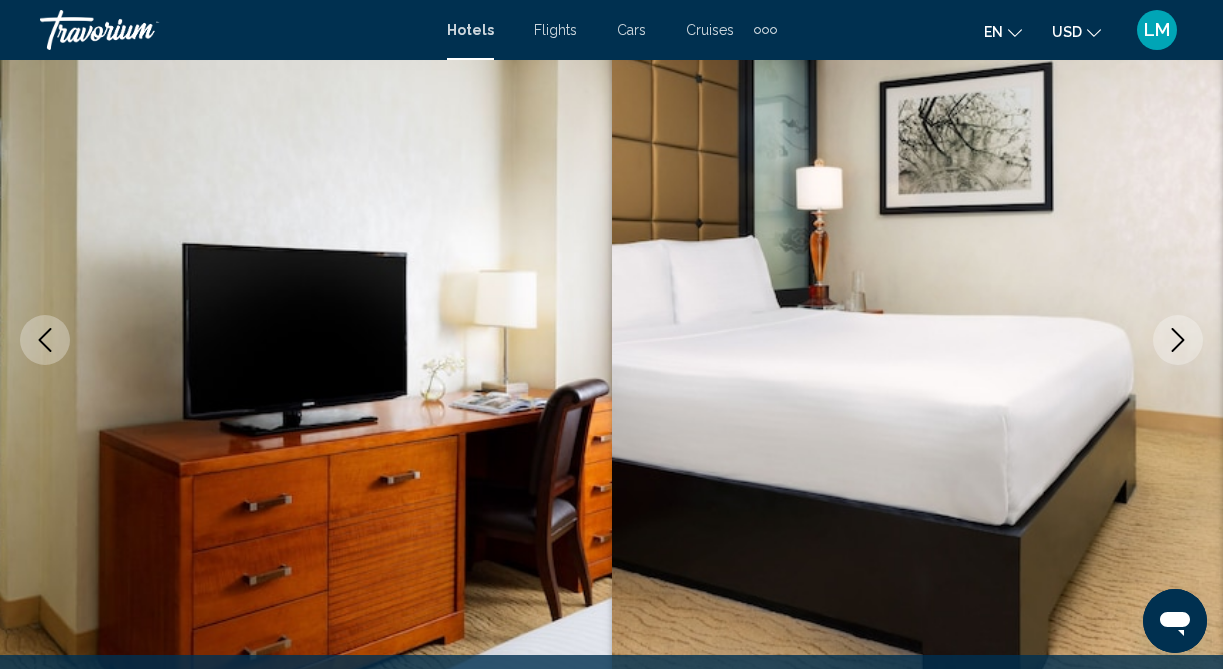 click 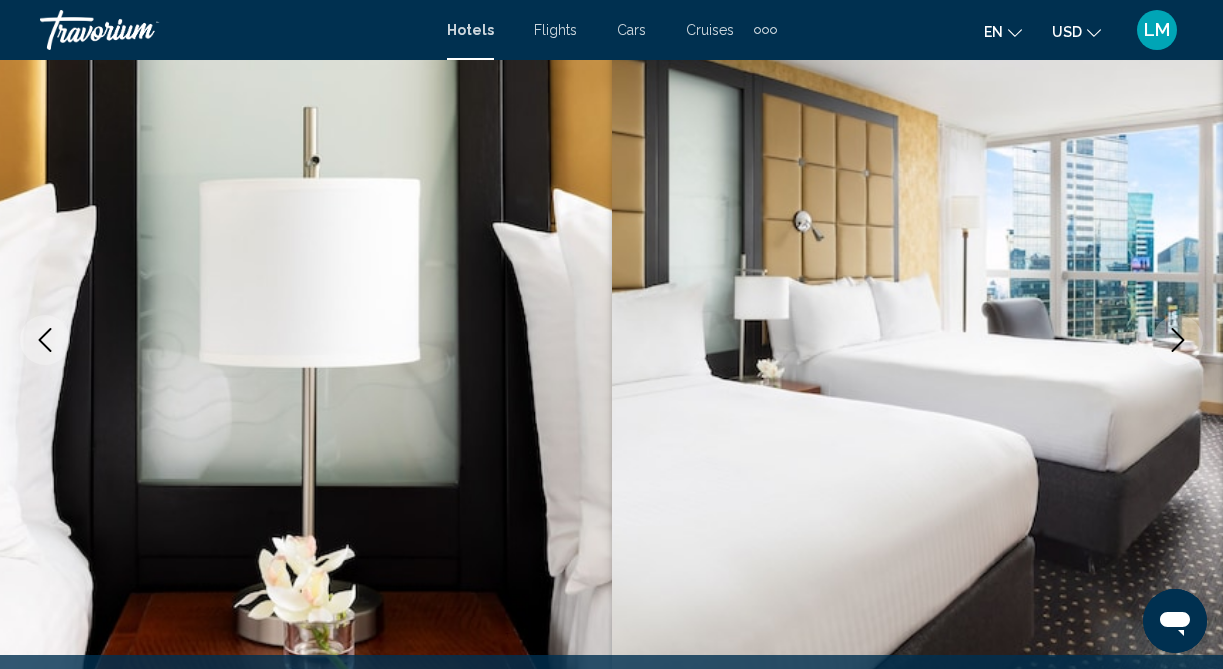 click 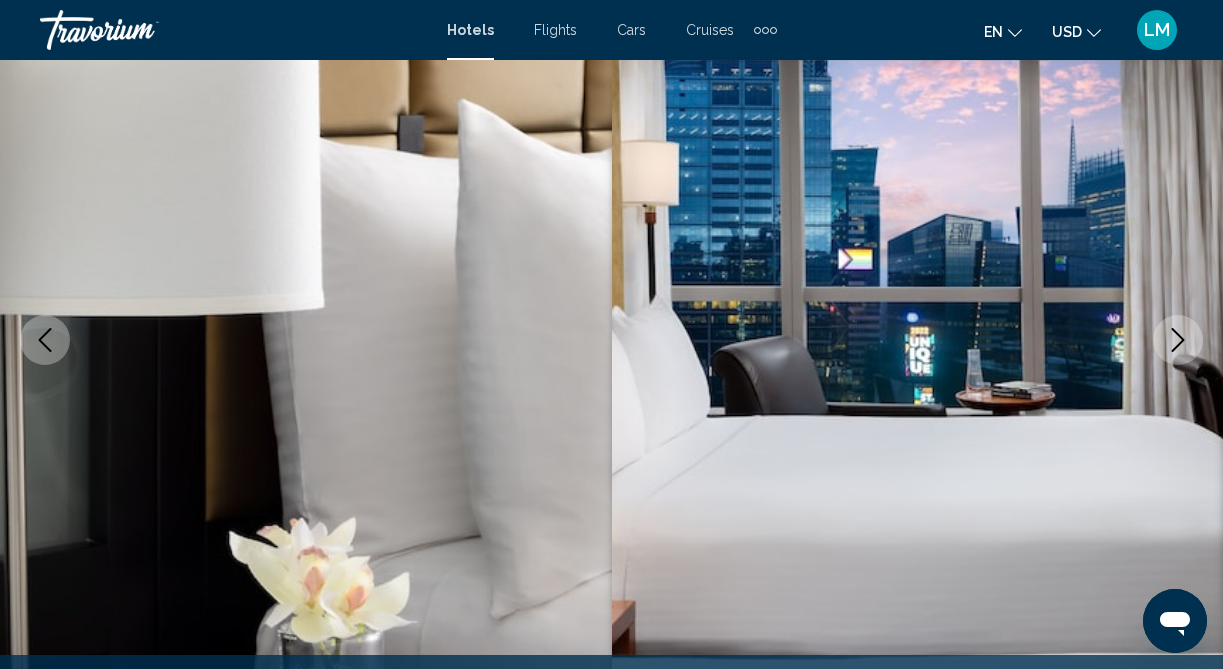 click 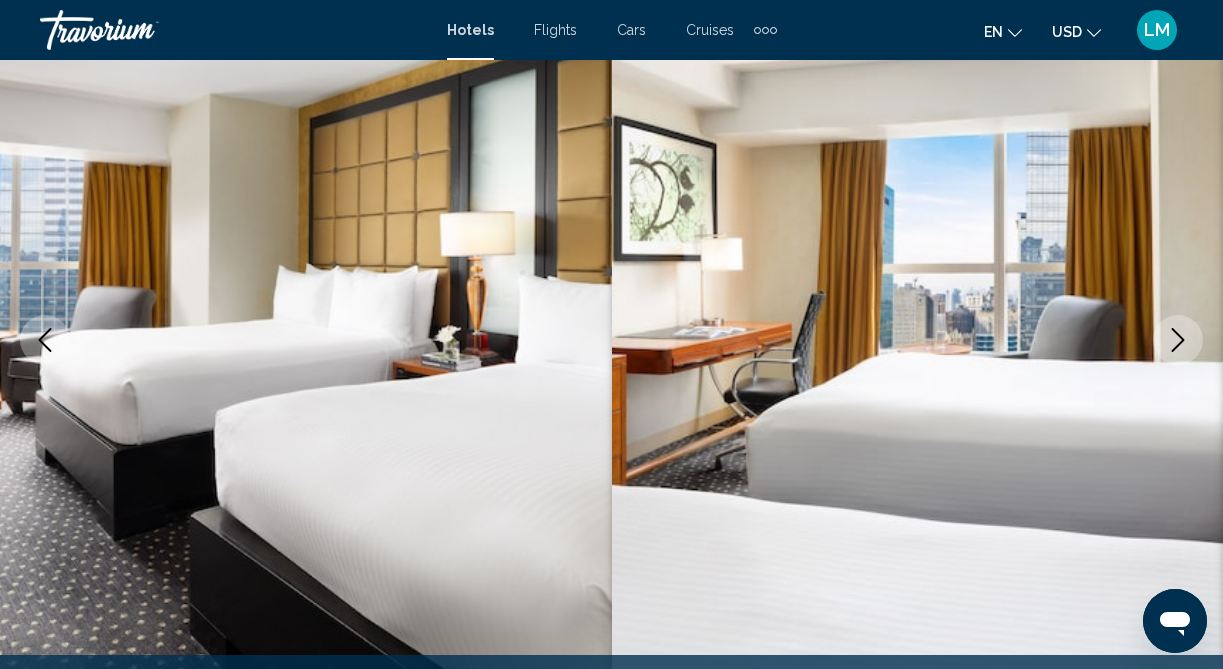 click 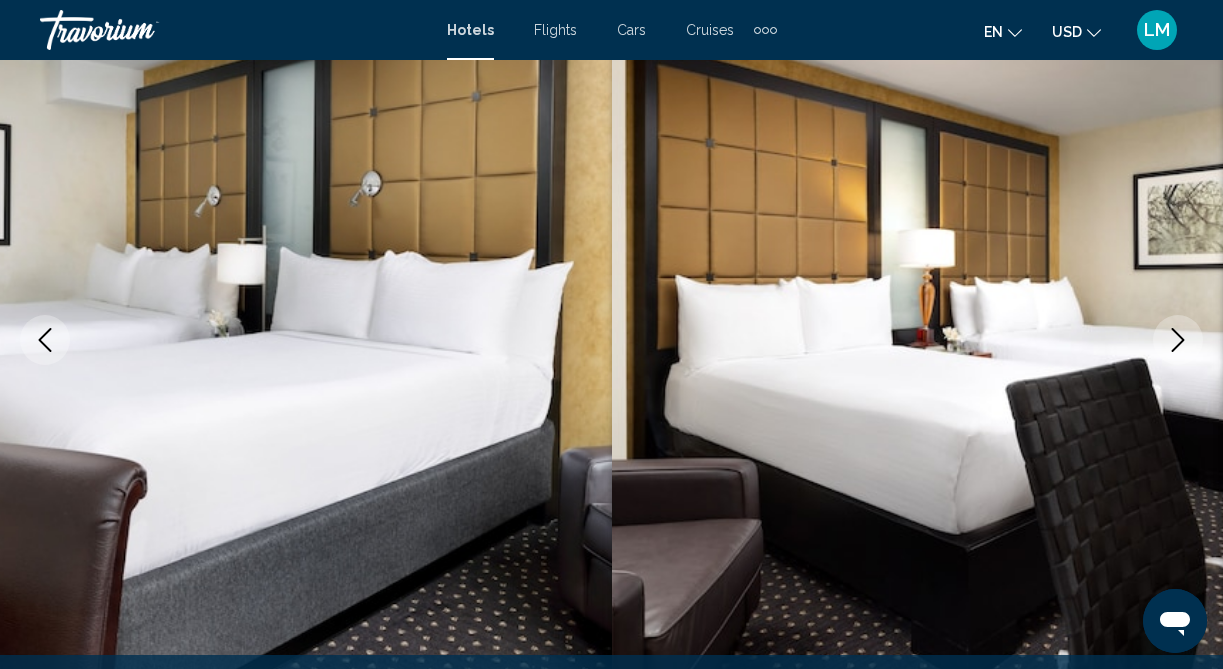 click 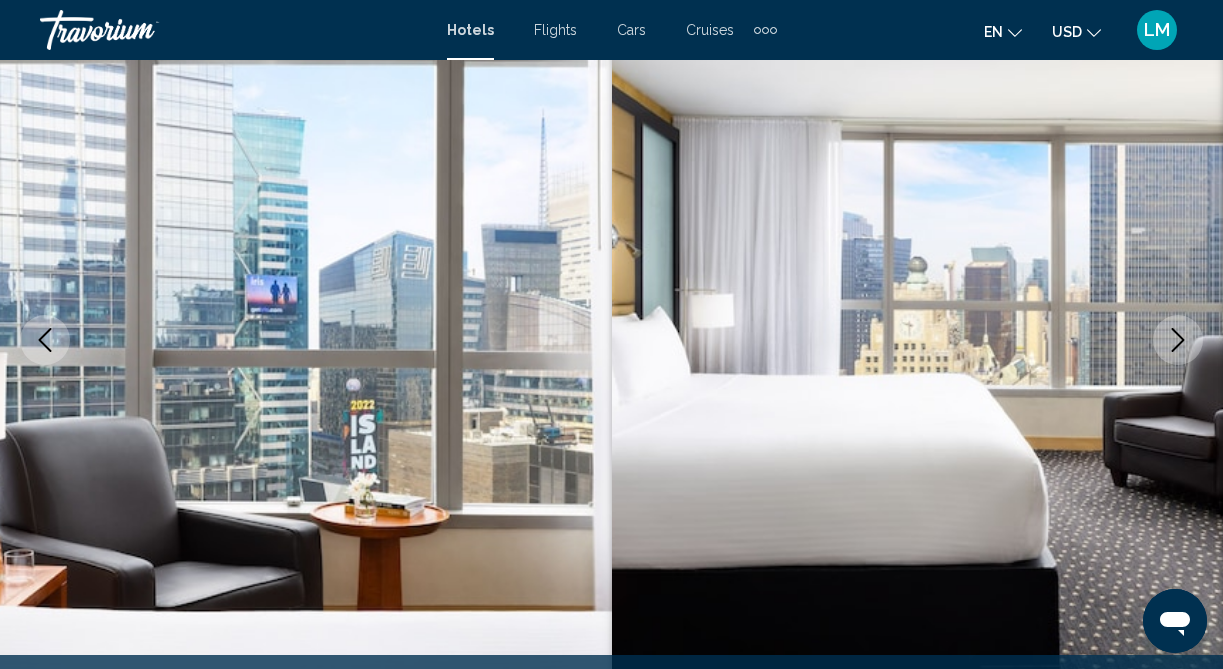 click 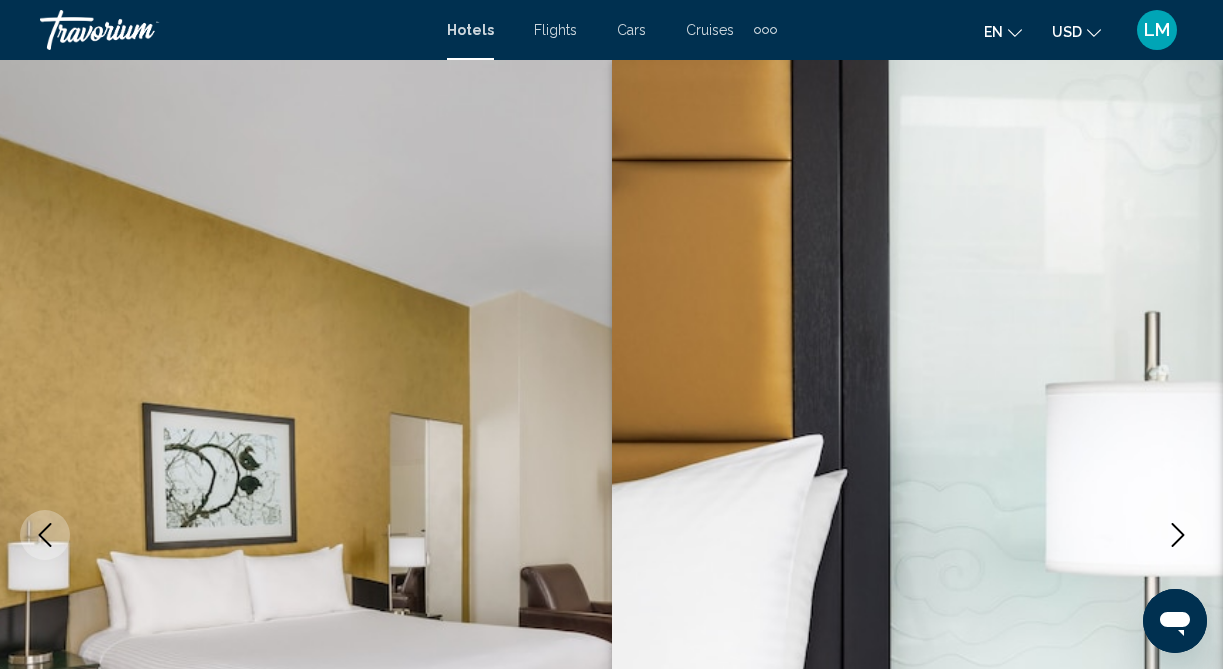 scroll, scrollTop: 0, scrollLeft: 0, axis: both 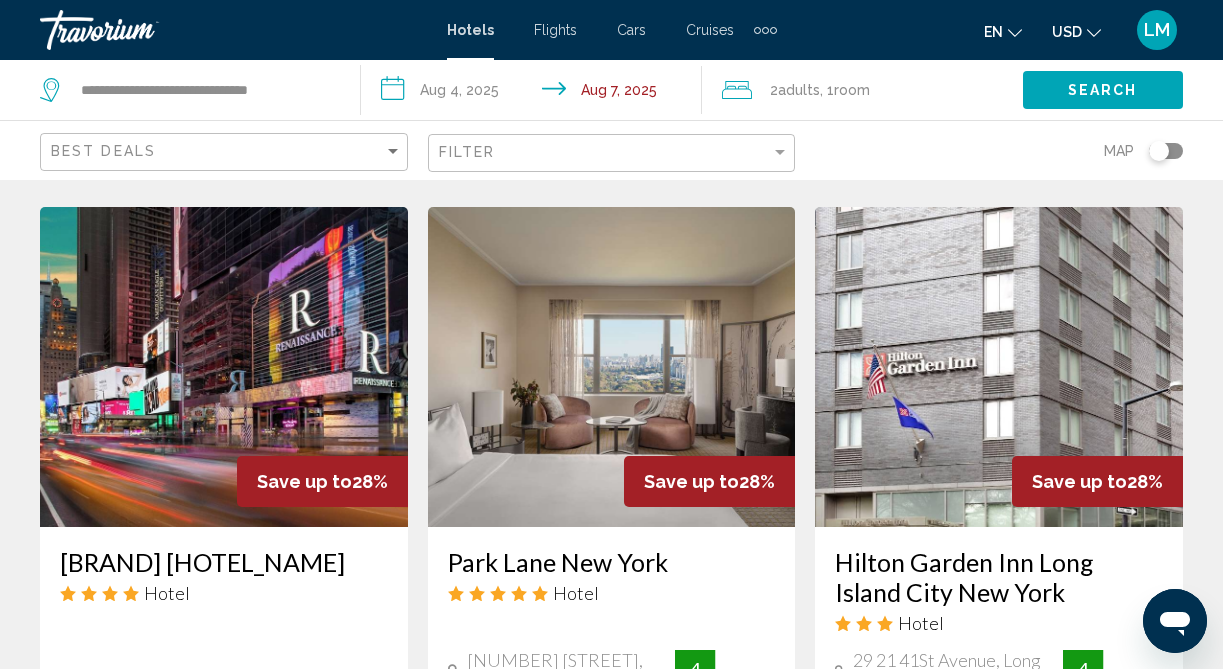 click at bounding box center [224, 367] 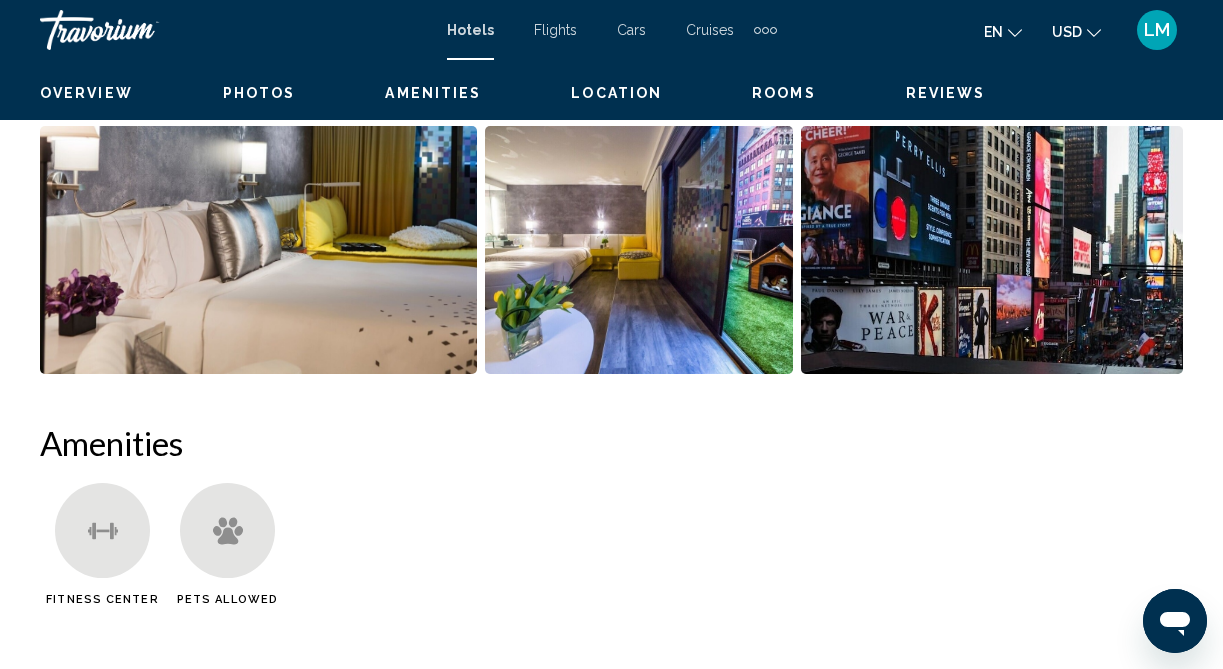 scroll, scrollTop: 0, scrollLeft: 0, axis: both 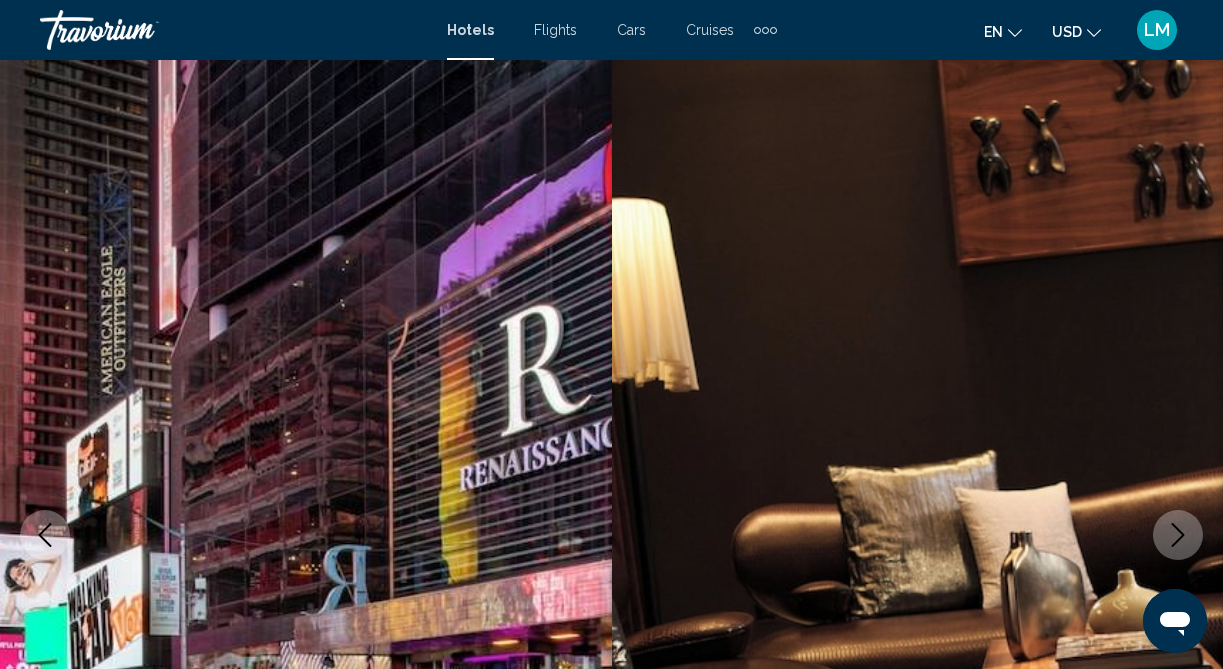 click 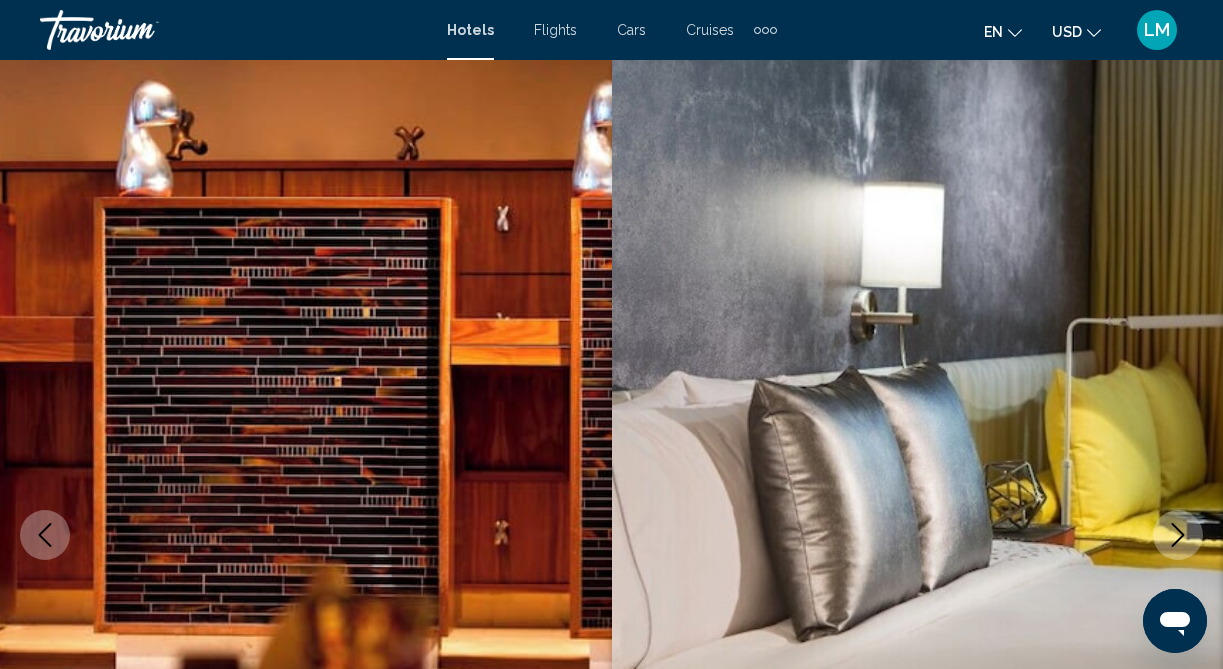 click 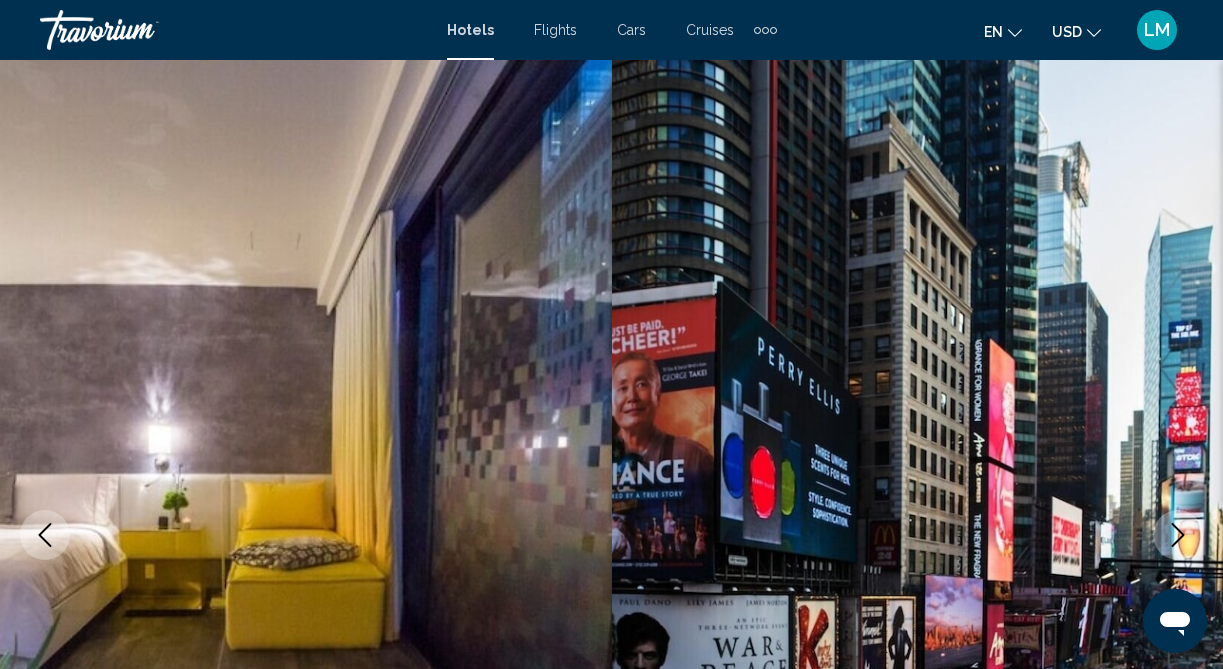 click 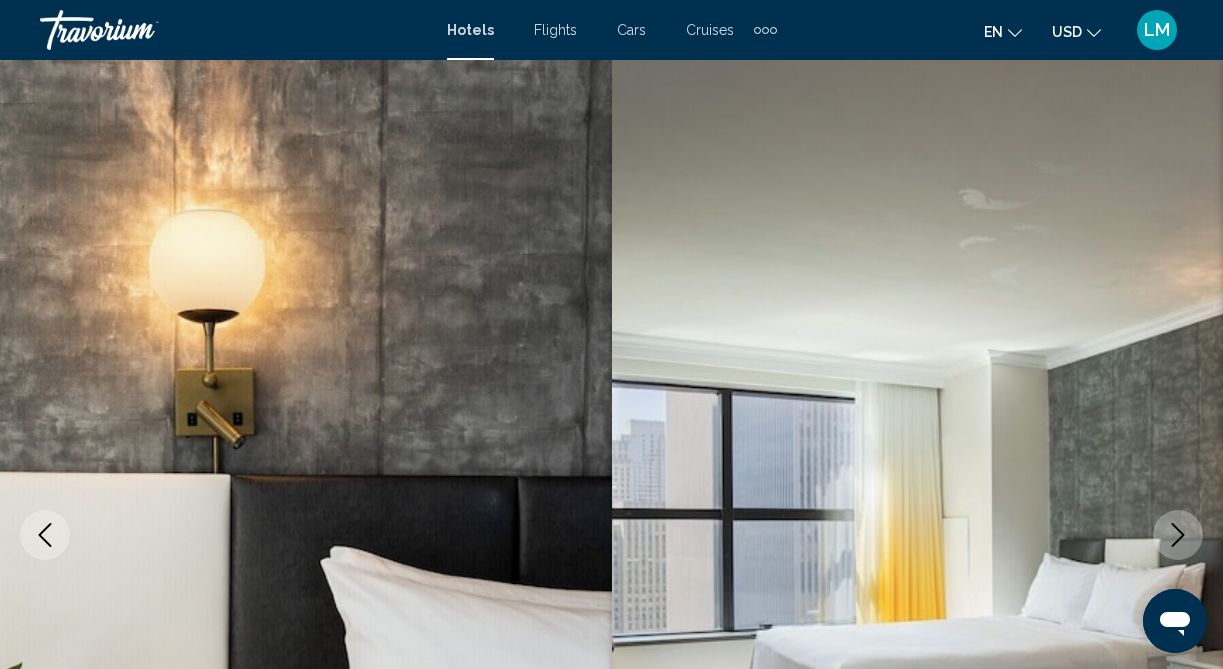 click 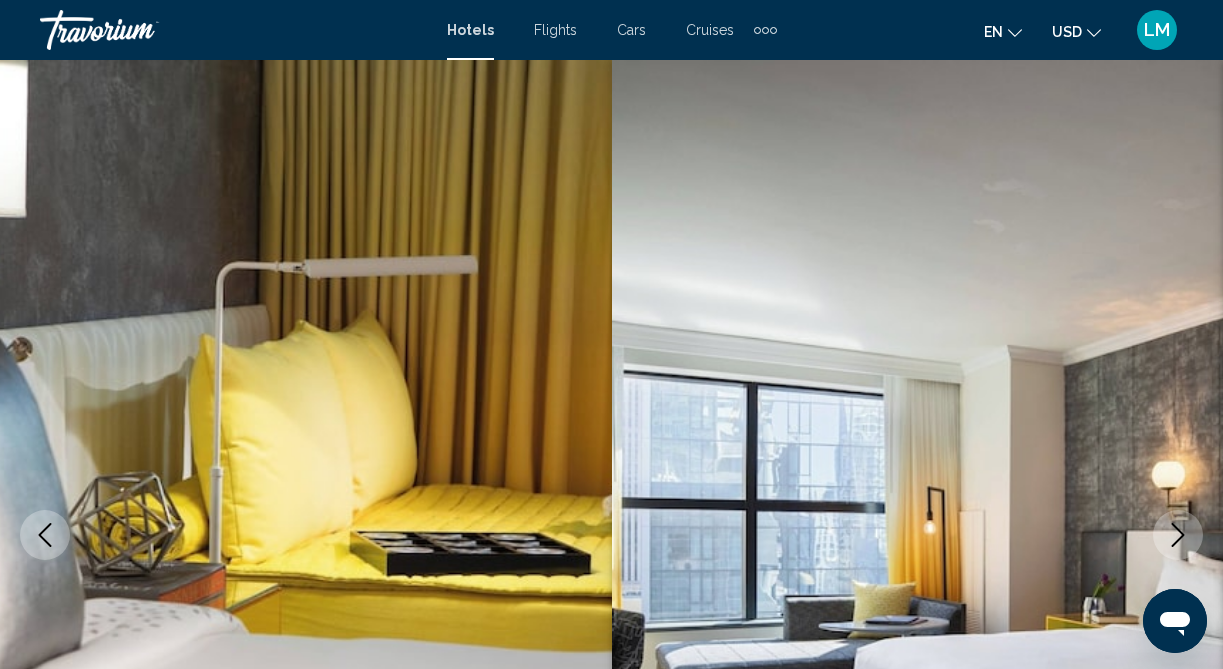 click 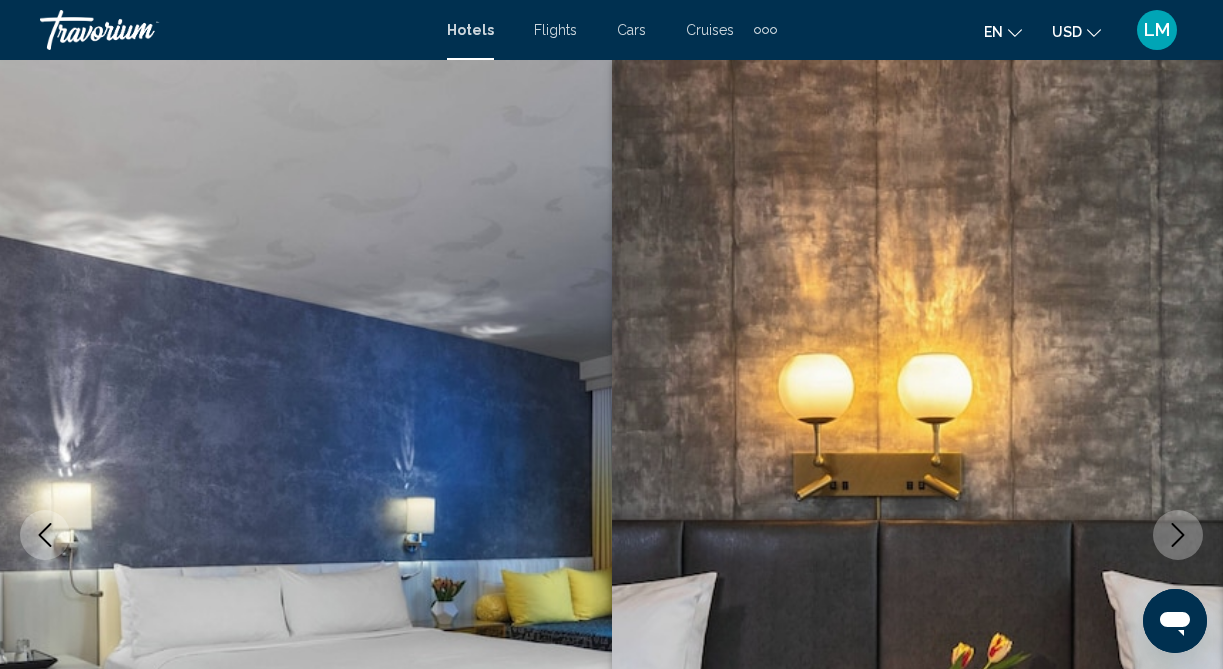 click 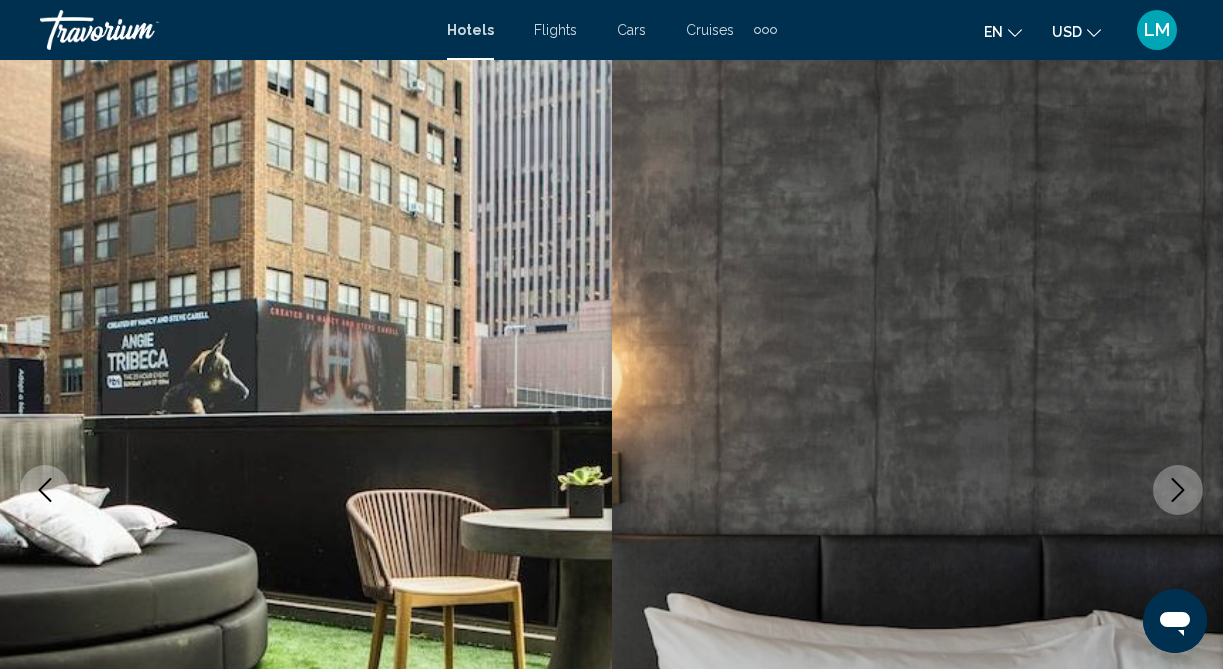 scroll, scrollTop: 46, scrollLeft: 0, axis: vertical 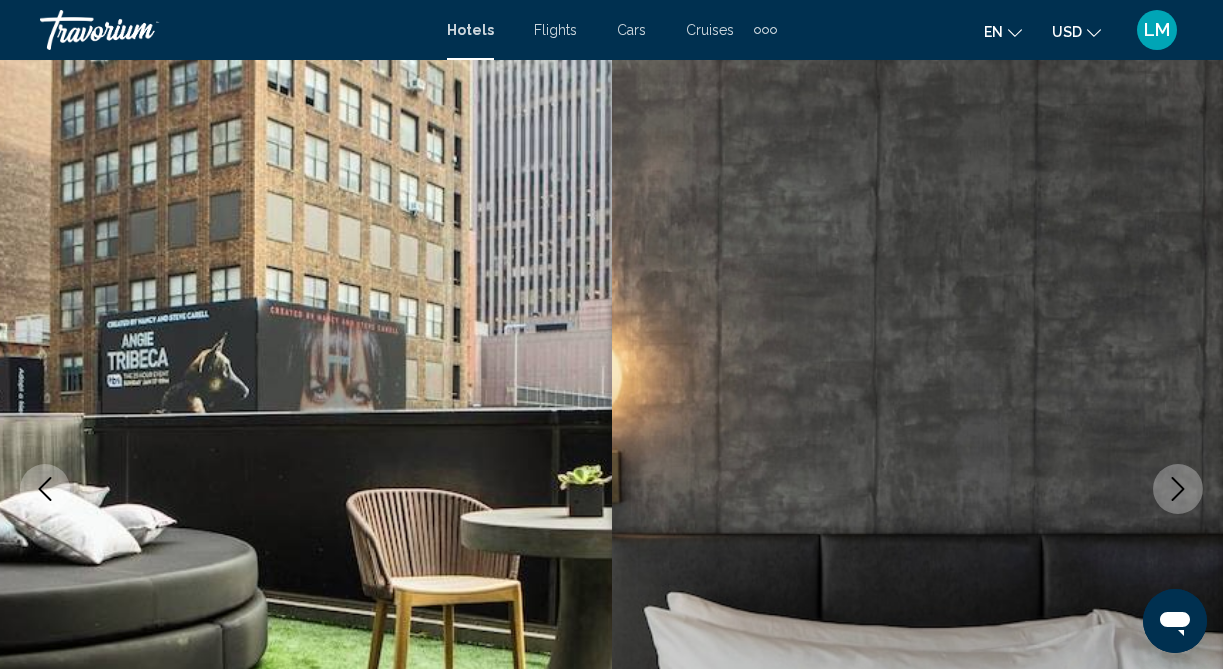 click 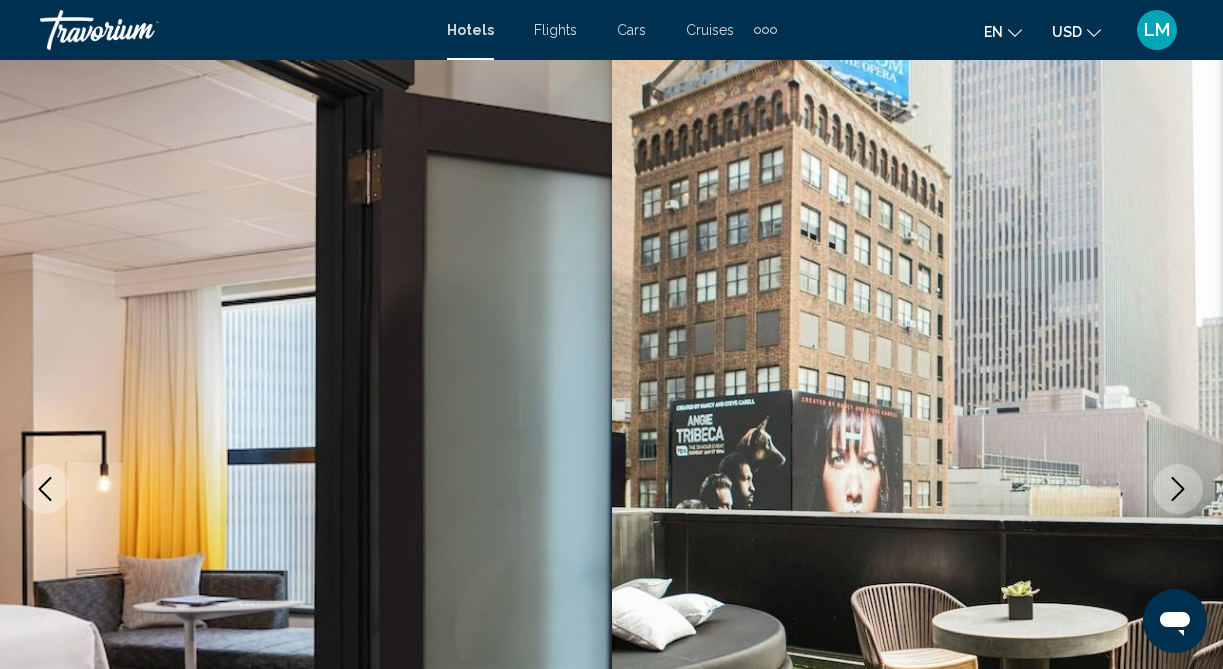 click 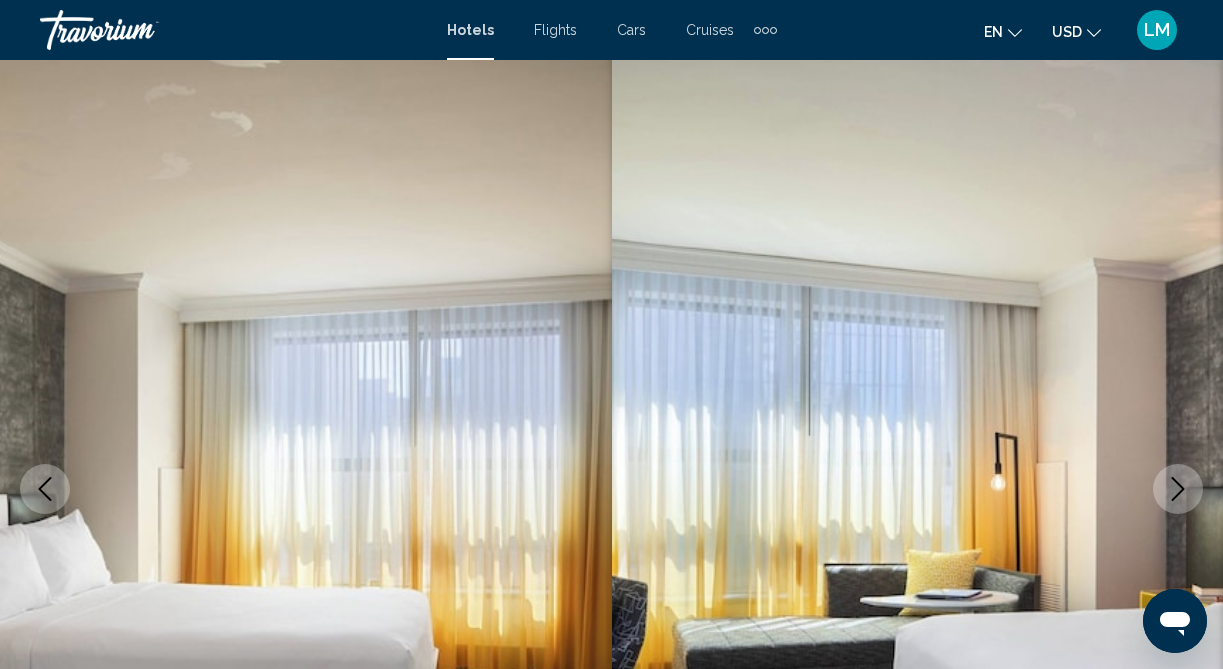 click 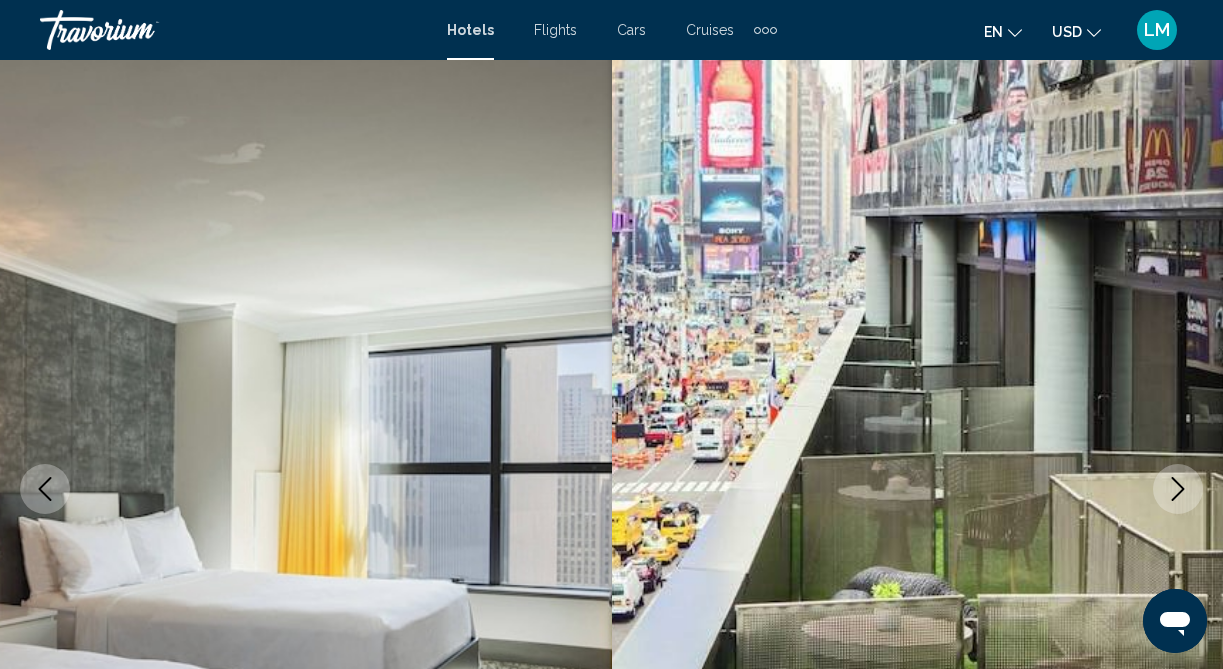 click 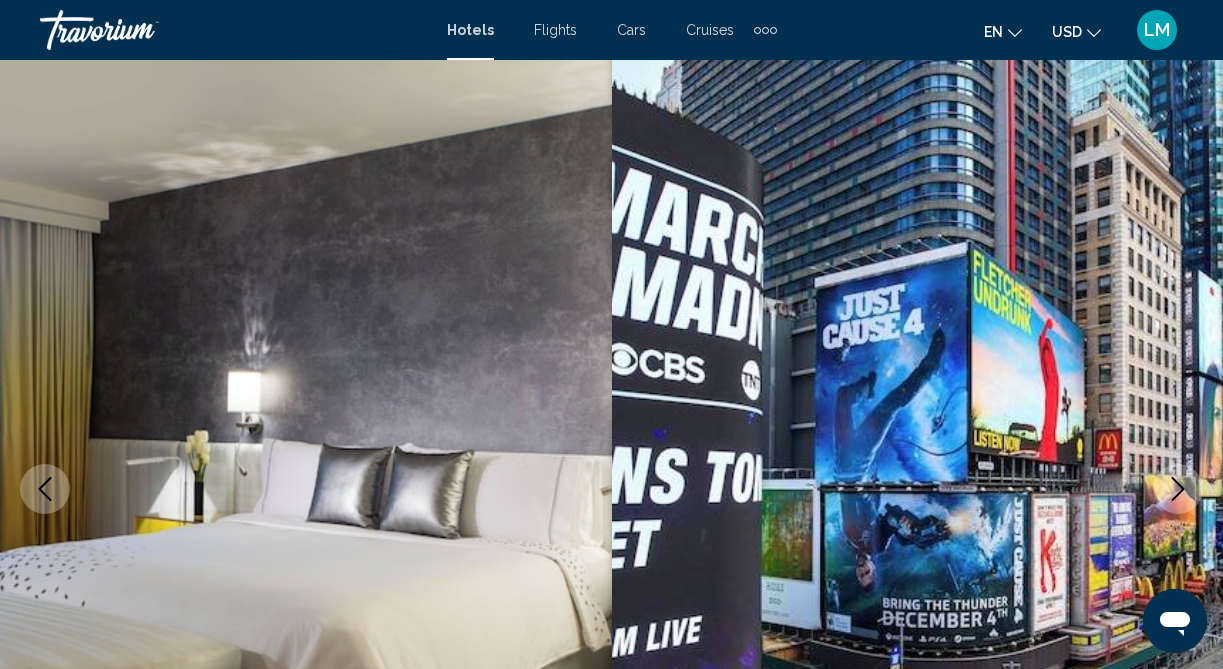 click 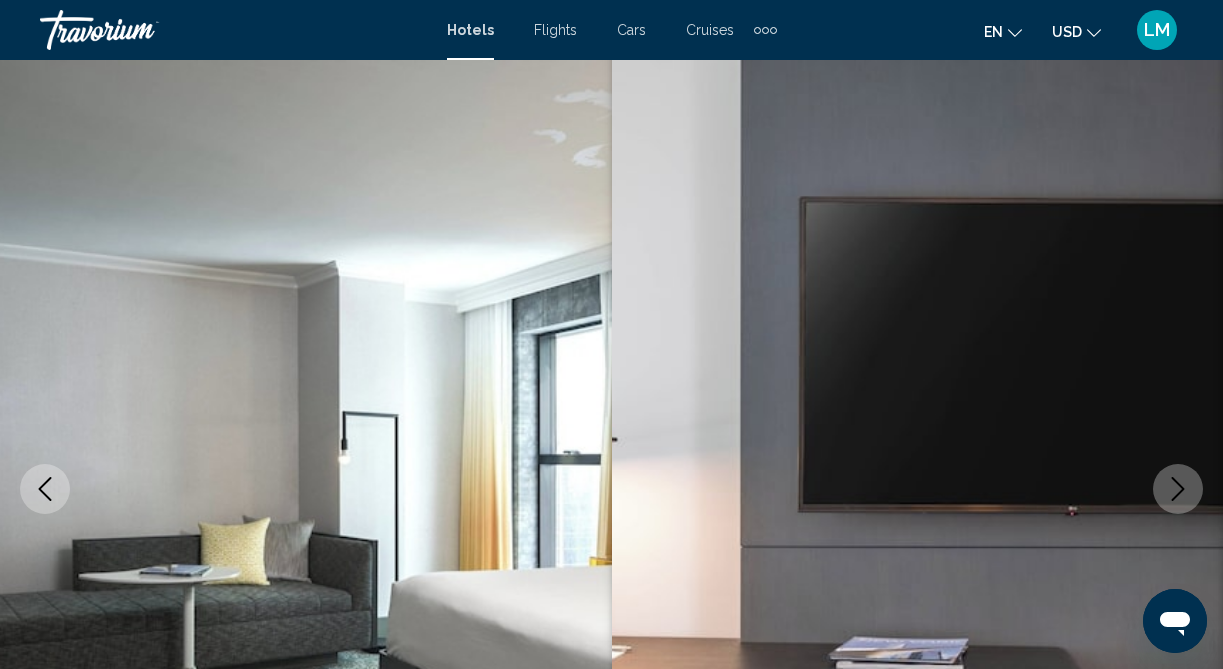 click 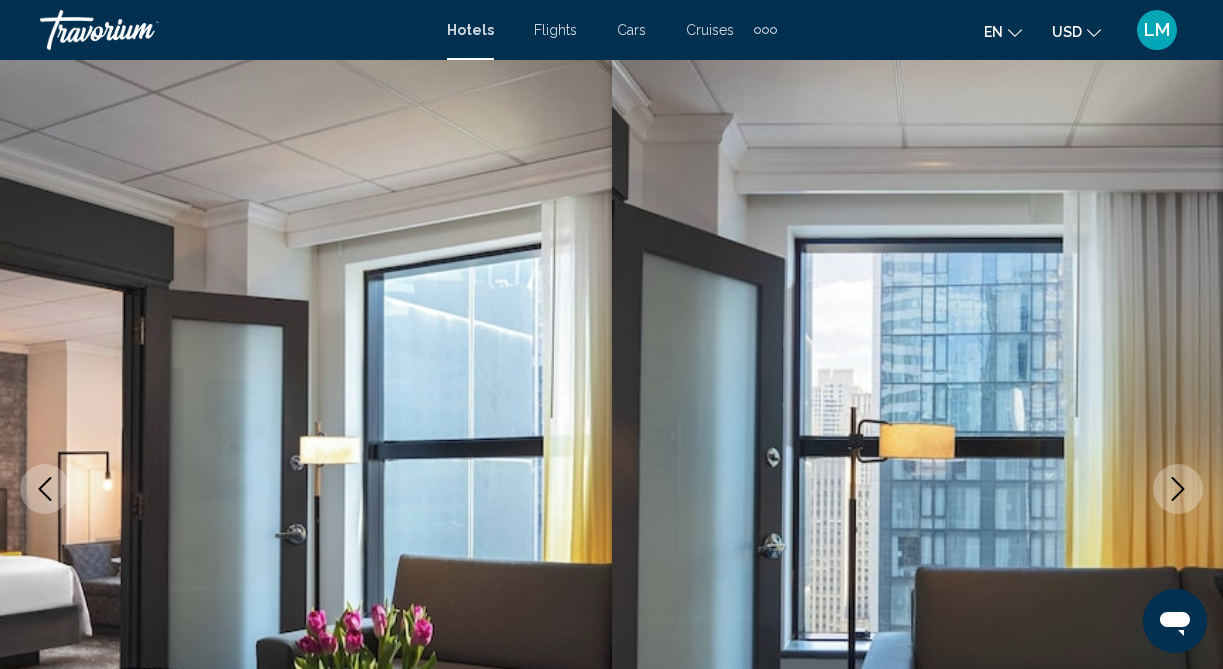 click 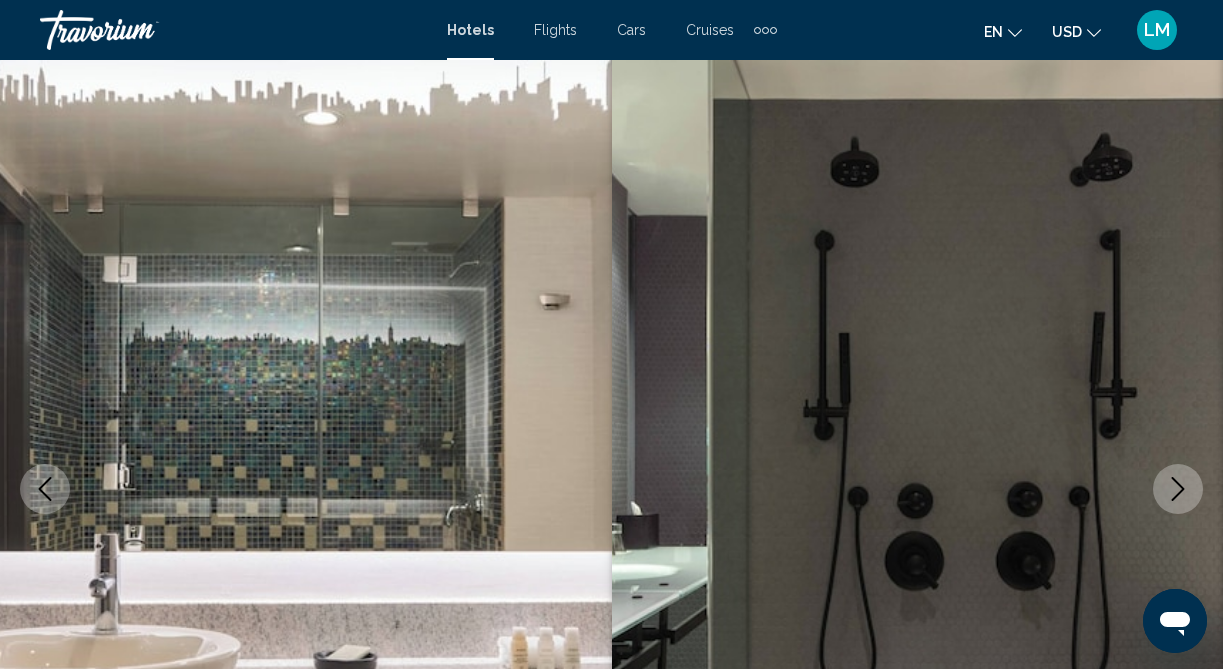 click 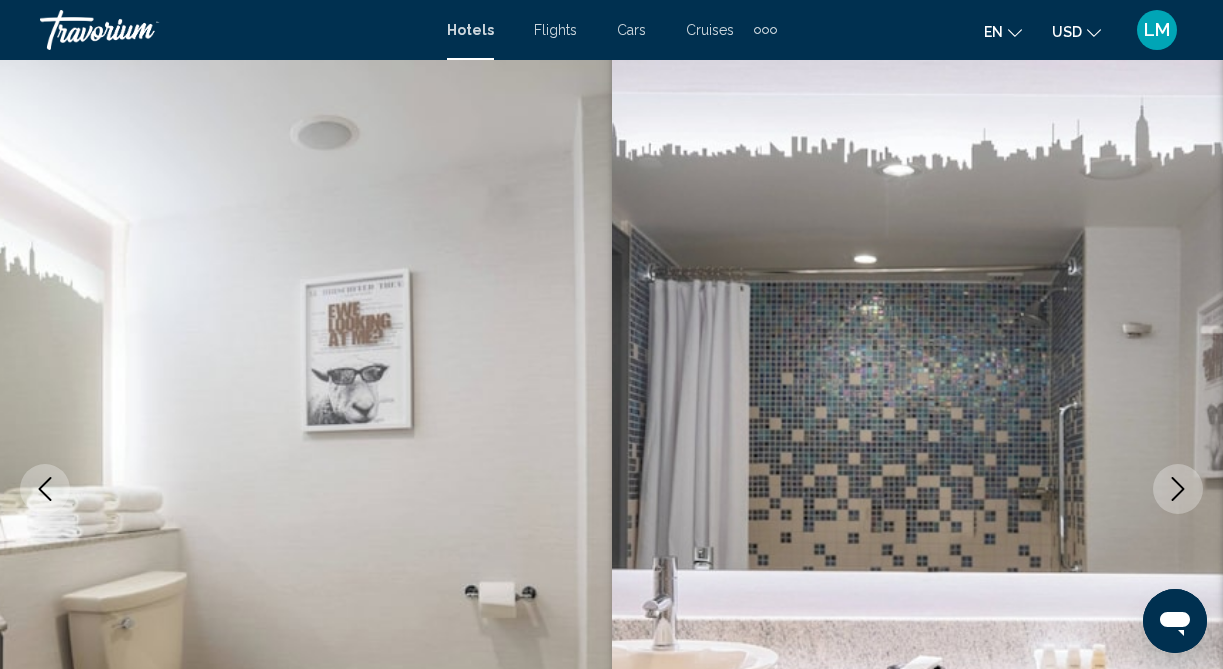 click 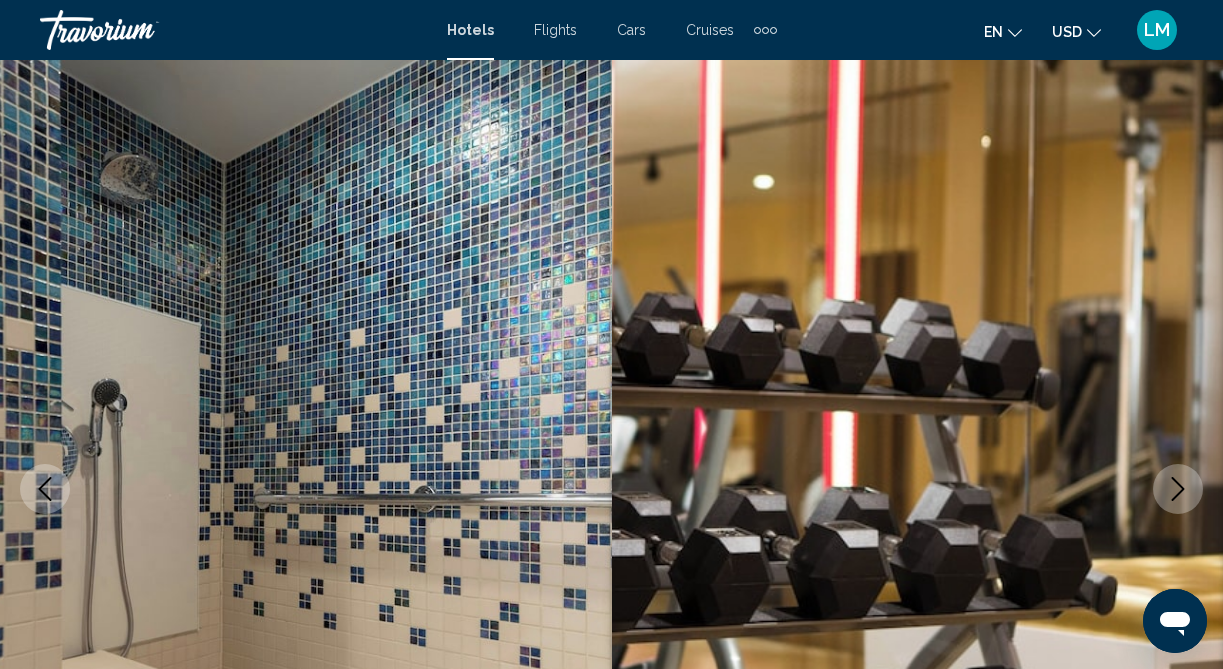 click 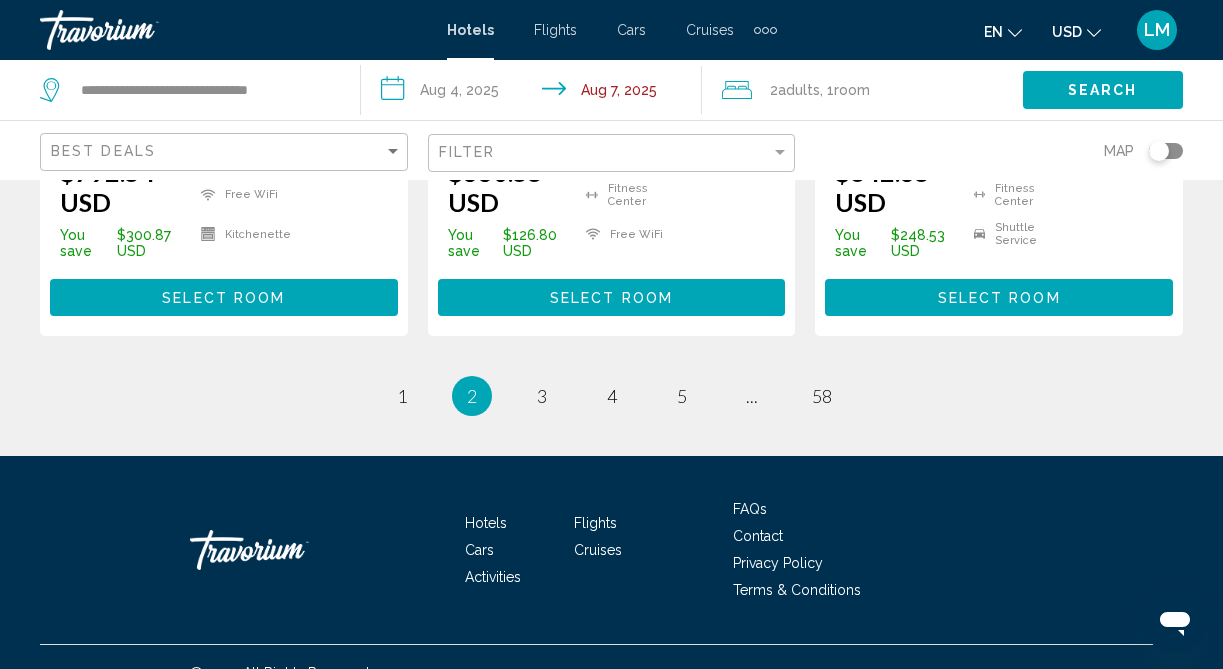 scroll, scrollTop: 3043, scrollLeft: 0, axis: vertical 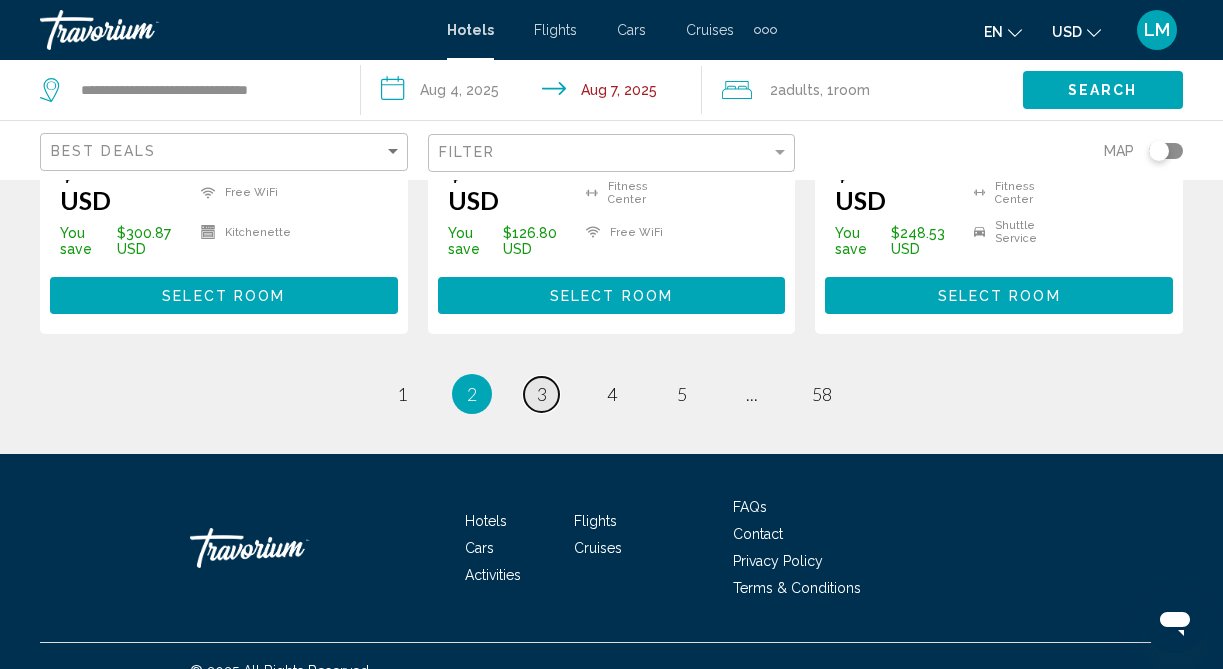 click on "3" at bounding box center (542, 394) 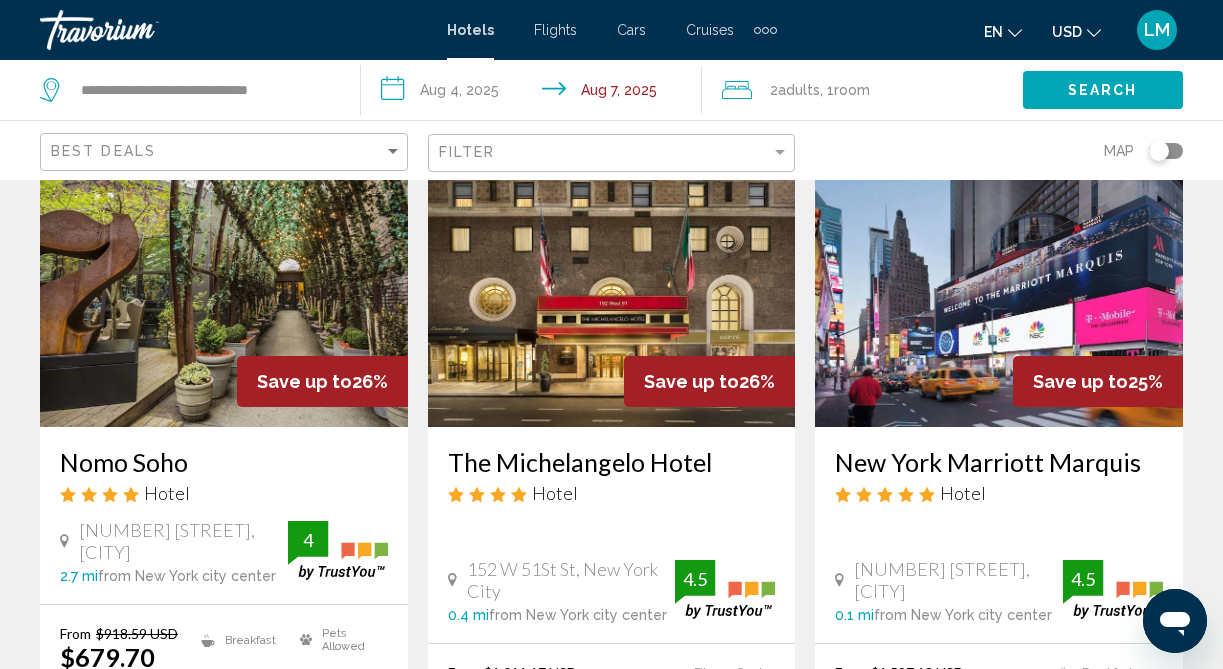 scroll, scrollTop: 929, scrollLeft: 0, axis: vertical 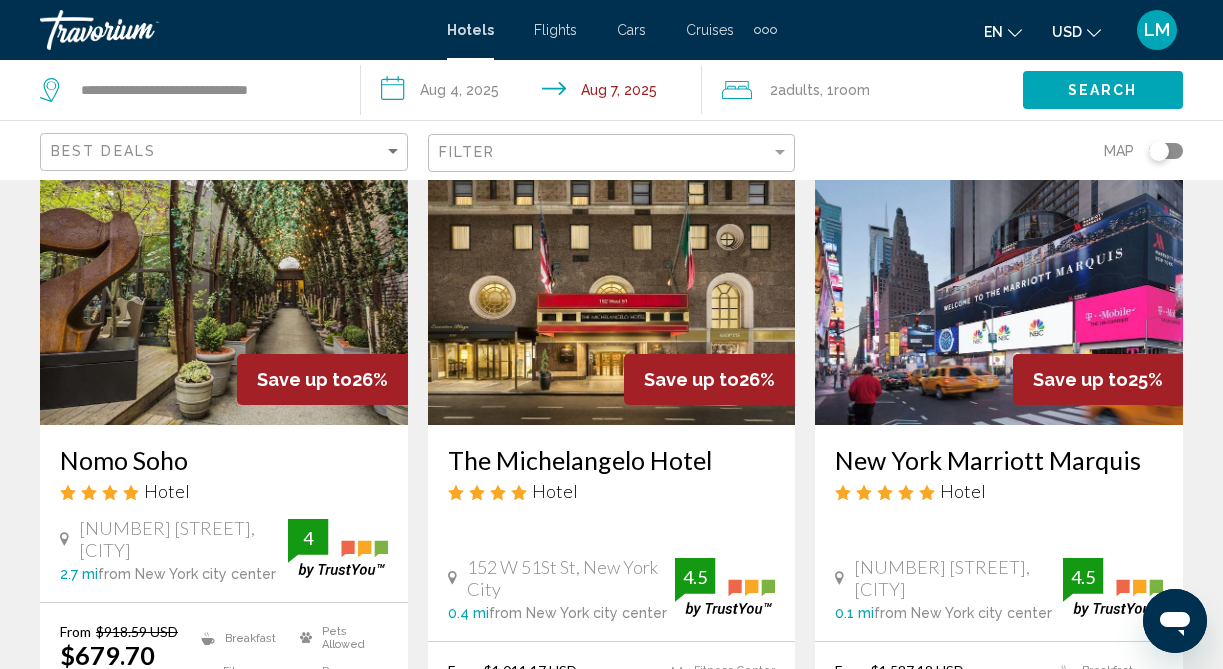 click at bounding box center [224, 265] 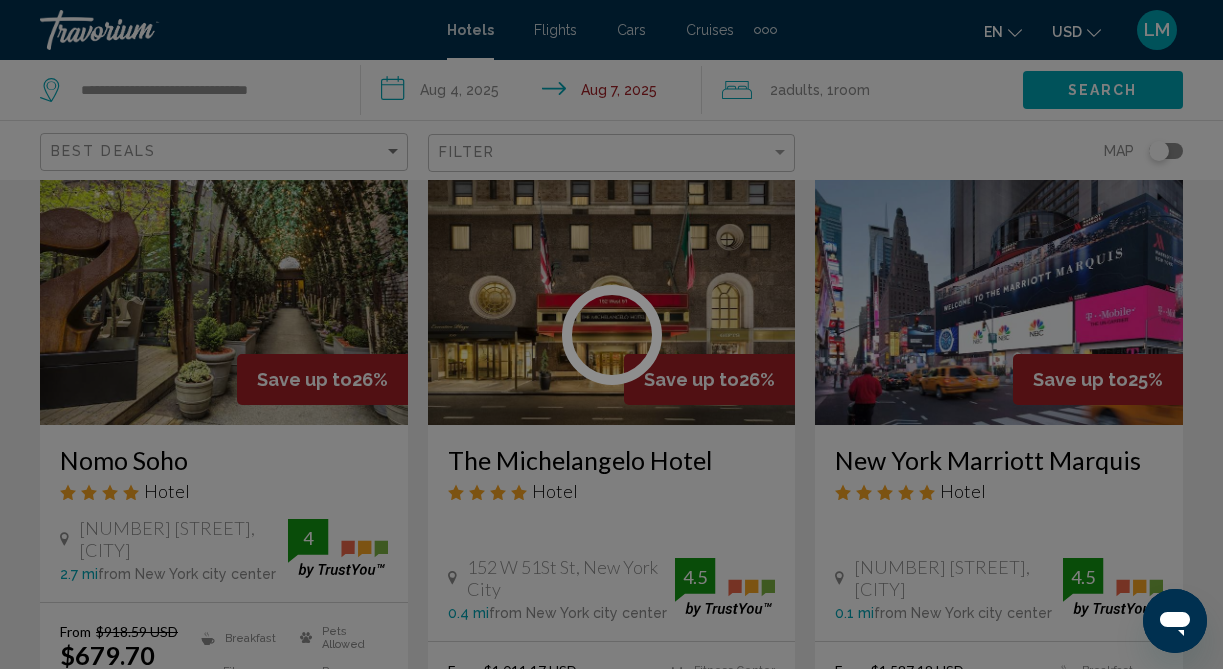 scroll, scrollTop: 0, scrollLeft: 0, axis: both 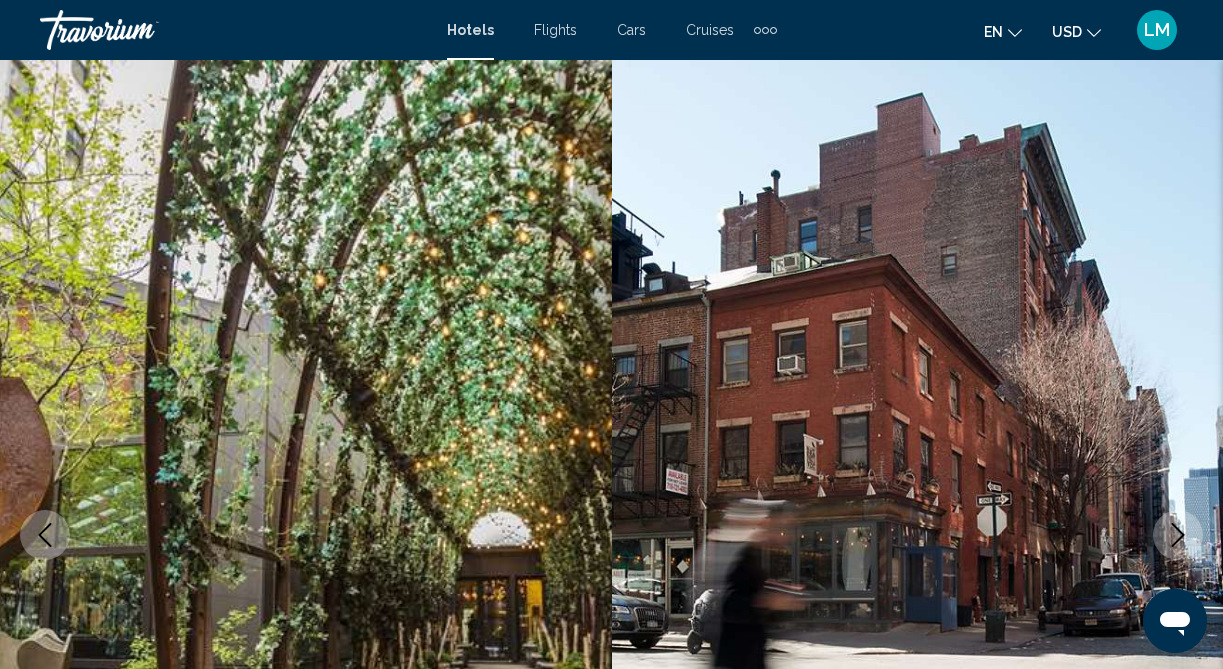 click 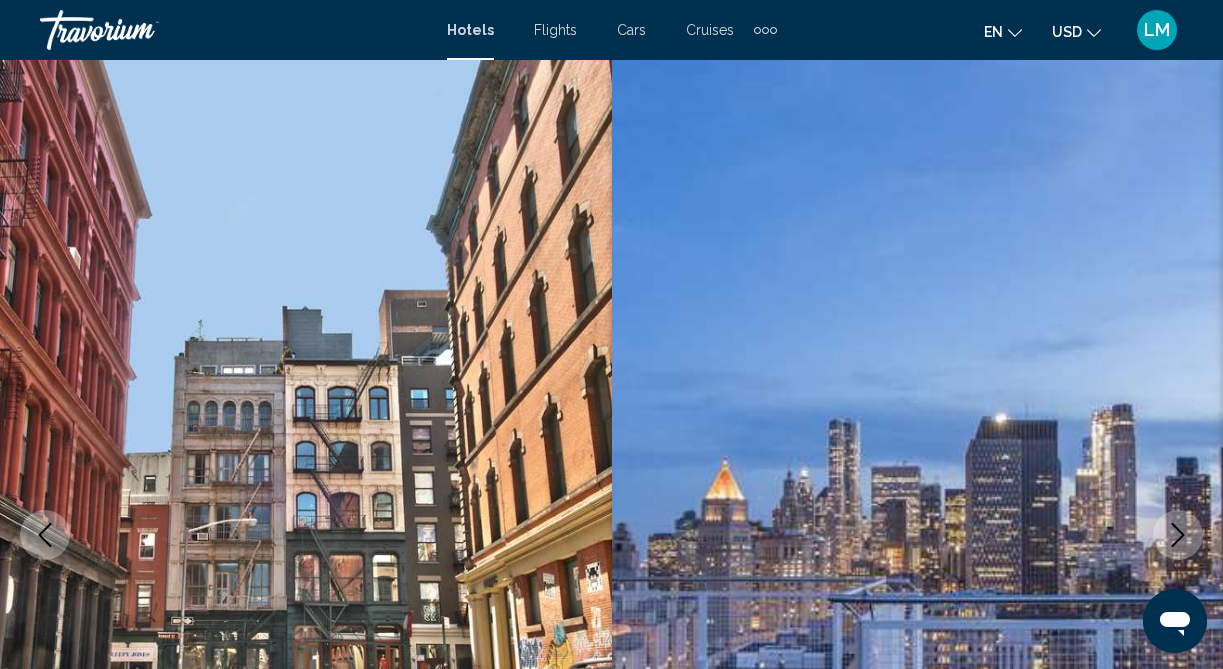 click 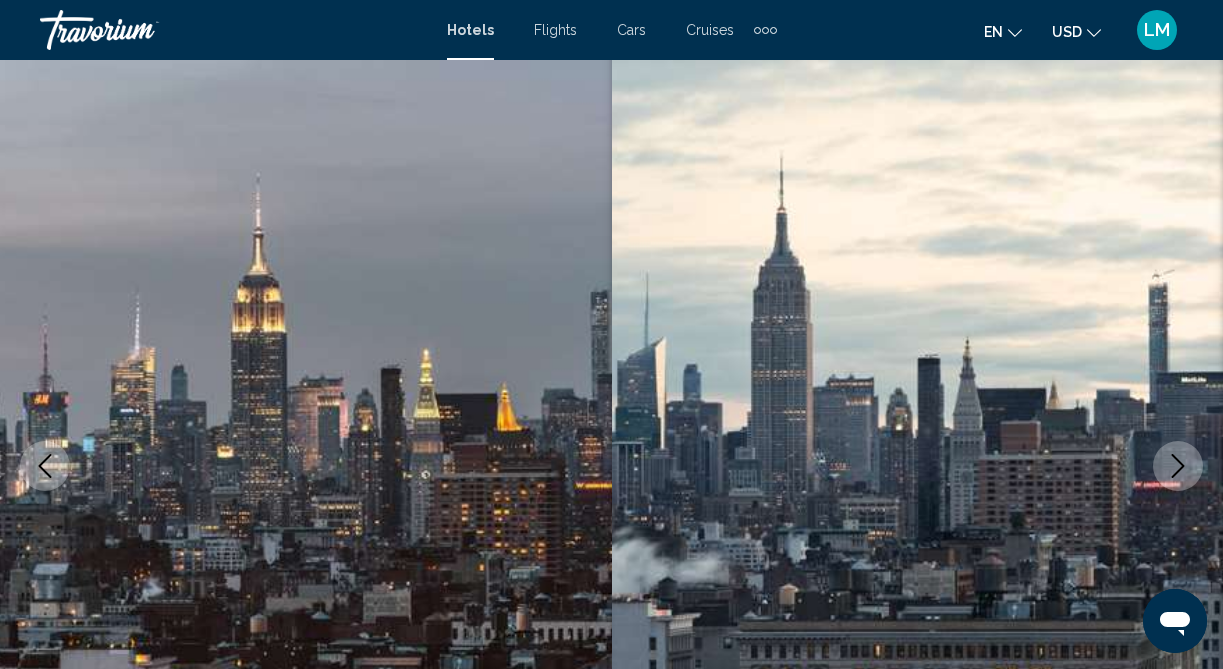 scroll, scrollTop: 72, scrollLeft: 0, axis: vertical 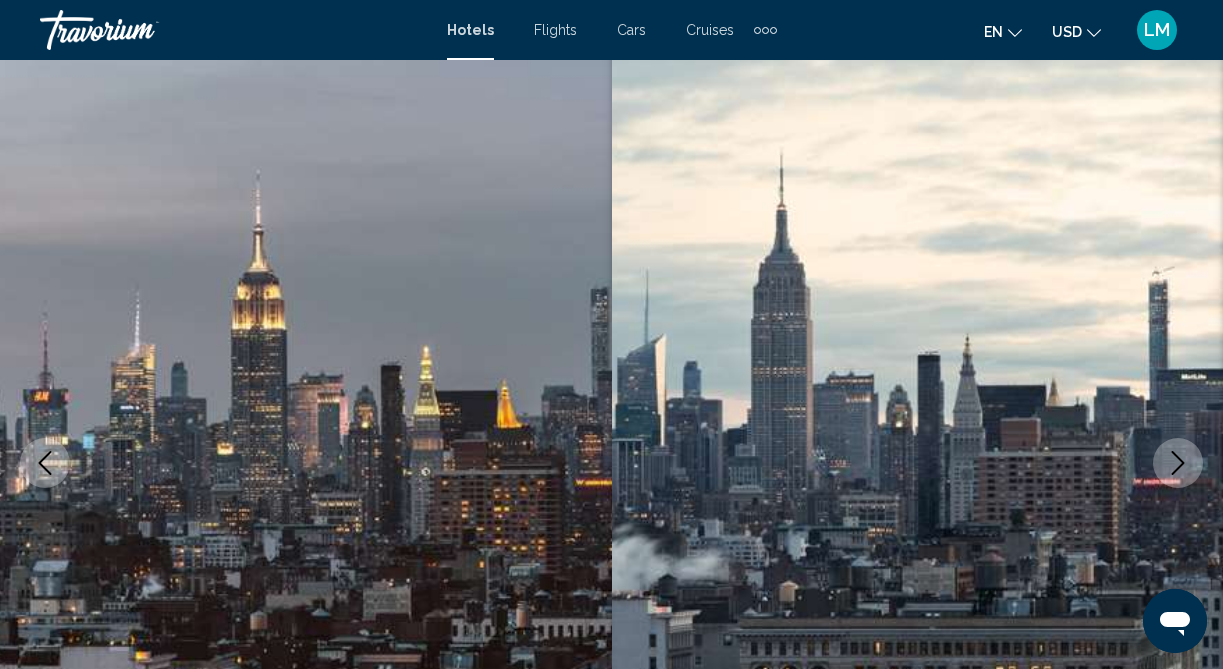 click at bounding box center [1178, 463] 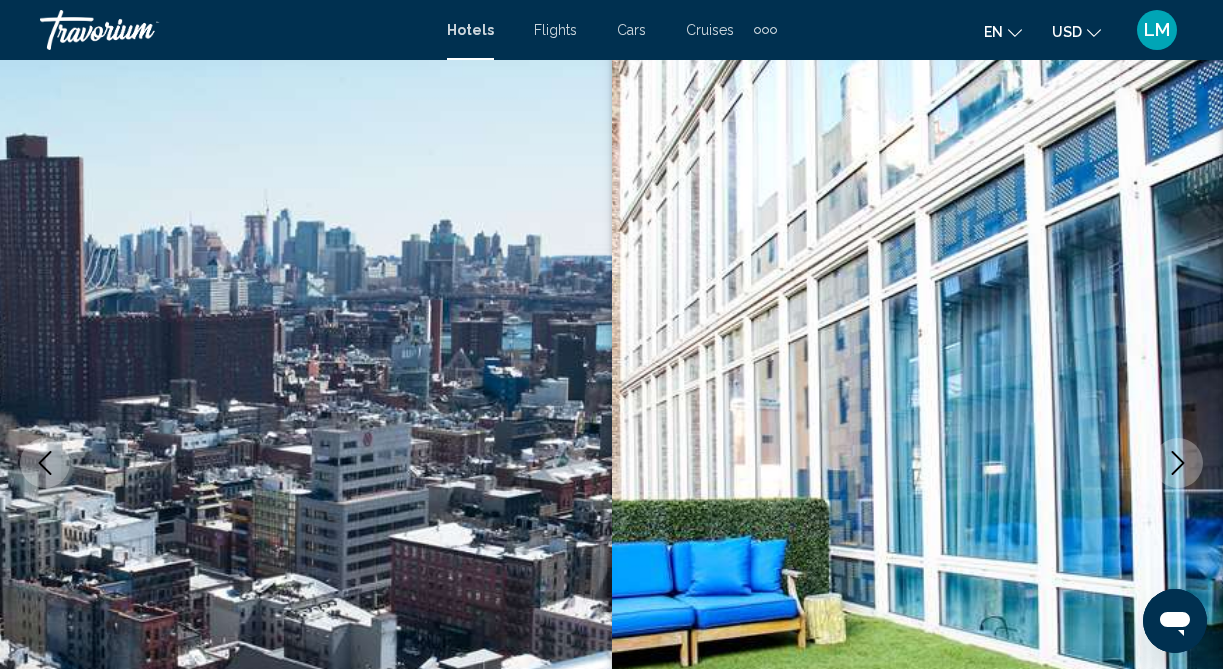 click 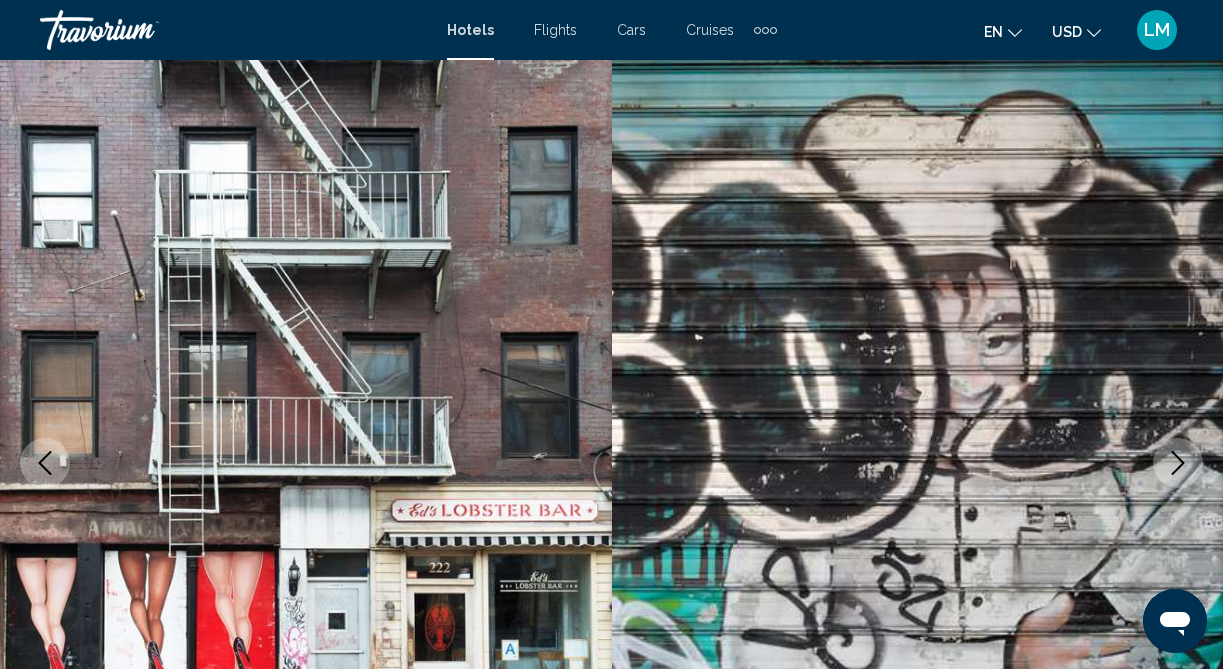 click 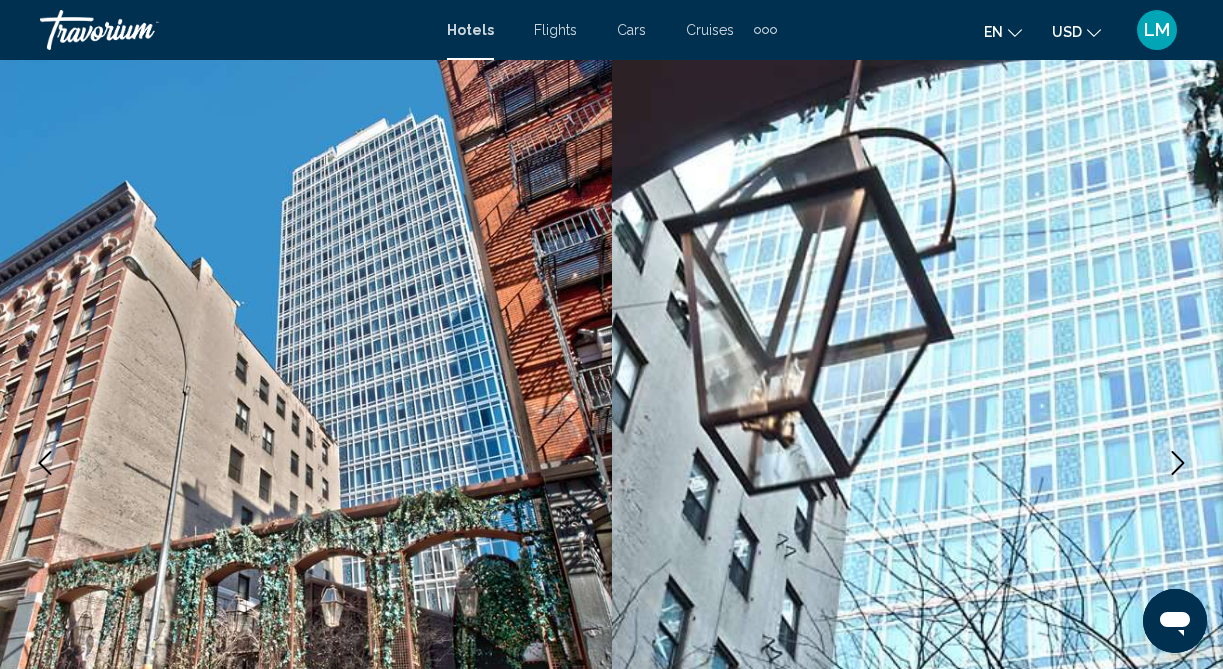 click 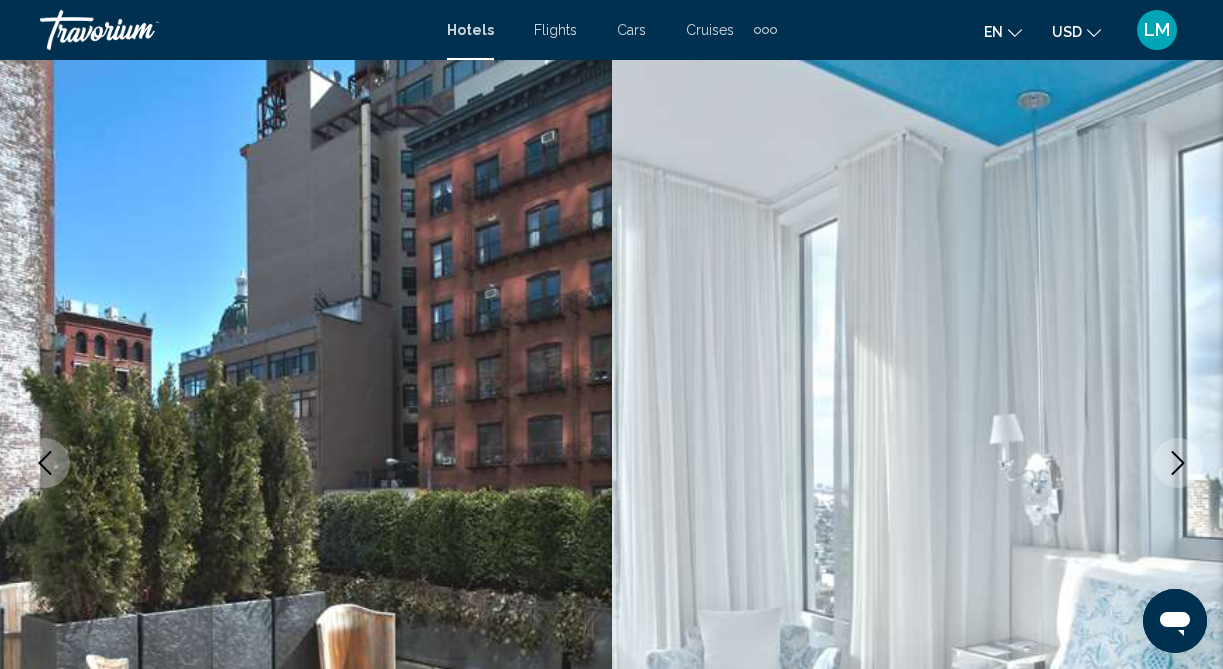 click 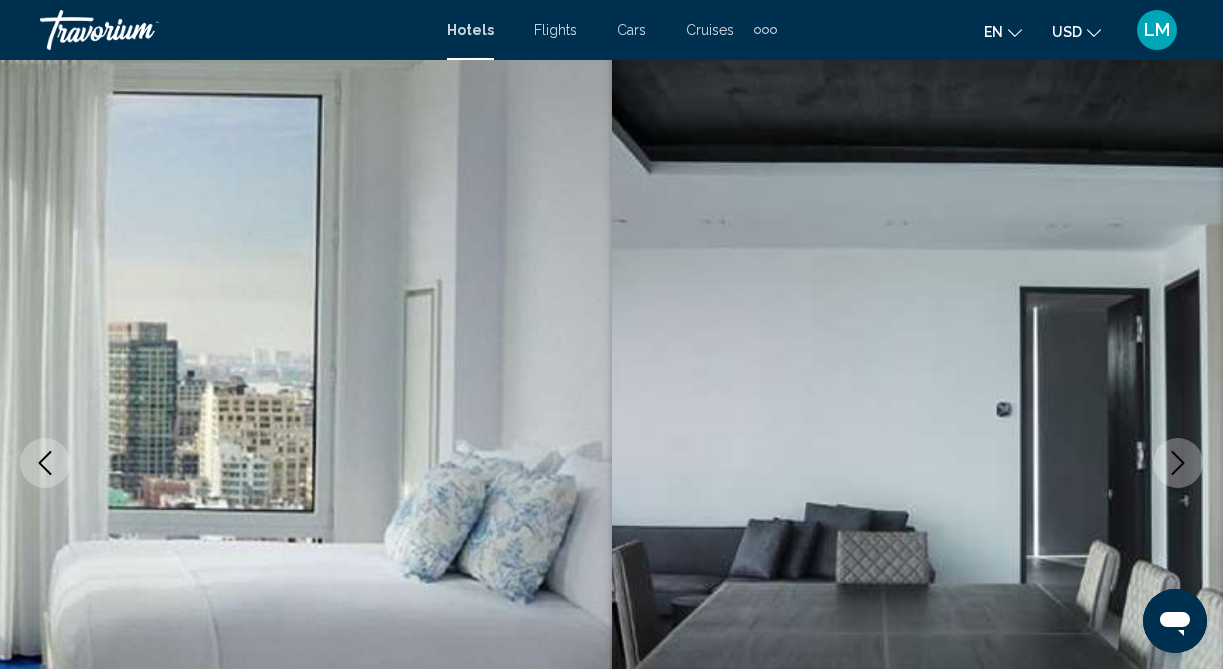 click 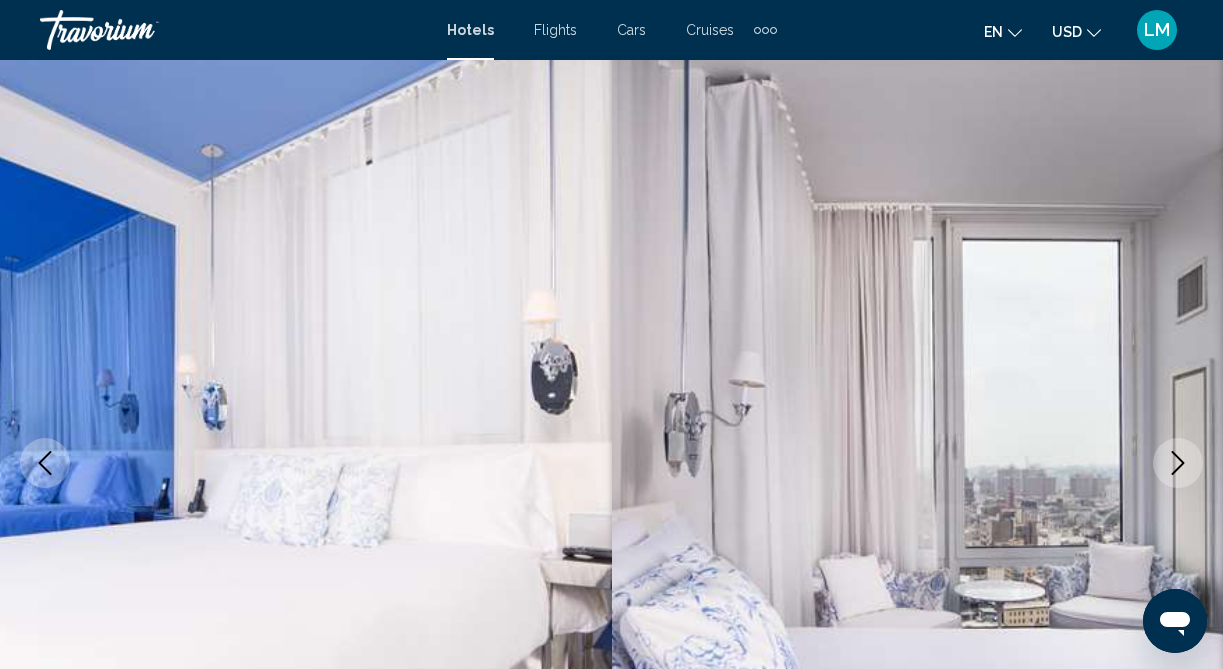 click 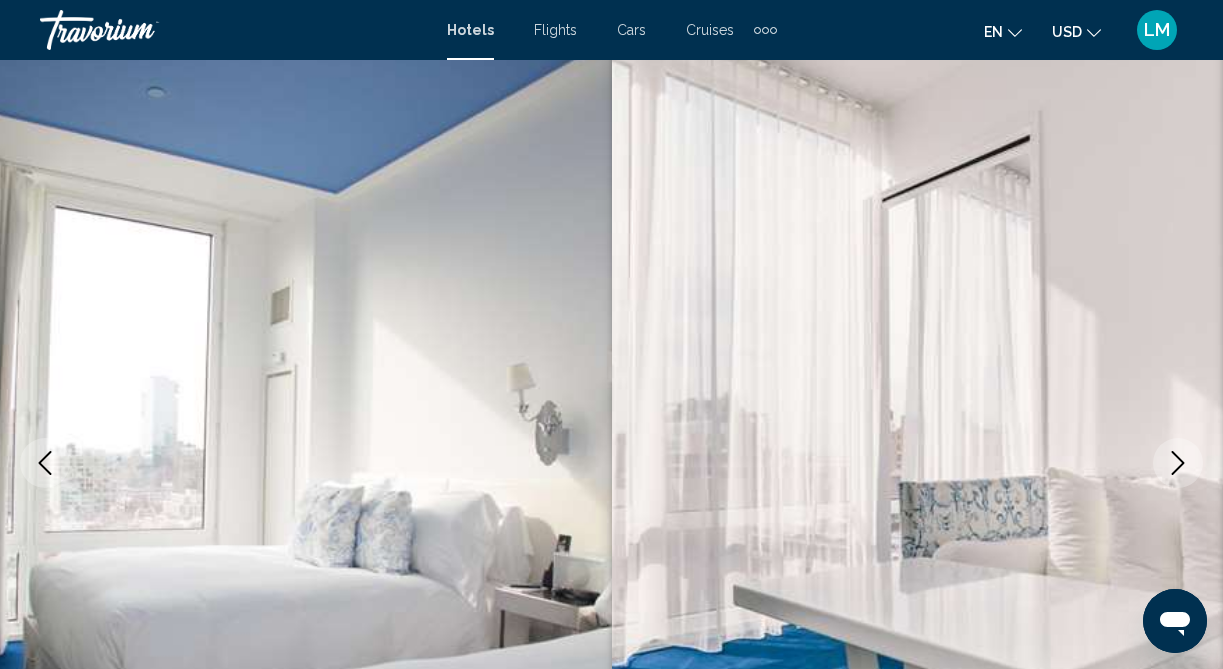 click 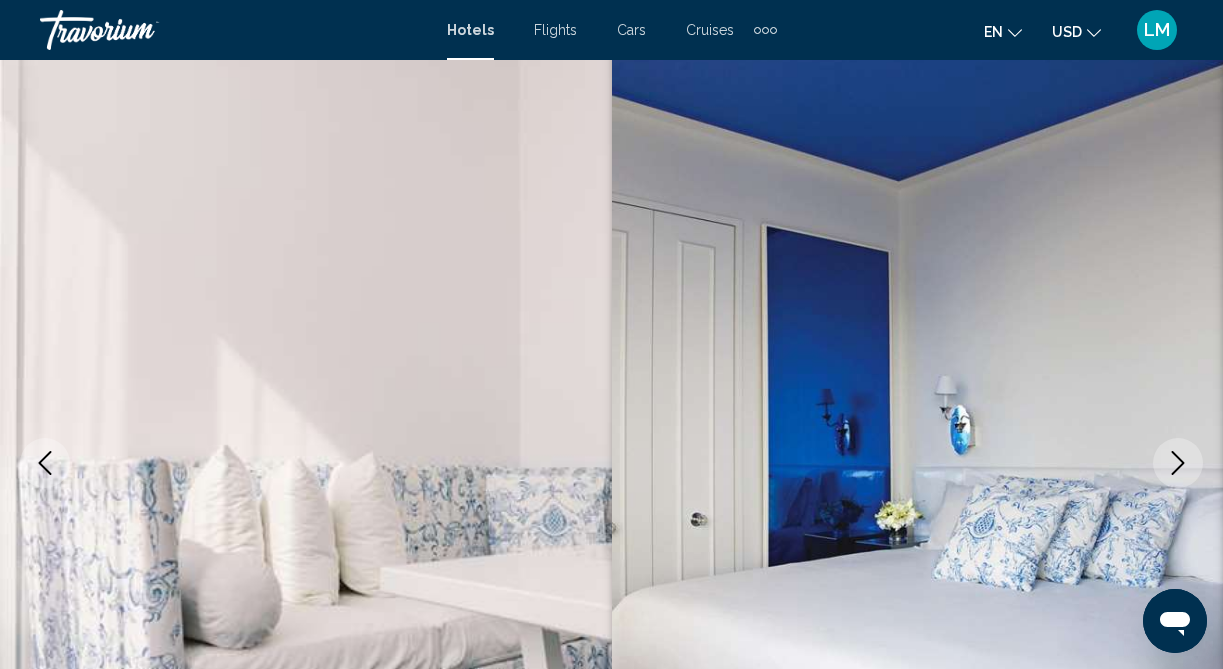 click 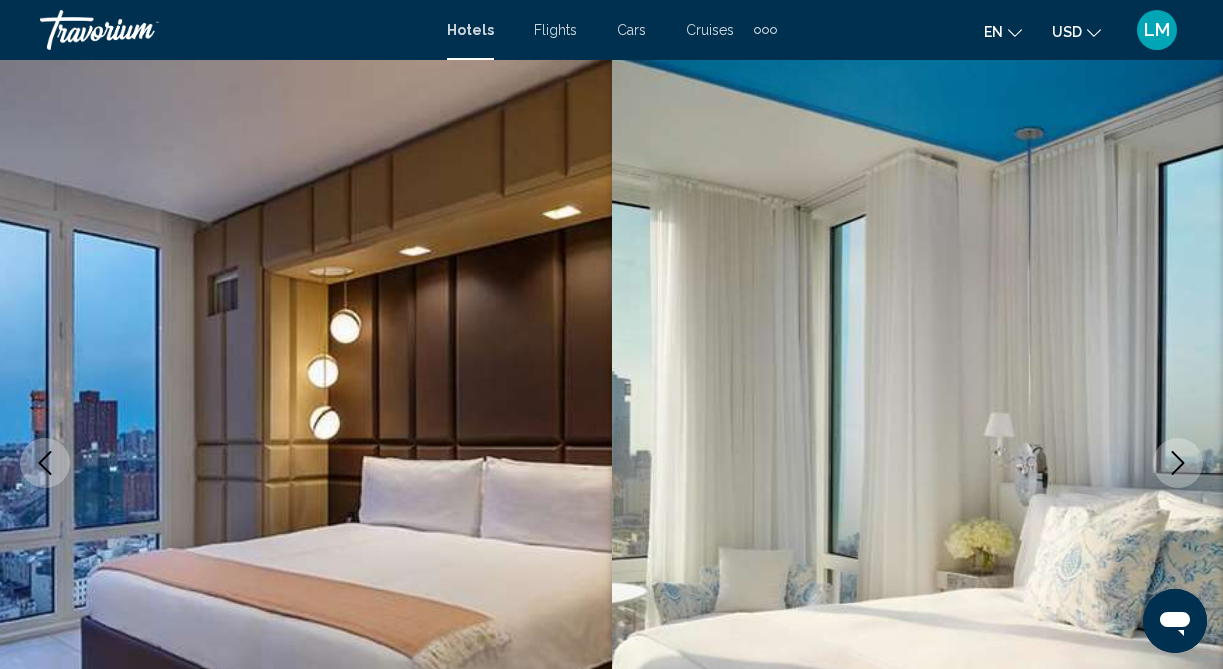 click 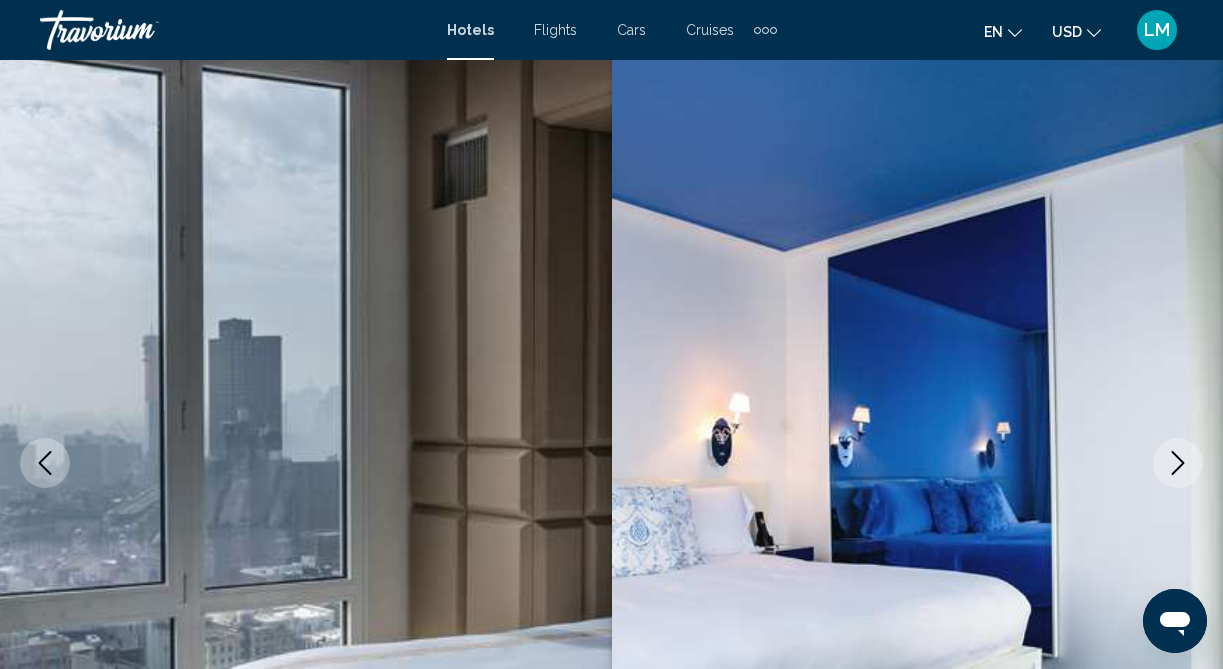 click 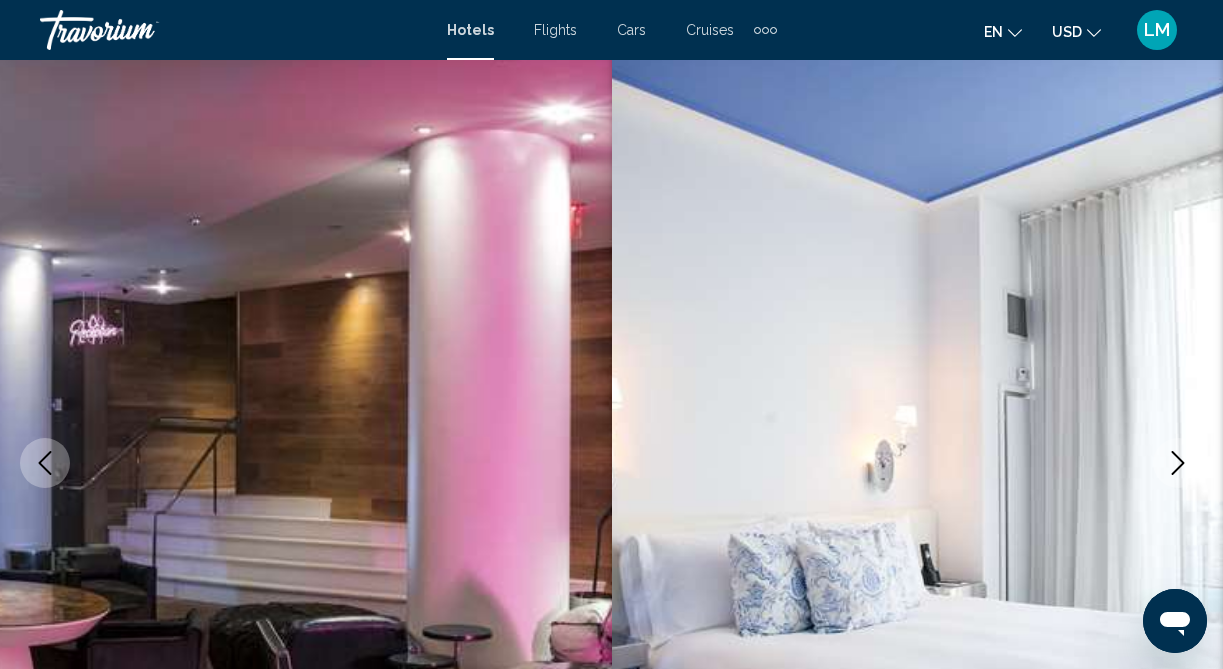 click 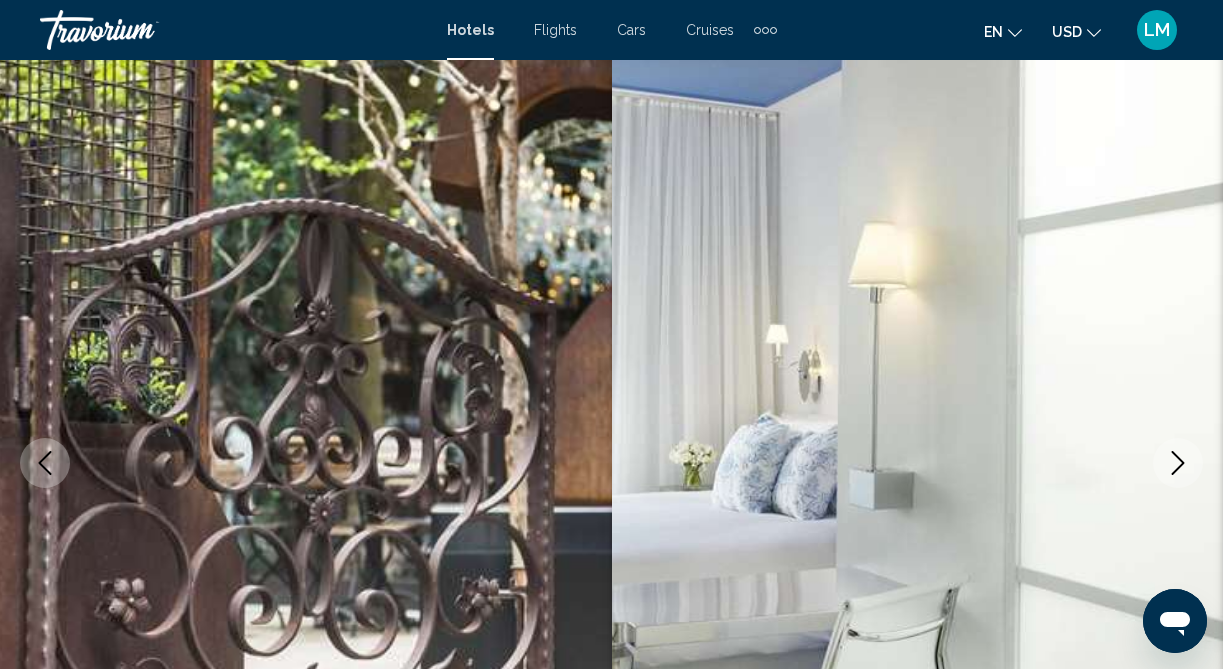 click 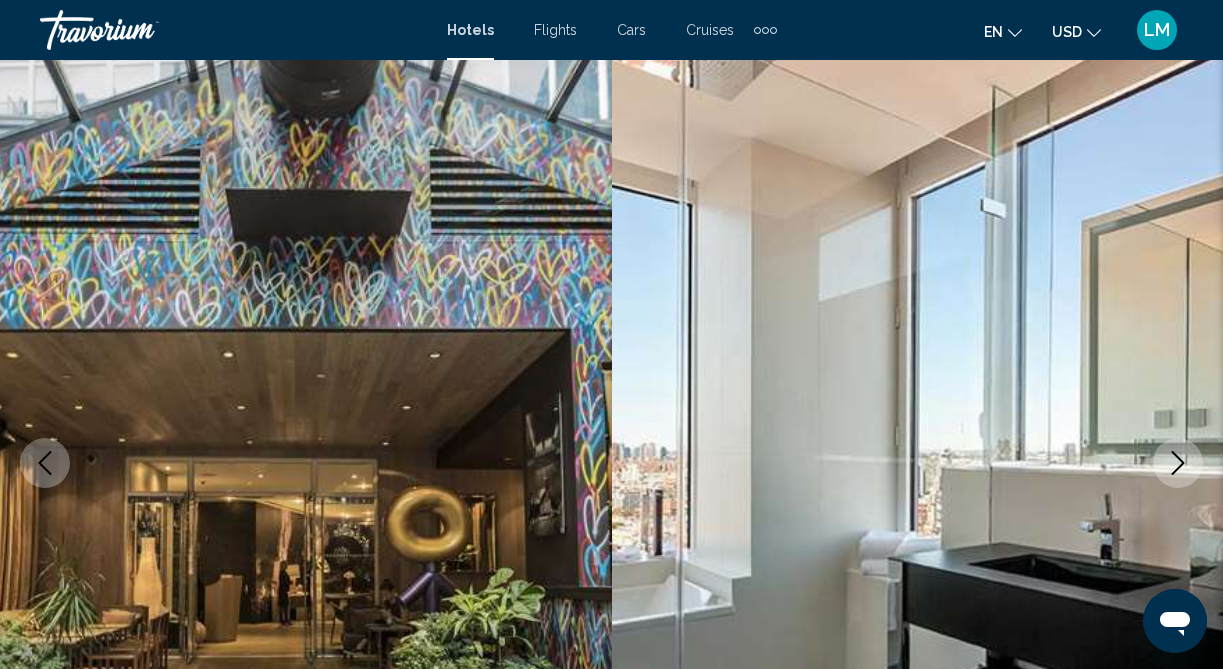 click 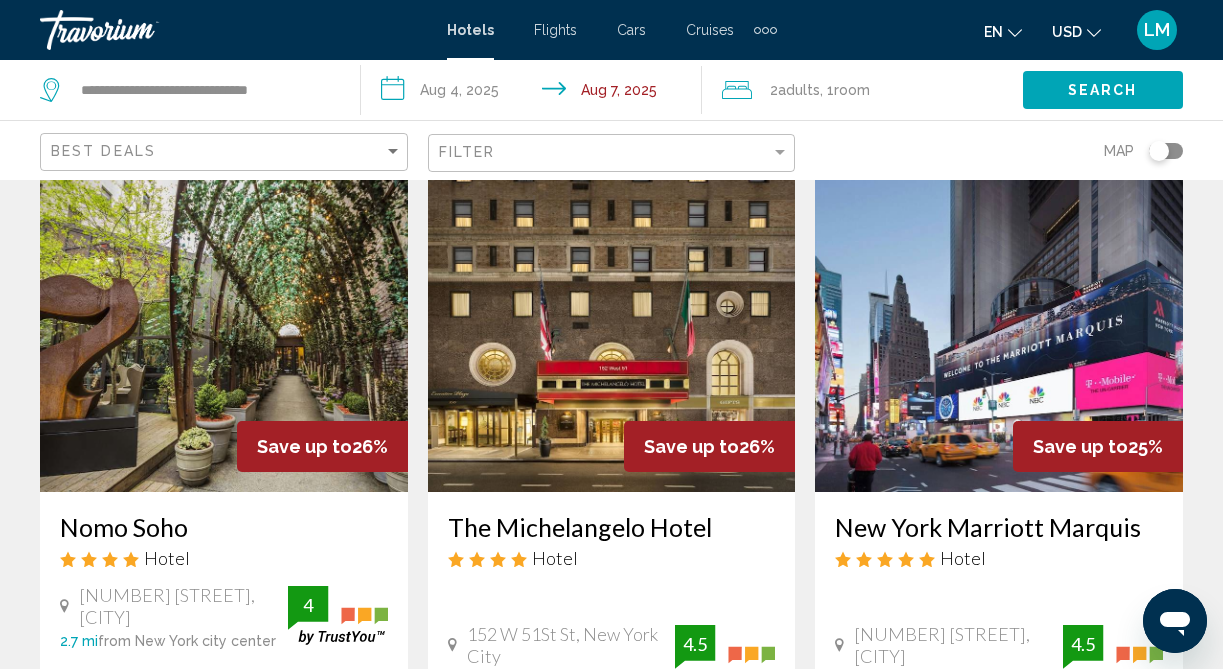 scroll, scrollTop: 864, scrollLeft: 0, axis: vertical 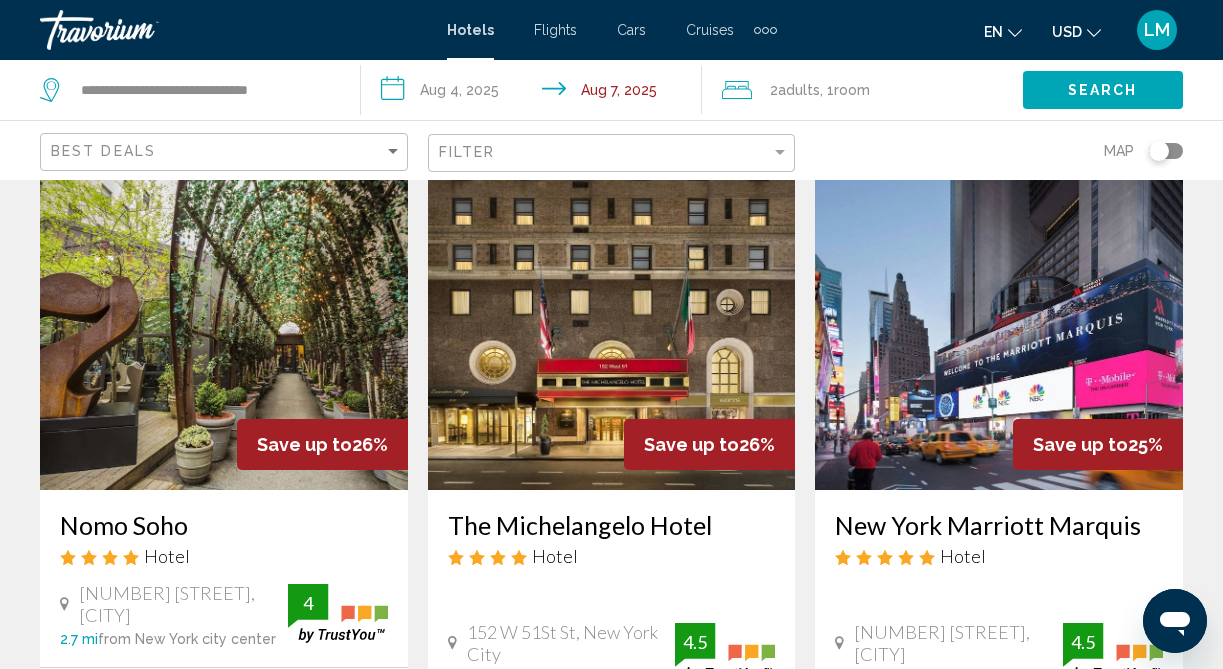 click at bounding box center [999, 330] 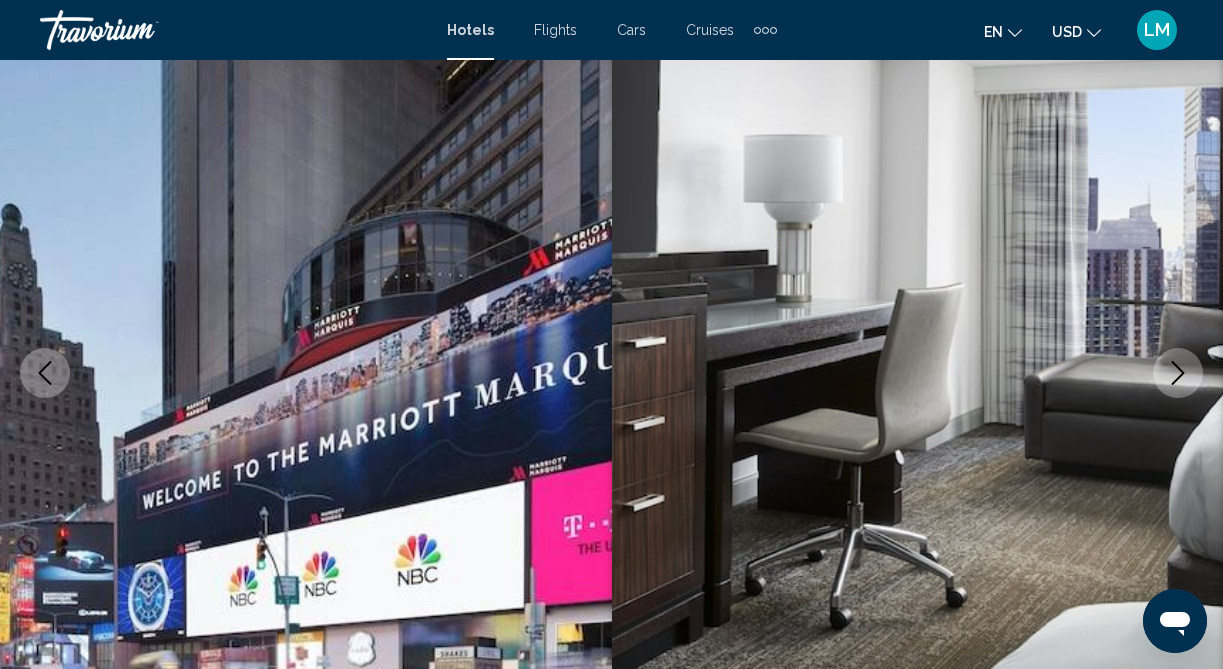scroll, scrollTop: 163, scrollLeft: 0, axis: vertical 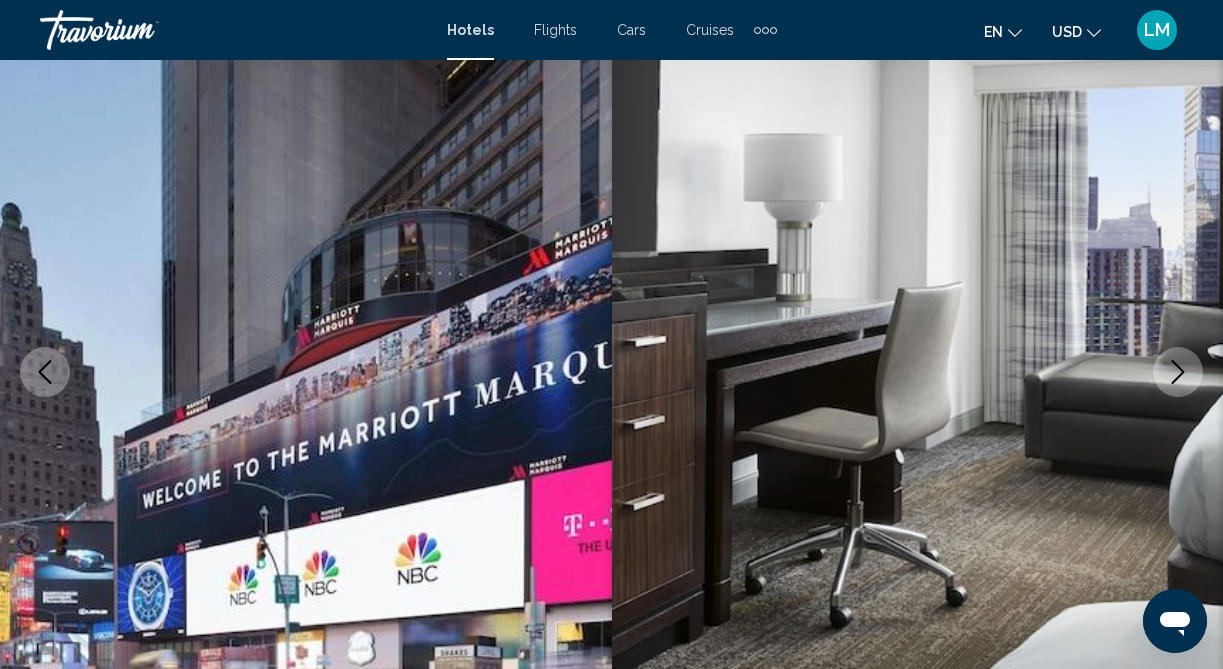 click 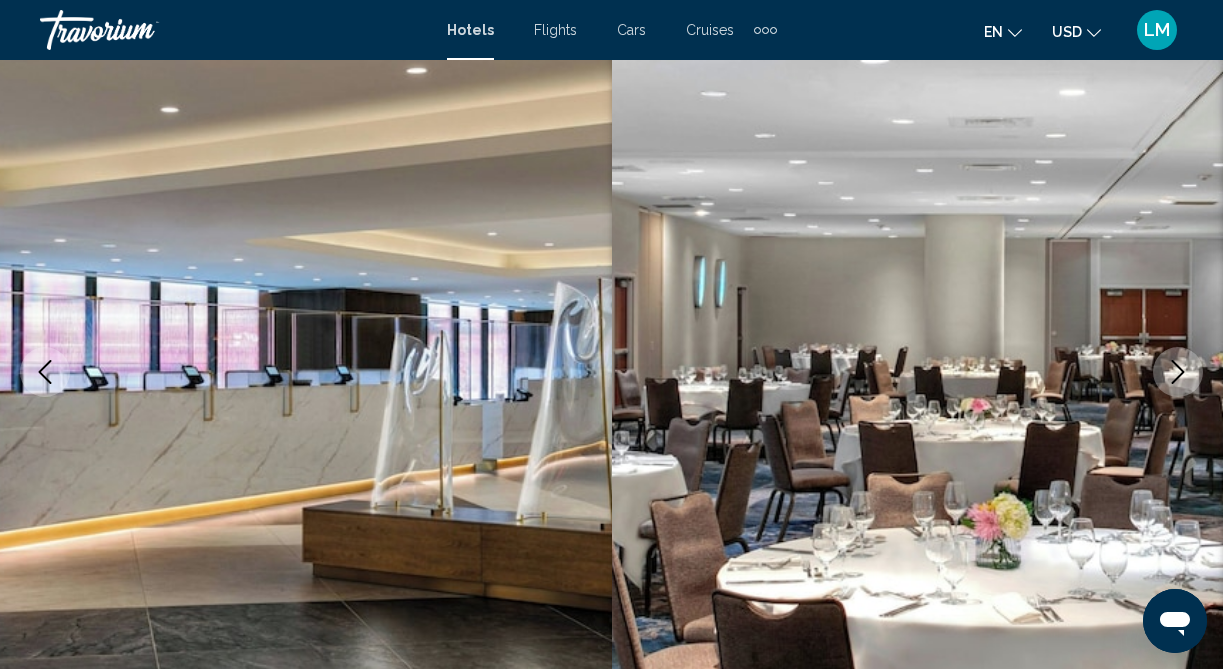 click 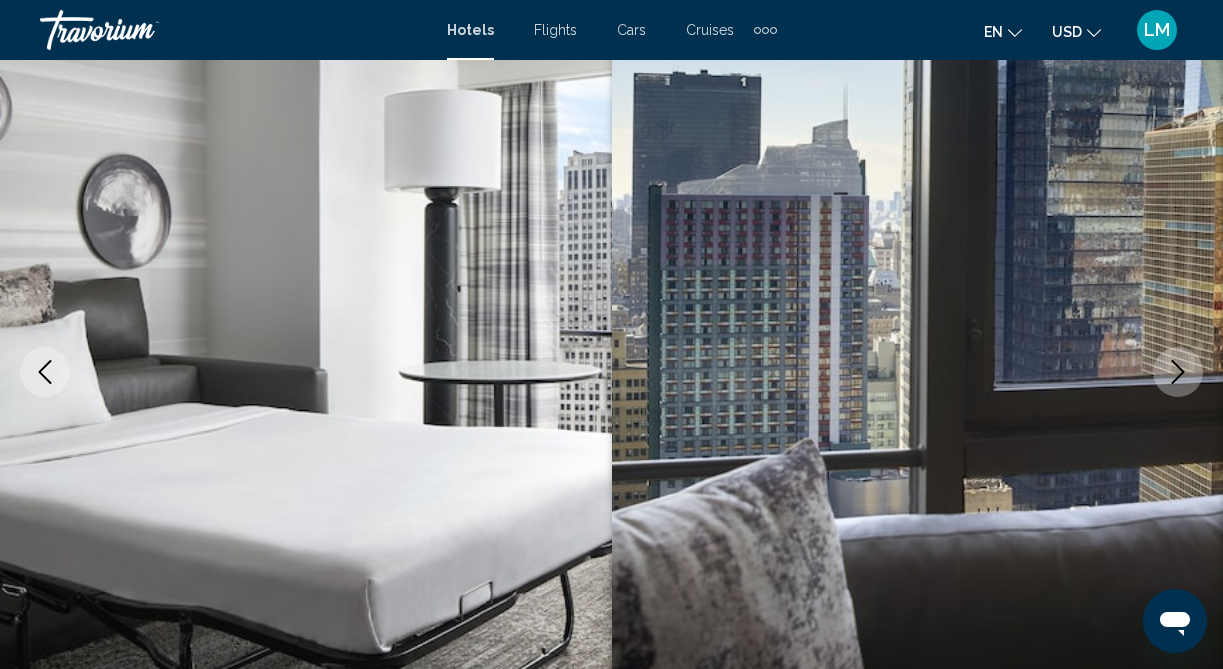 click 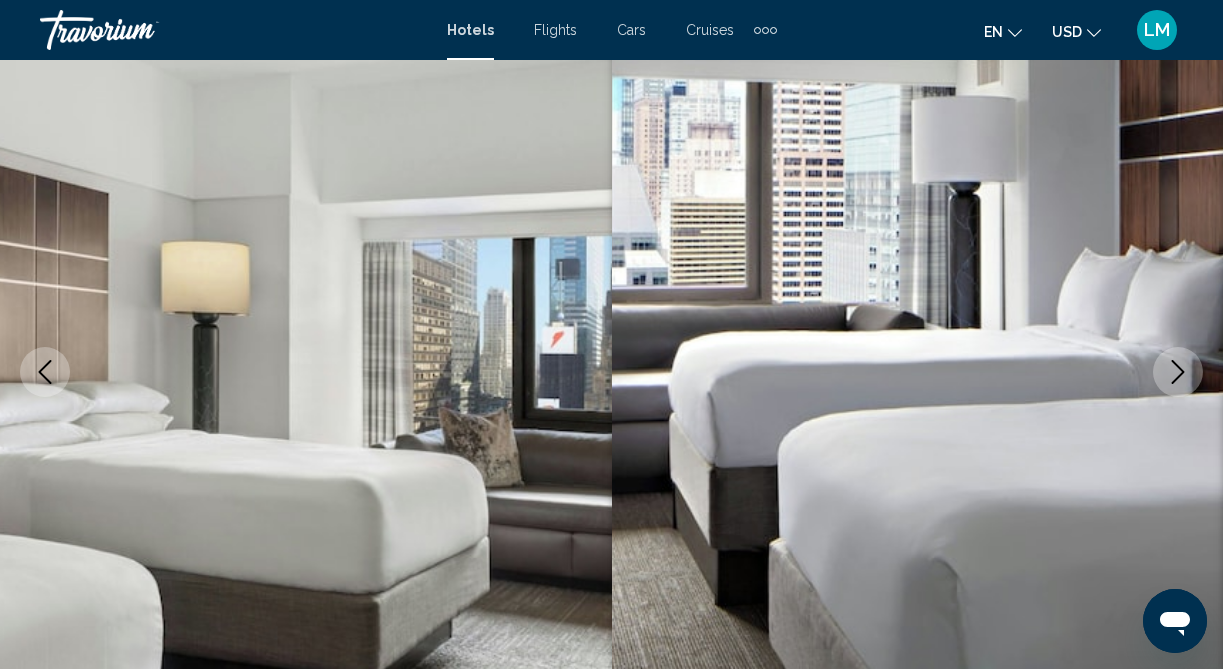 click 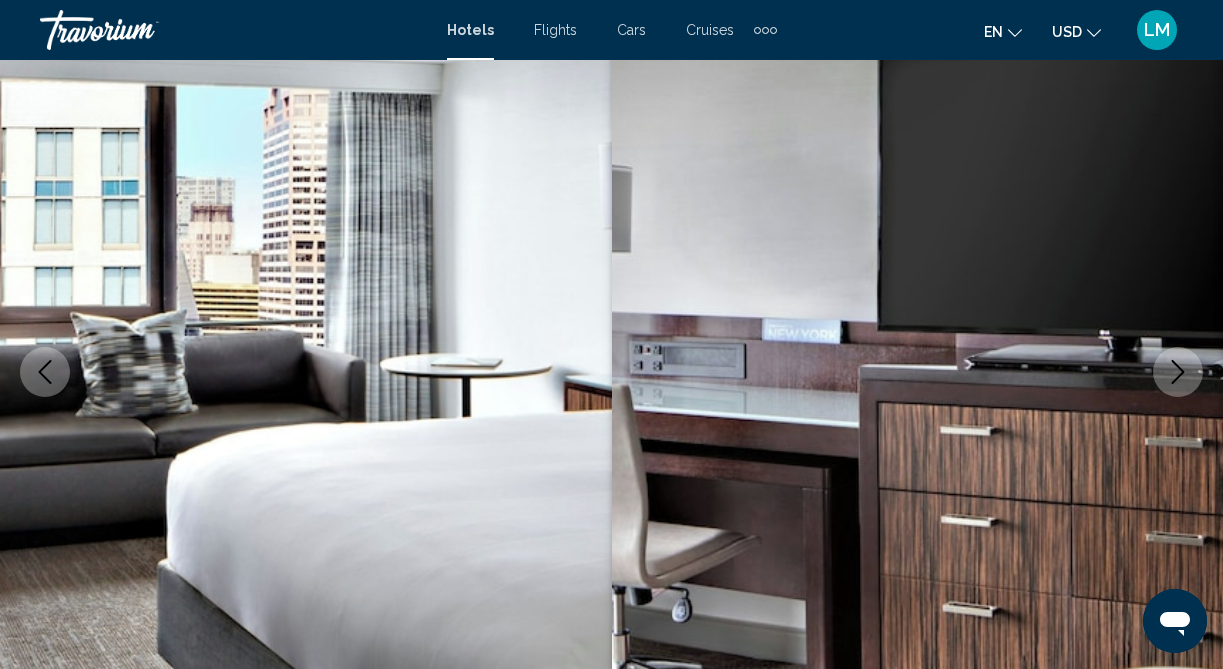 click 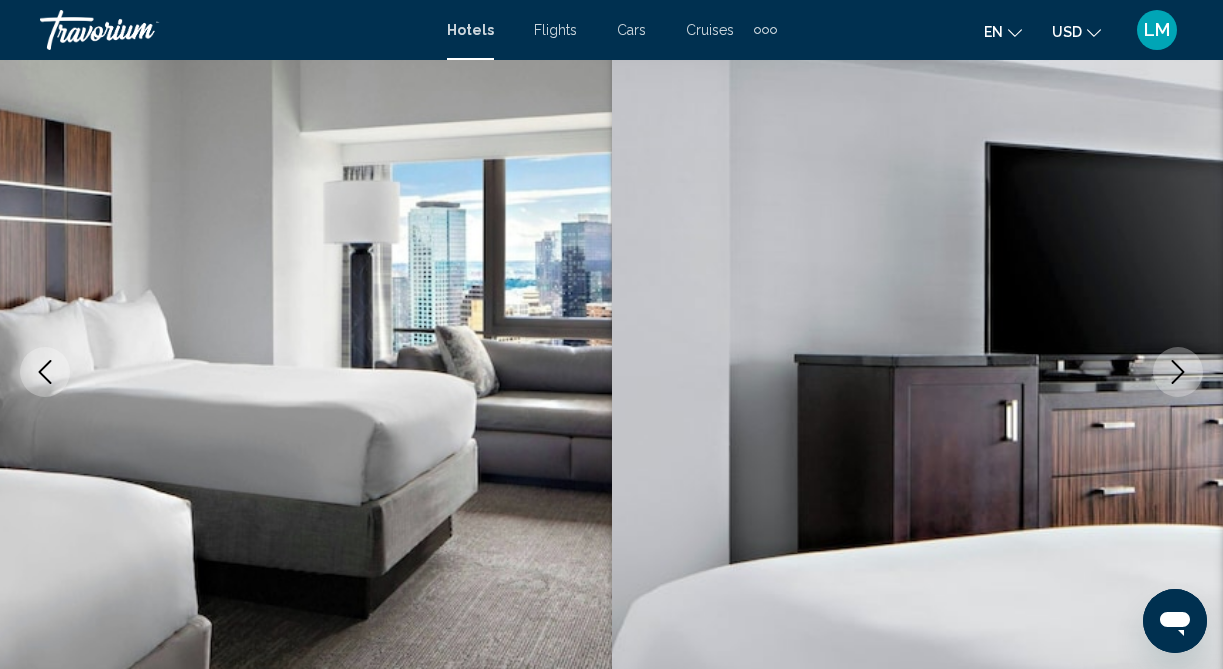 click 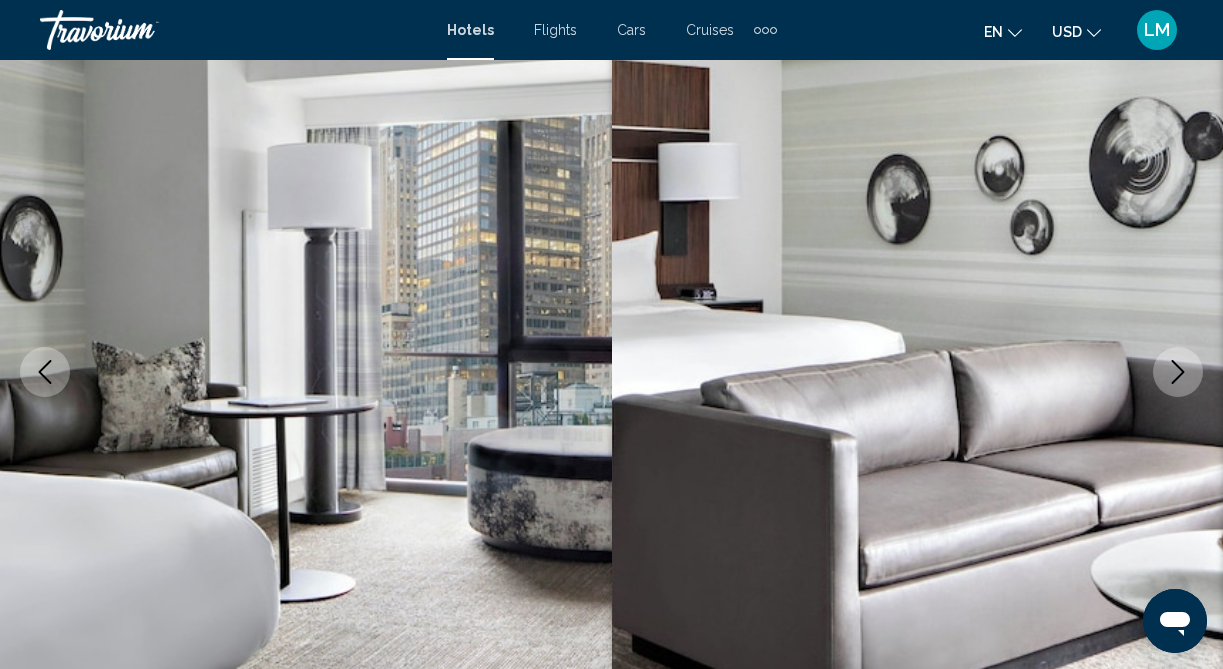 click 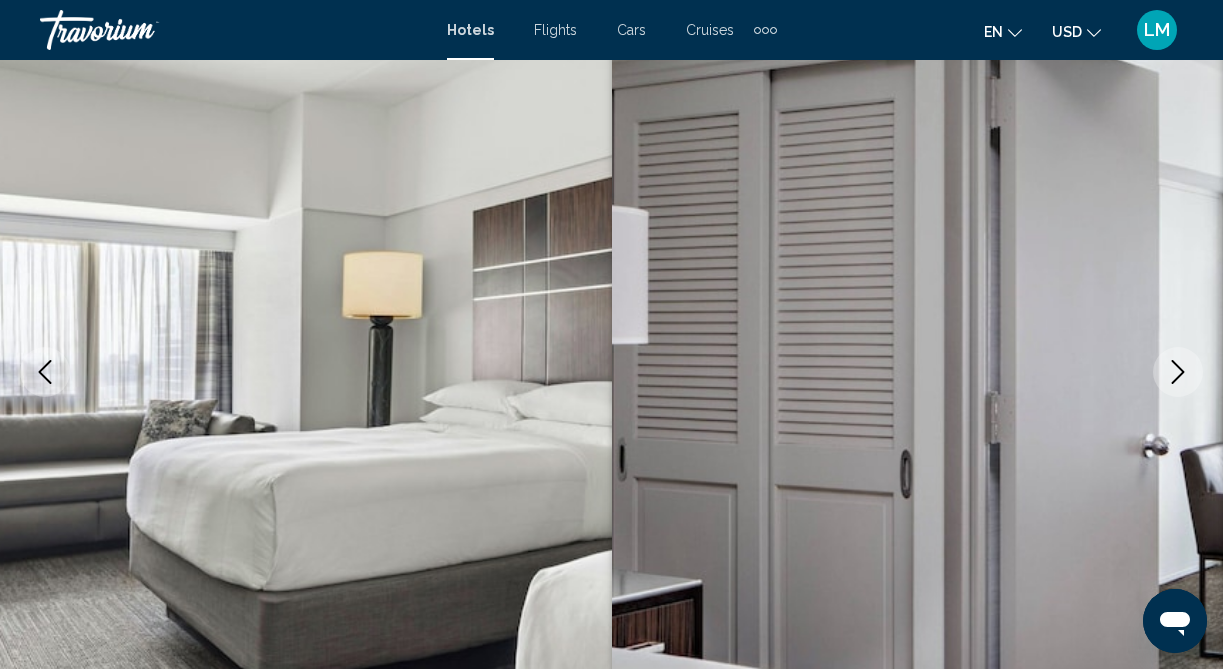click 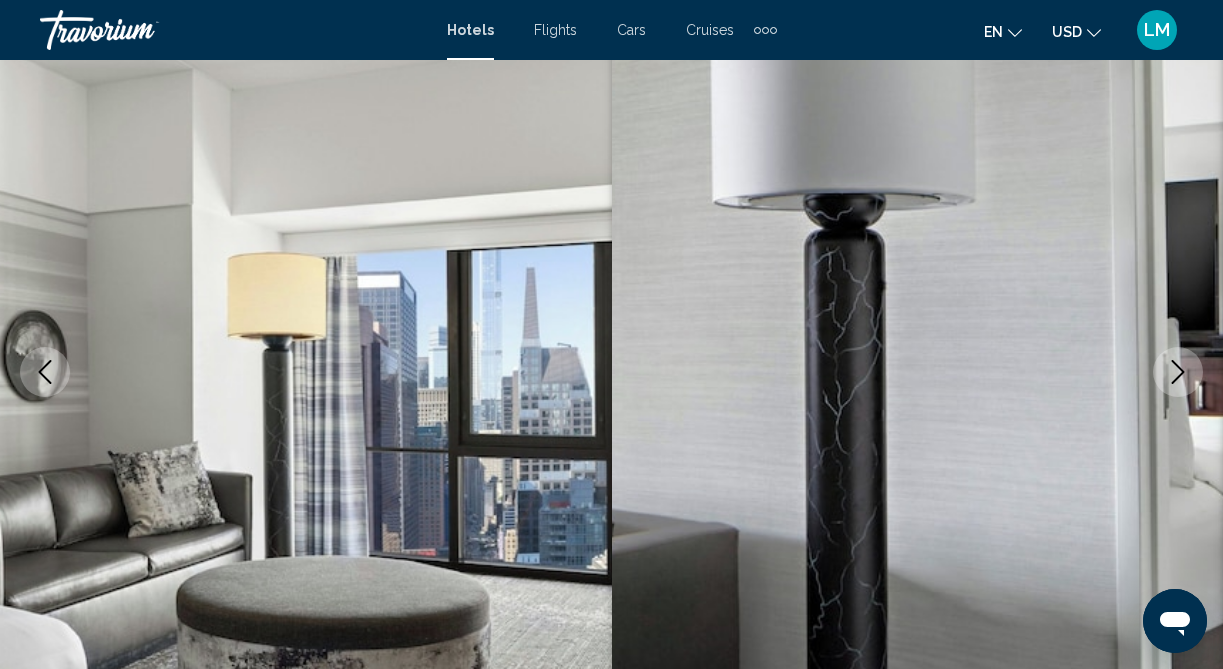 click 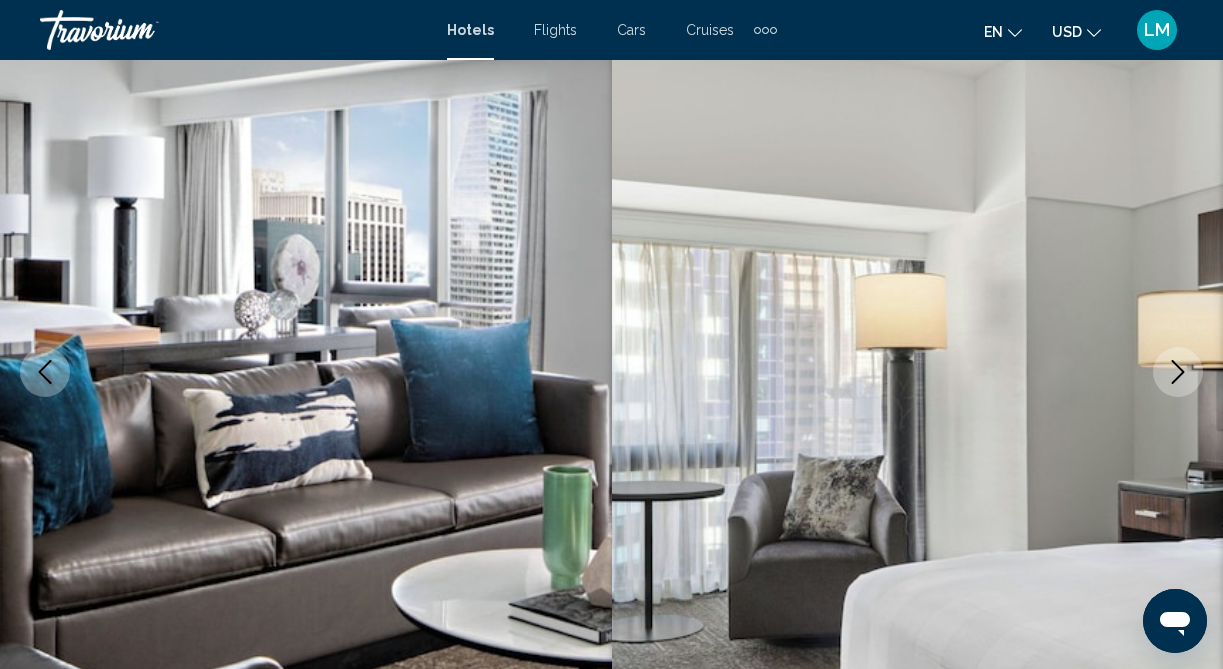 click 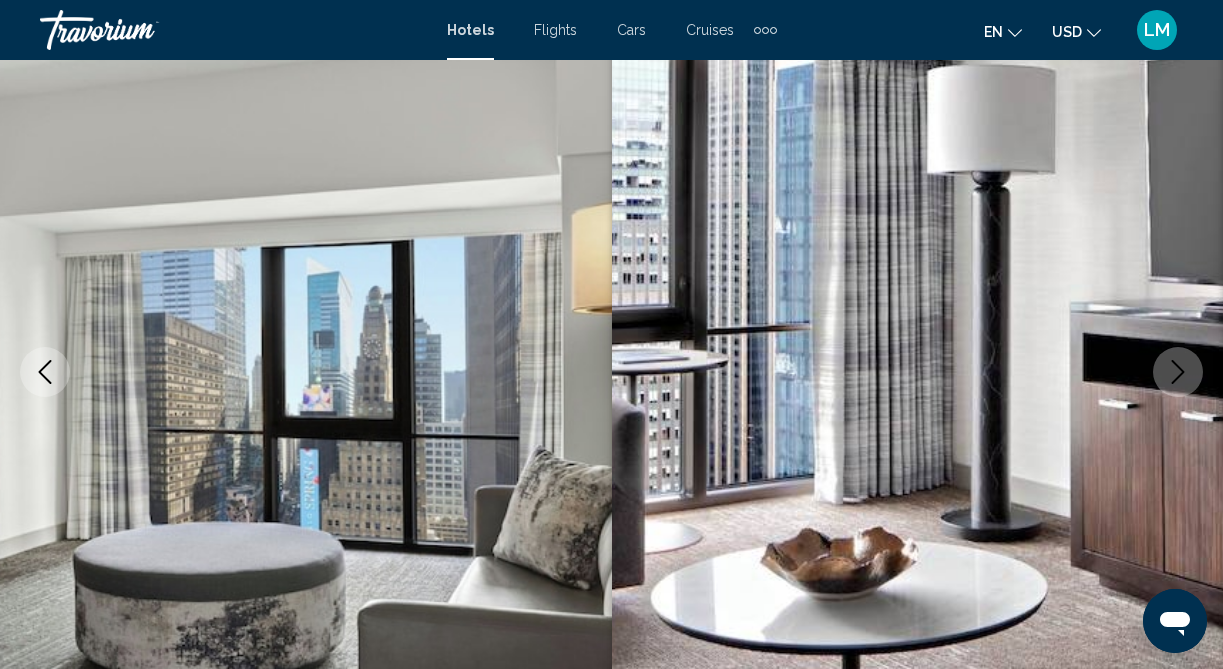 click 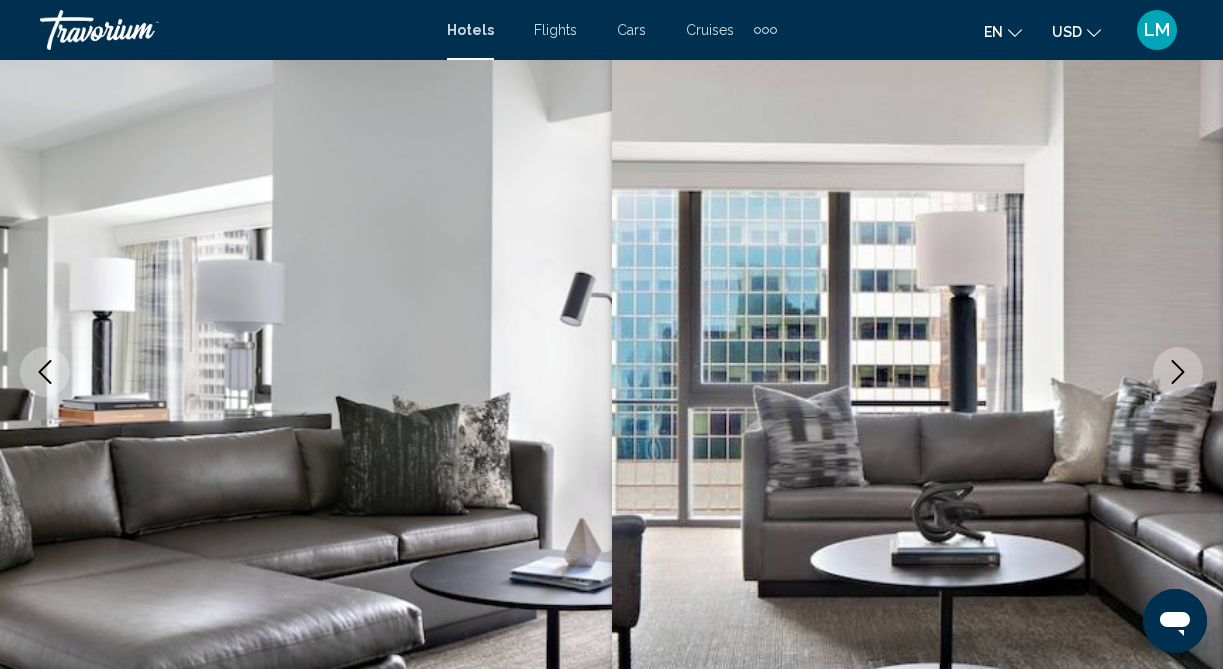 click 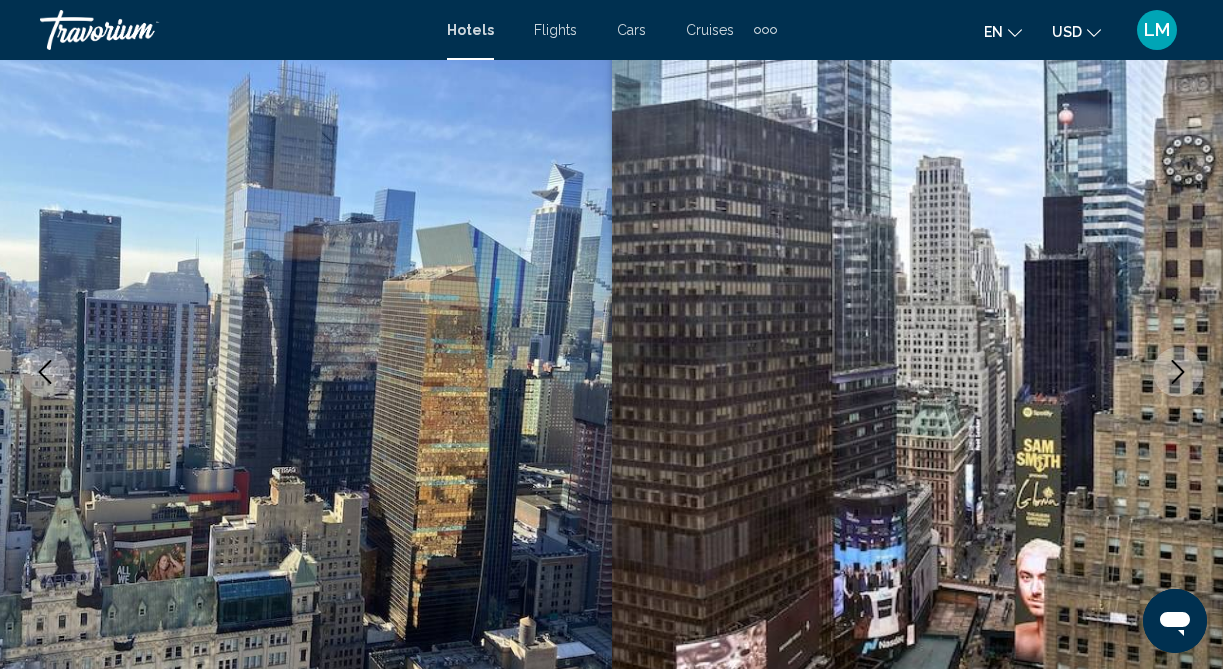 click 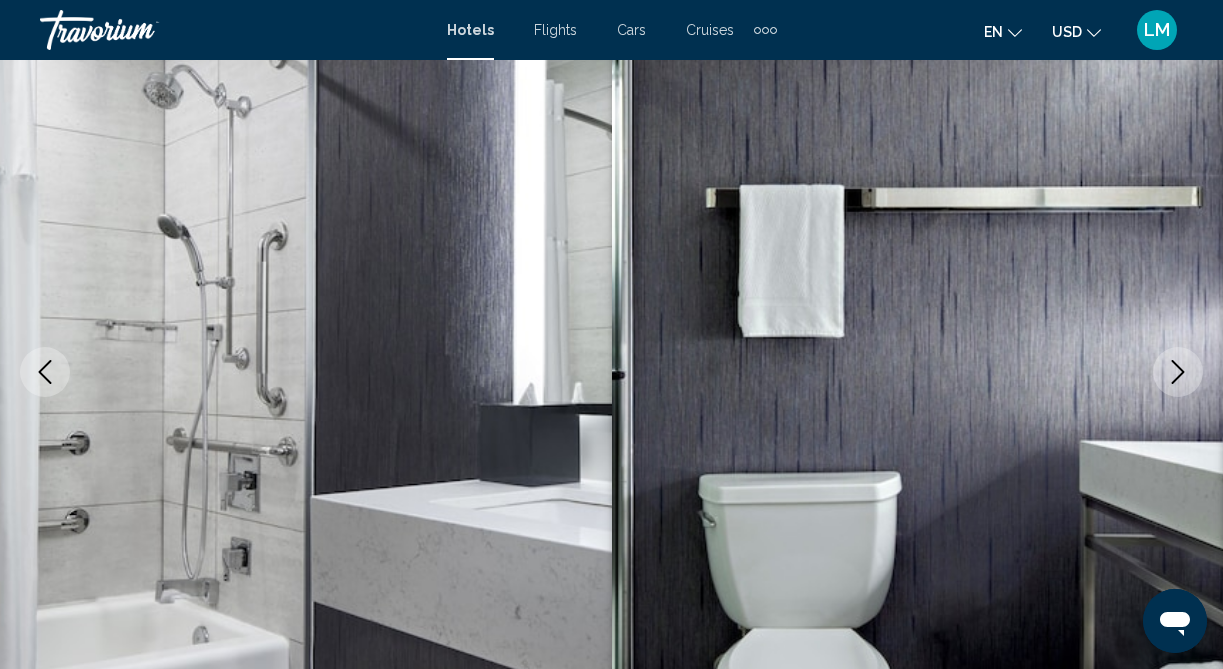 click 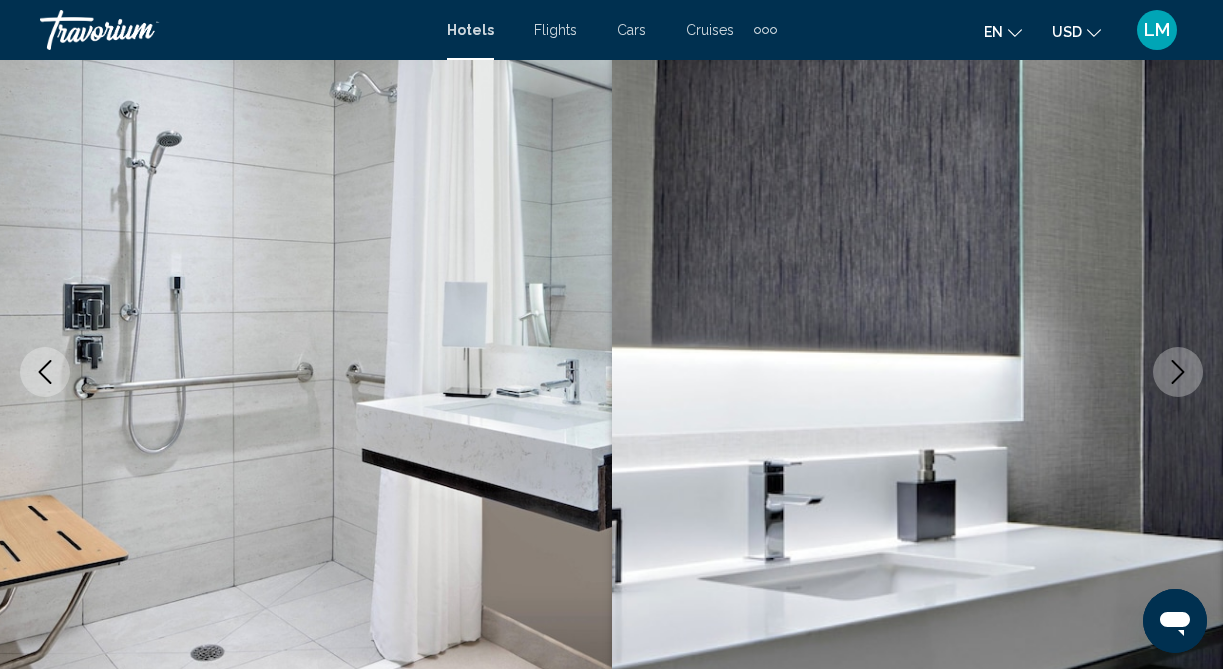 click at bounding box center (45, 372) 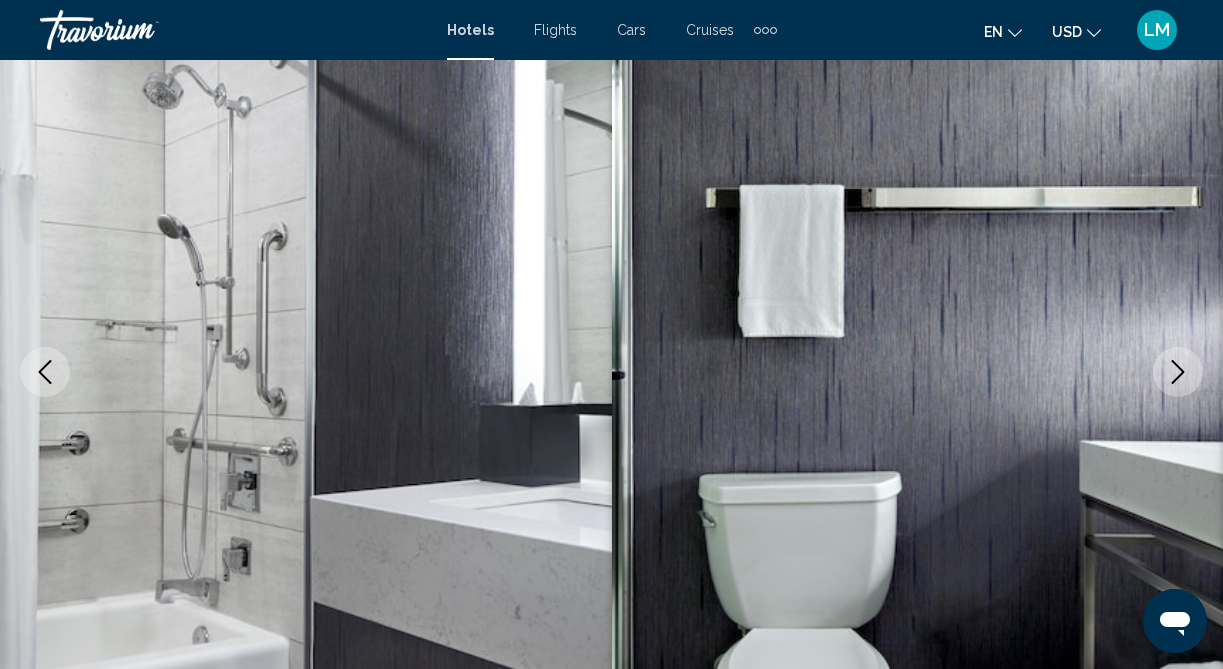 click 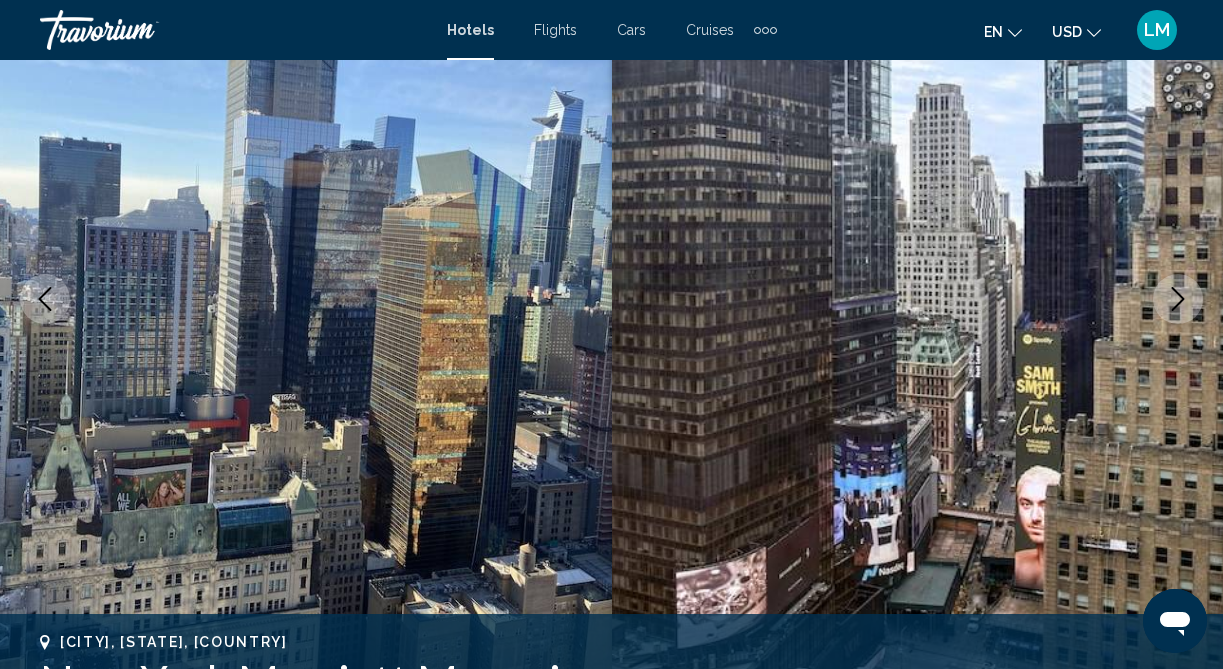 scroll, scrollTop: 240, scrollLeft: 0, axis: vertical 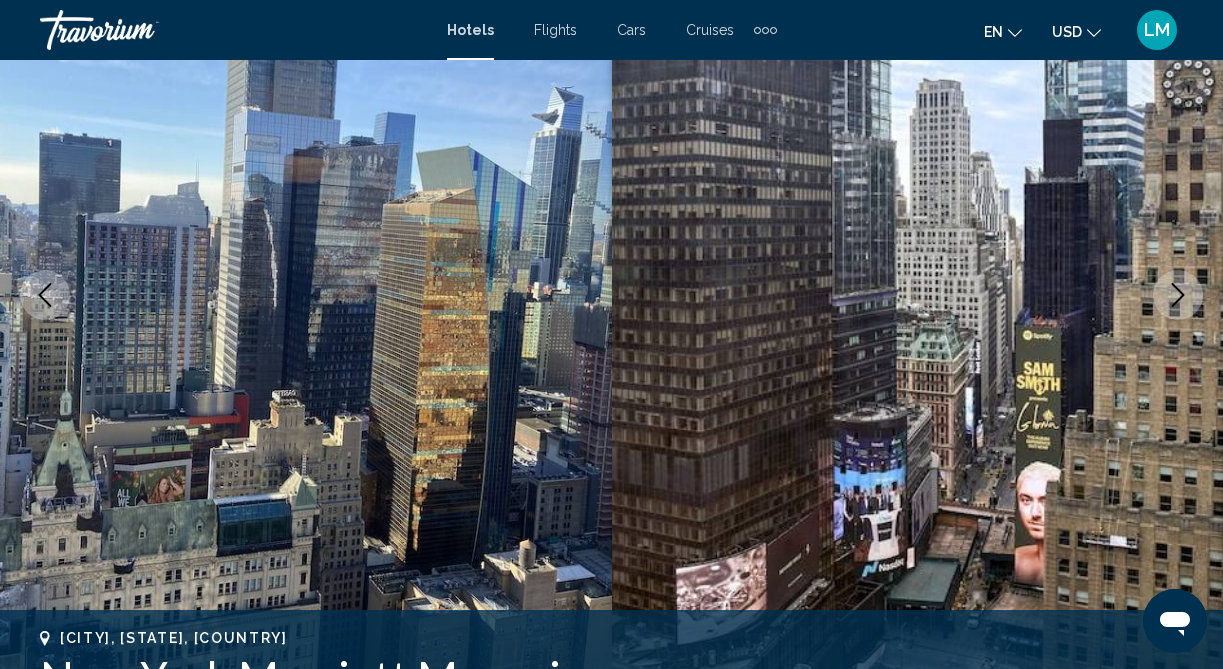 click 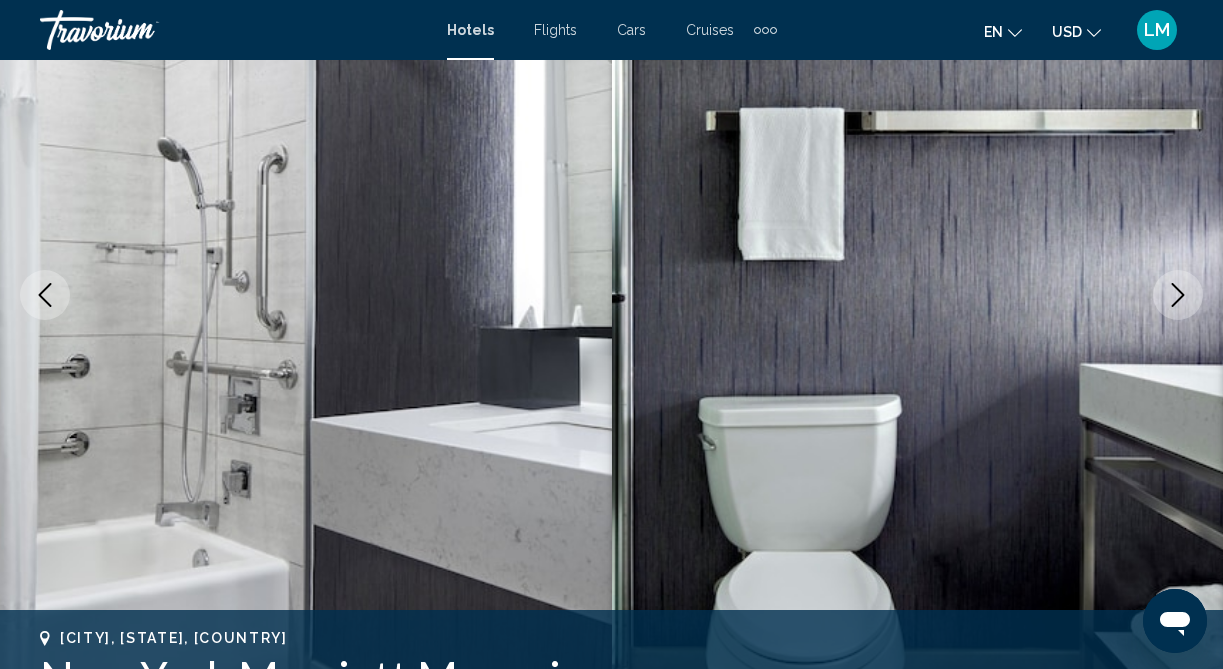 click 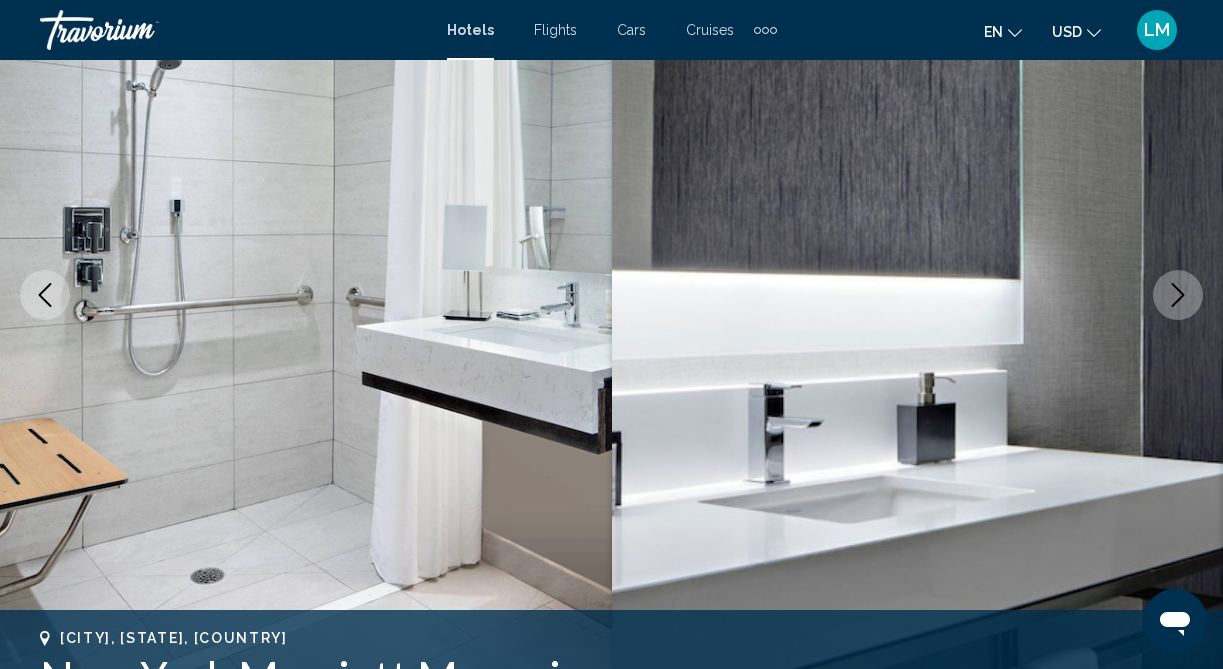 click 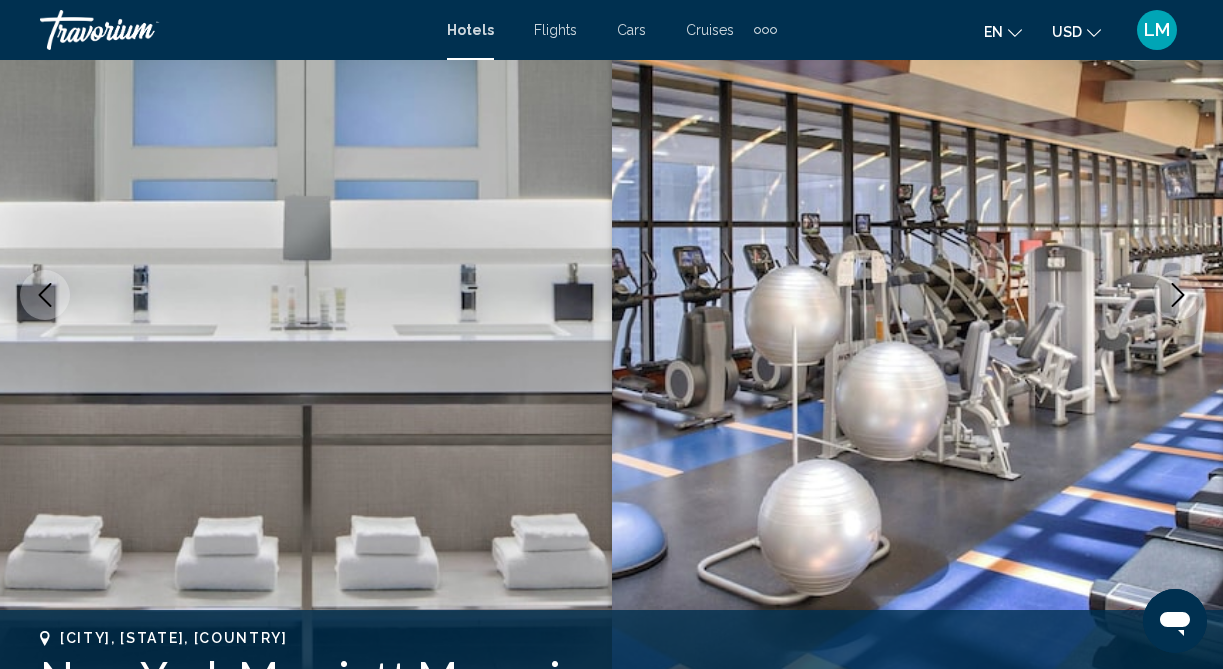 click 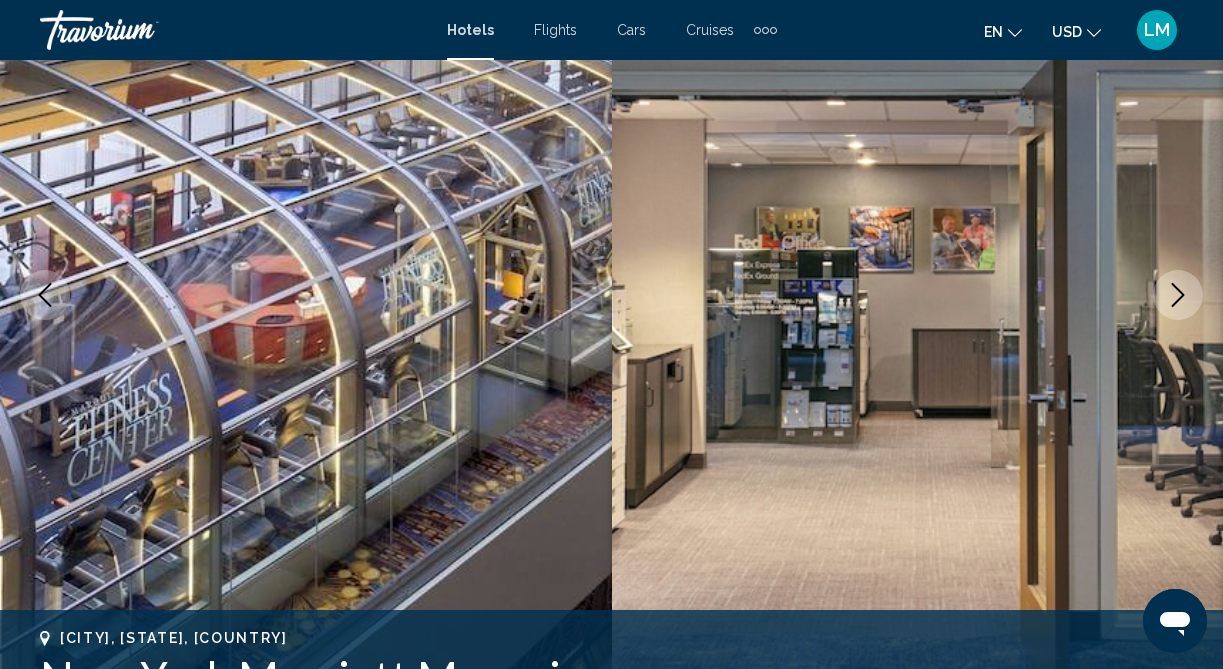 click 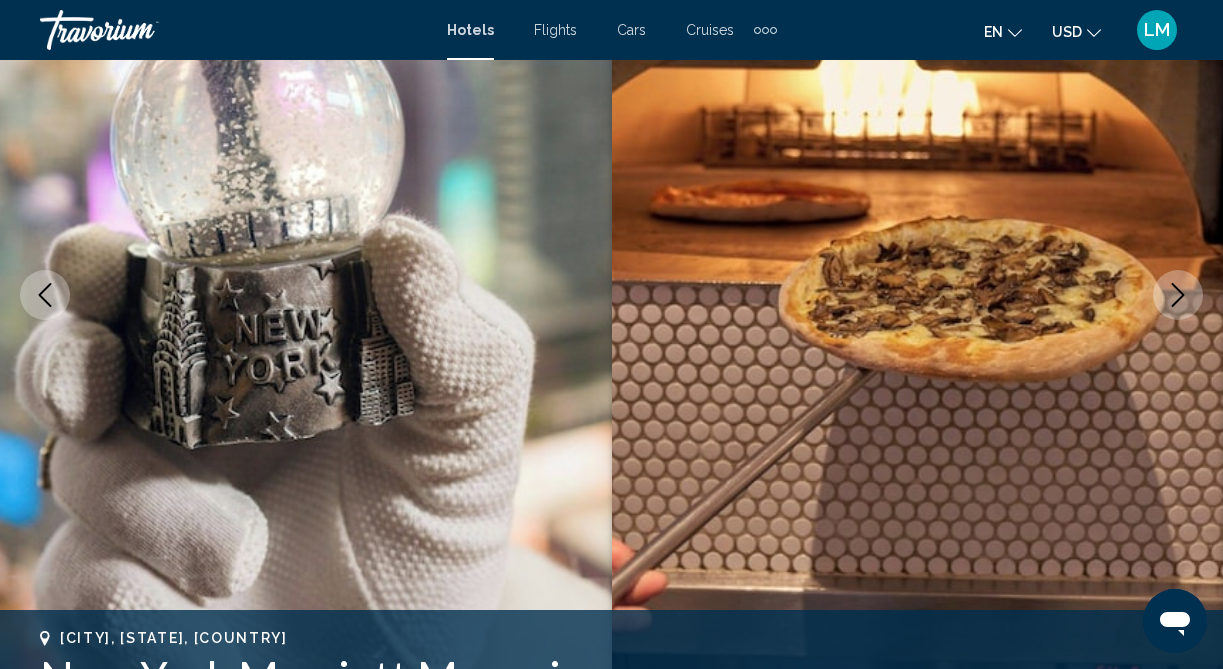 click 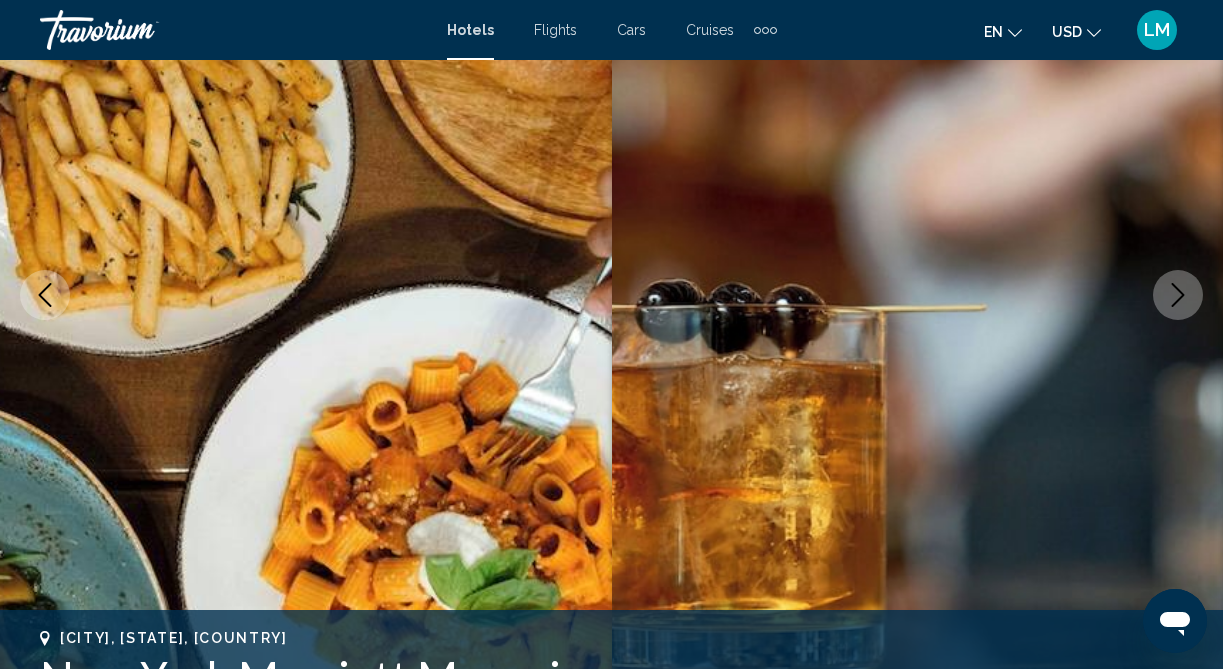 click 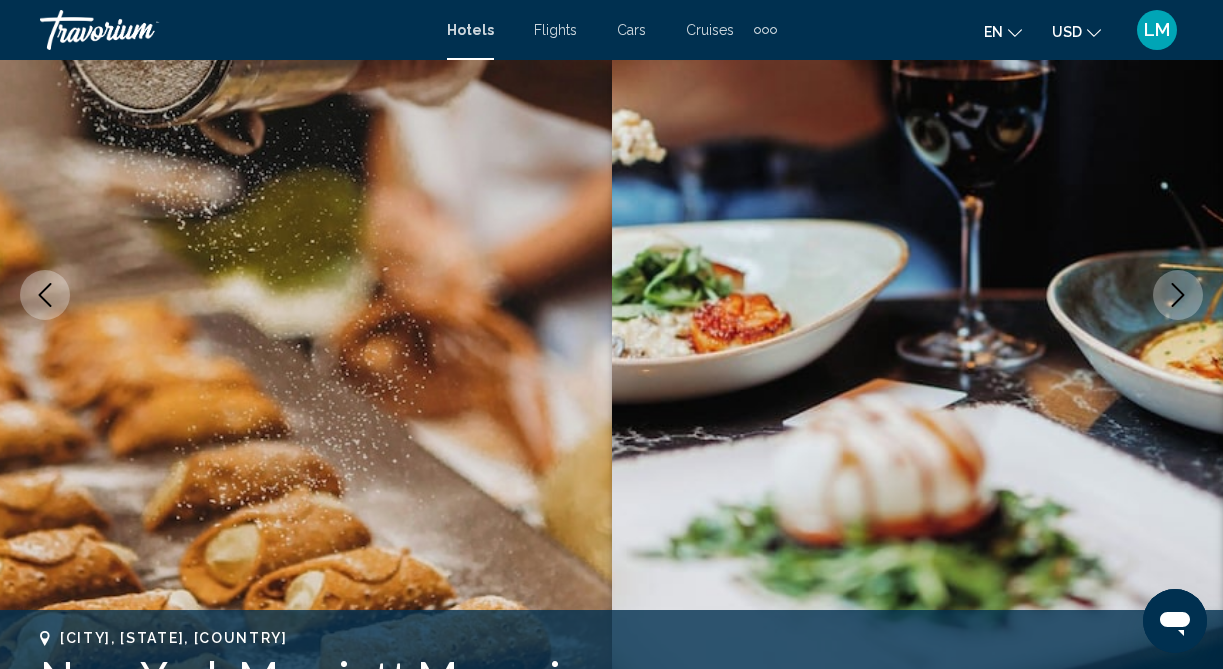 click 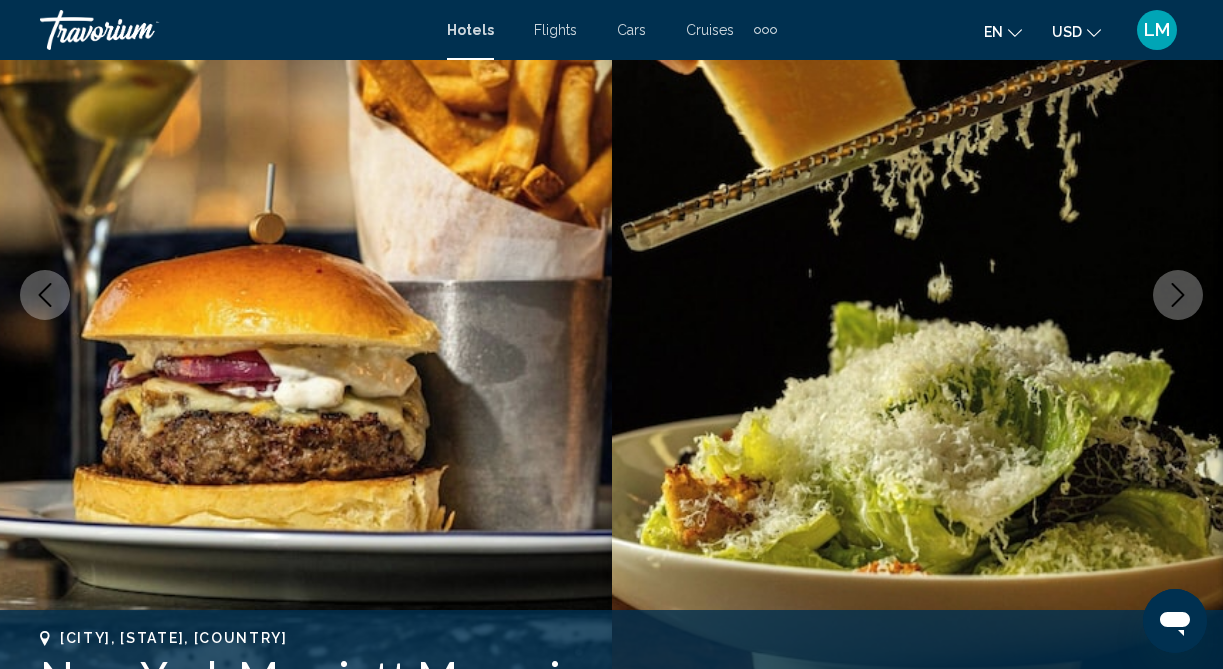 click 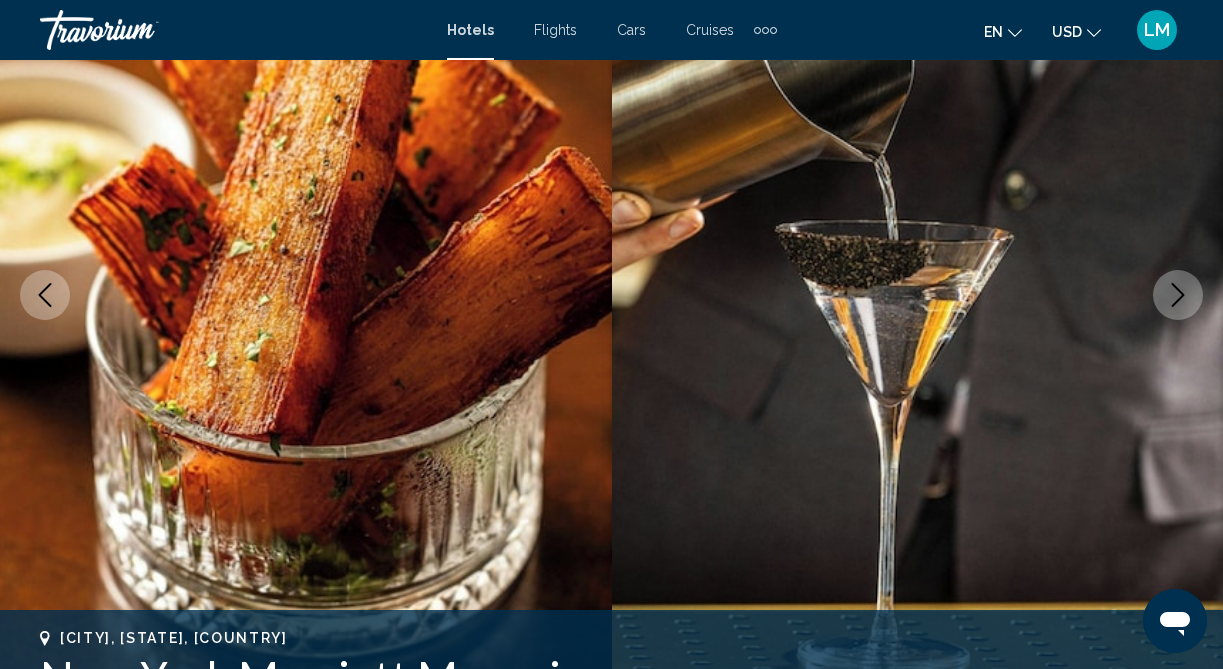 click 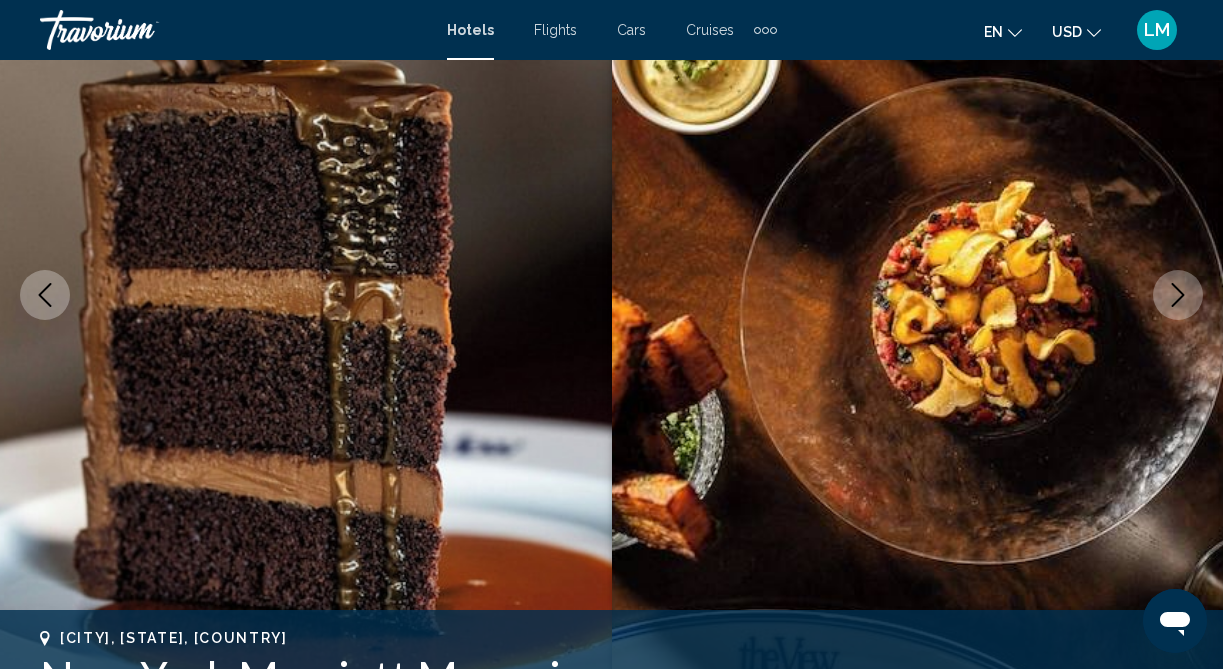 click 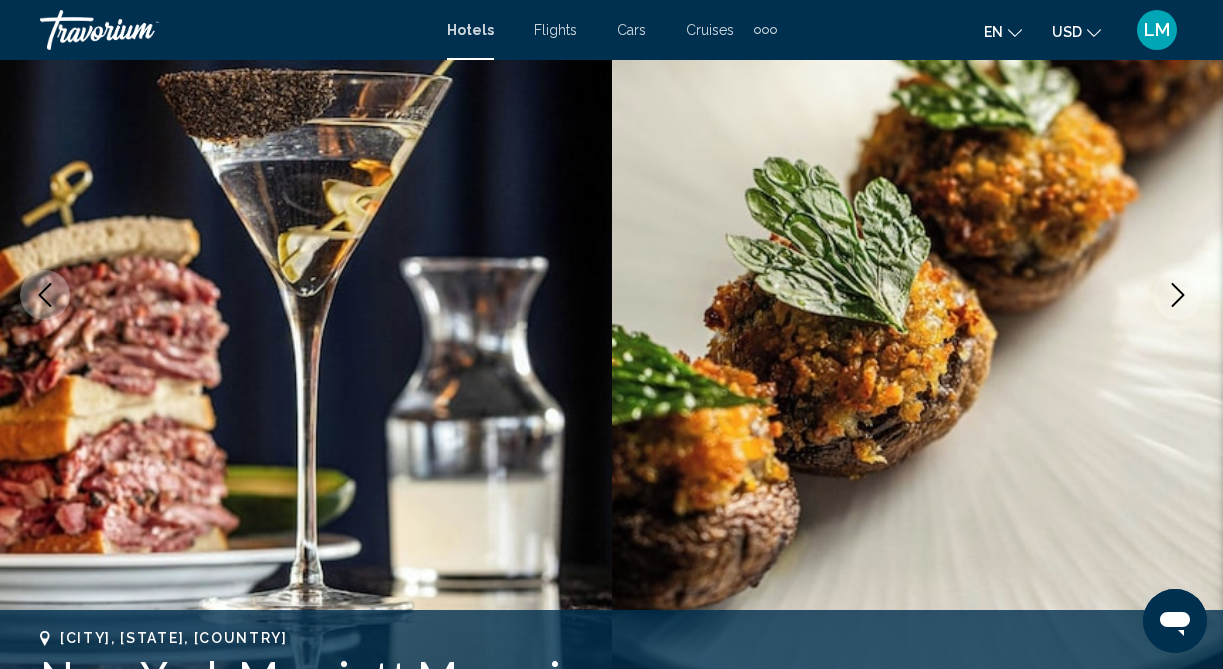 click 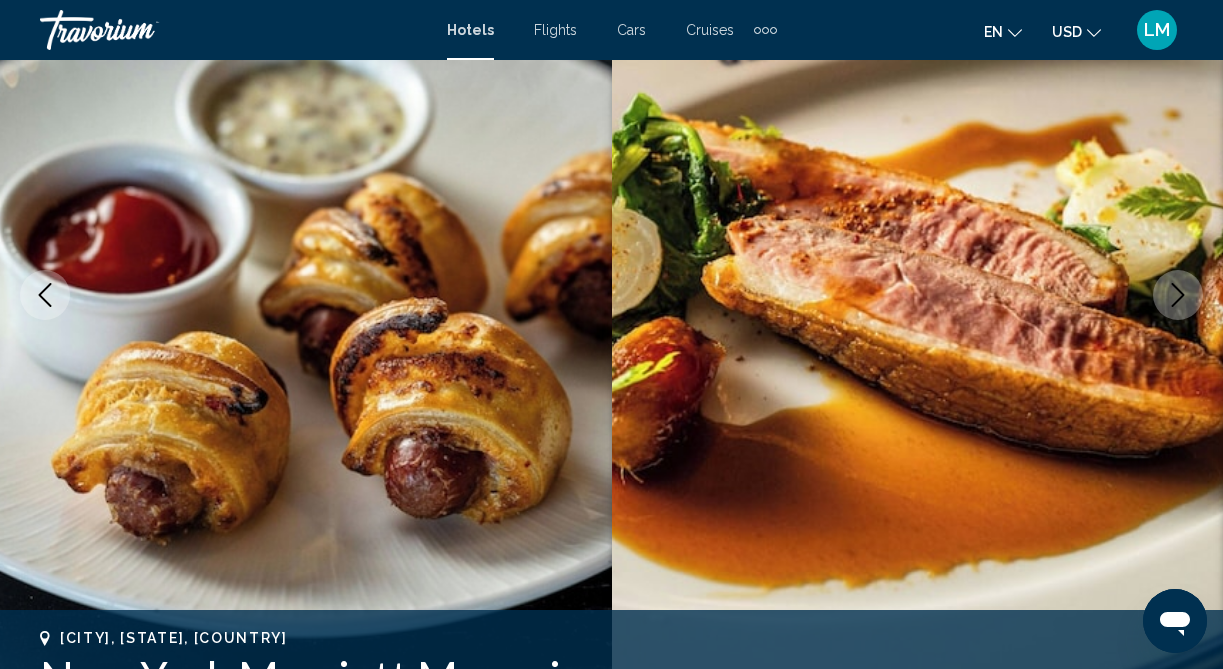 click 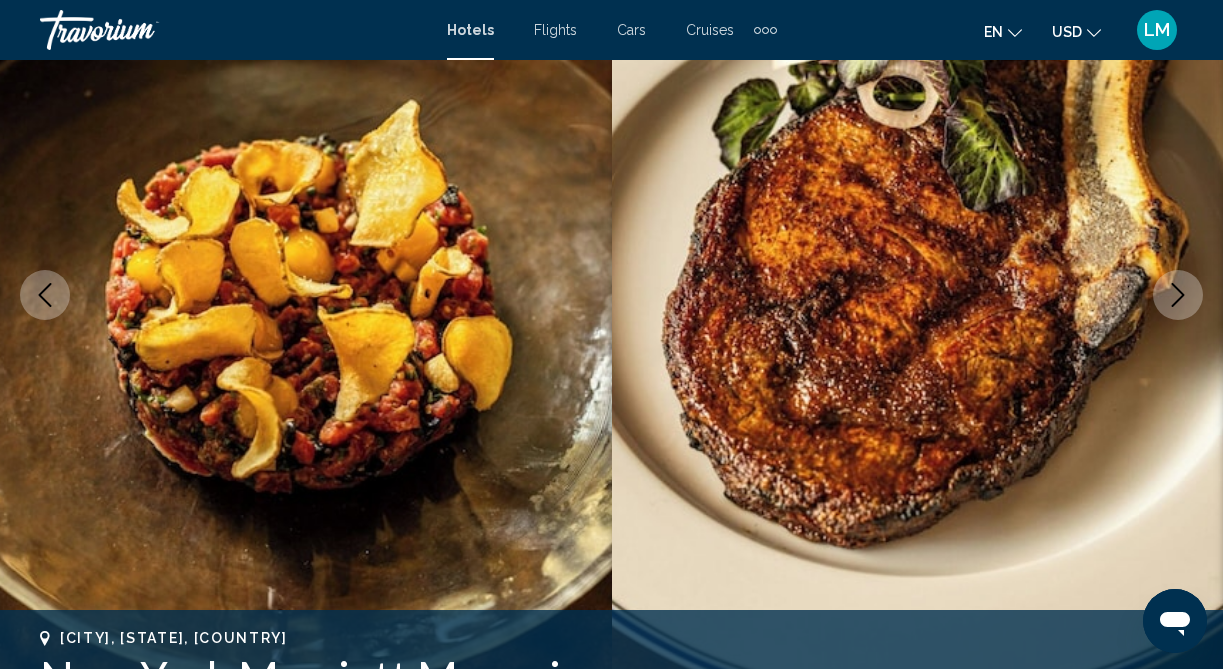 click 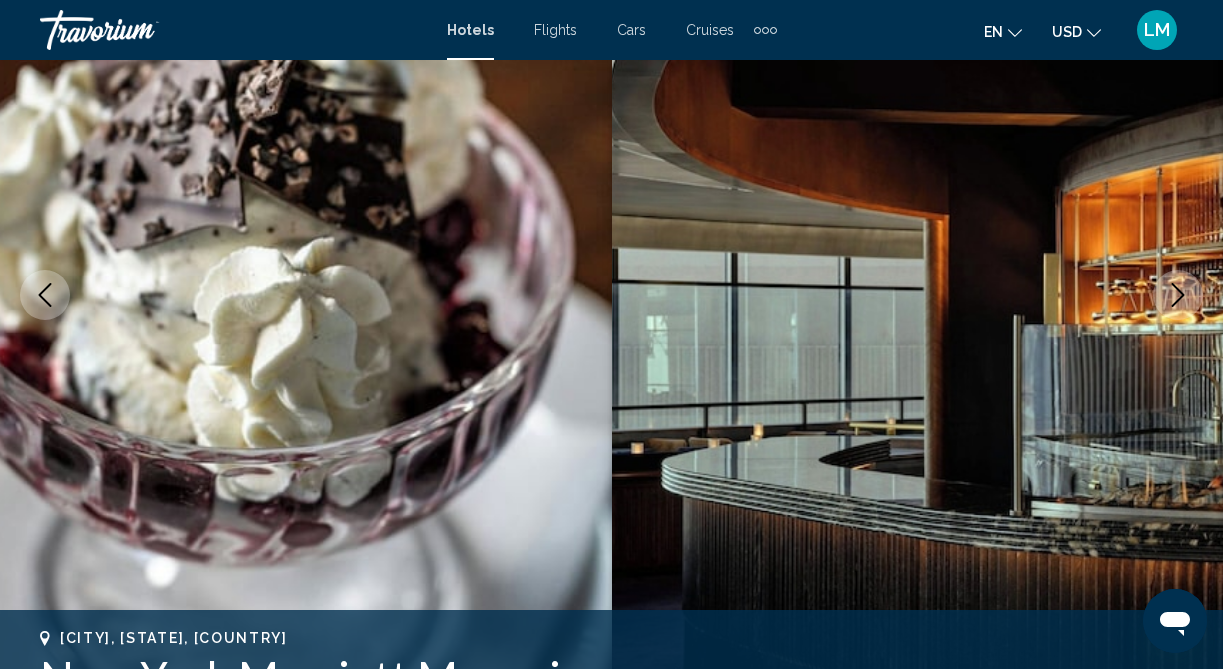 click 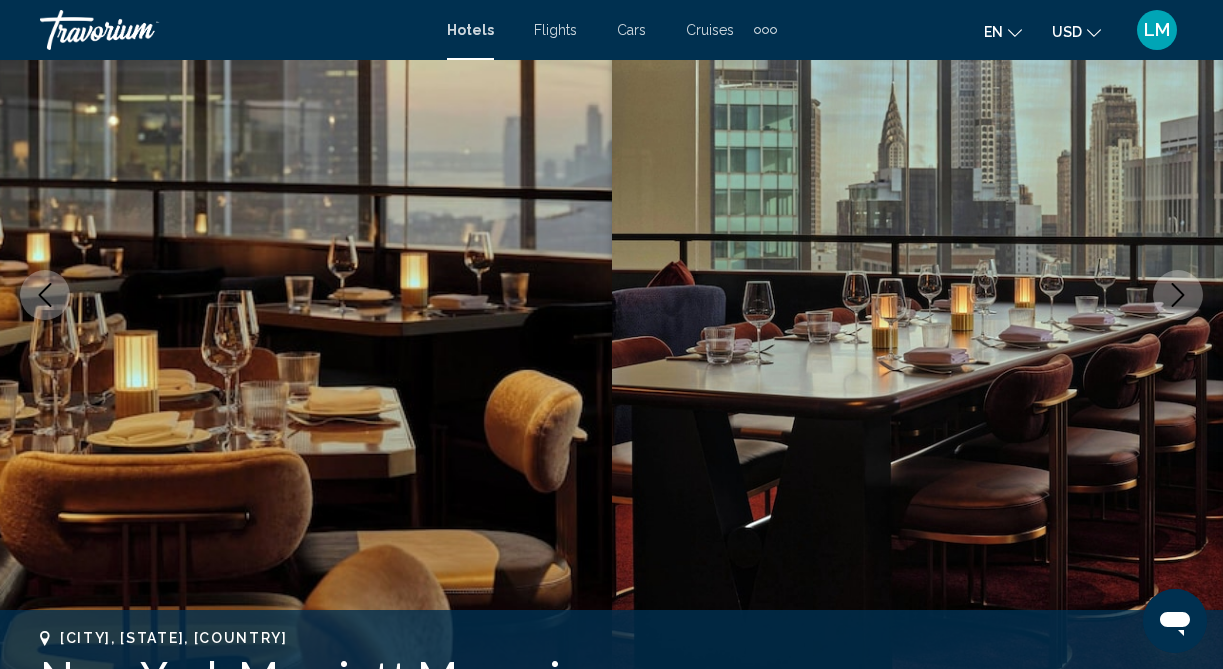 click 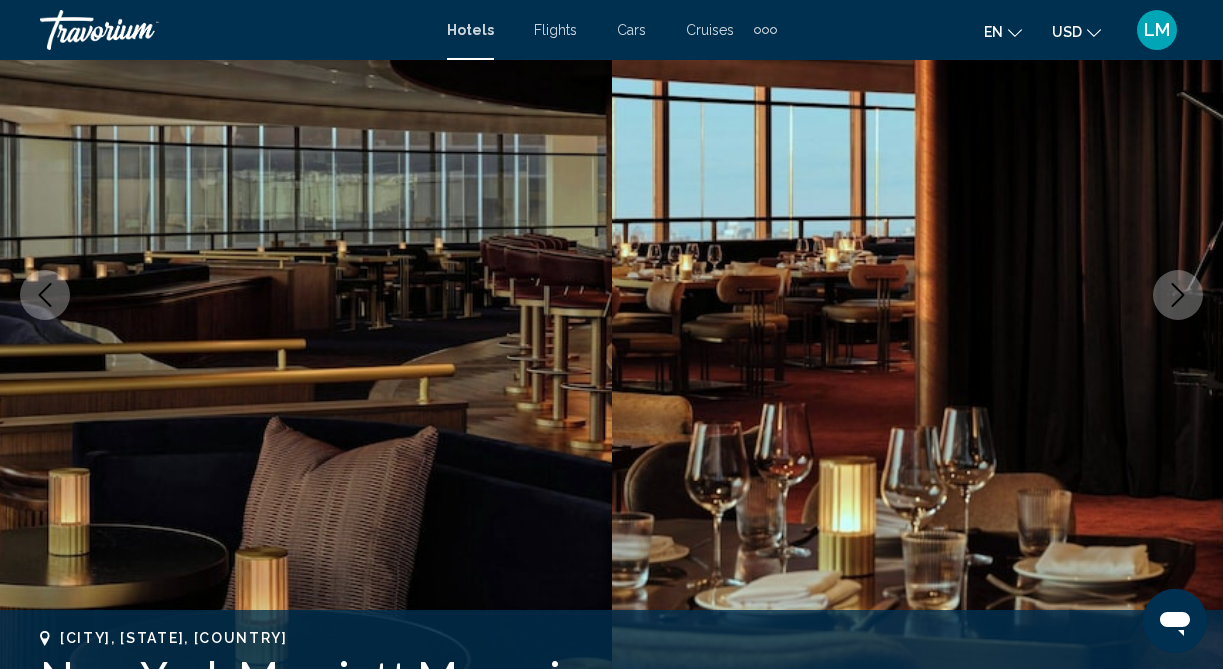 click at bounding box center (1178, 295) 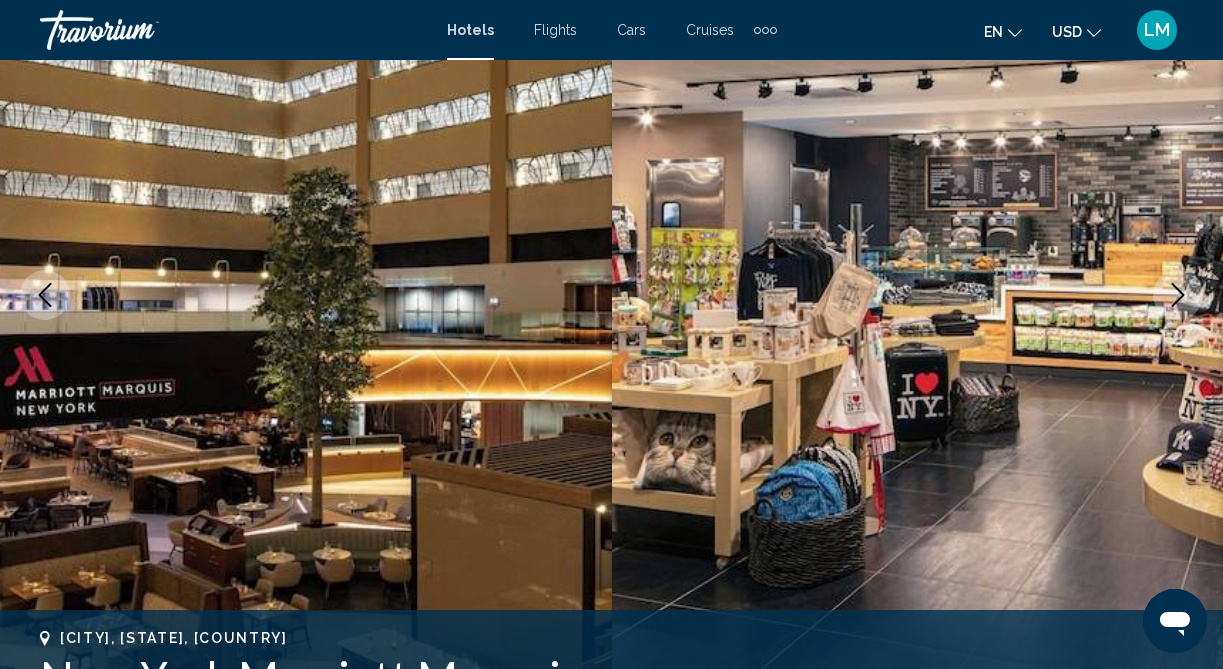 click at bounding box center [1178, 295] 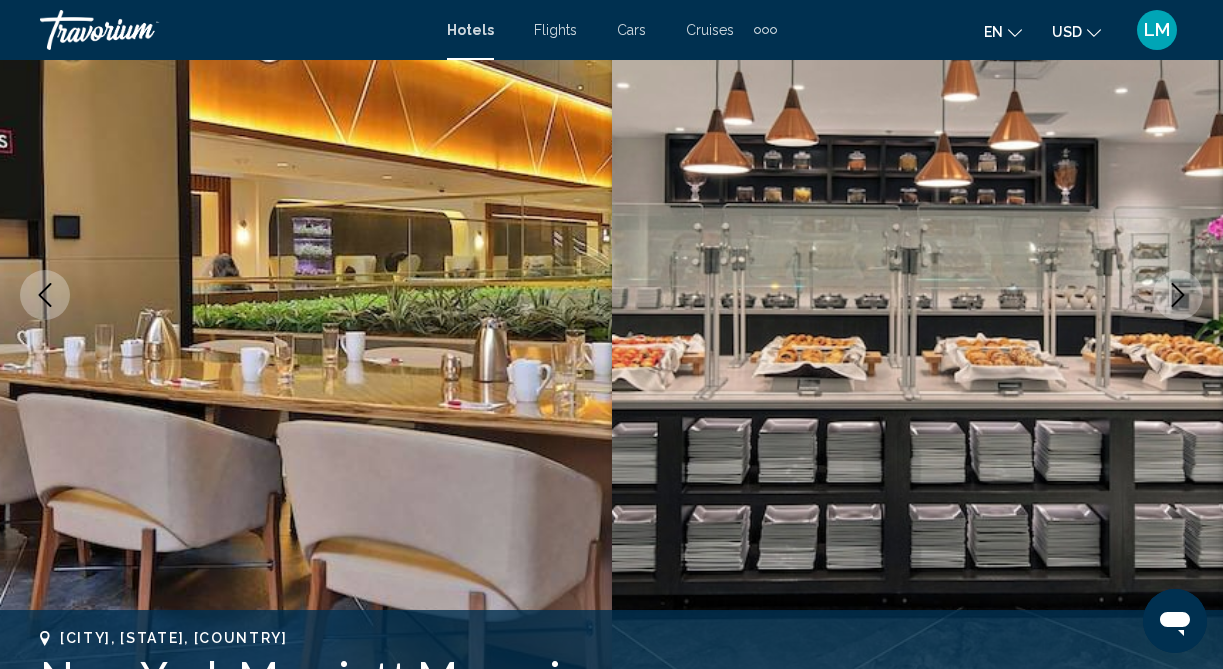 click at bounding box center (1178, 295) 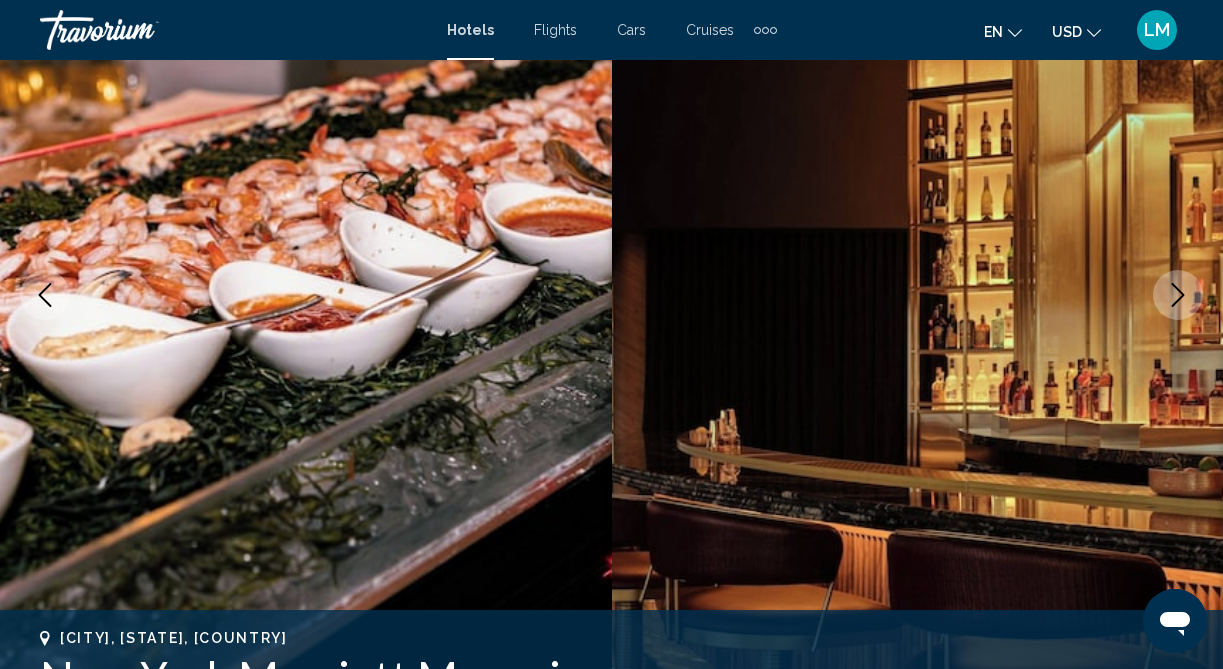click at bounding box center [1178, 295] 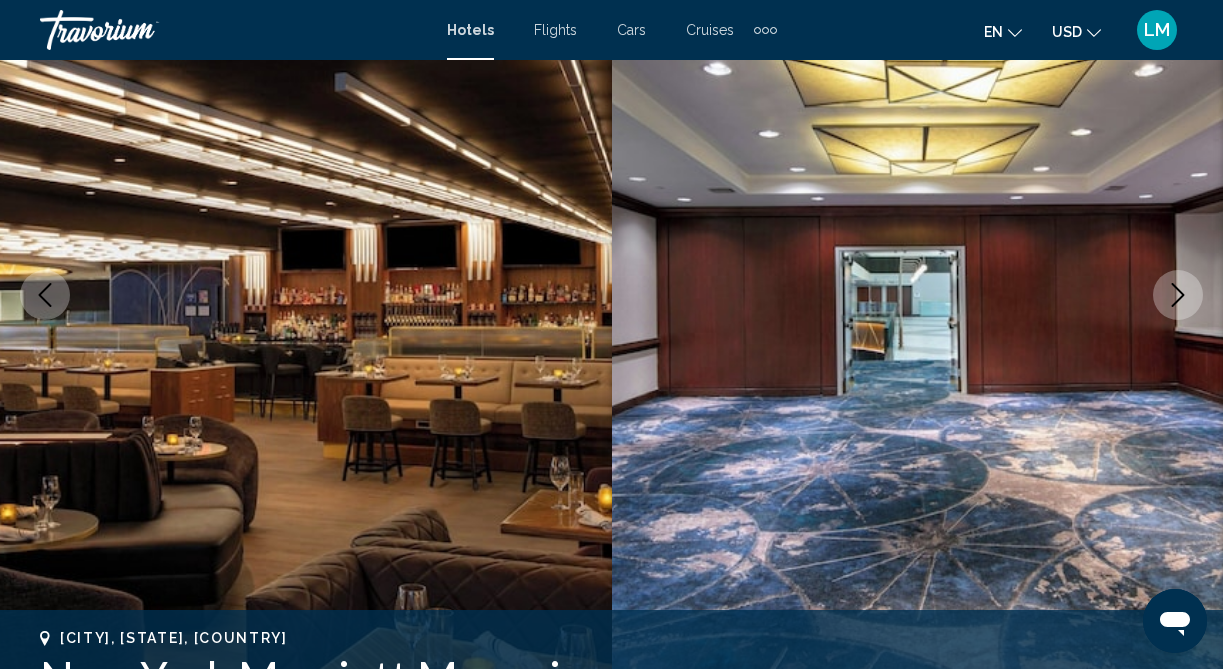 click at bounding box center (1178, 295) 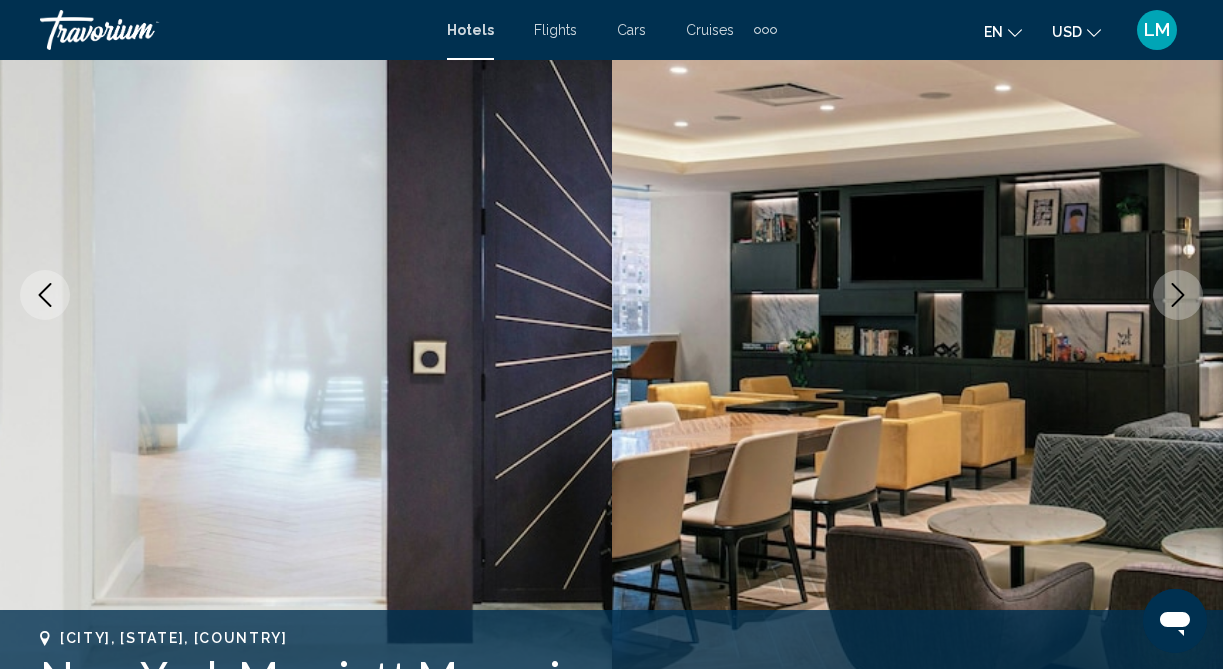 click at bounding box center (1178, 295) 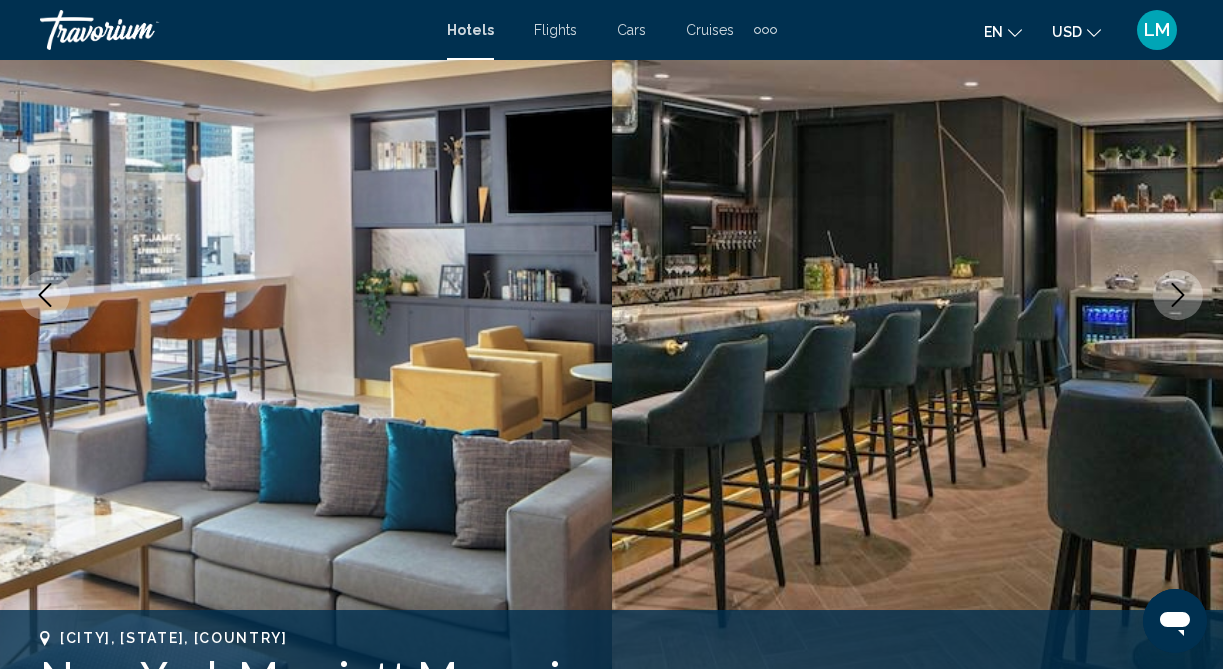 click at bounding box center [1178, 295] 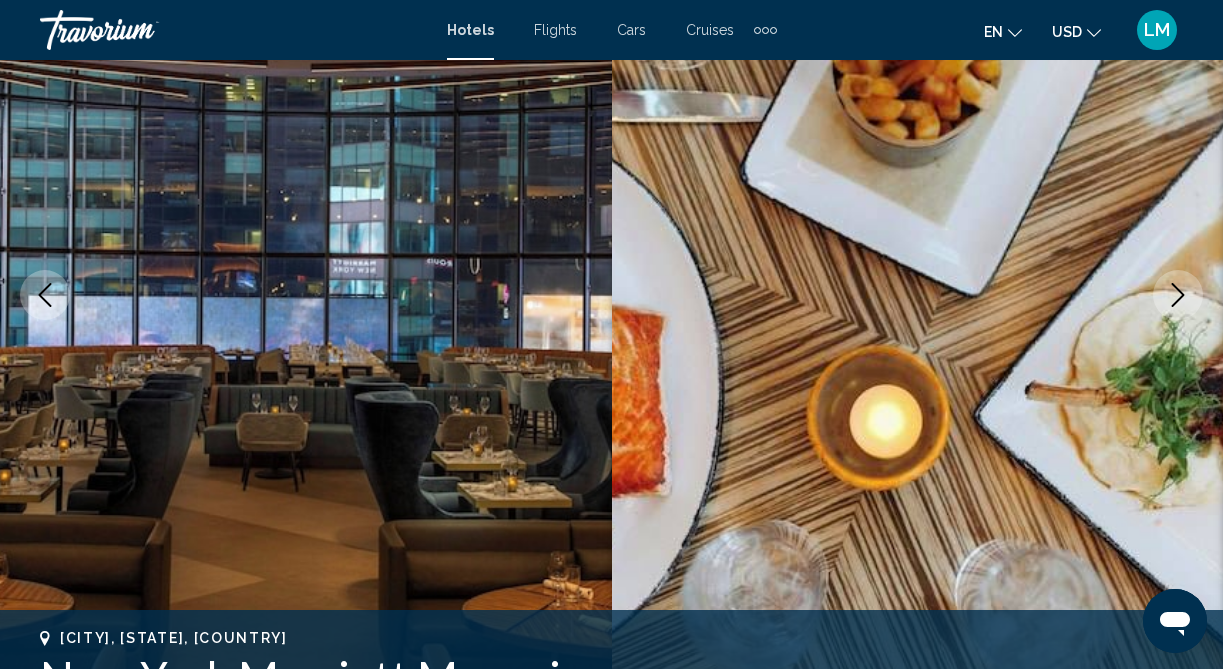 click at bounding box center [1178, 295] 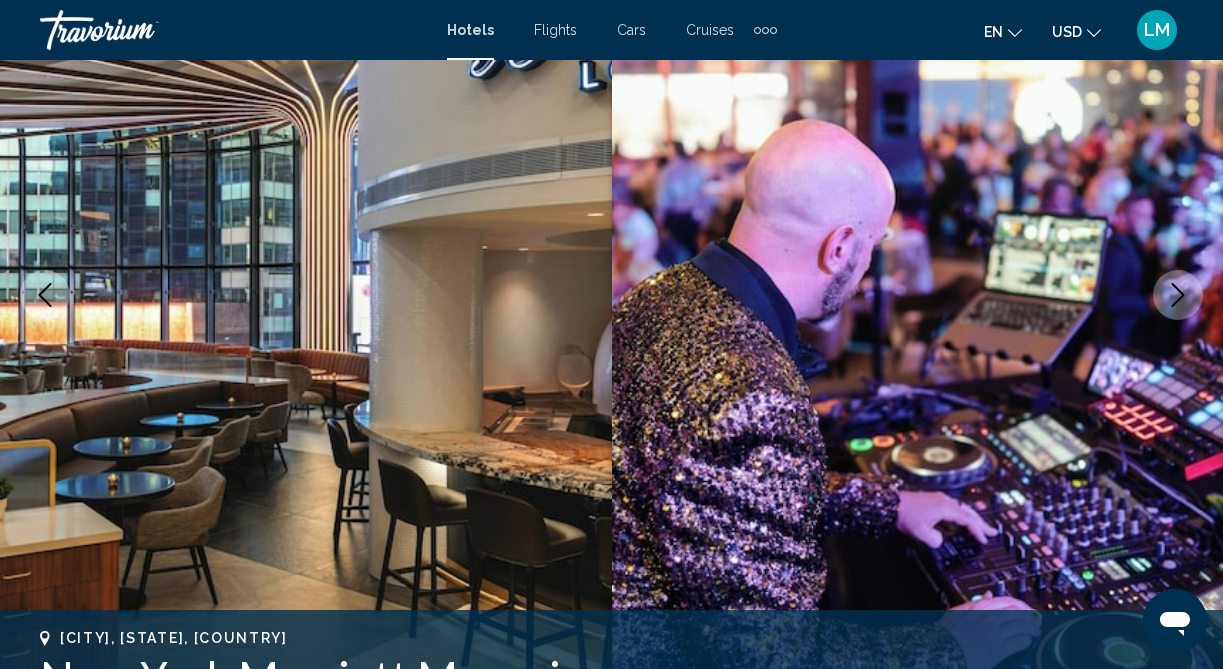click at bounding box center (1178, 295) 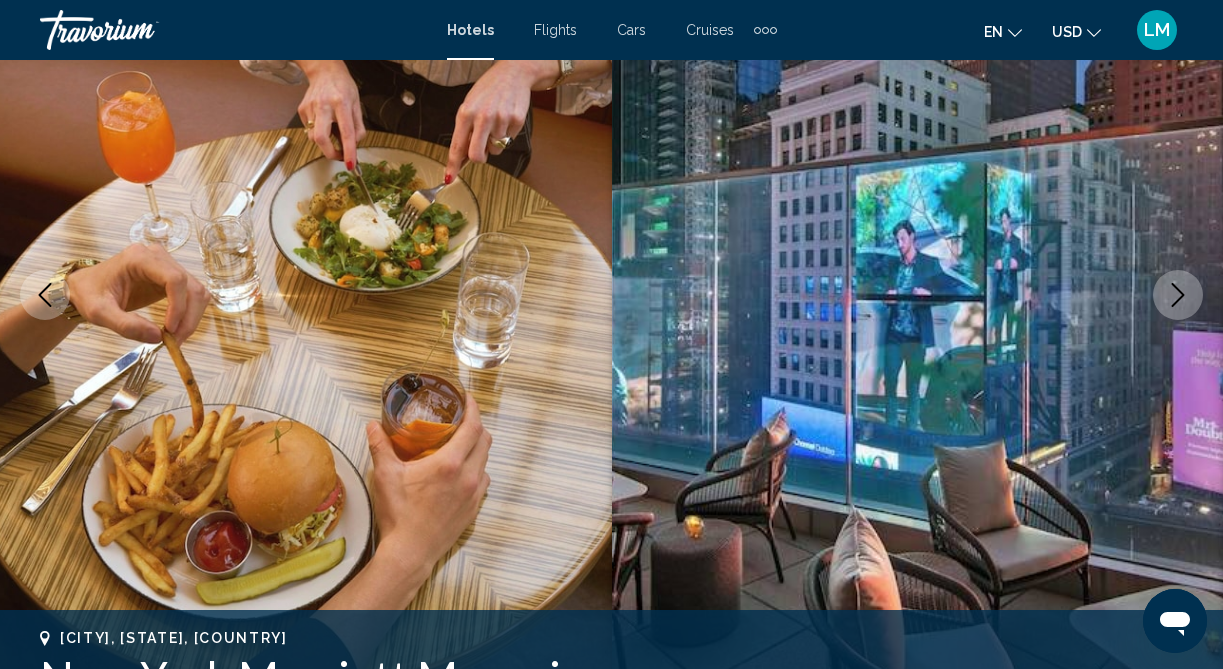 click at bounding box center [1178, 295] 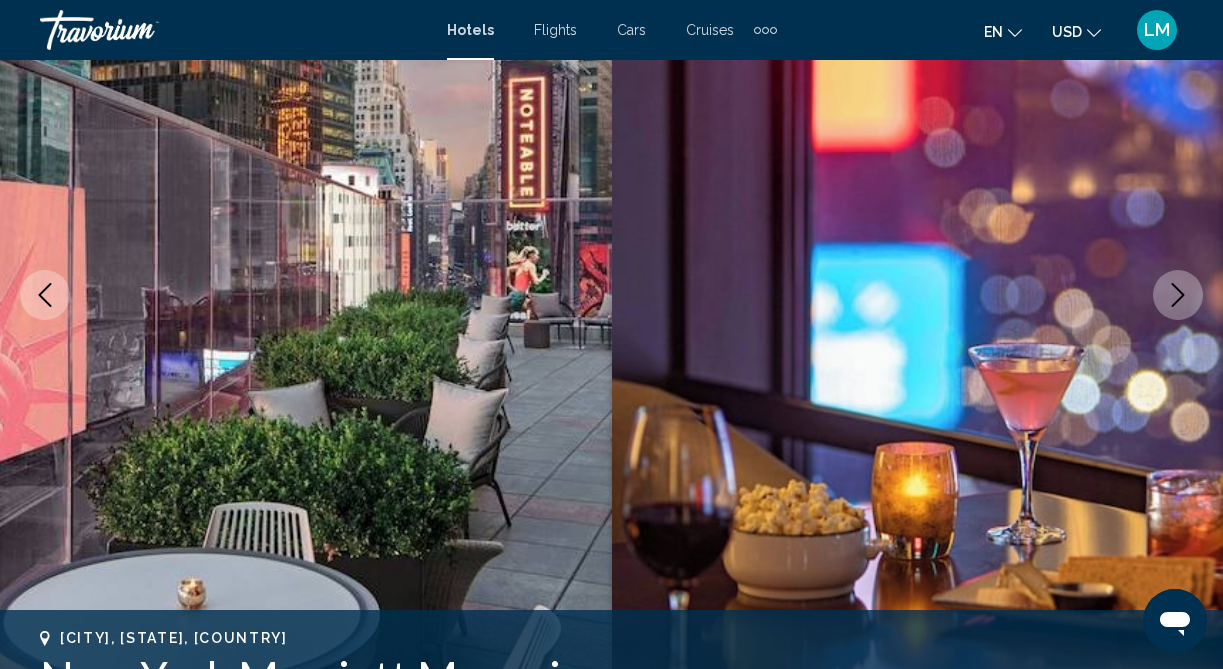 click at bounding box center (1178, 295) 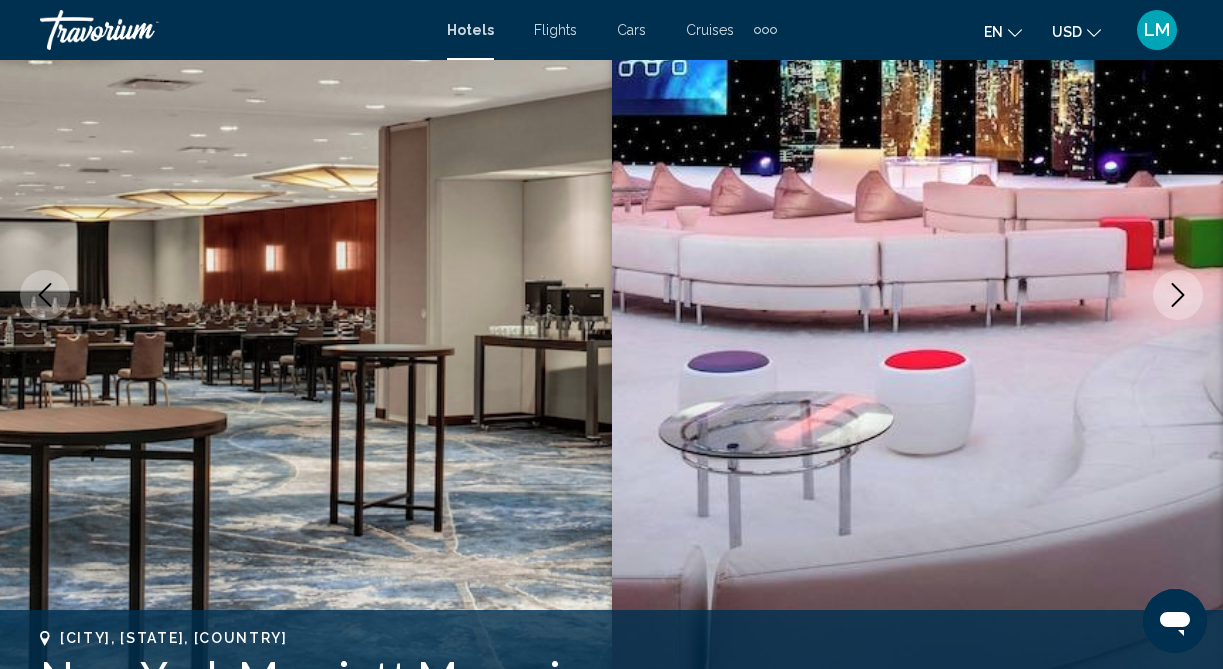 click at bounding box center [1178, 295] 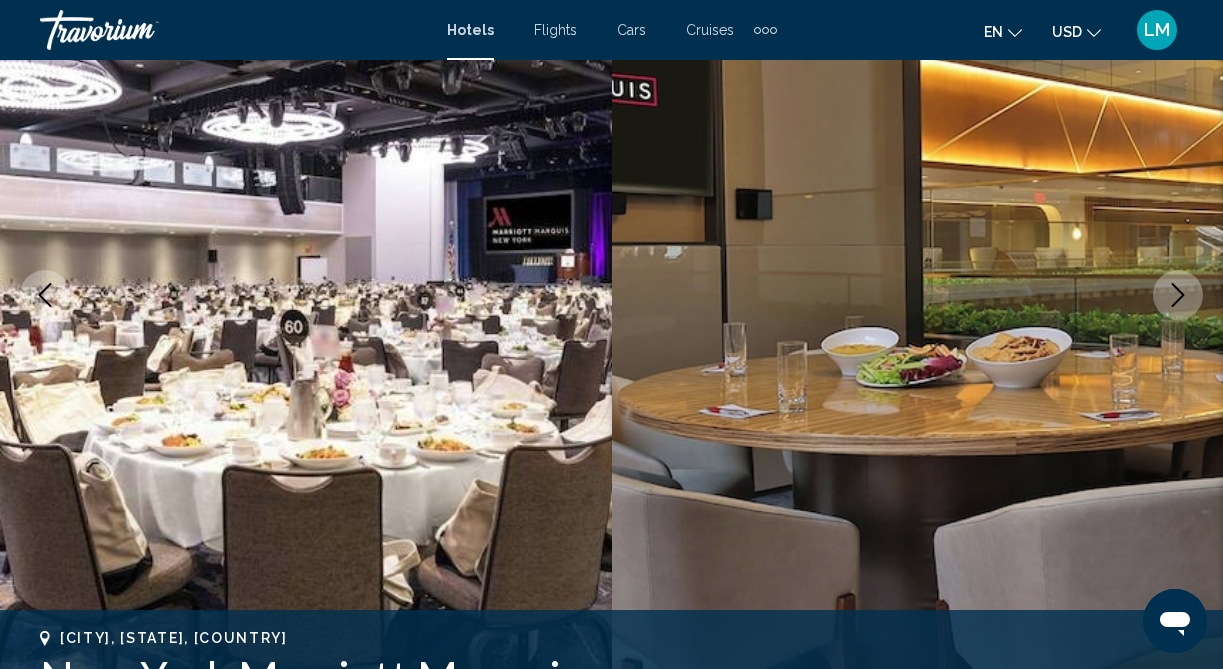 click at bounding box center [1178, 295] 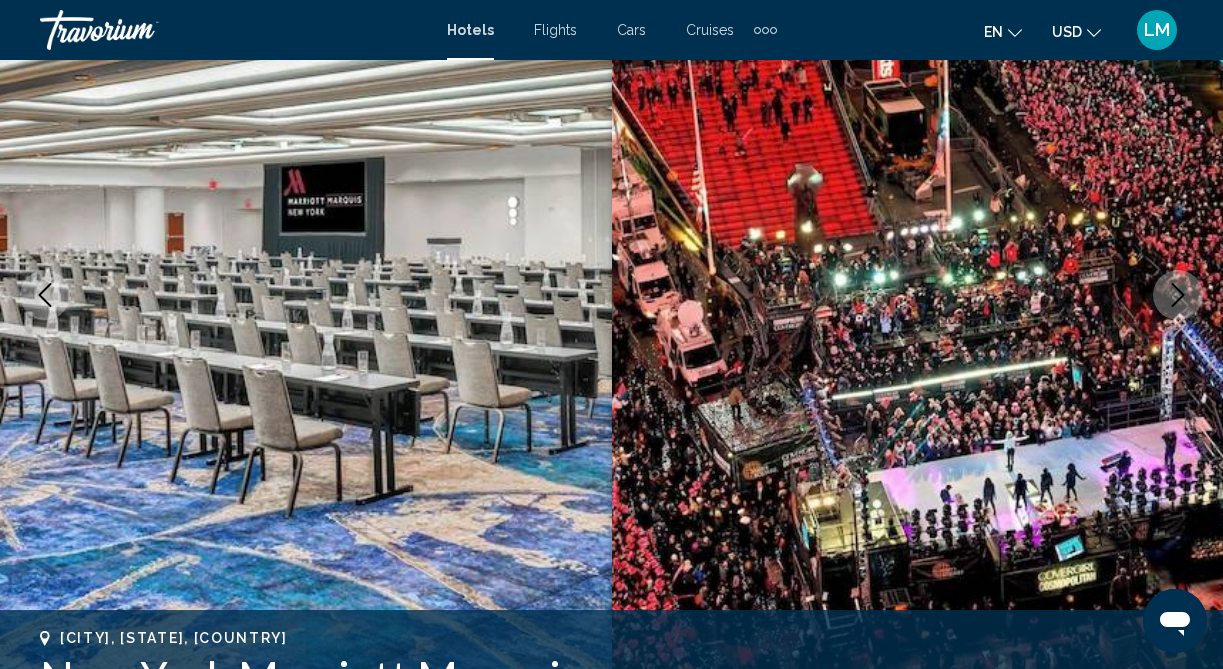 click at bounding box center (1178, 295) 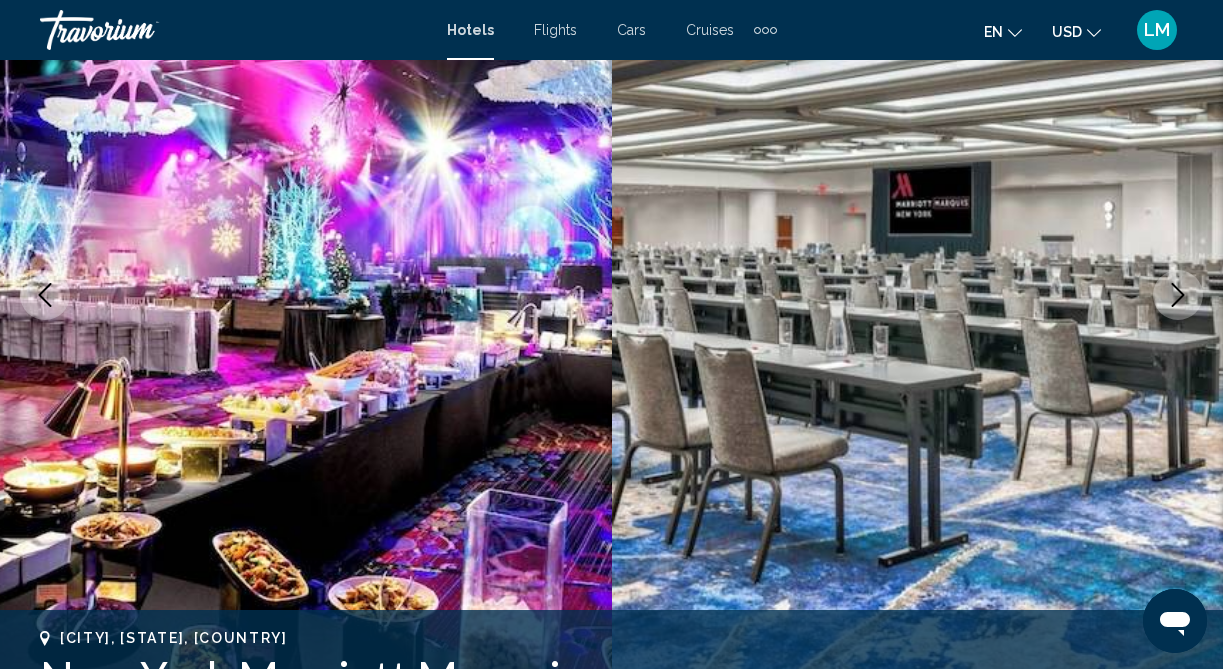 click at bounding box center [1178, 295] 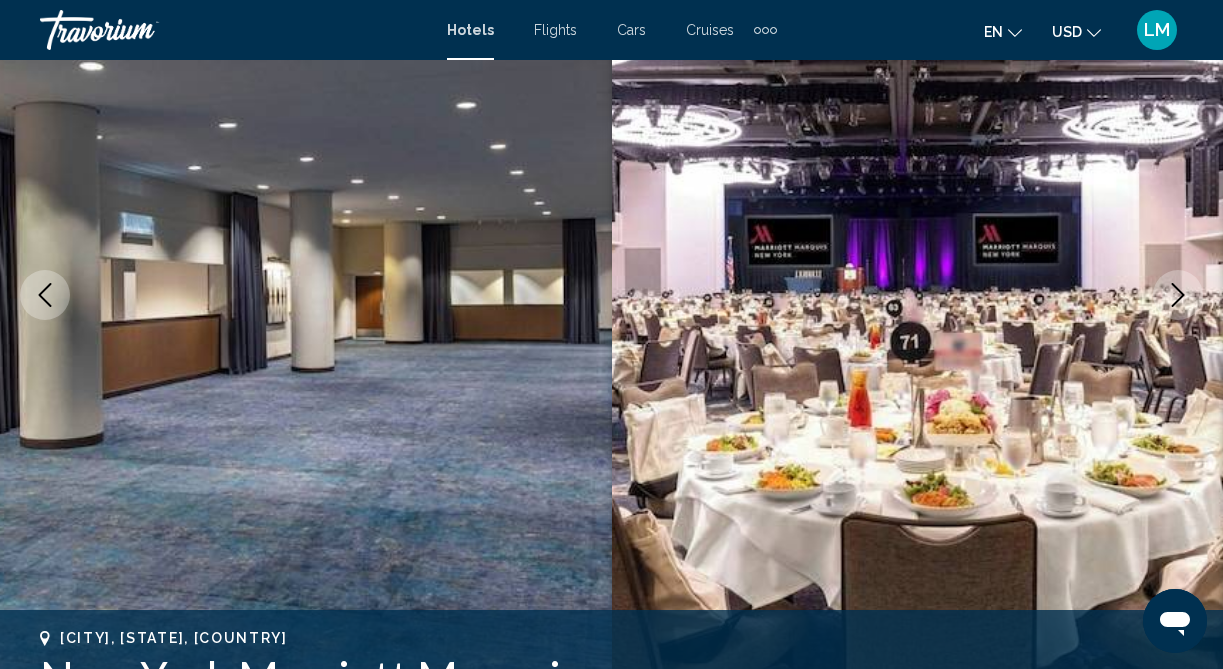 click at bounding box center [1178, 295] 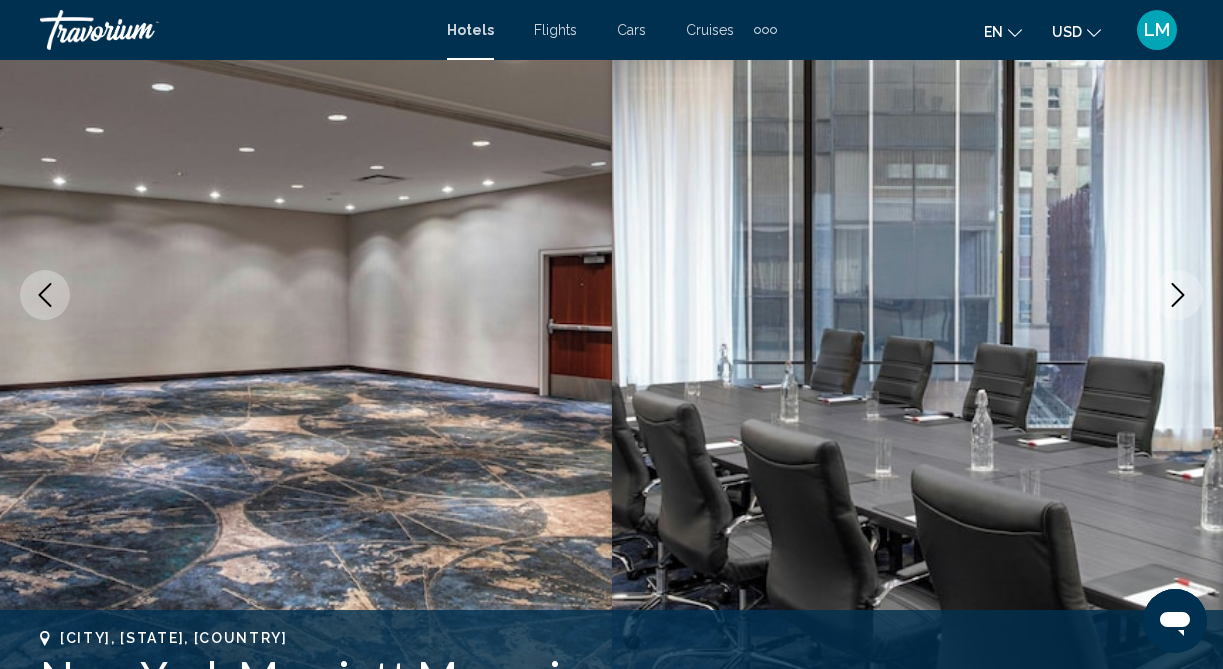 click at bounding box center (1178, 295) 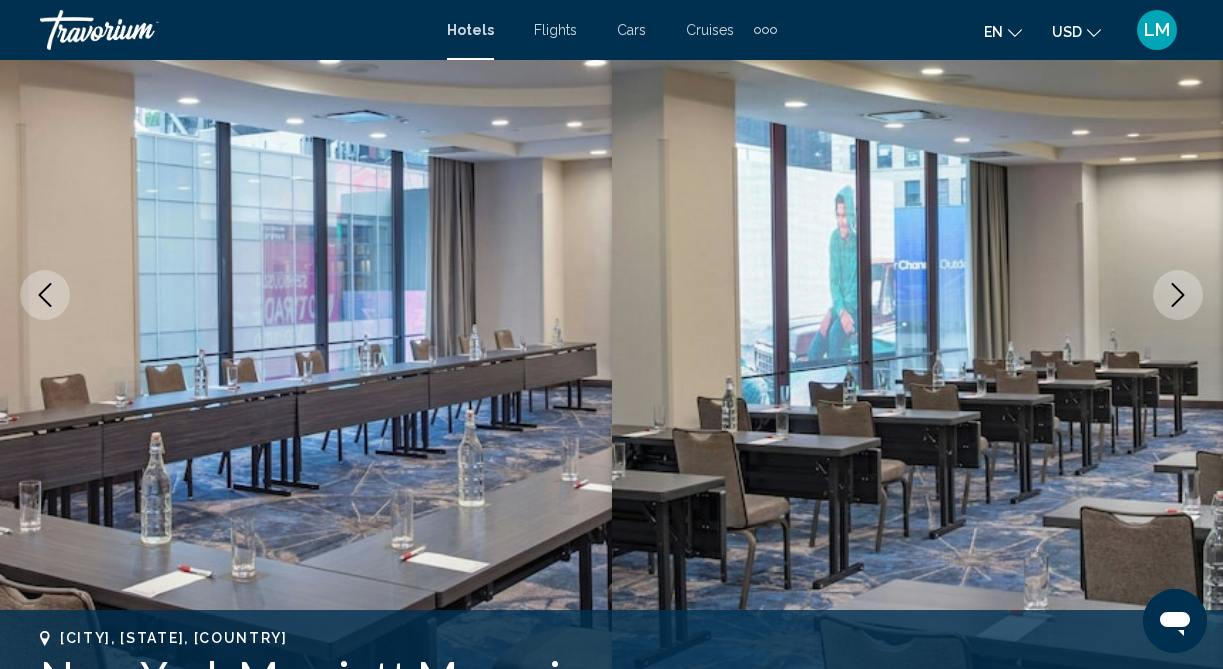 click at bounding box center [1178, 295] 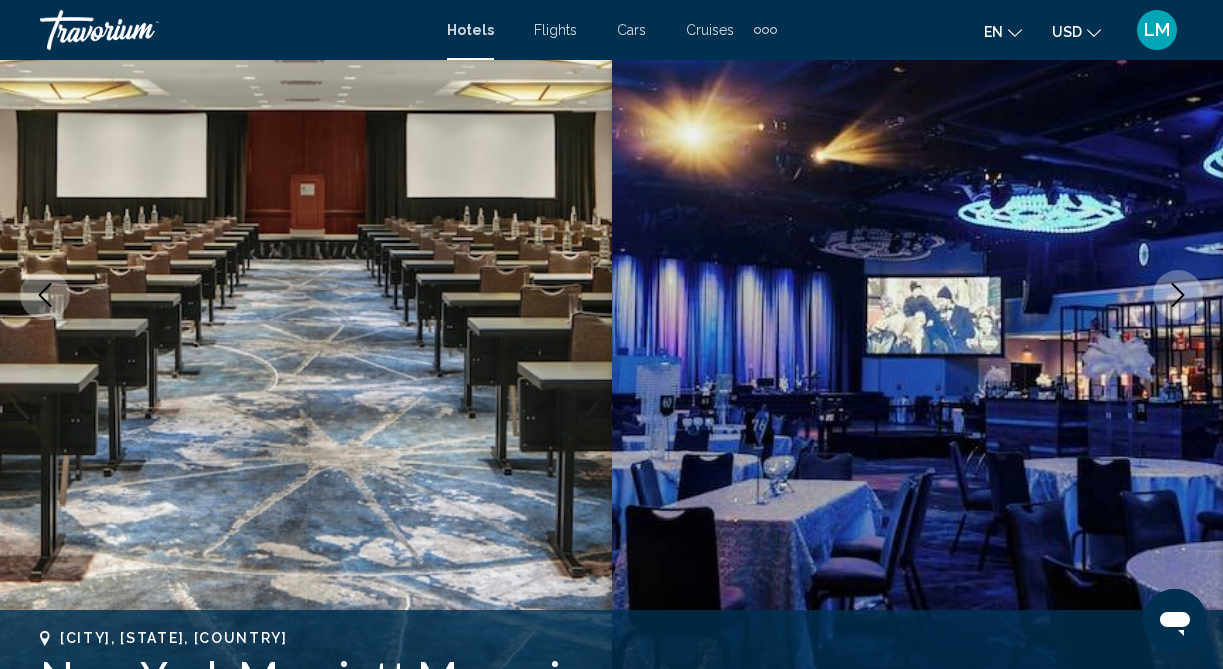 click at bounding box center [1178, 295] 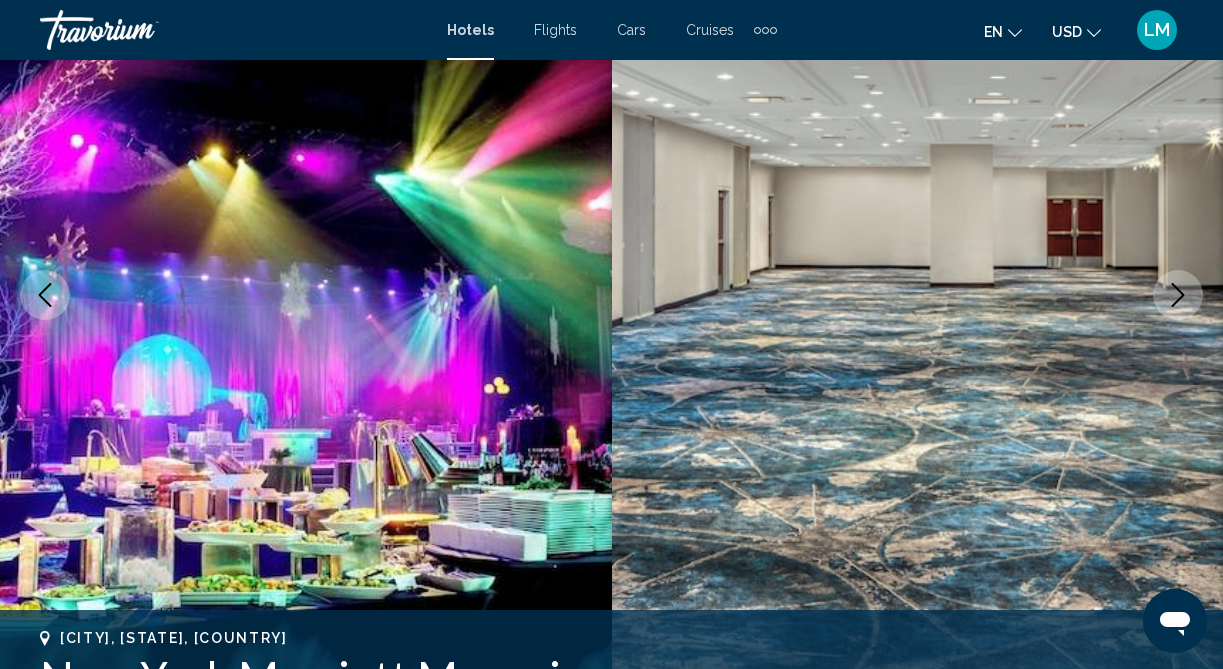 click at bounding box center [1178, 295] 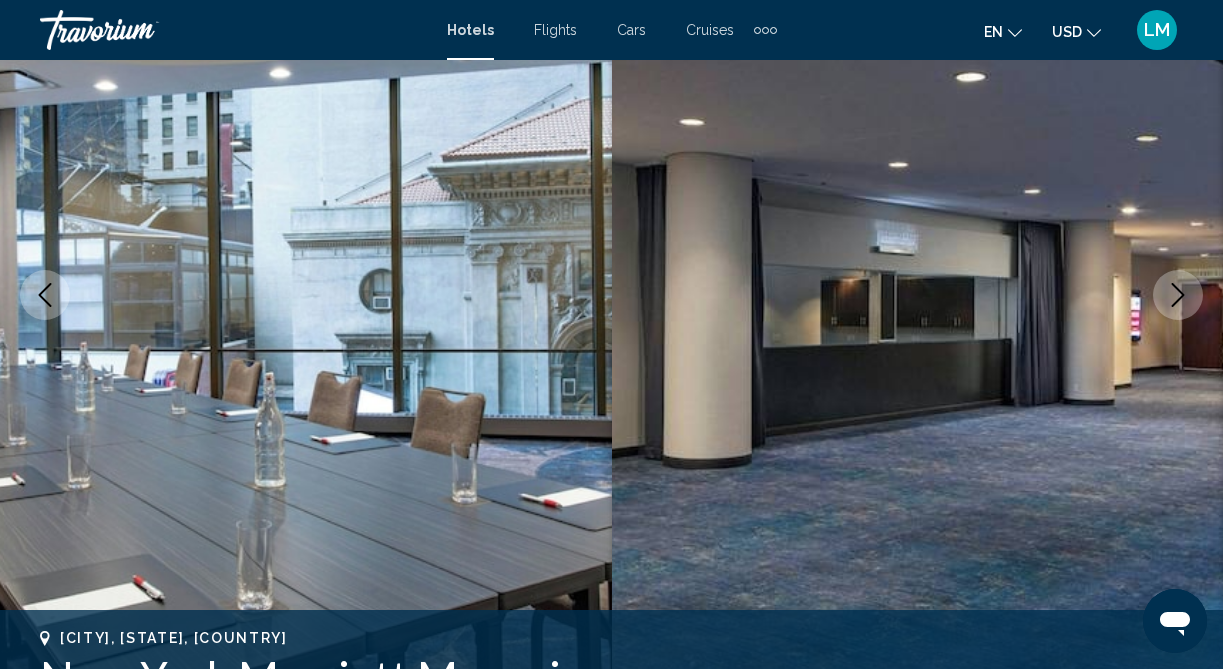 click at bounding box center (1178, 295) 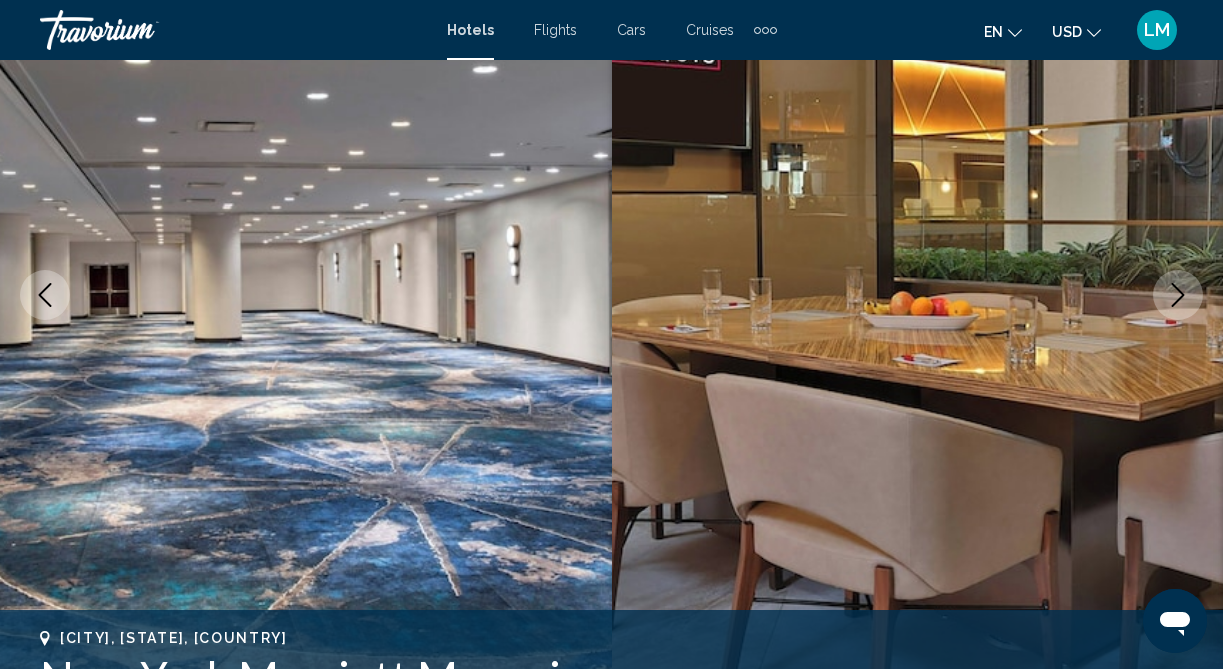 click at bounding box center [1178, 295] 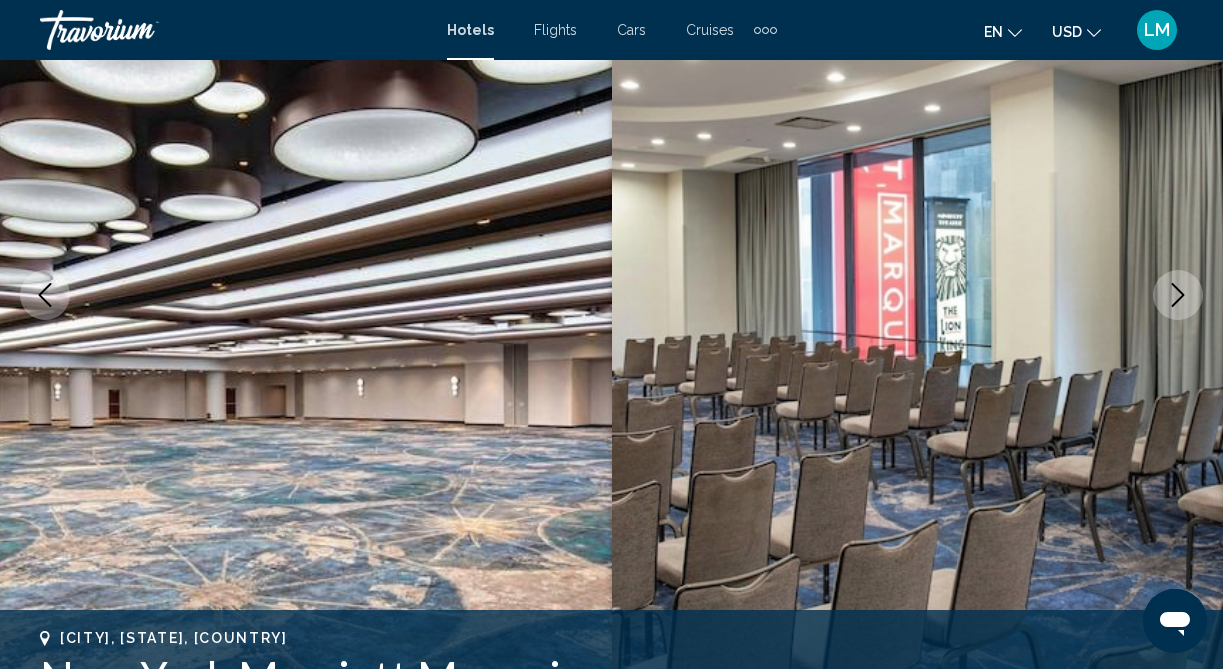 click at bounding box center [1178, 295] 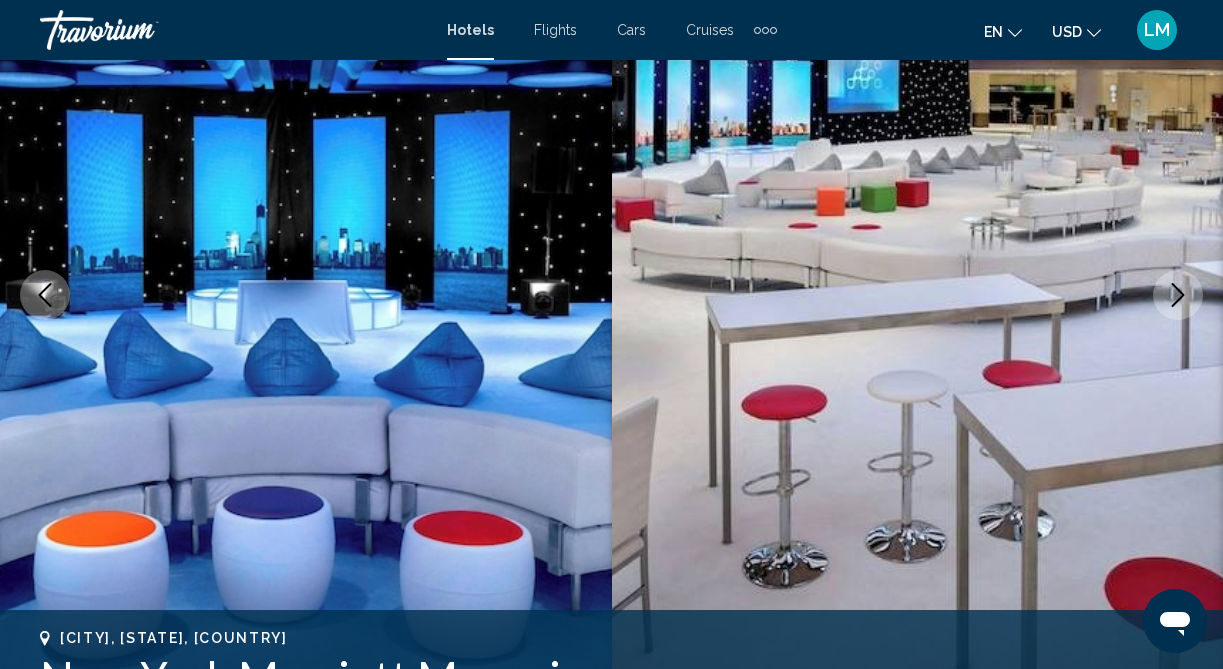 click at bounding box center [1178, 295] 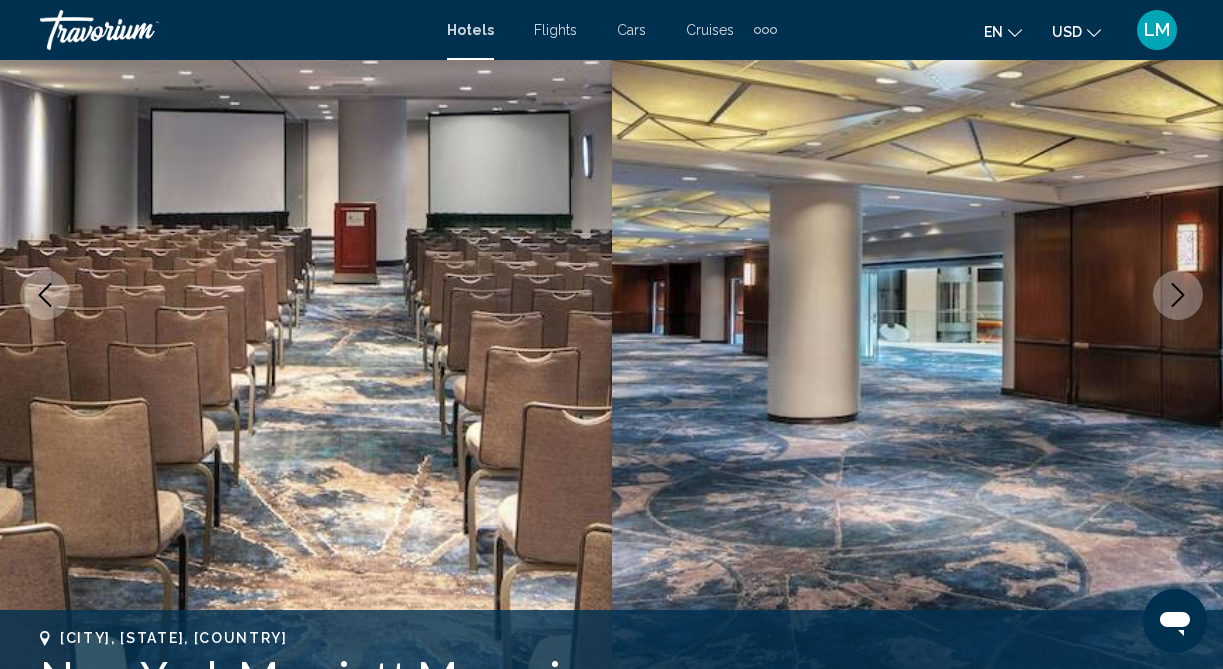 click at bounding box center [1178, 295] 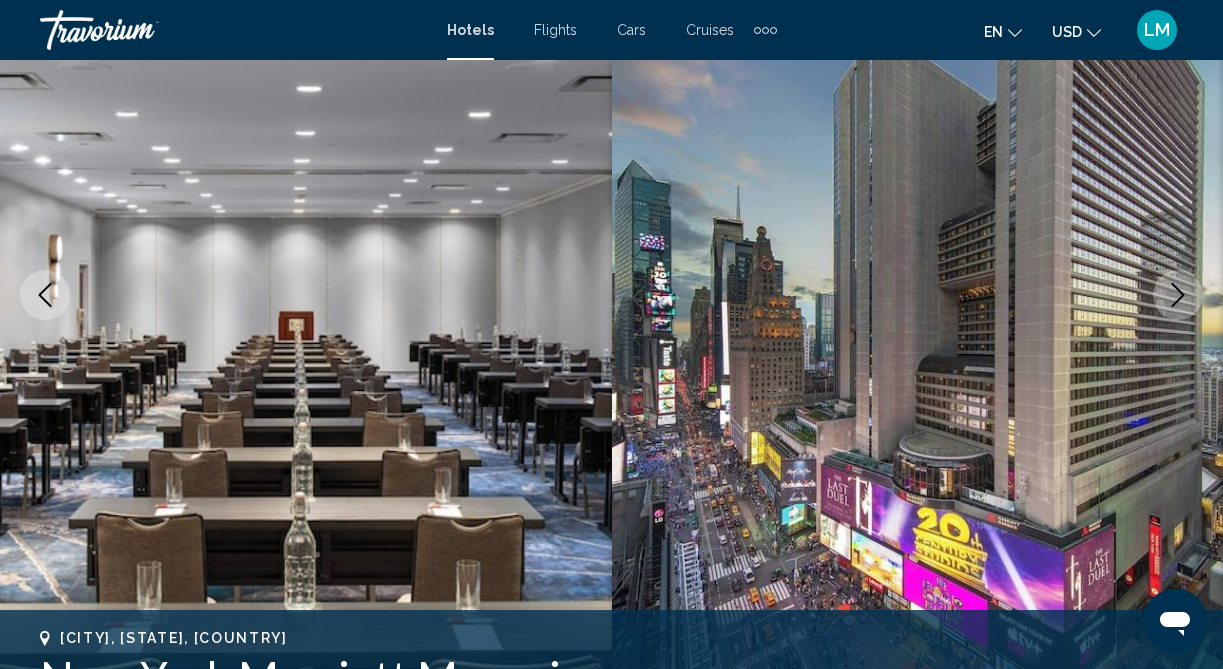 click at bounding box center (1178, 295) 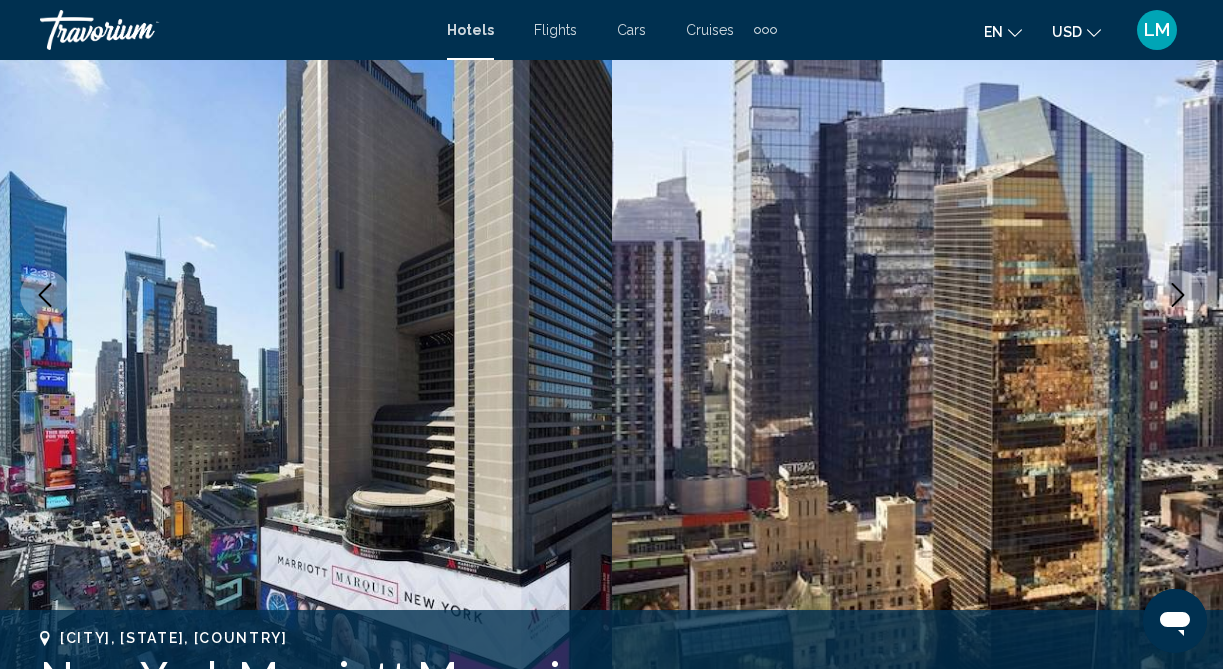 click at bounding box center (1178, 295) 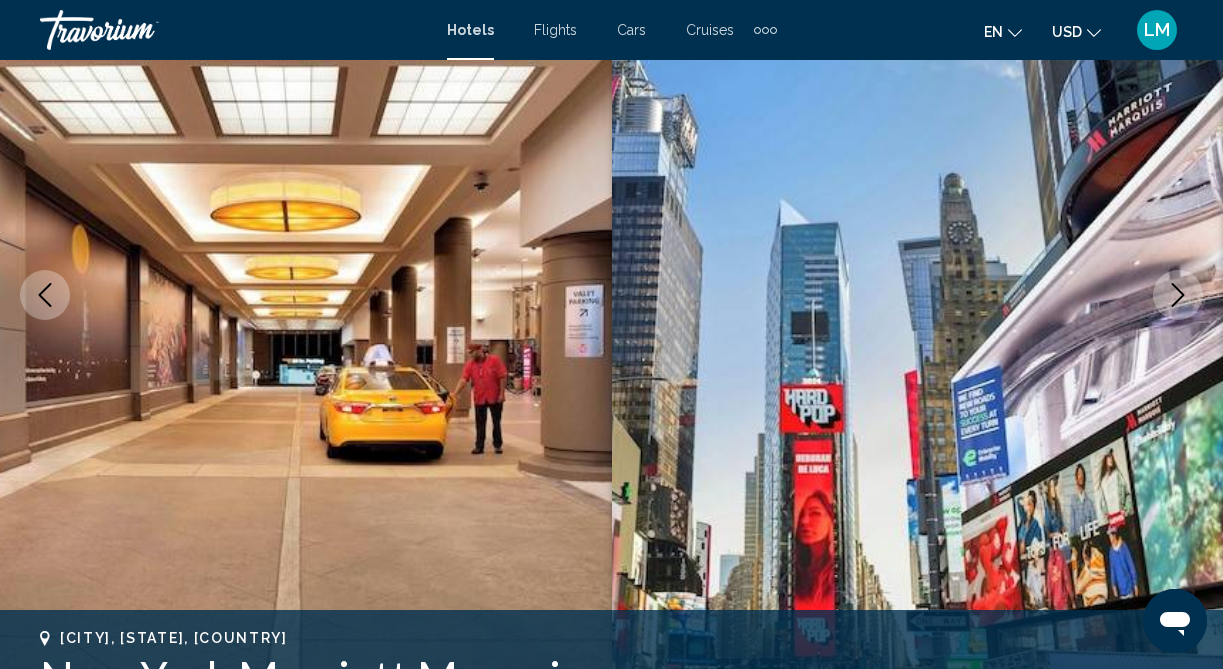 click at bounding box center [1178, 295] 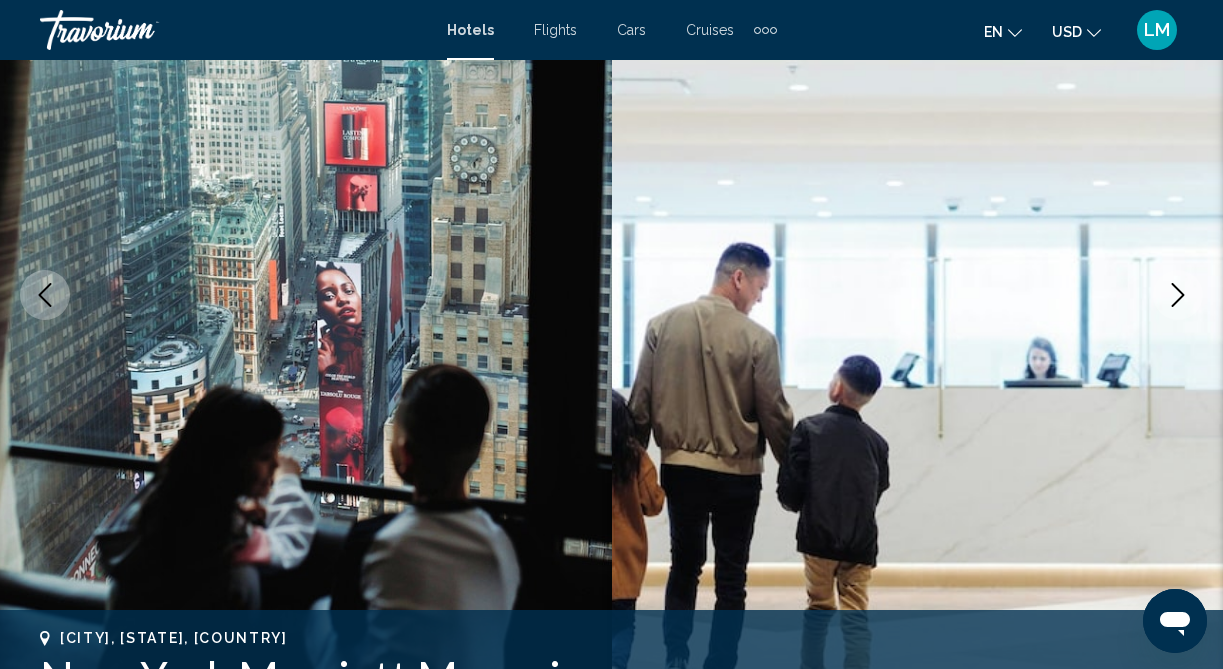 click at bounding box center (1178, 295) 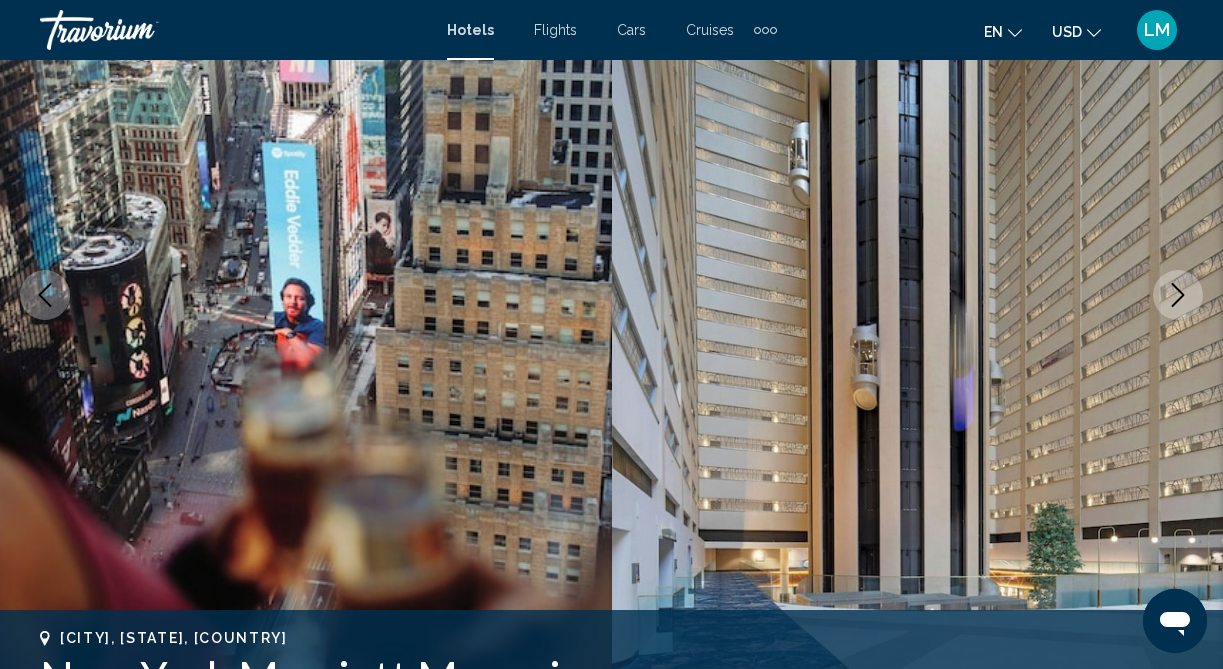 click at bounding box center (1178, 295) 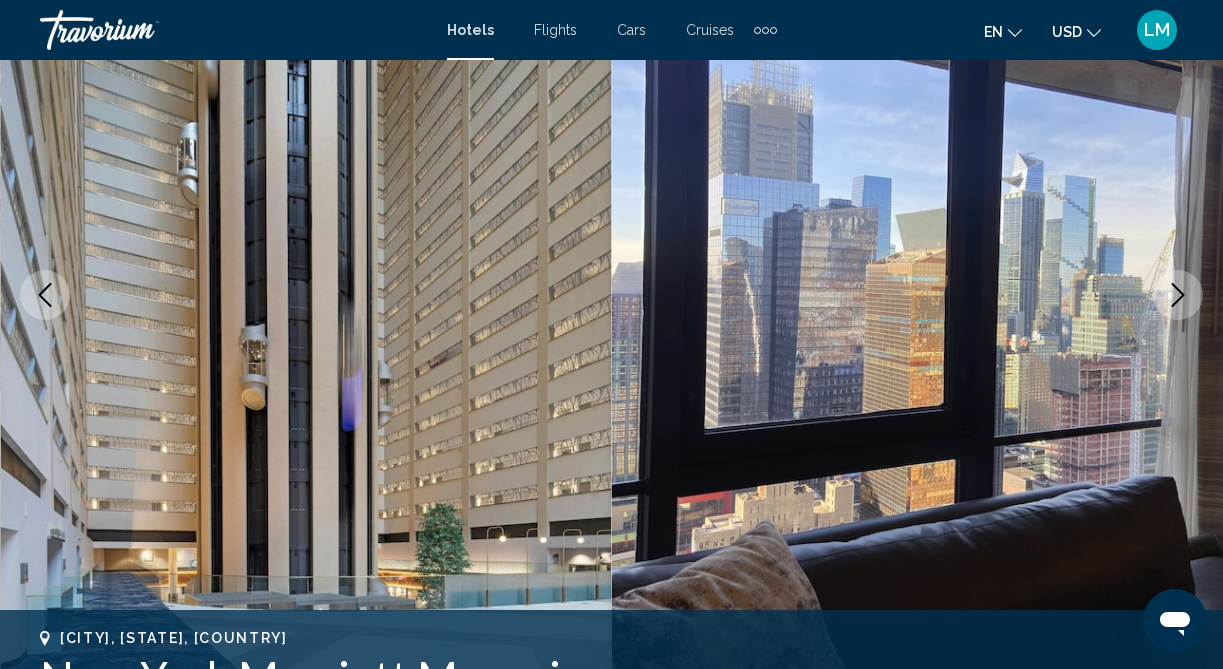 click 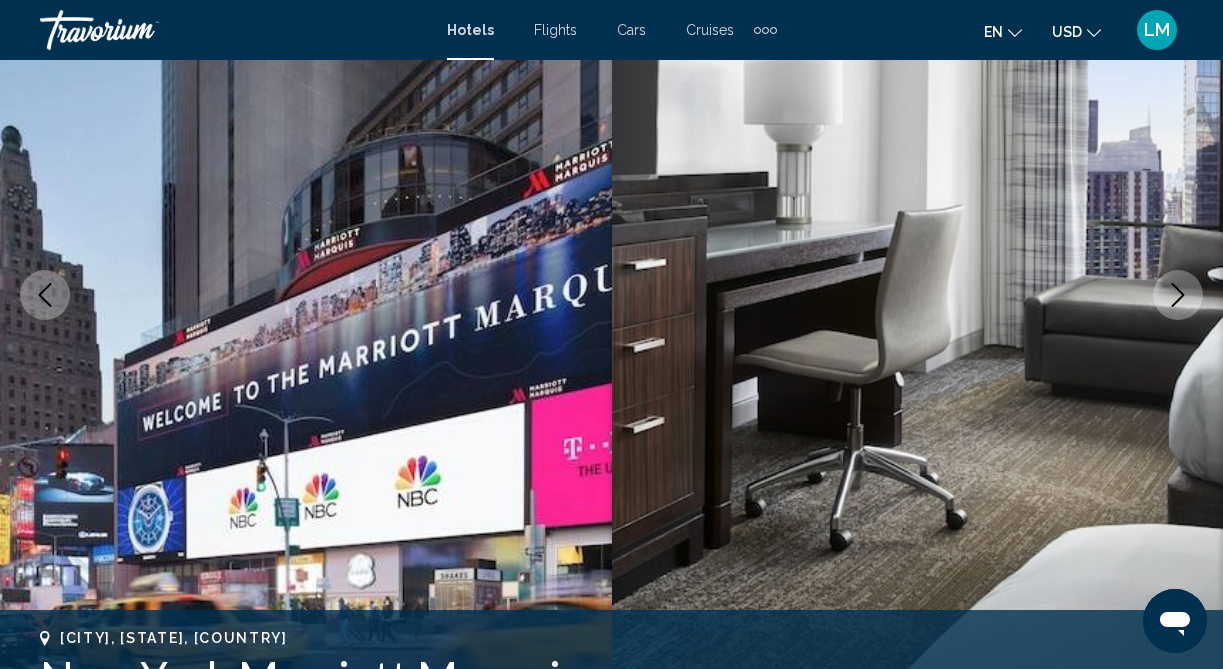 click 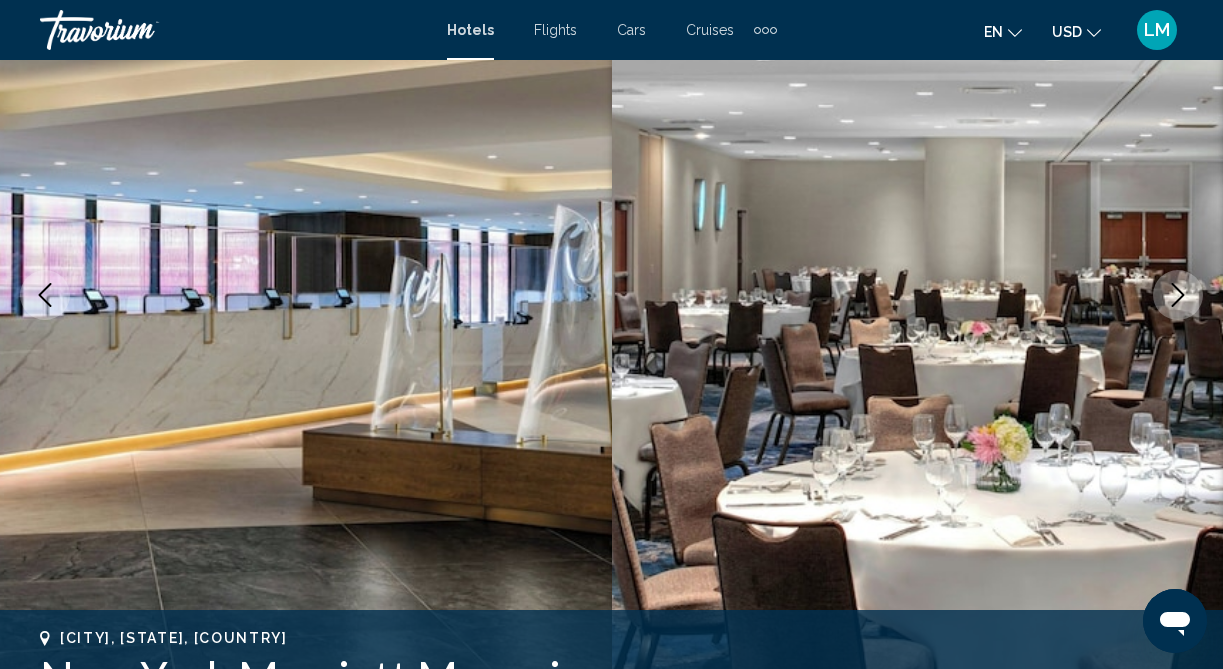 click 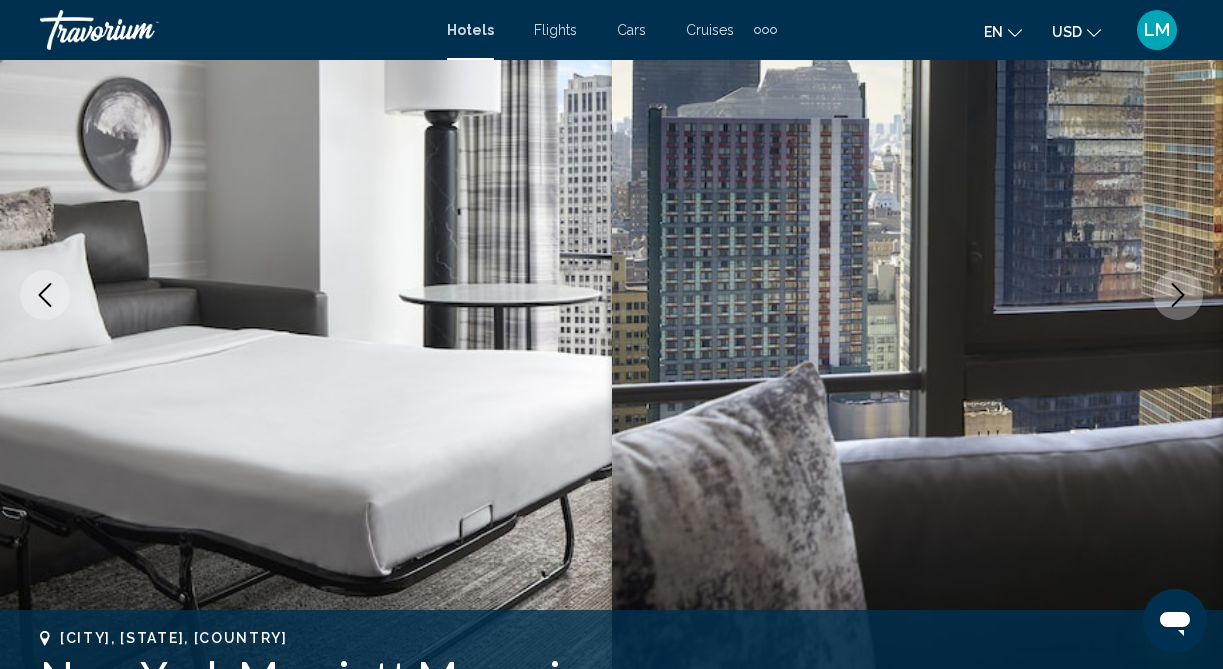 click 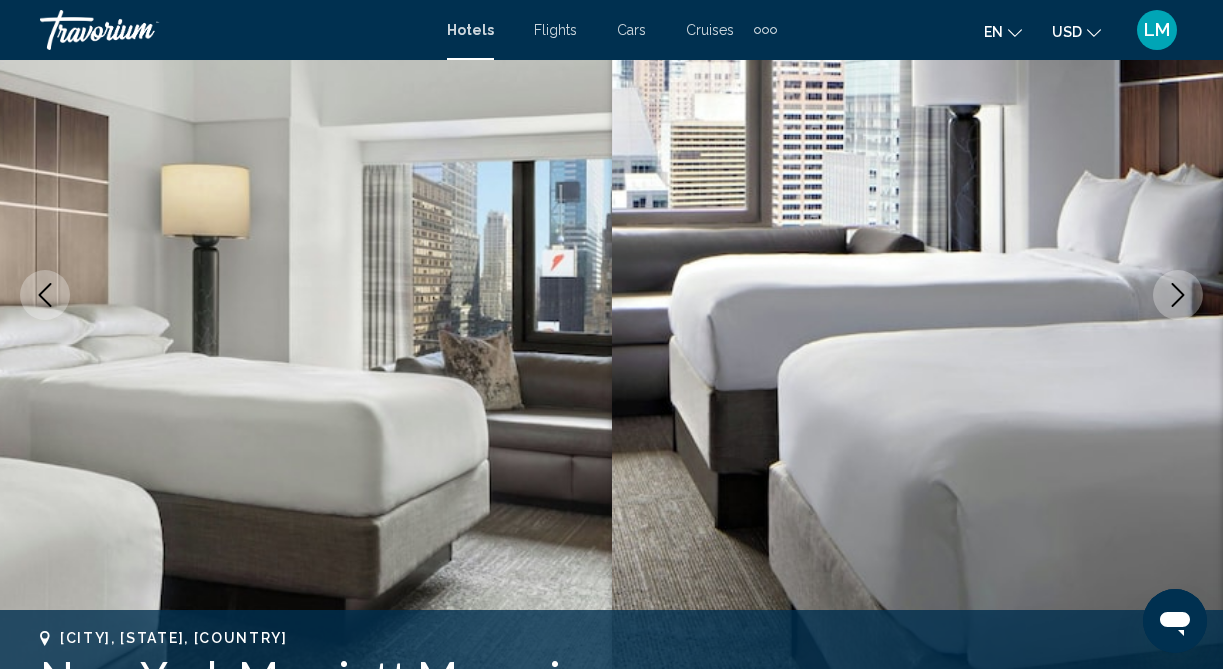 click 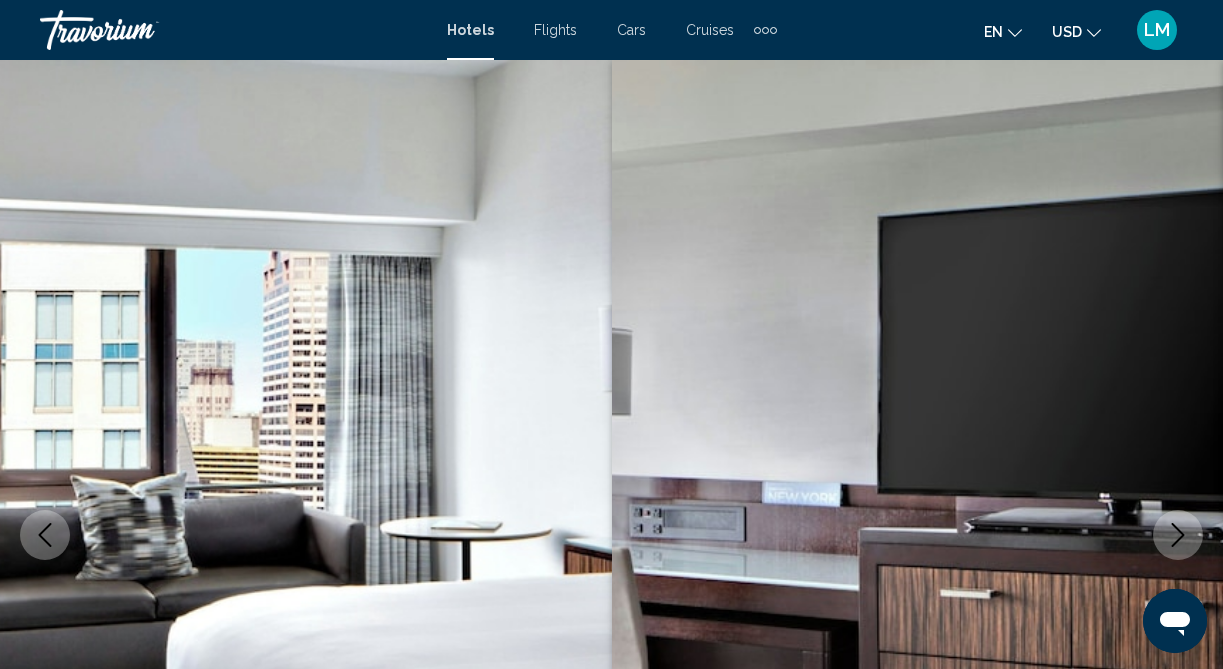 scroll, scrollTop: 0, scrollLeft: 0, axis: both 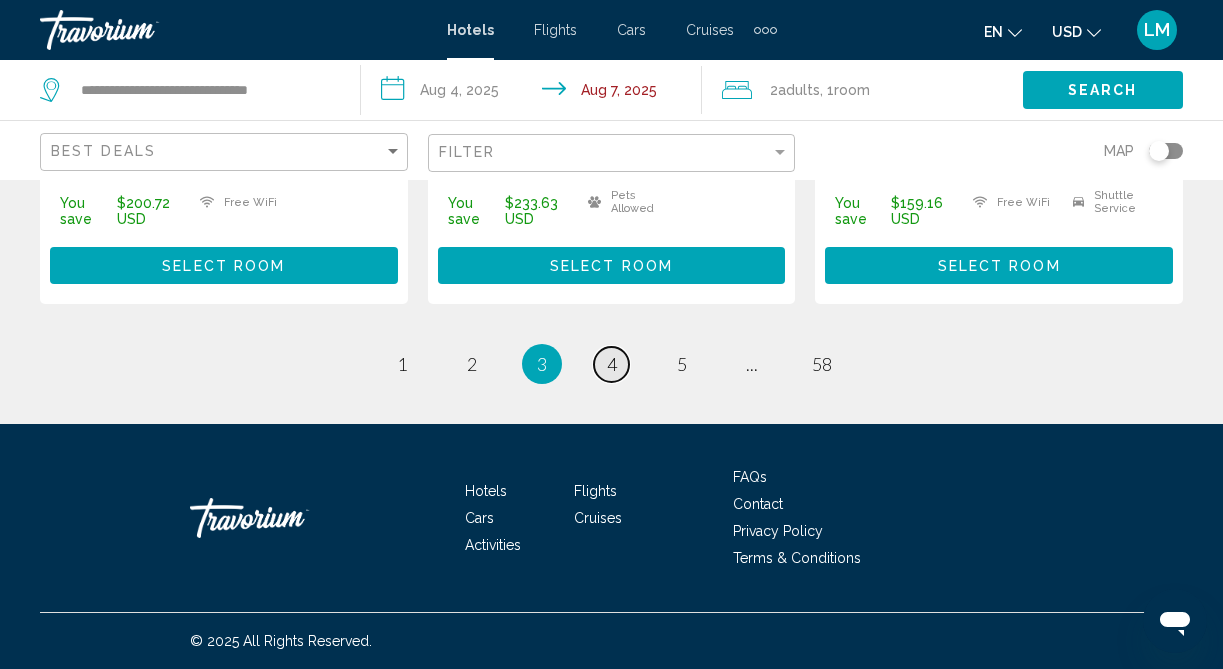 click on "4" at bounding box center [612, 364] 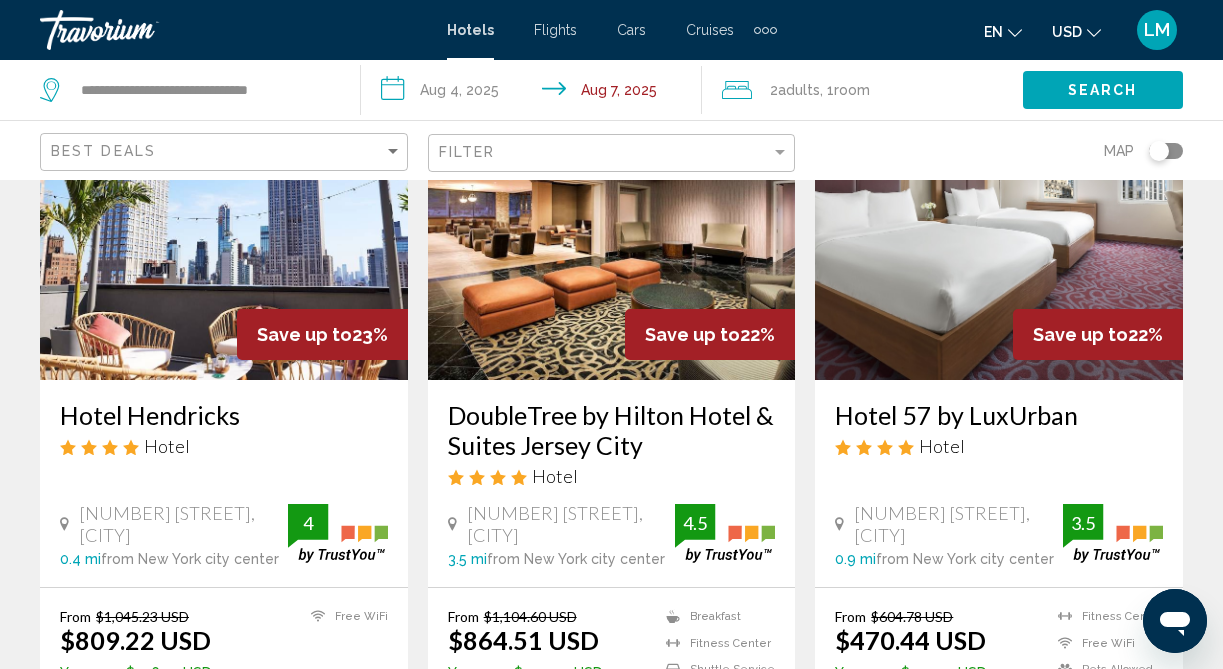 scroll, scrollTop: 2506, scrollLeft: 0, axis: vertical 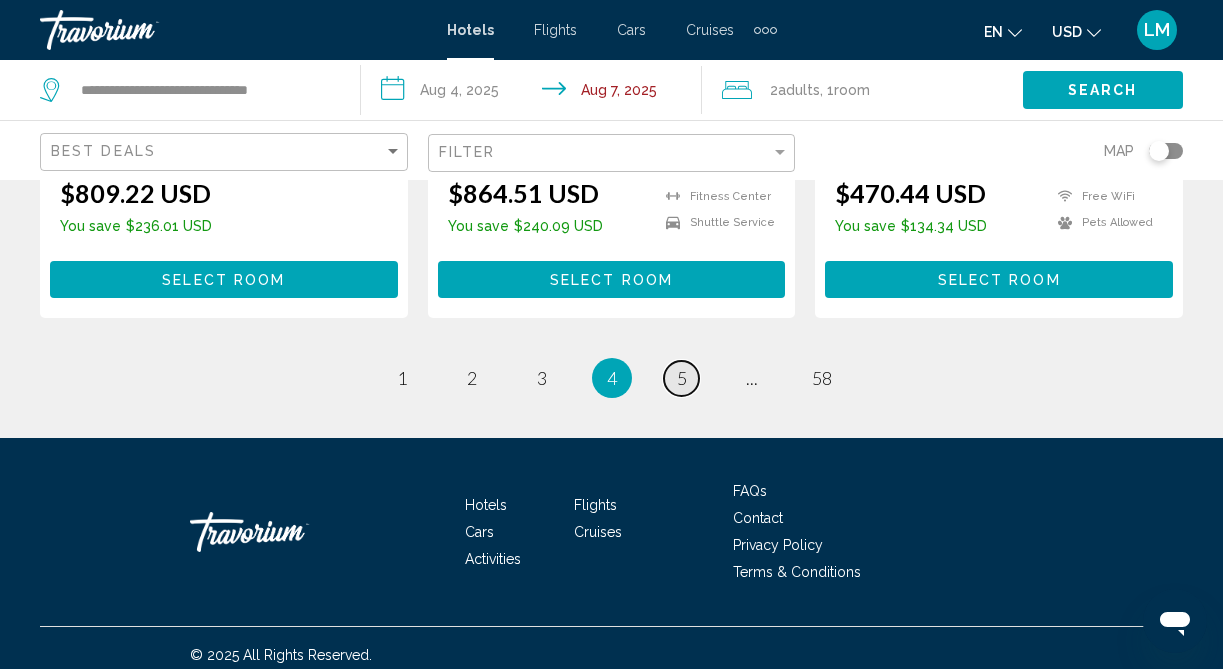 click on "5" at bounding box center (682, 378) 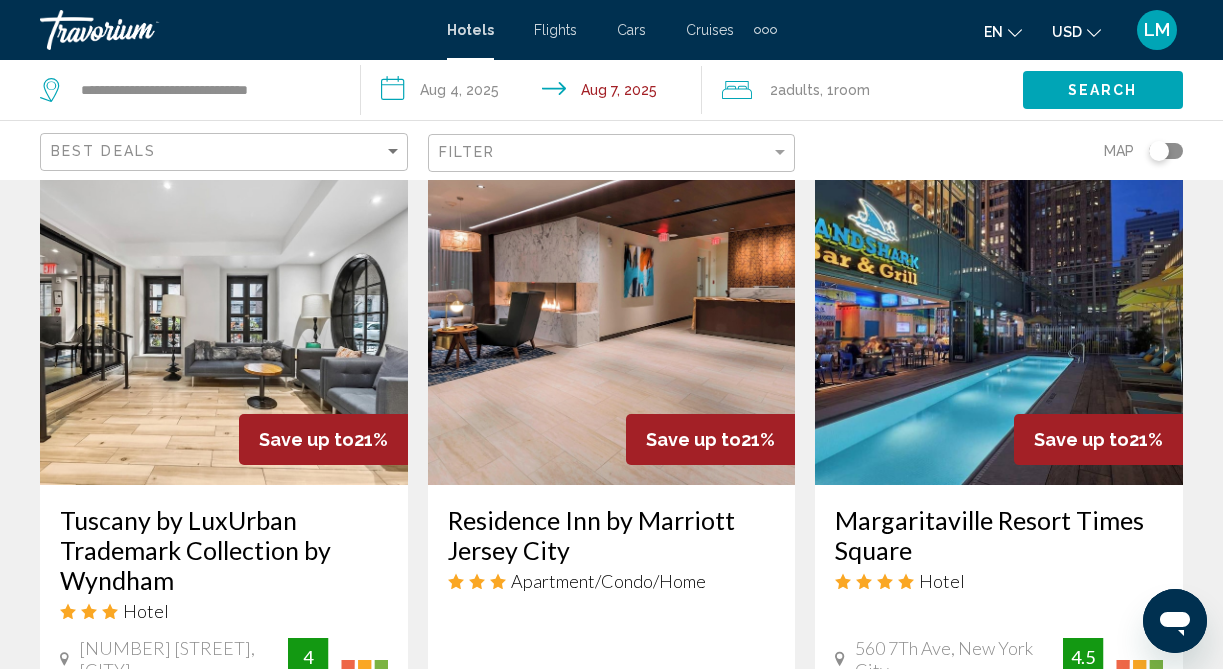 scroll, scrollTop: 1651, scrollLeft: 0, axis: vertical 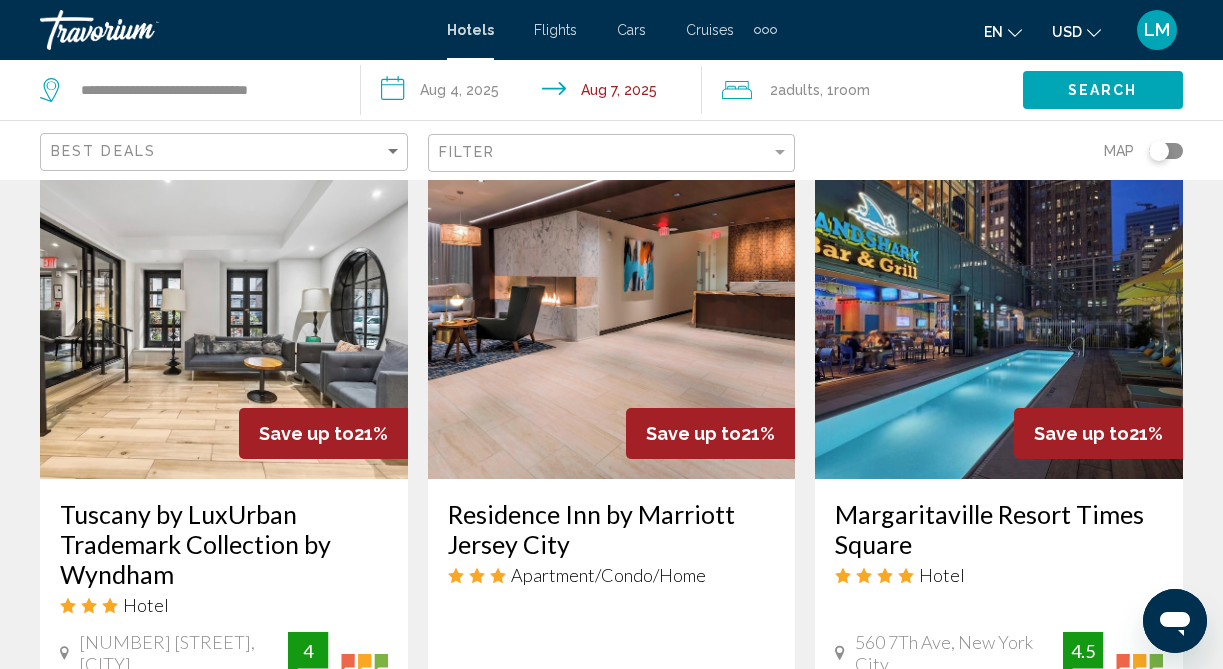click at bounding box center [999, 319] 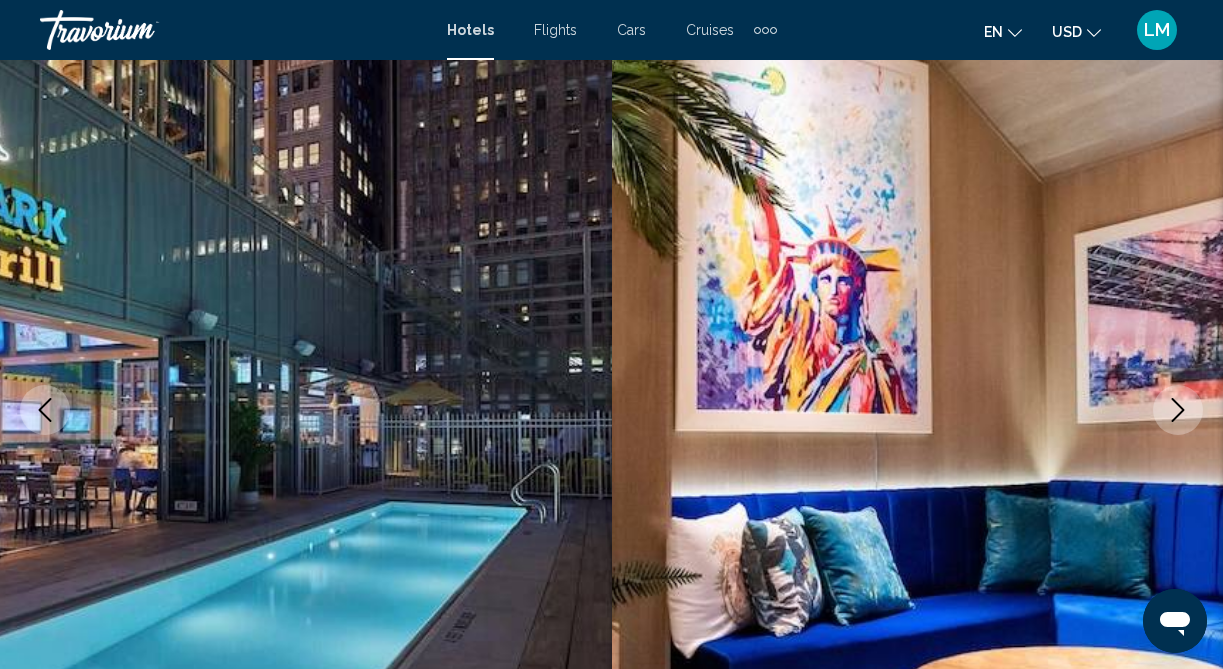 scroll, scrollTop: 126, scrollLeft: 0, axis: vertical 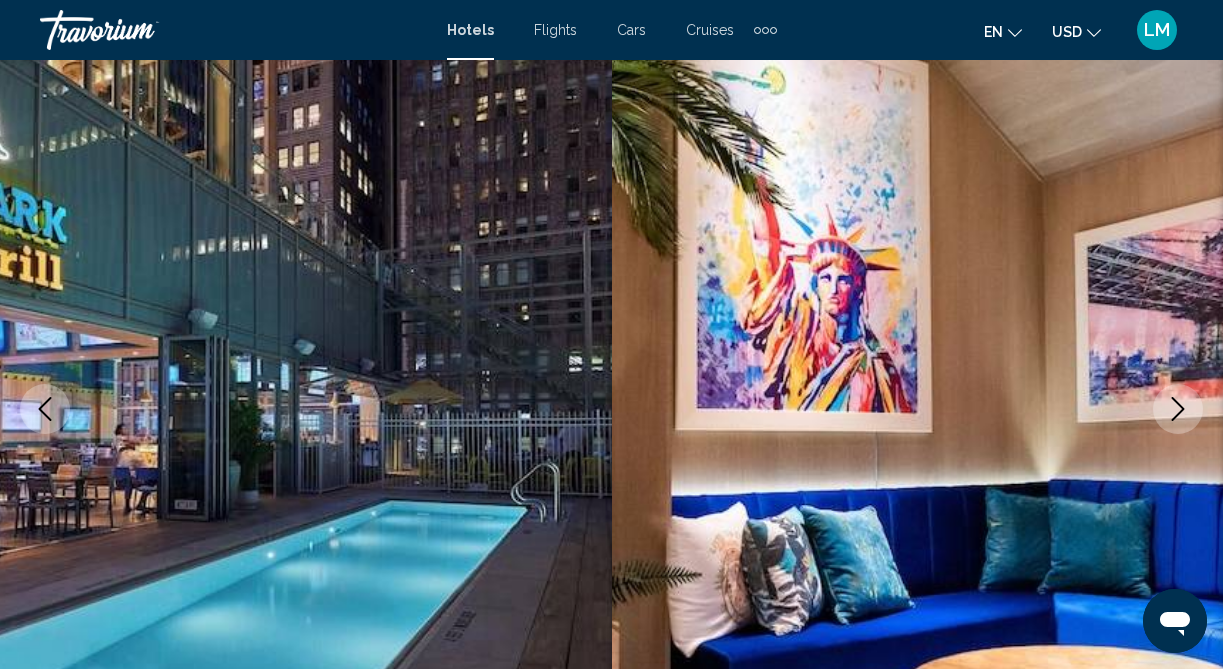 click at bounding box center (1178, 409) 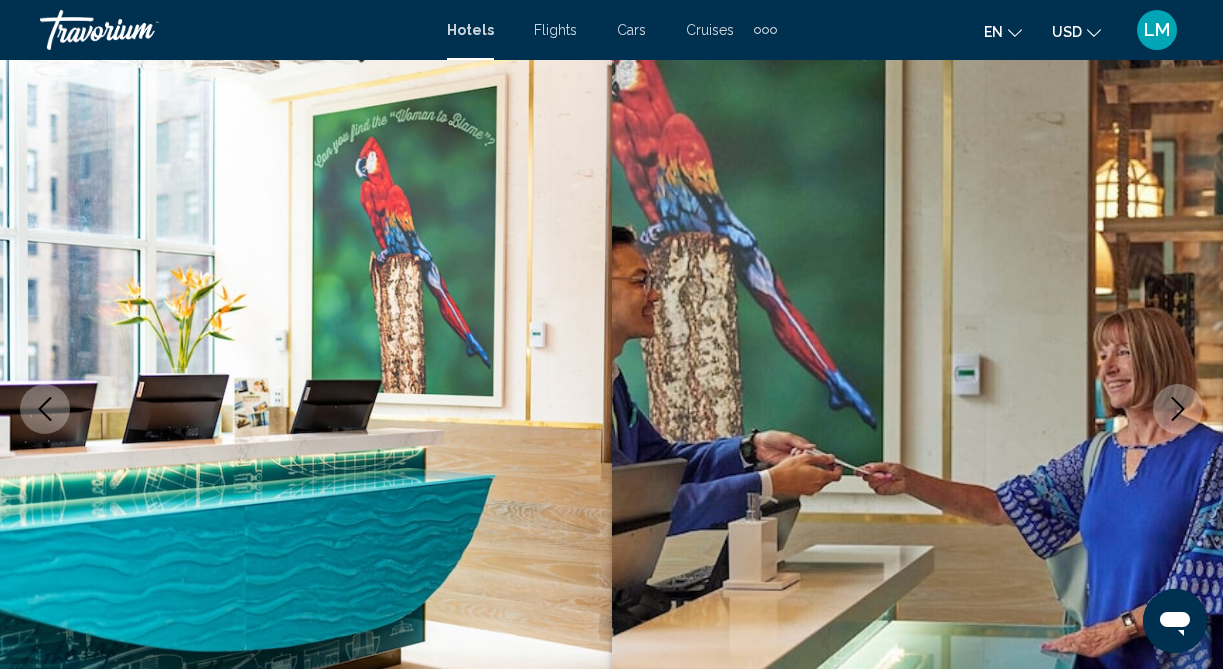 click 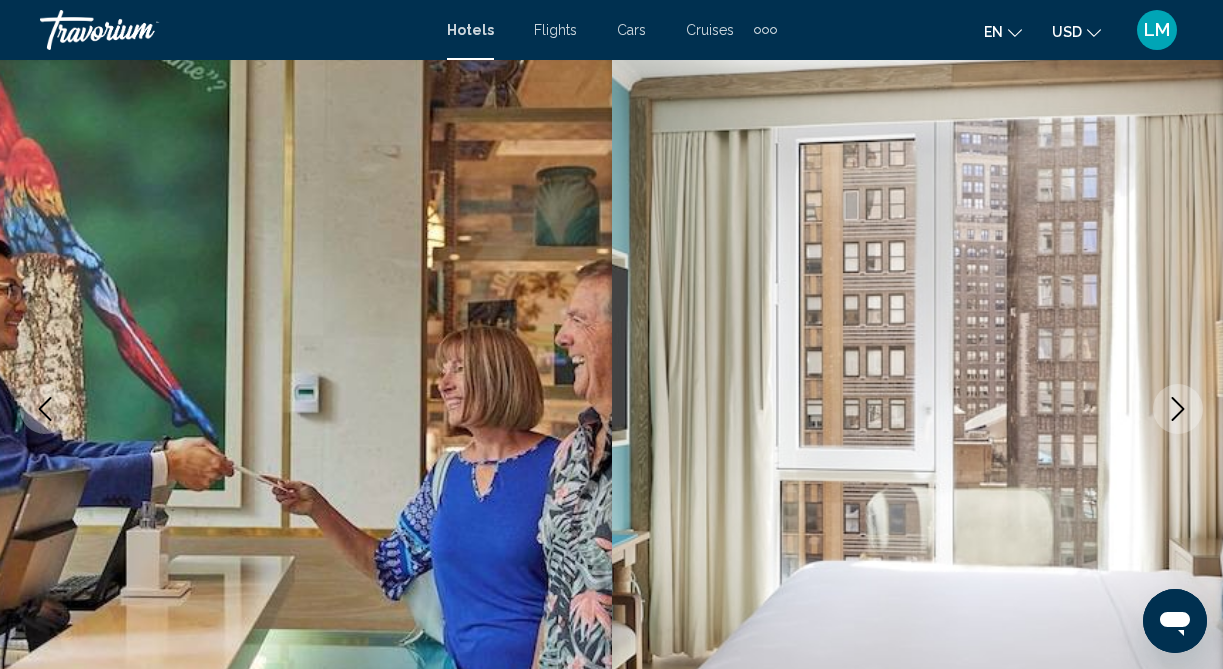 click 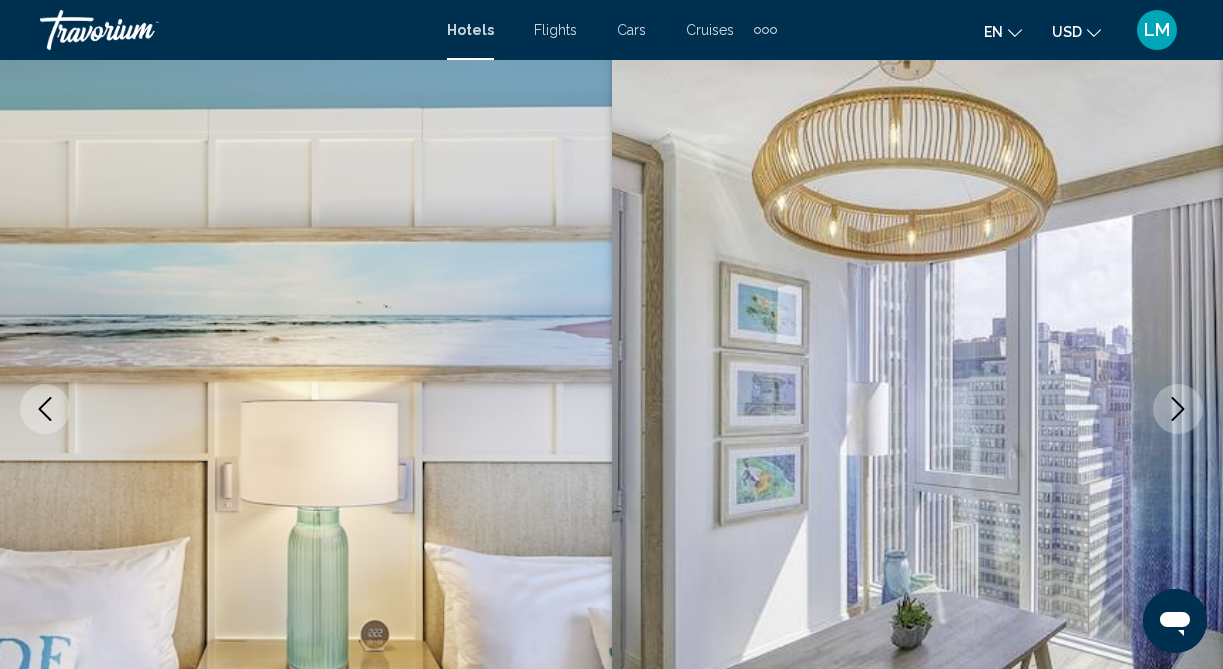 click 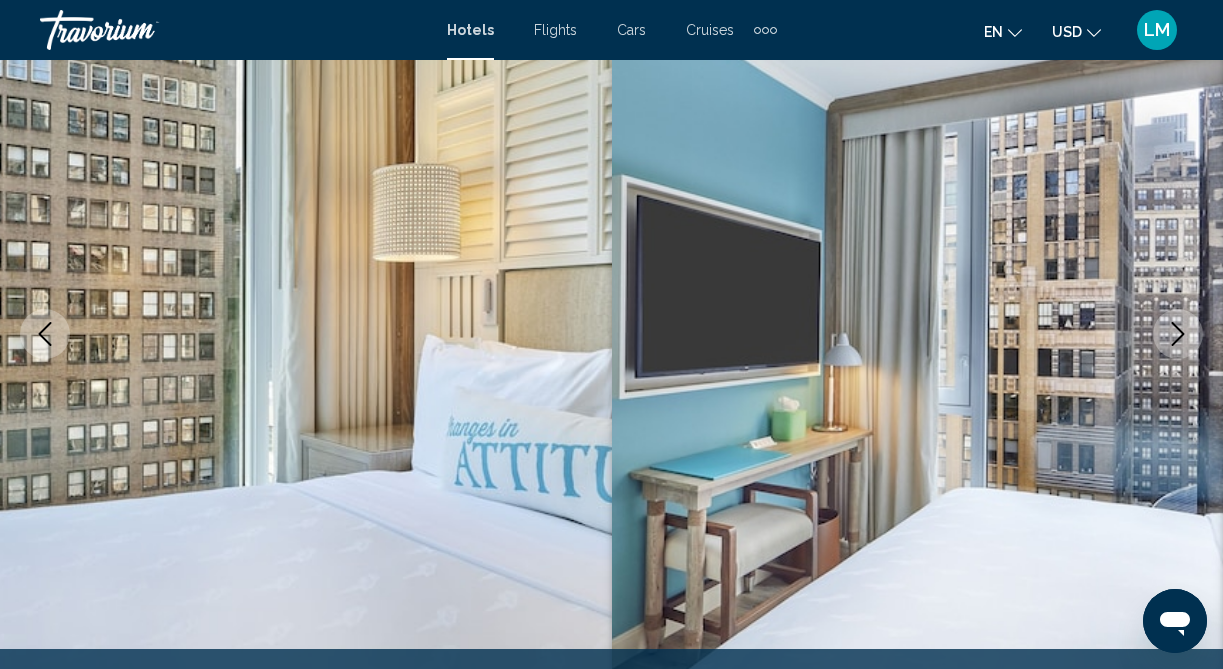 scroll, scrollTop: 203, scrollLeft: 0, axis: vertical 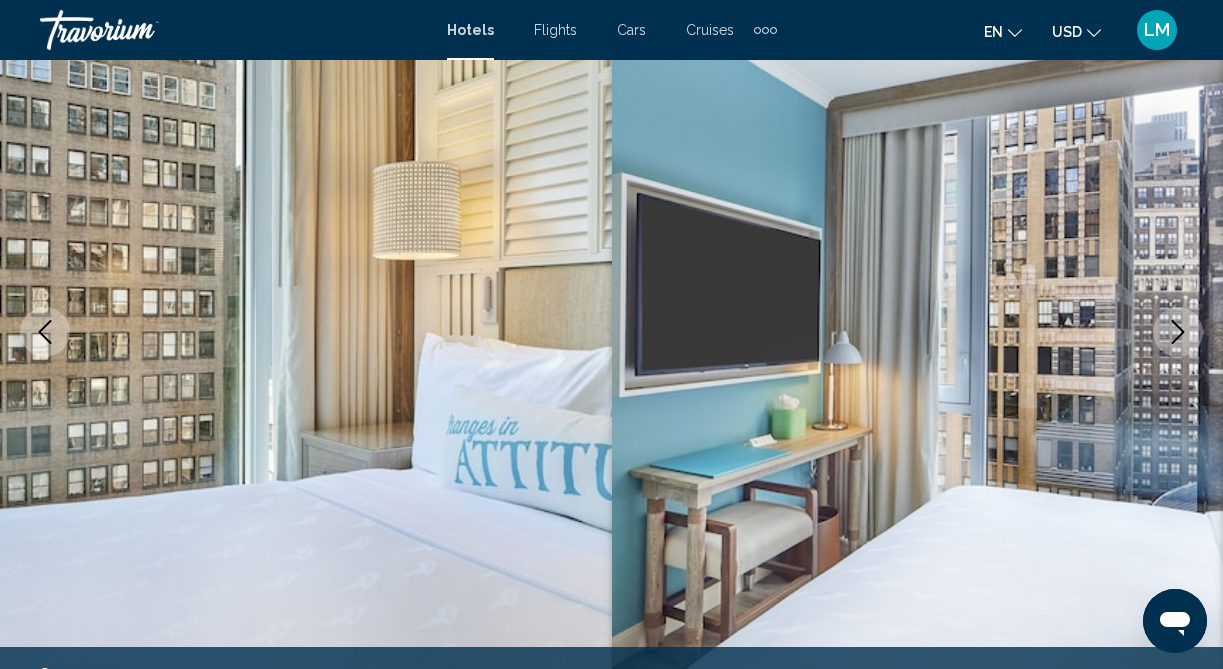 click at bounding box center [1178, 332] 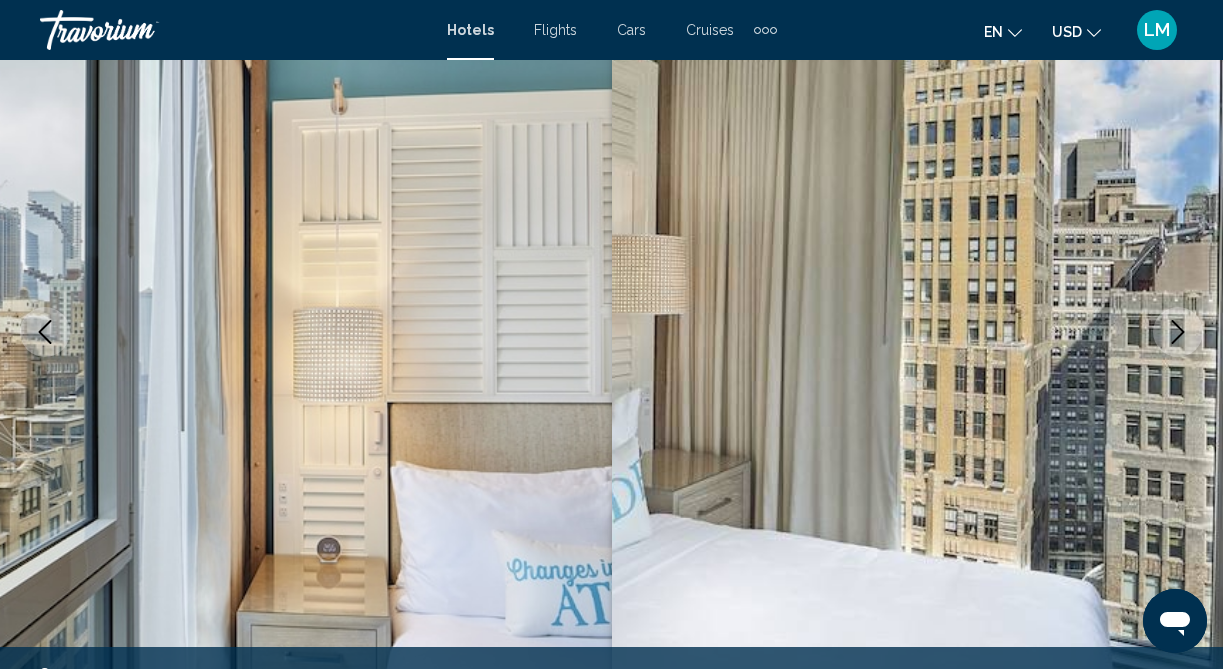 click 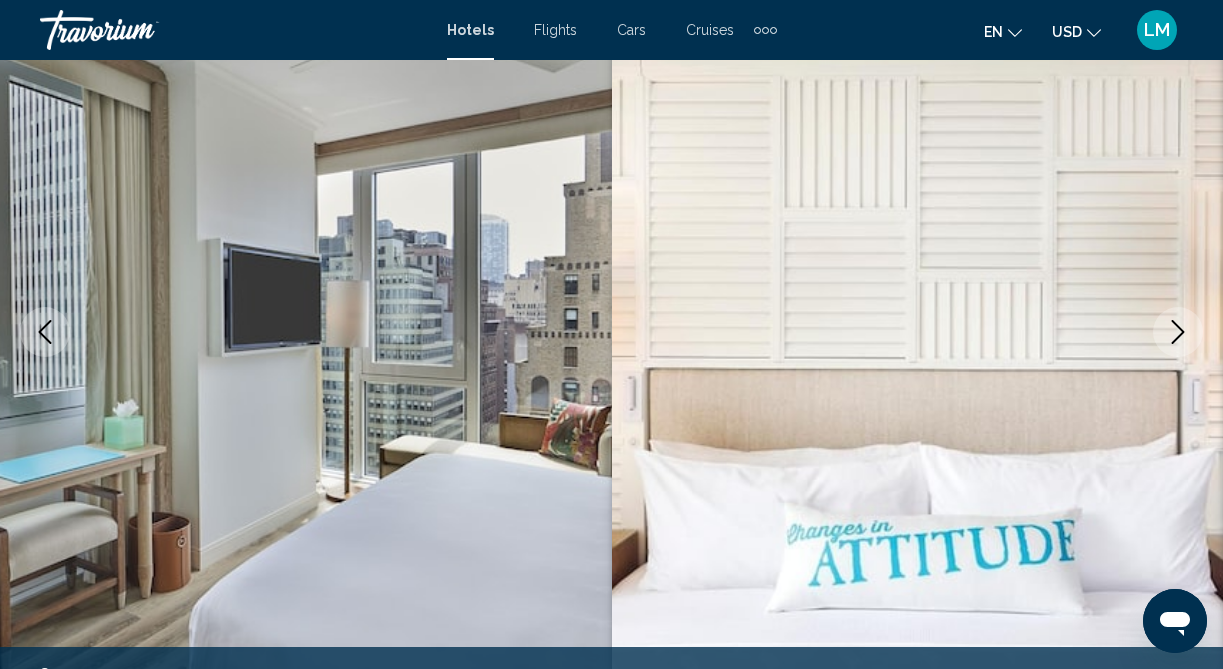 click 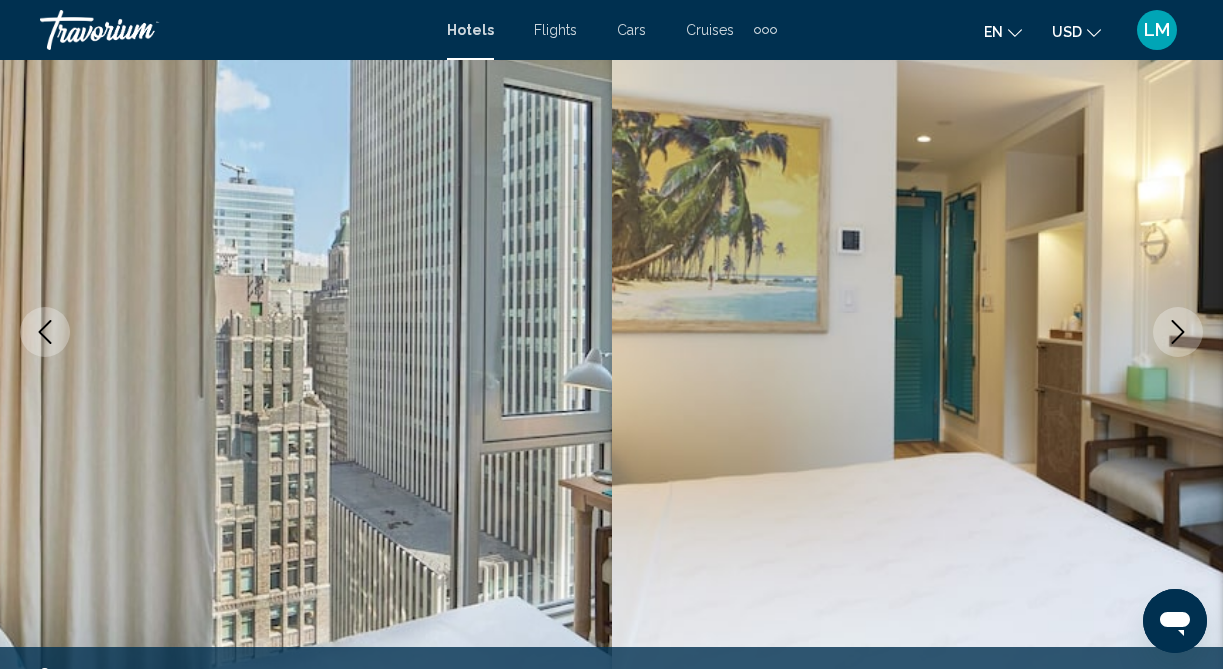 click 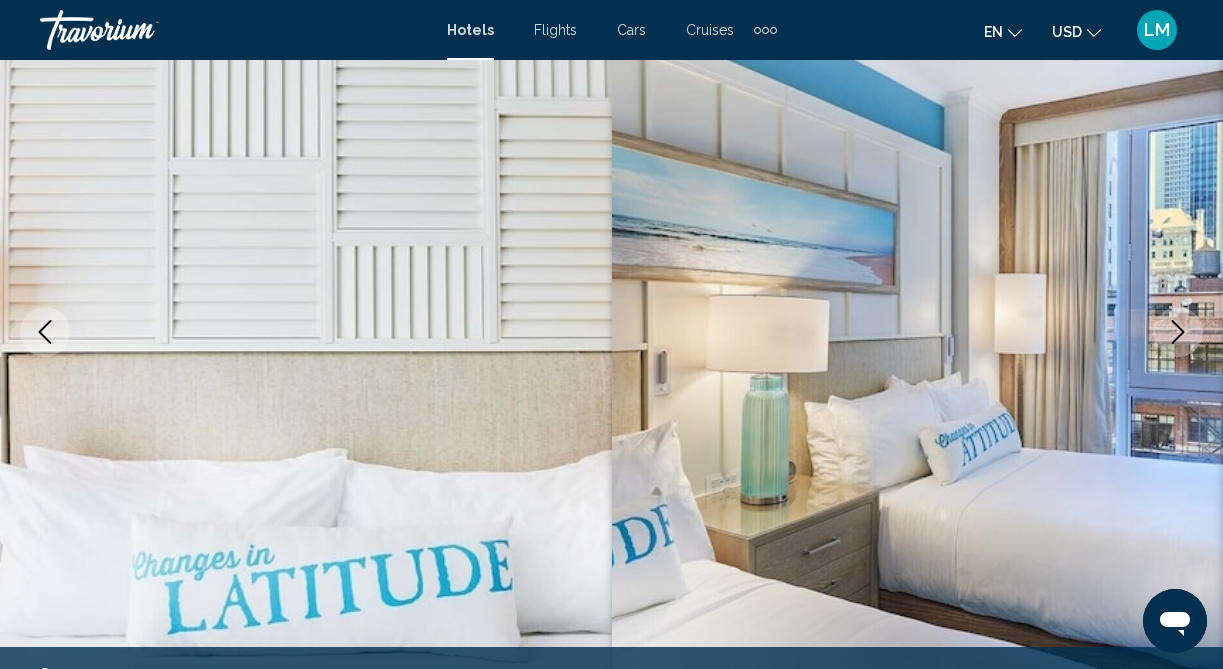 click 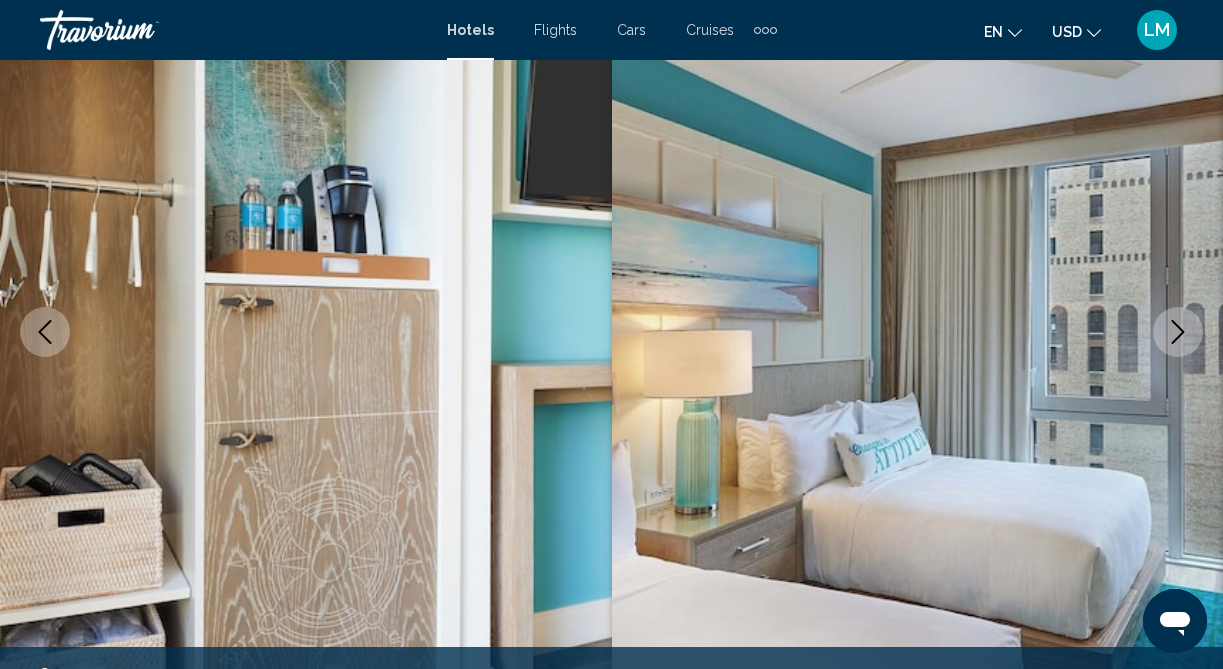 click 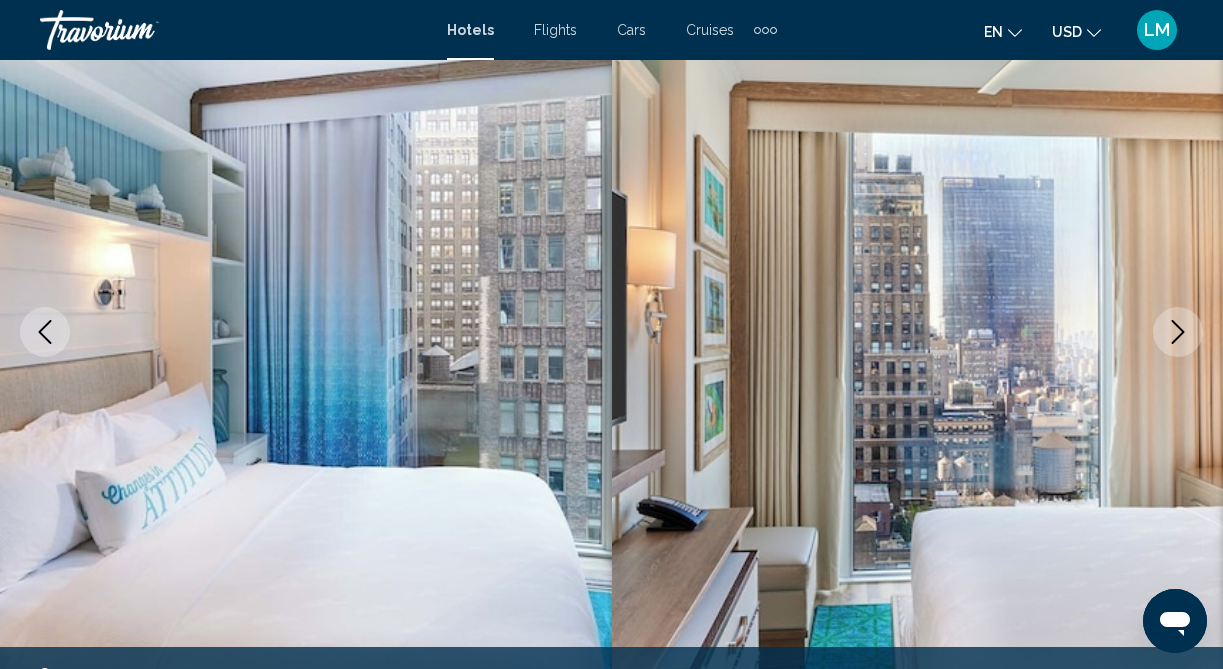 click 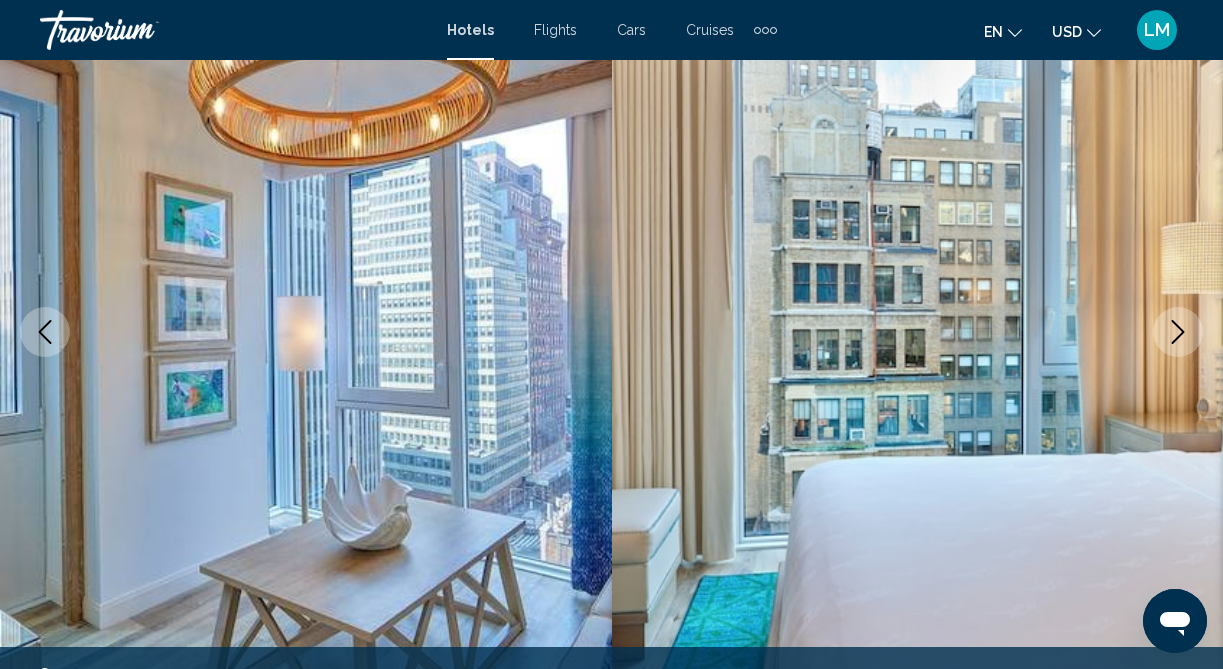 click 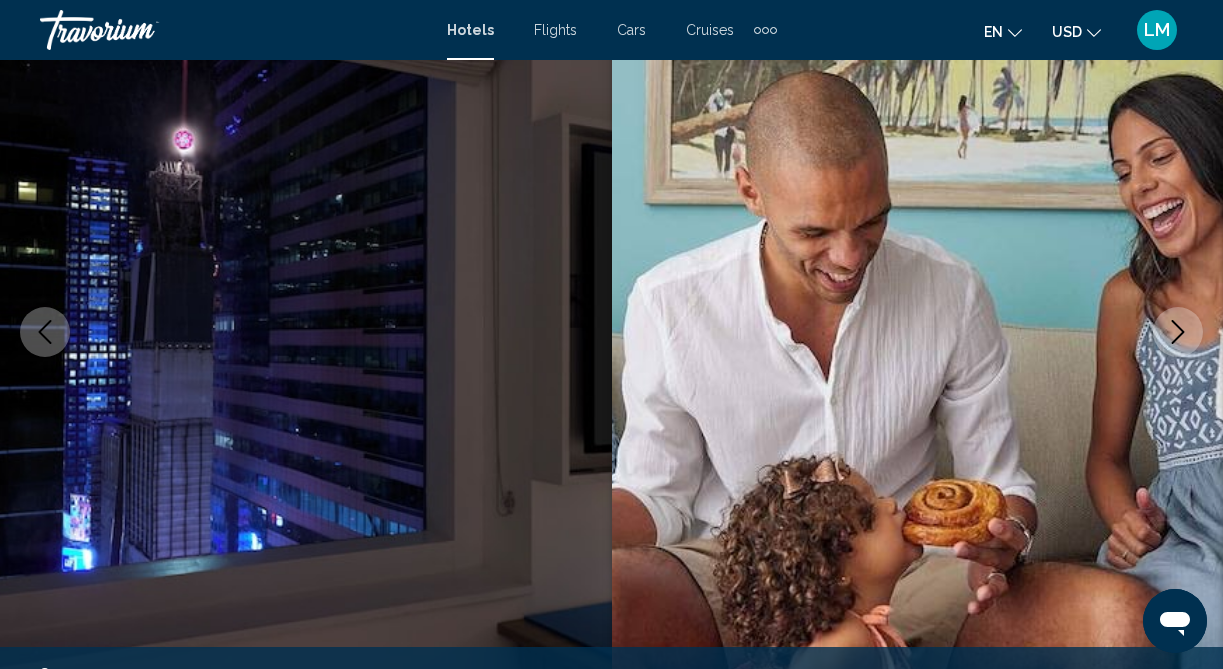 click 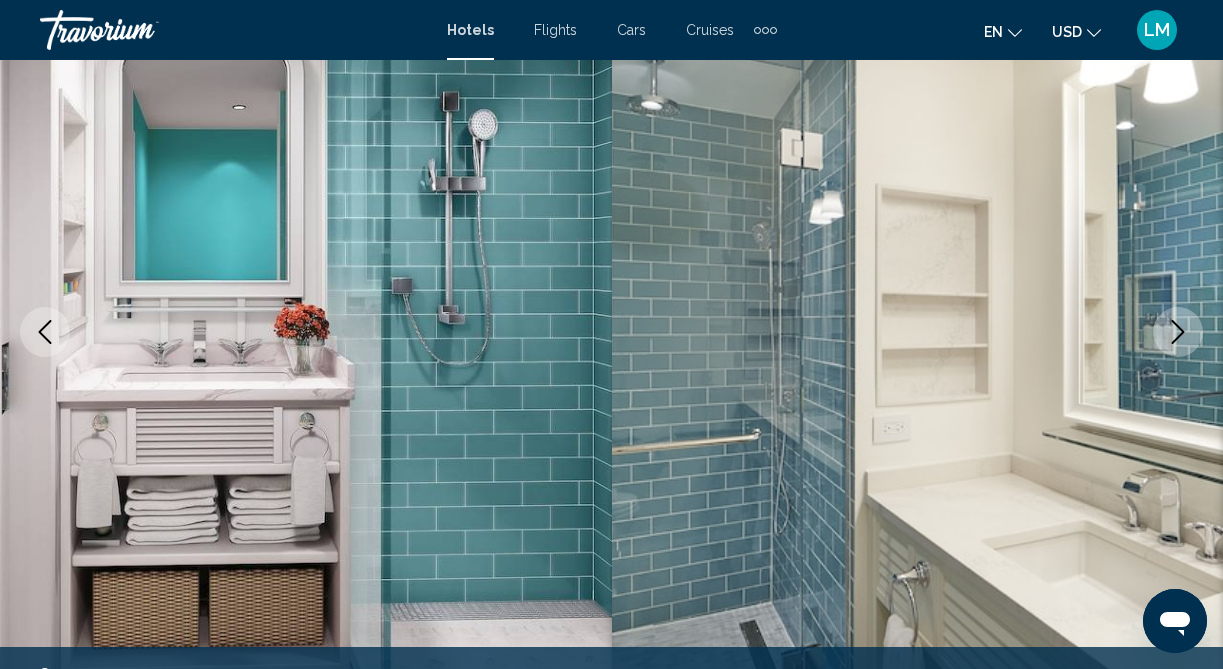 click 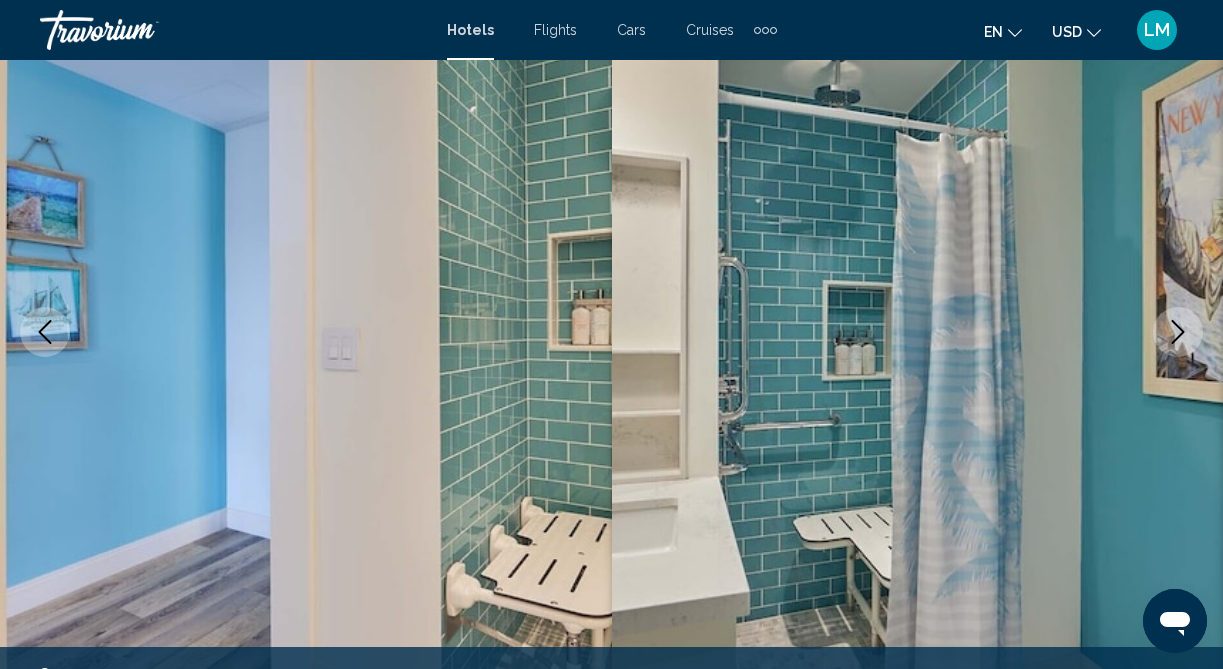 click 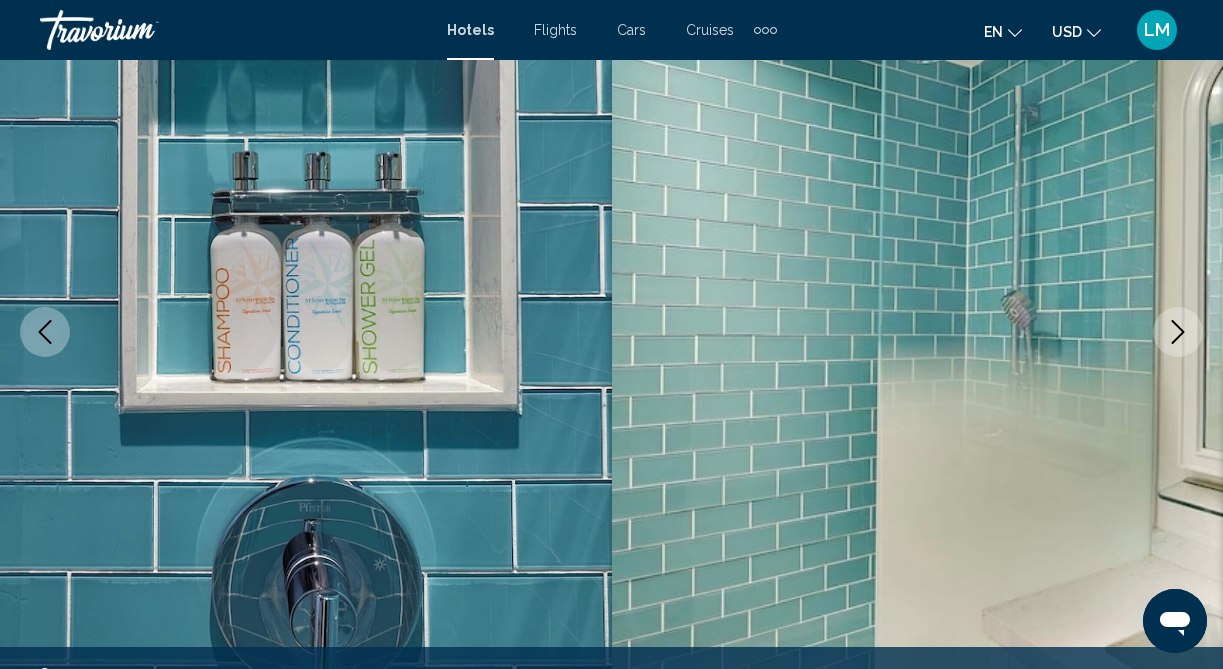 click 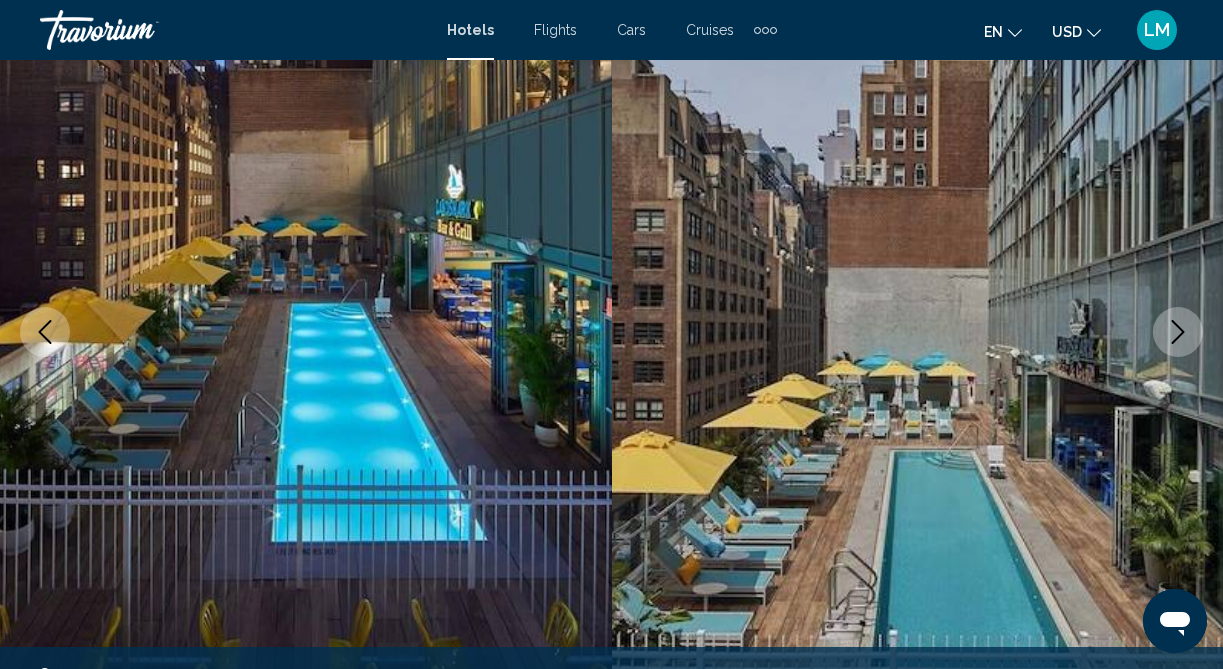 click 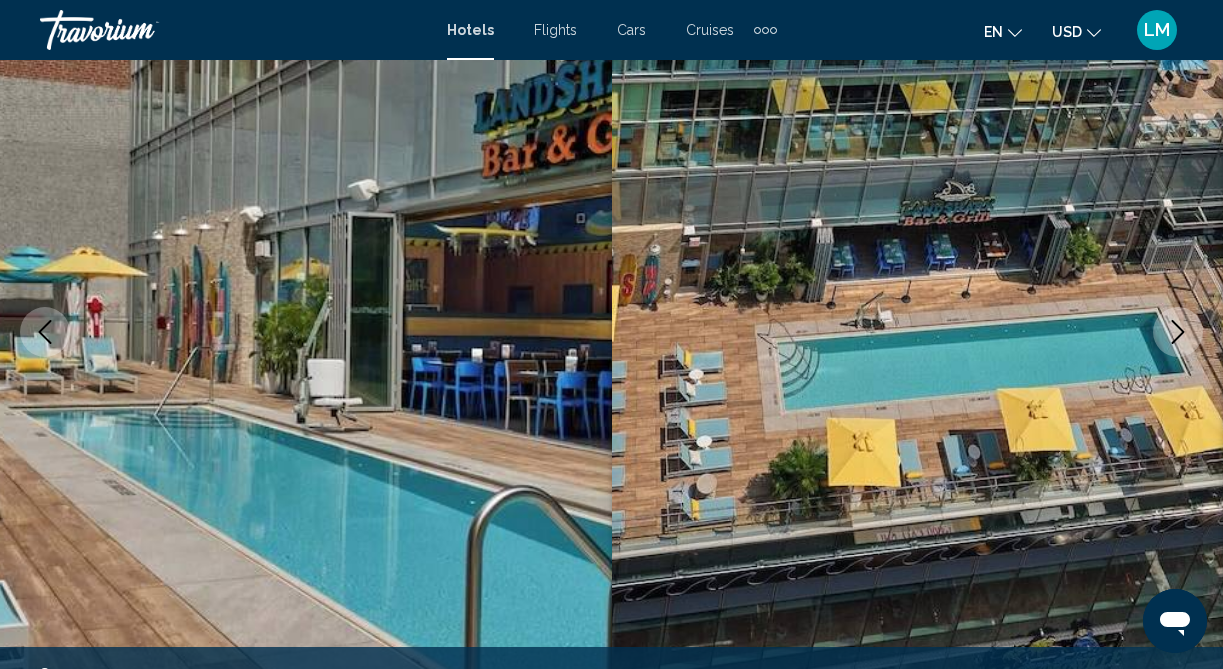 click 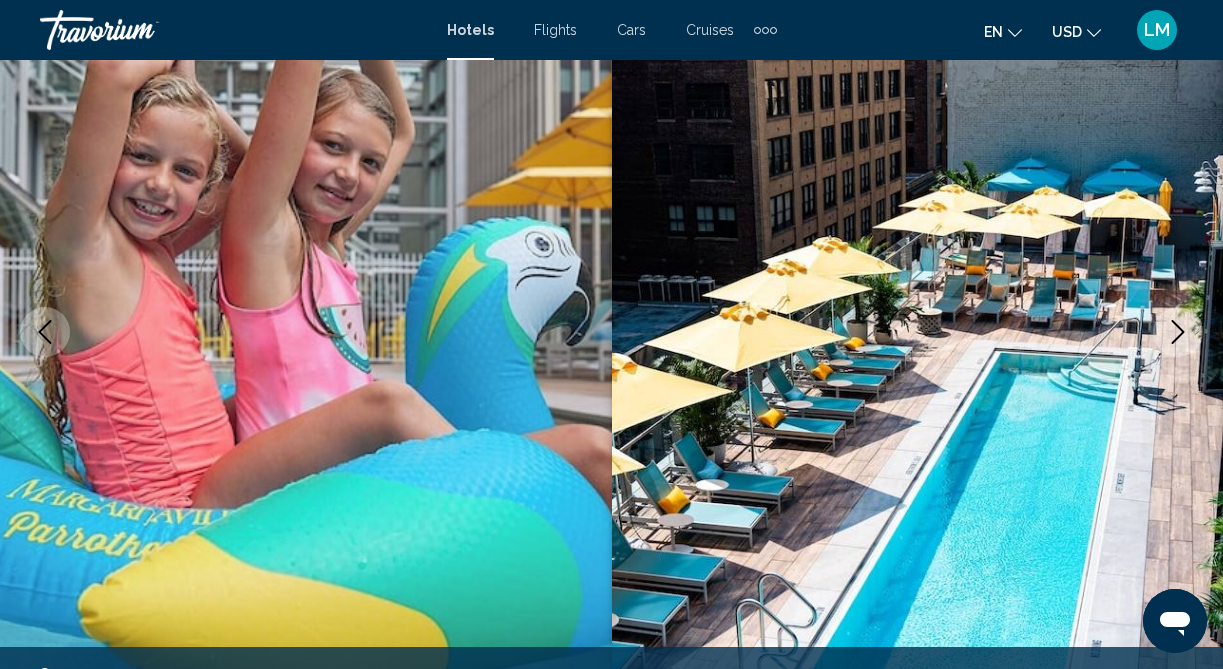 click 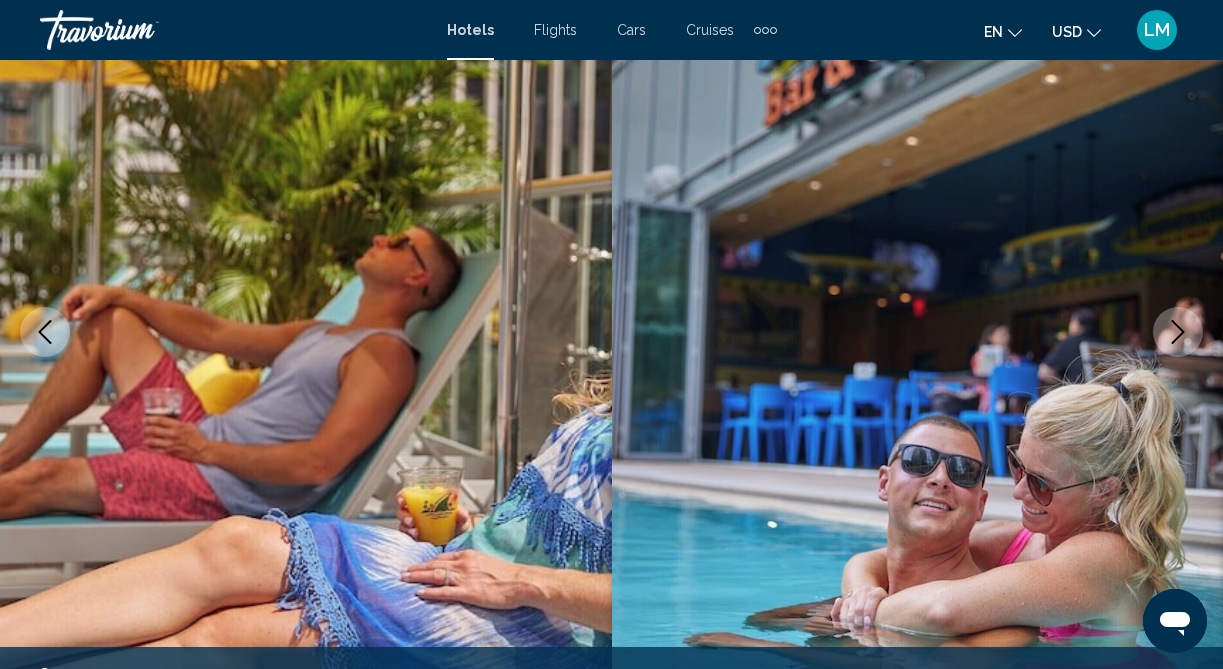 click 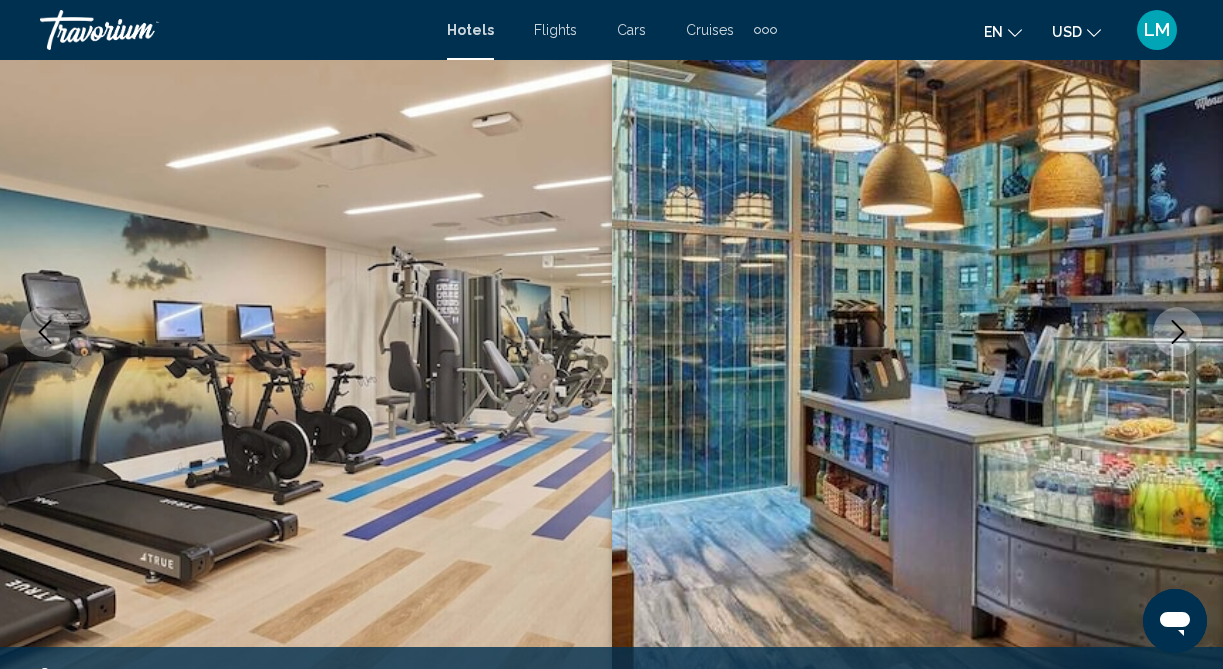 click 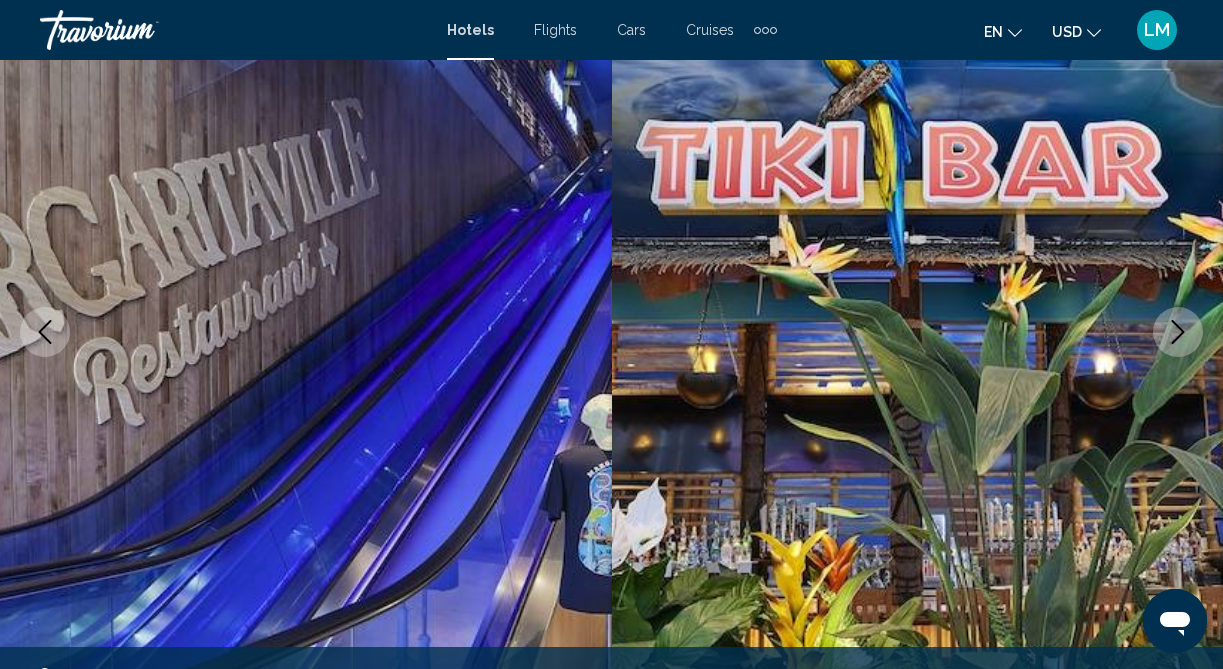 click 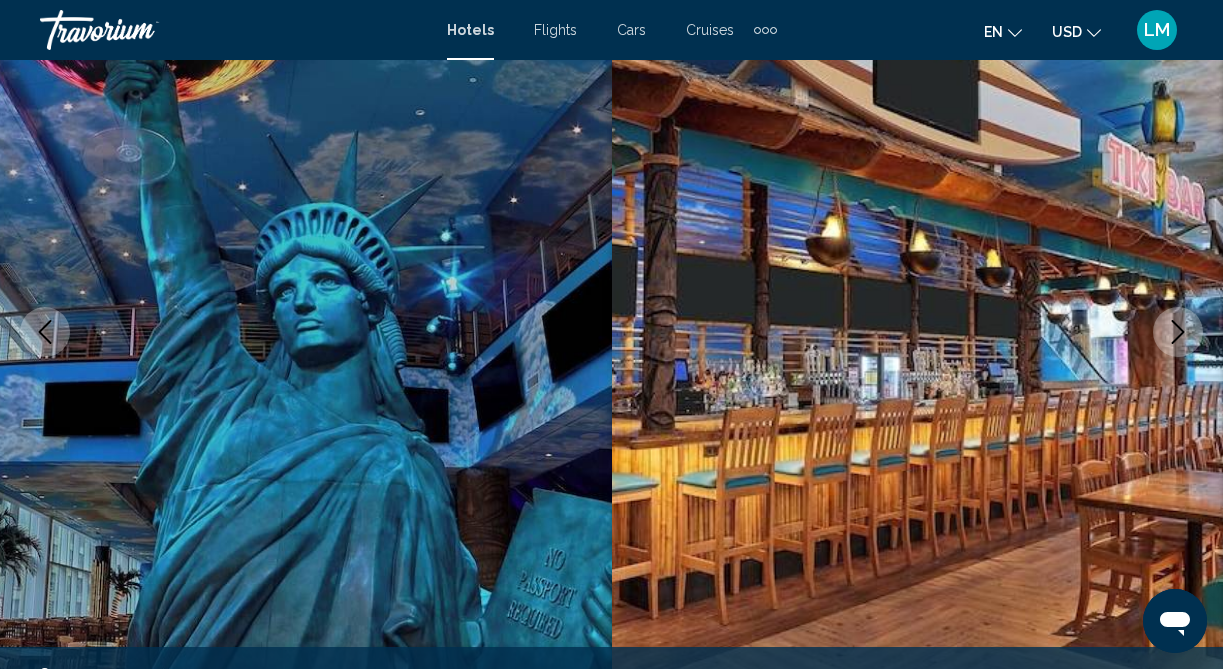 click 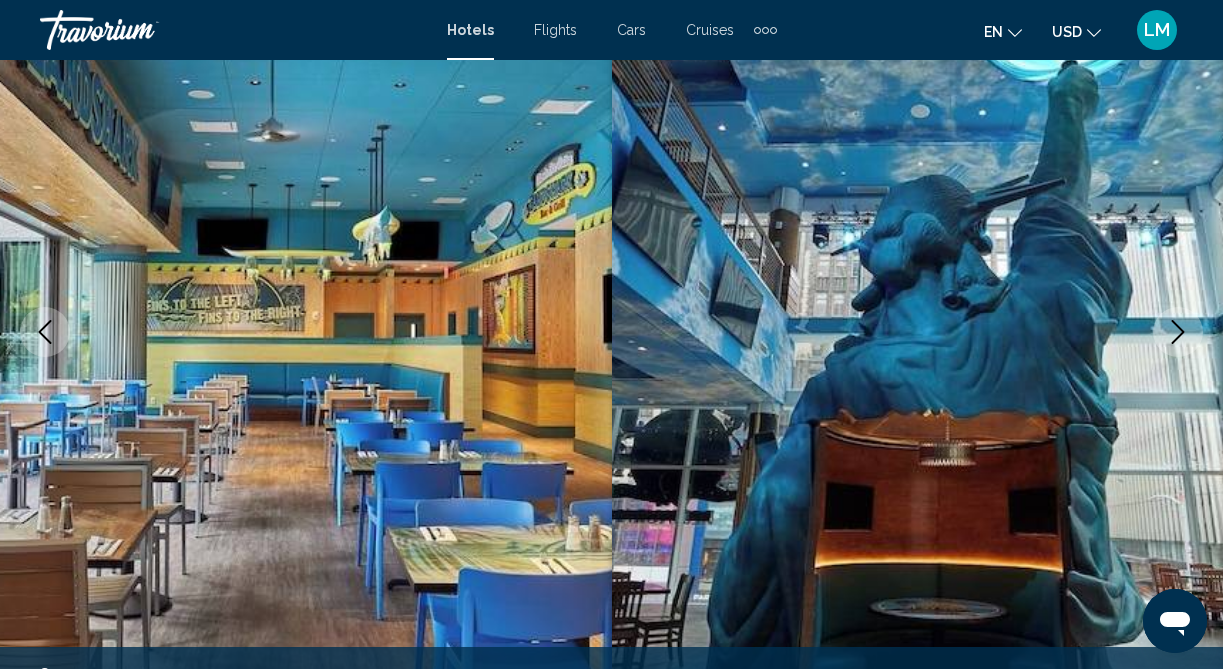 click 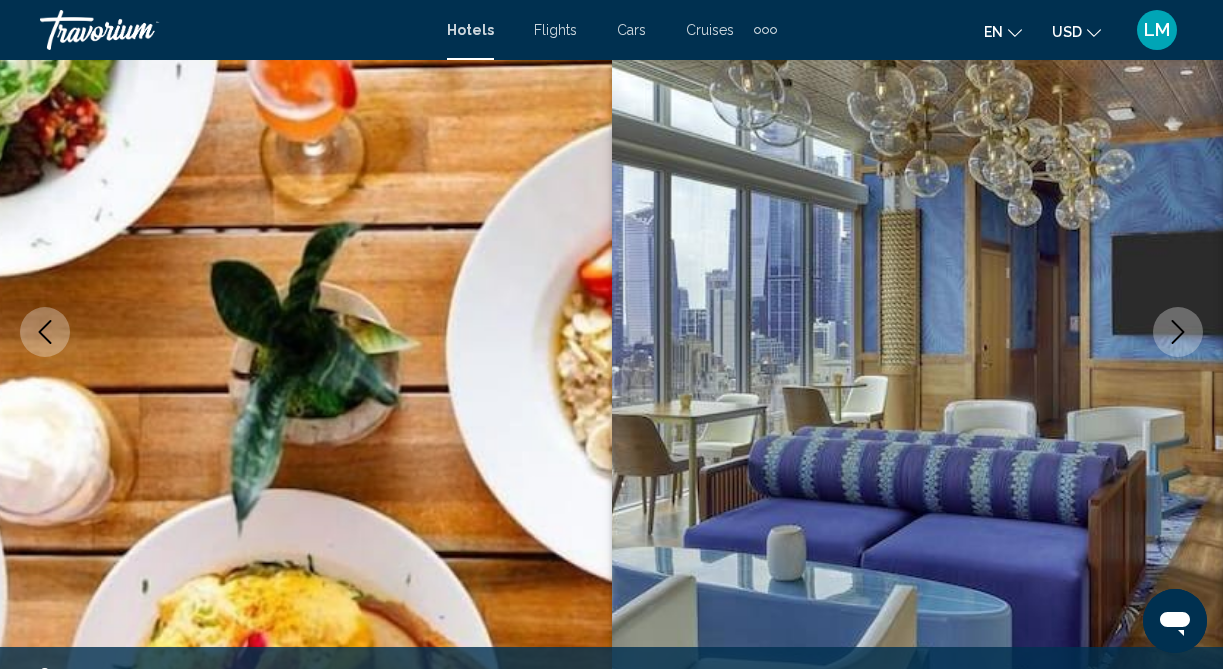 click 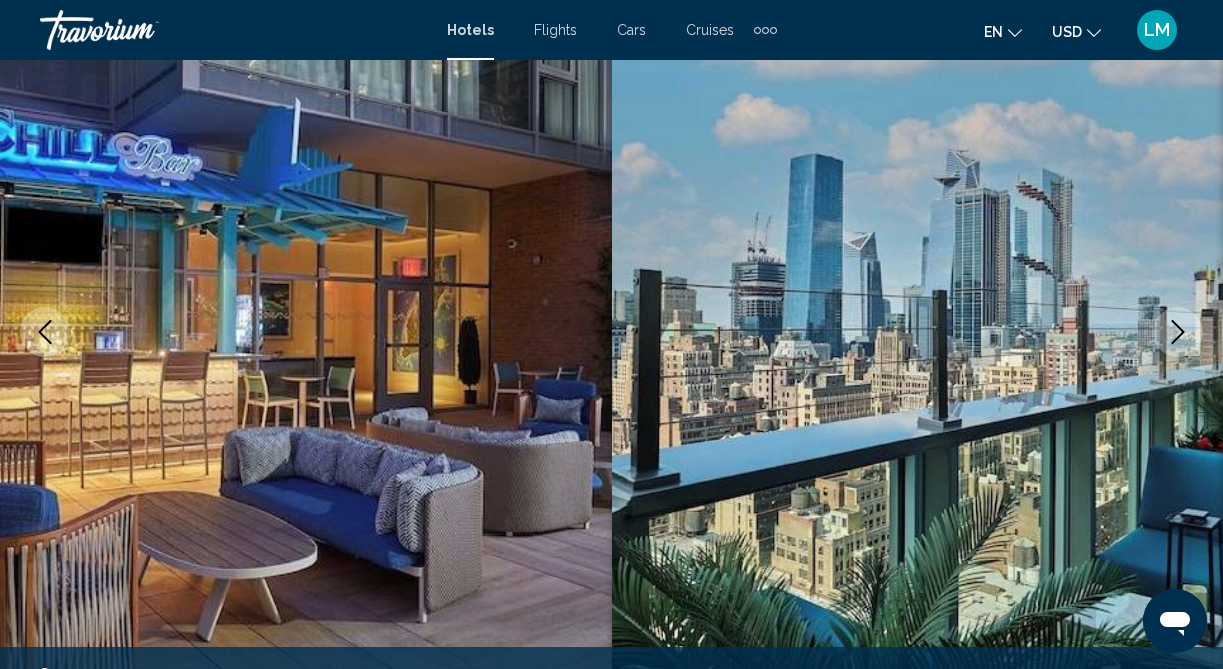 click 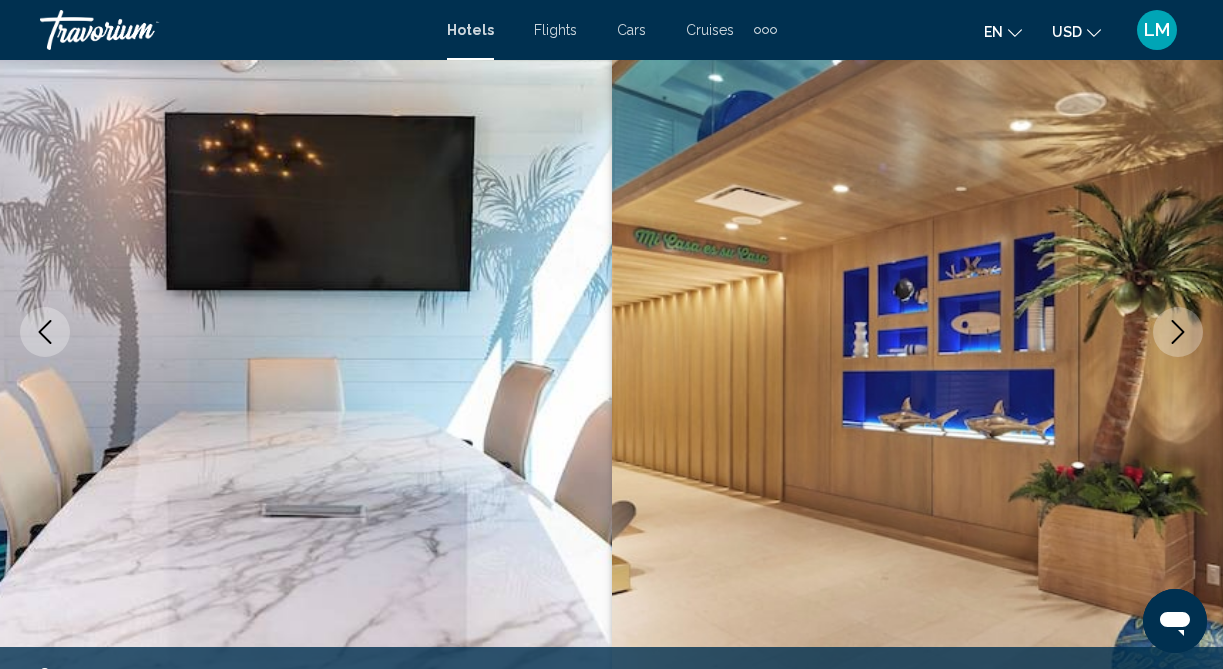 click 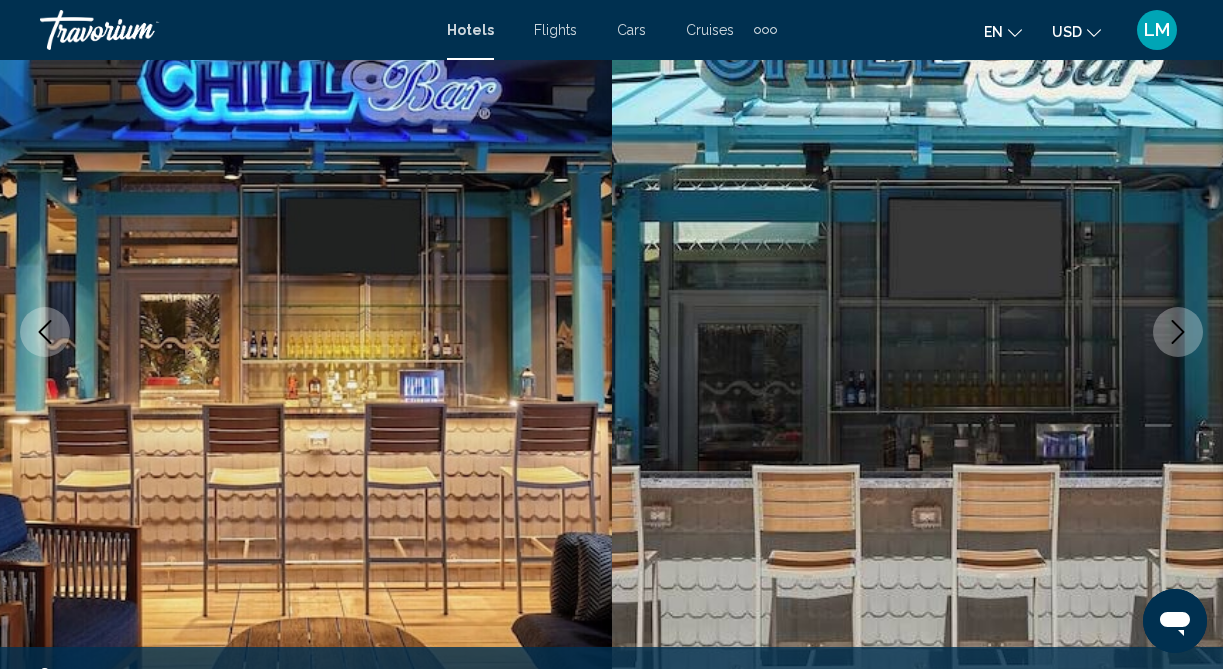 click 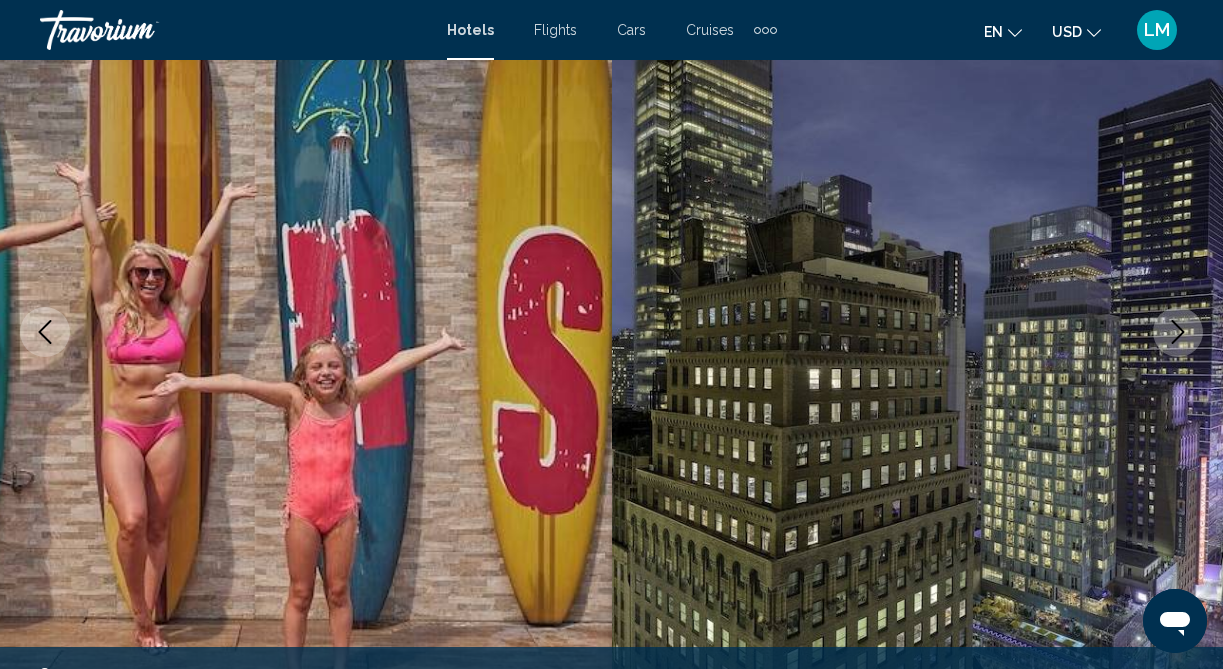 click 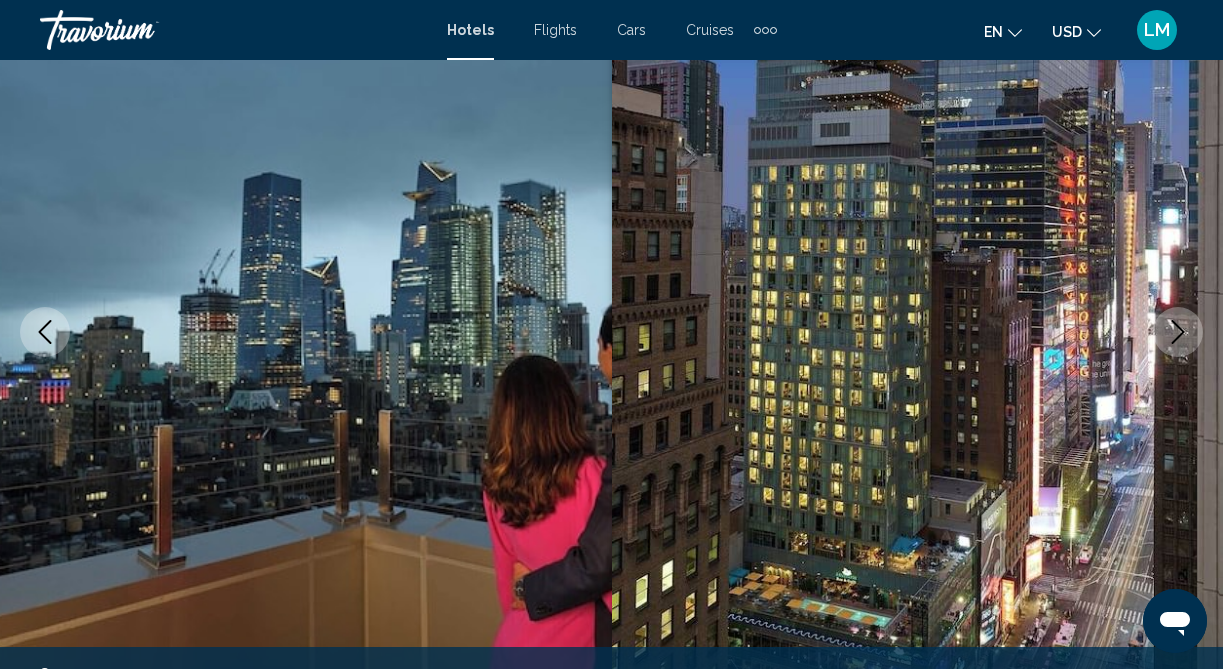 click 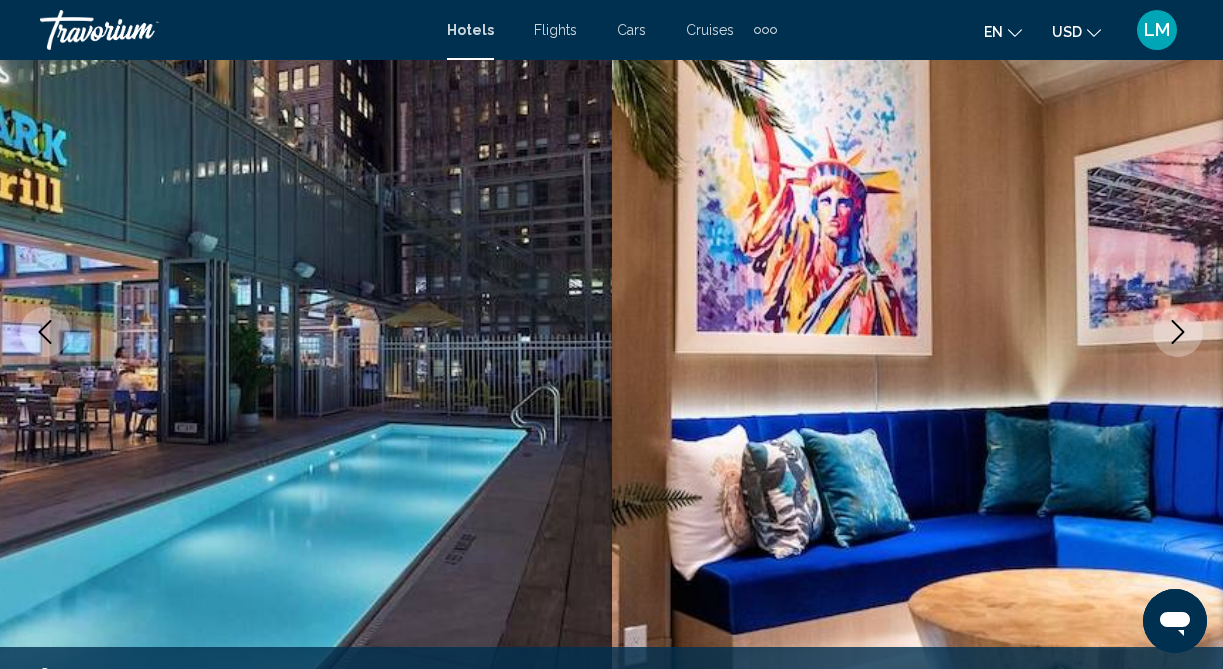 click 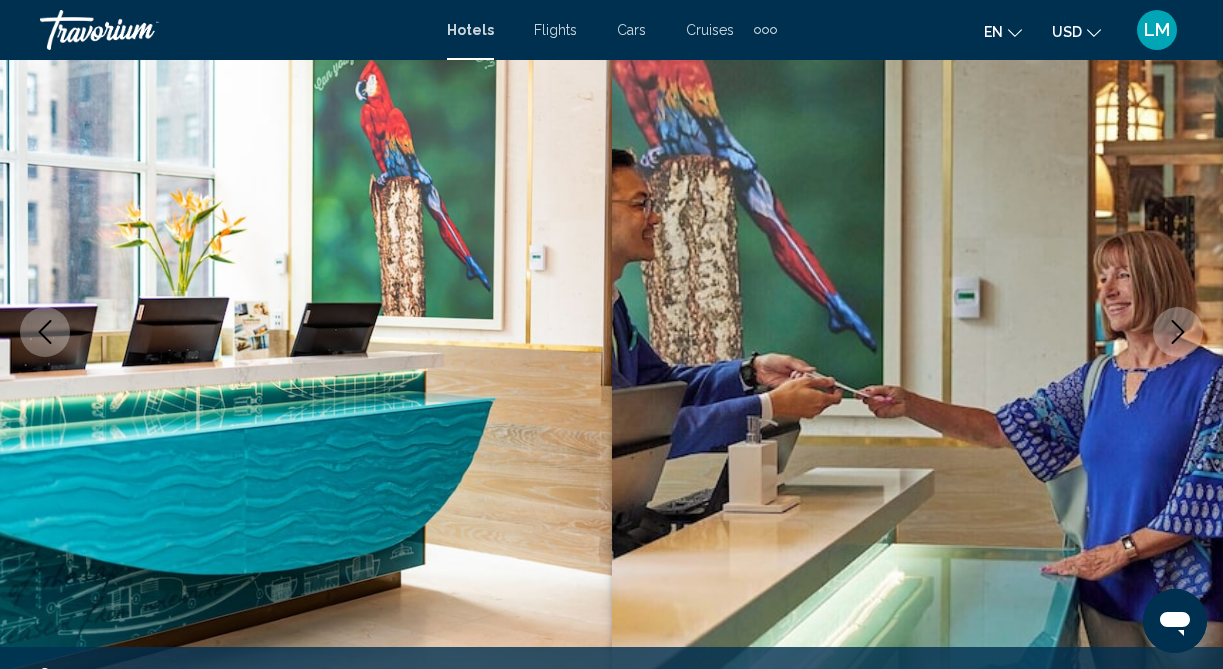 click 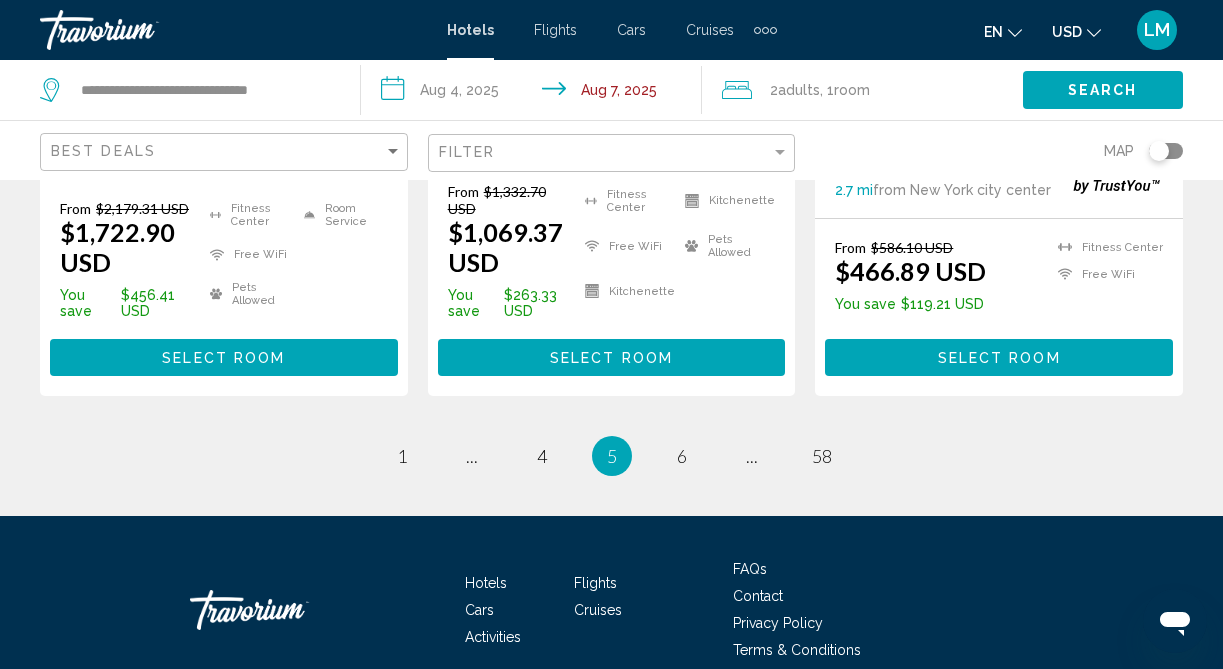 scroll, scrollTop: 3027, scrollLeft: 0, axis: vertical 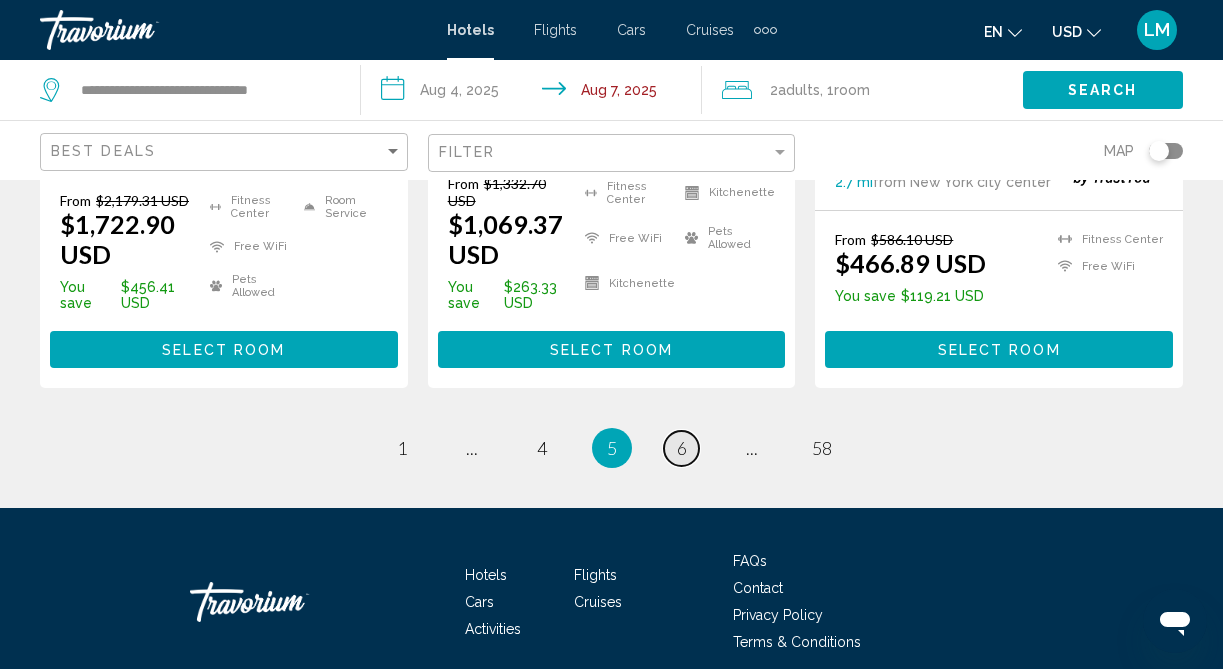 click on "6" at bounding box center (682, 448) 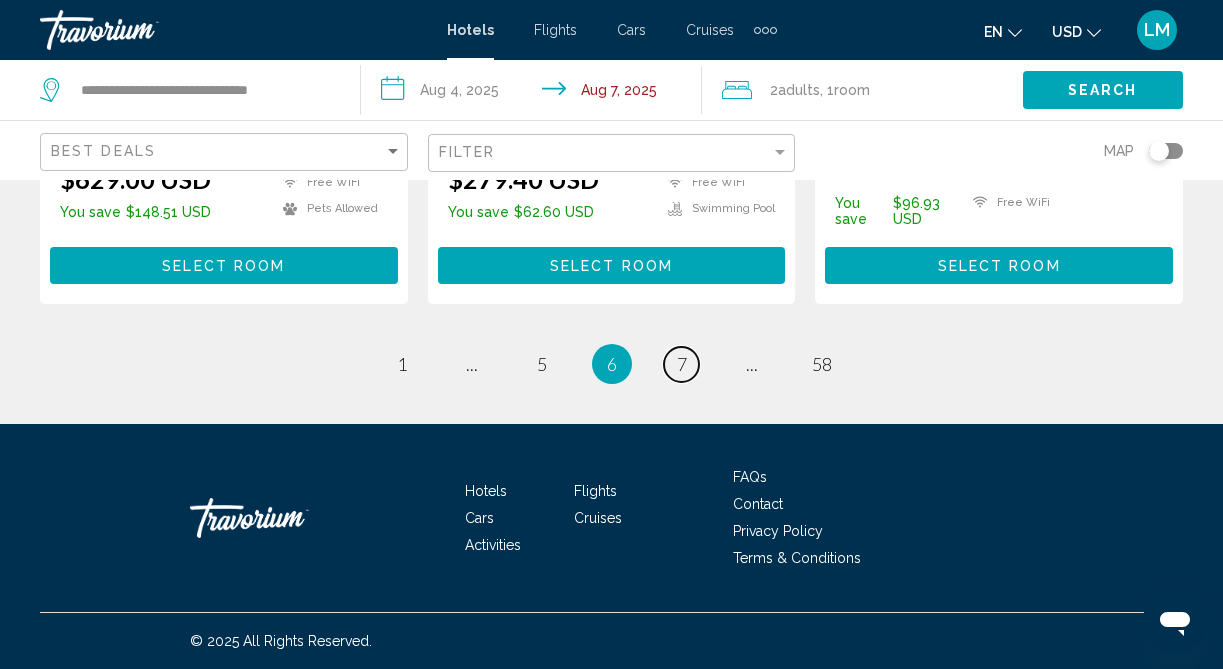 scroll, scrollTop: 3044, scrollLeft: 0, axis: vertical 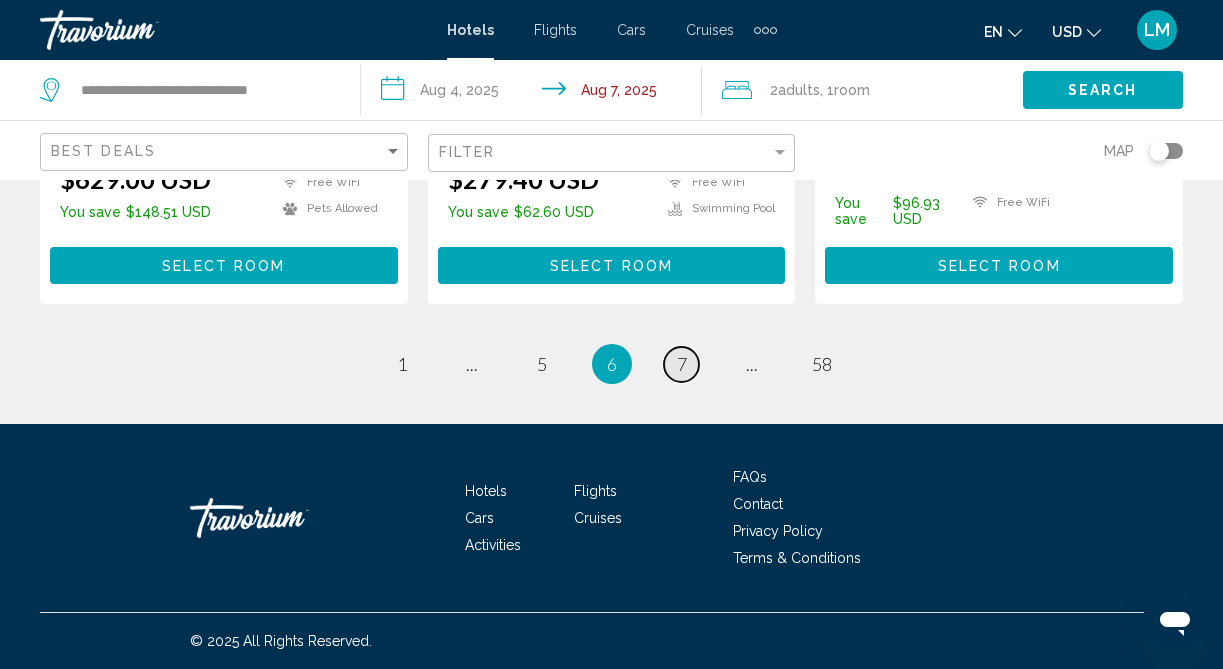 click on "7" at bounding box center [682, 364] 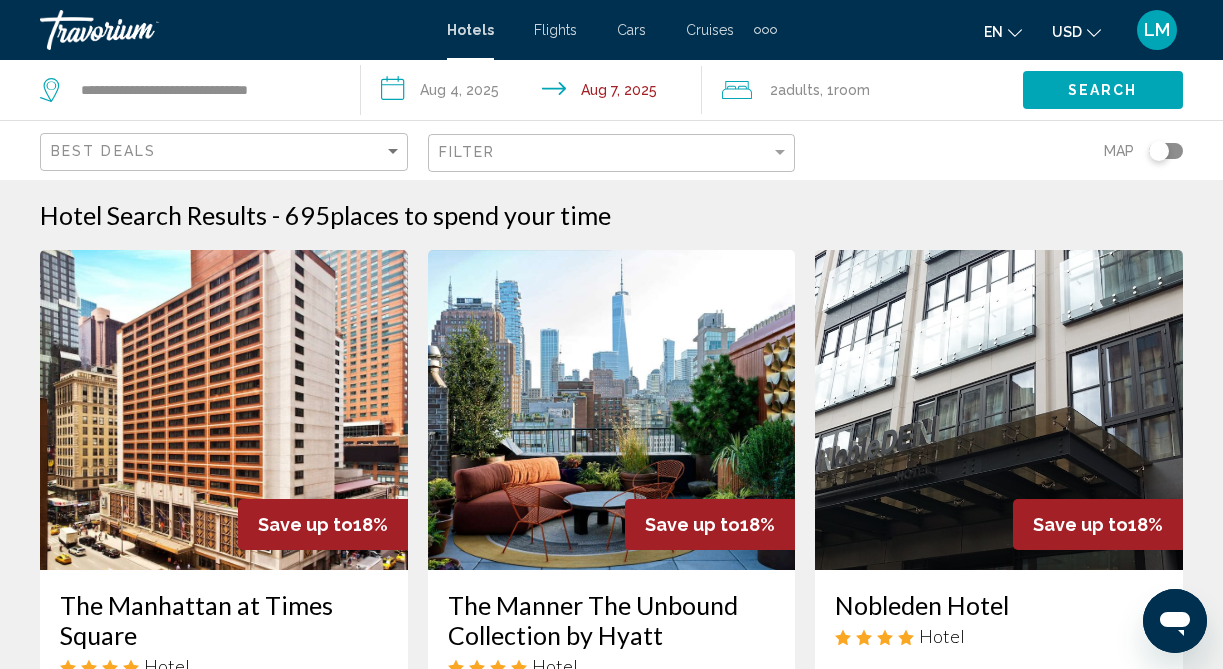 scroll, scrollTop: 0, scrollLeft: 0, axis: both 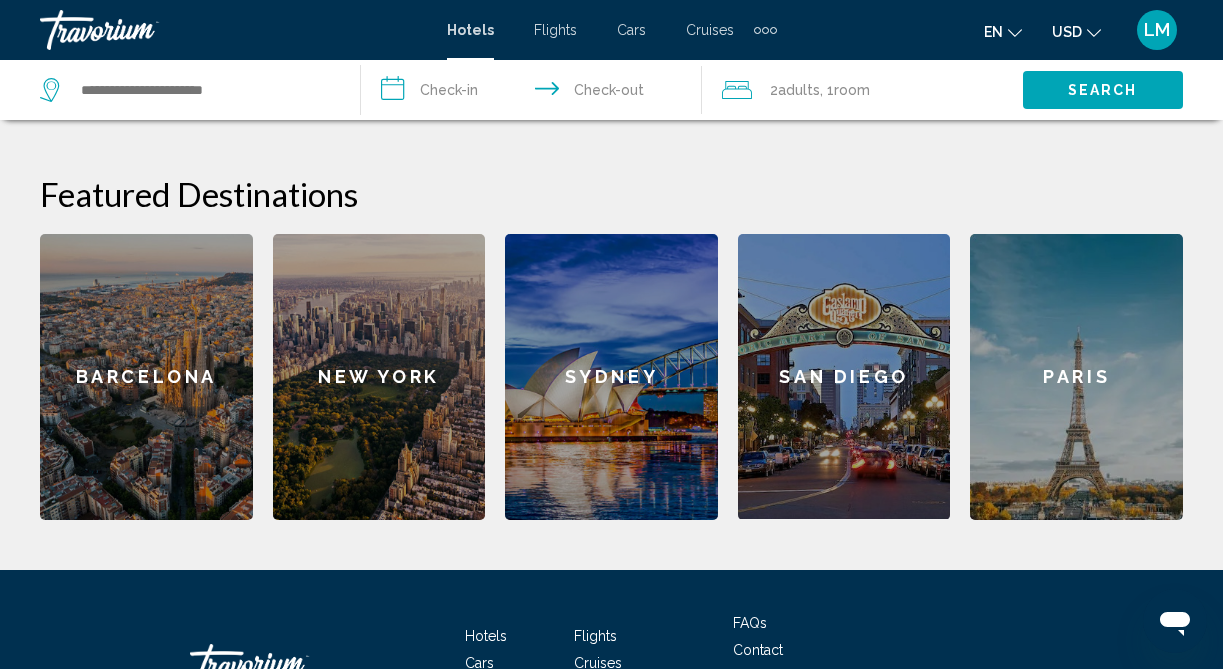 click on "Paris" 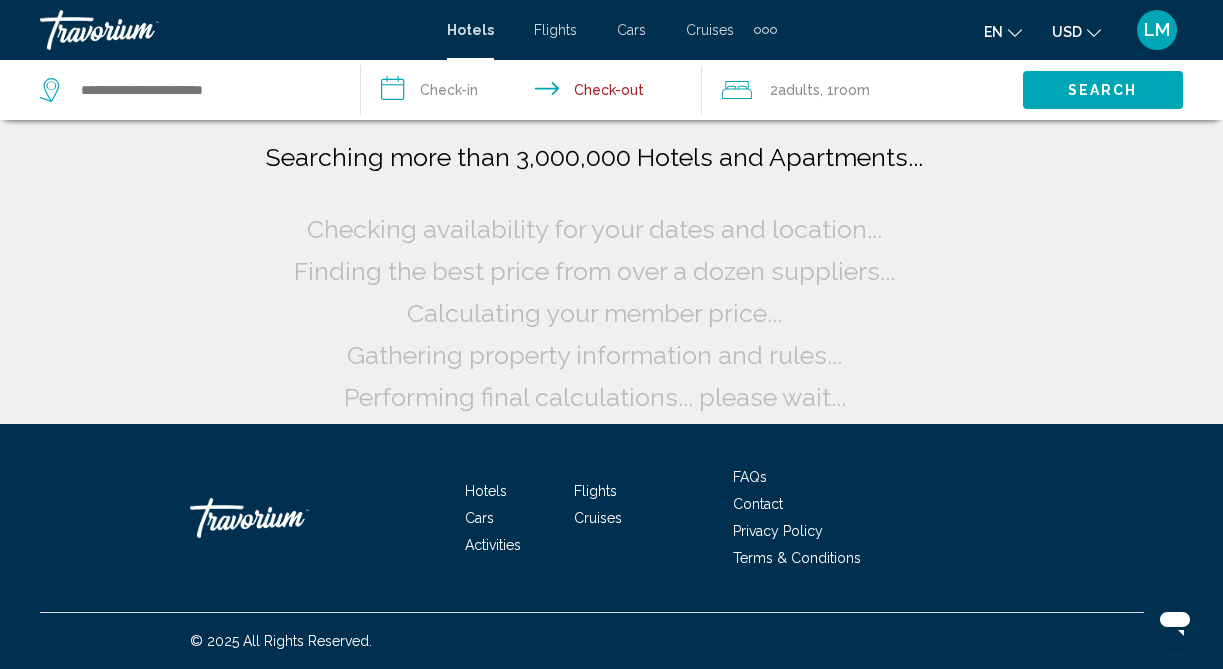 scroll, scrollTop: 0, scrollLeft: 0, axis: both 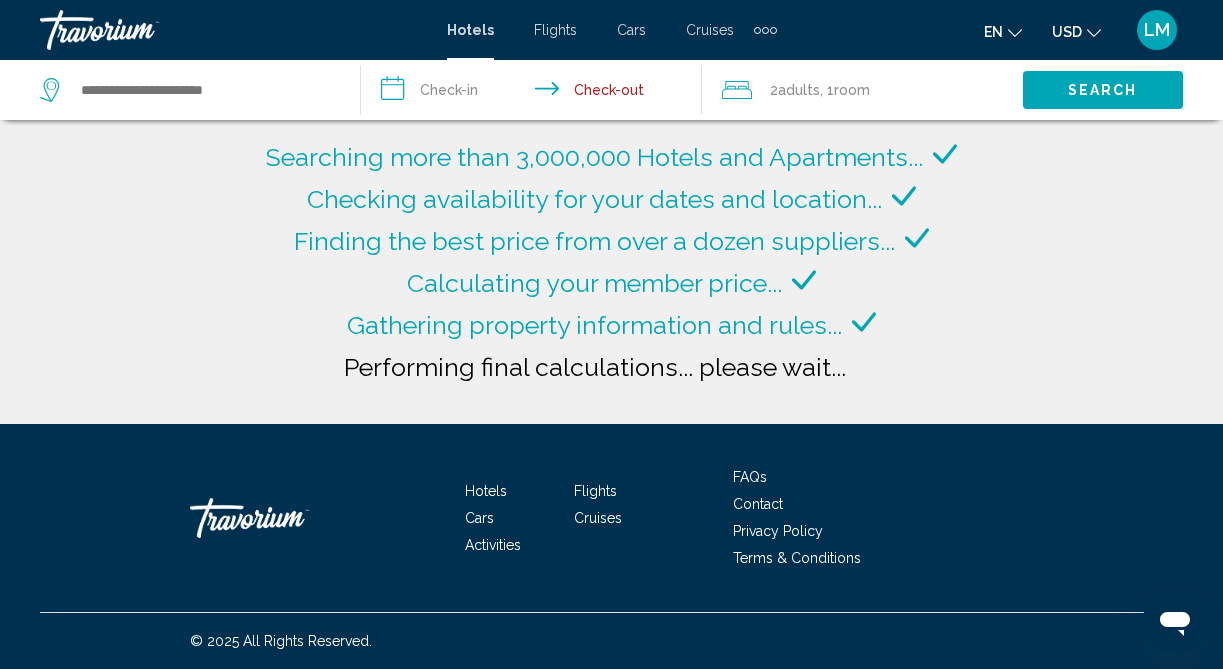 type on "**********" 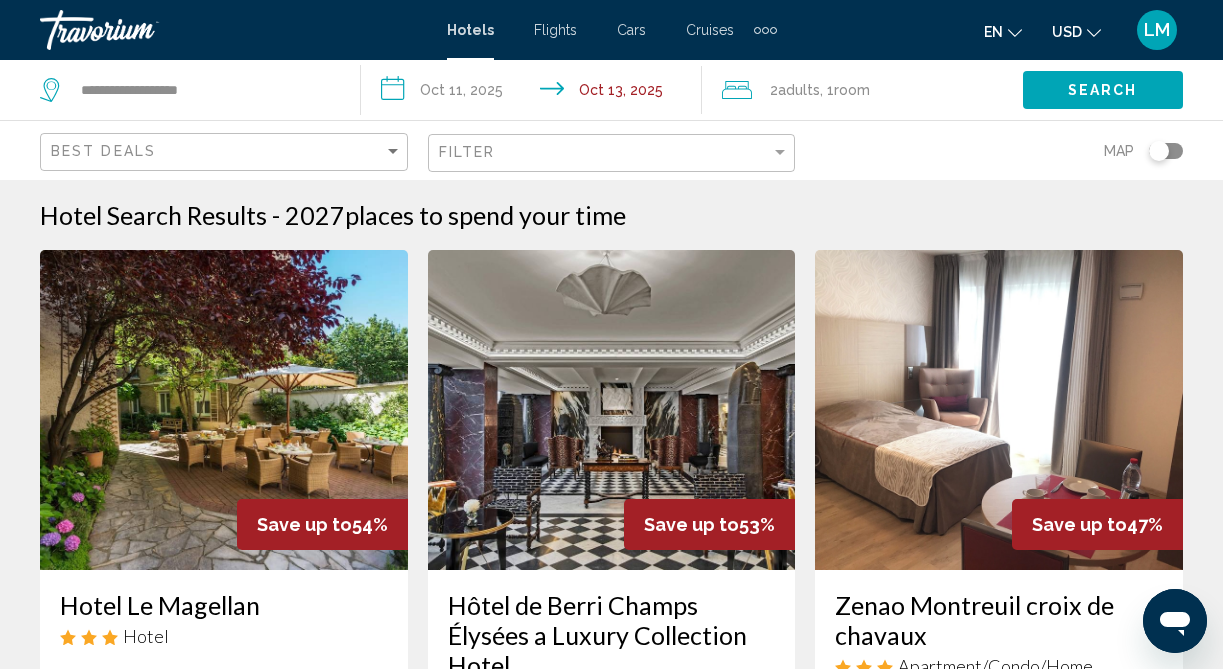 scroll, scrollTop: 0, scrollLeft: 0, axis: both 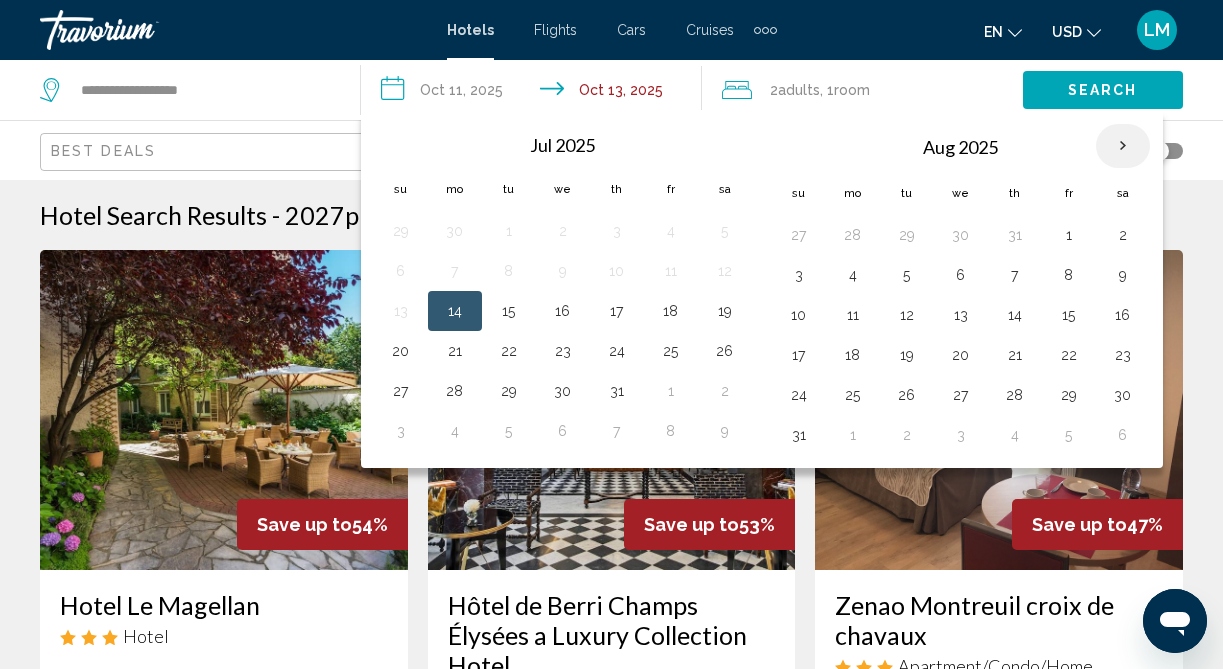 click at bounding box center [1123, 146] 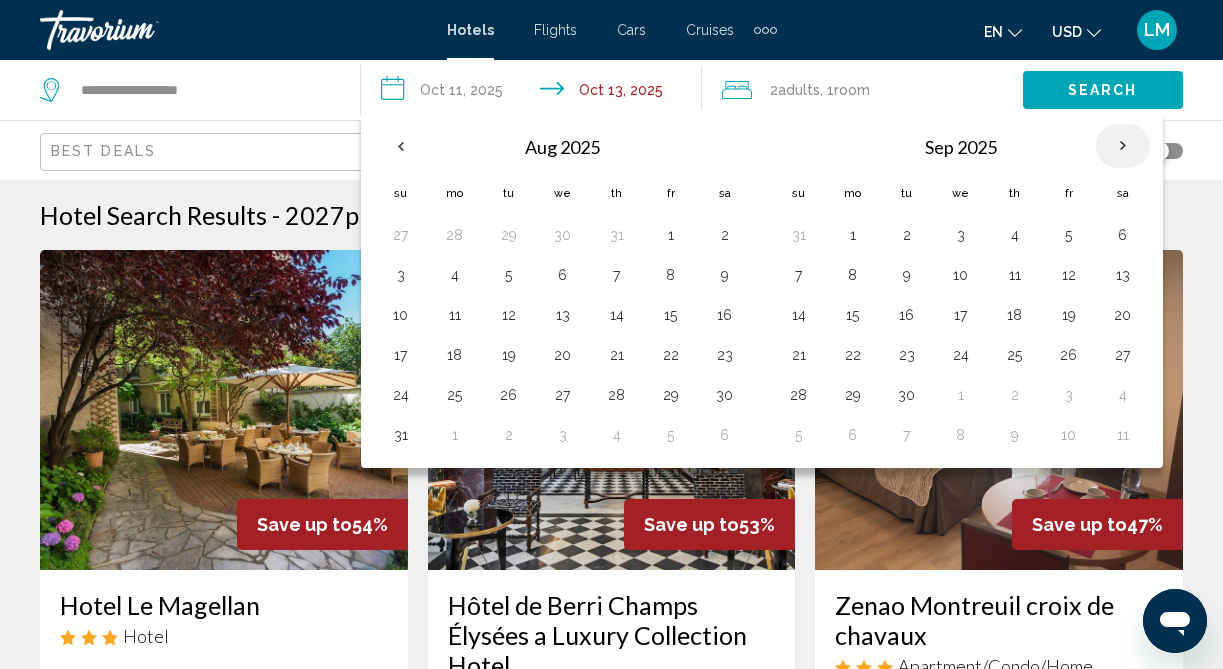 click at bounding box center [1123, 146] 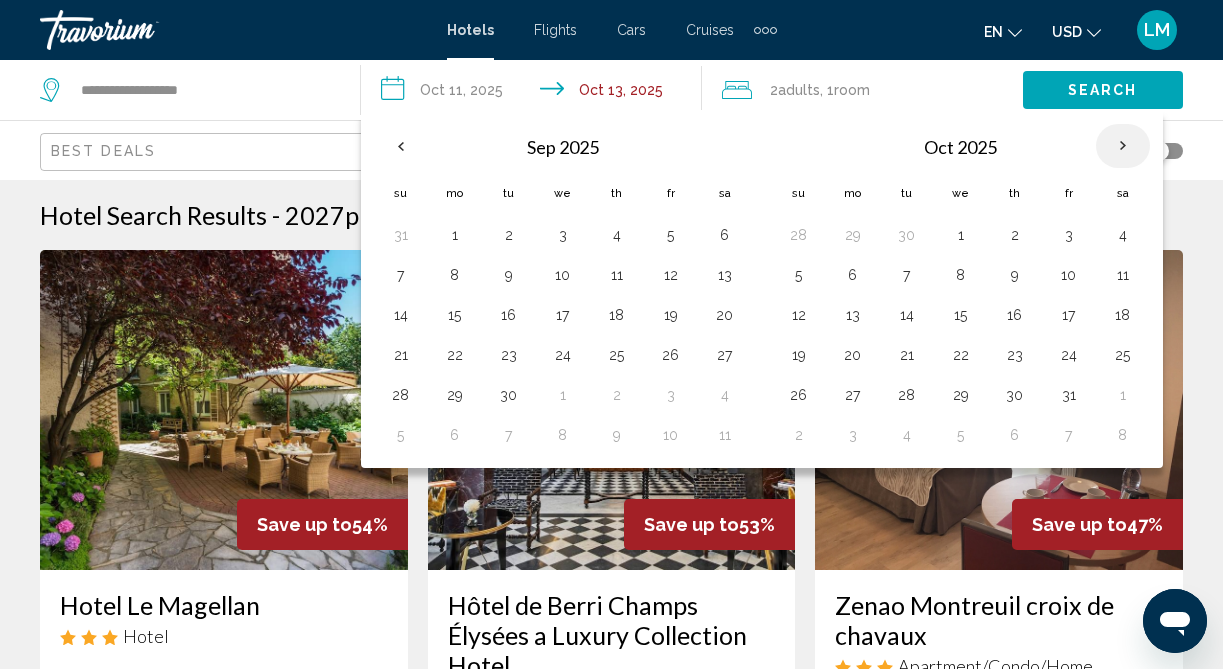 click at bounding box center (1123, 146) 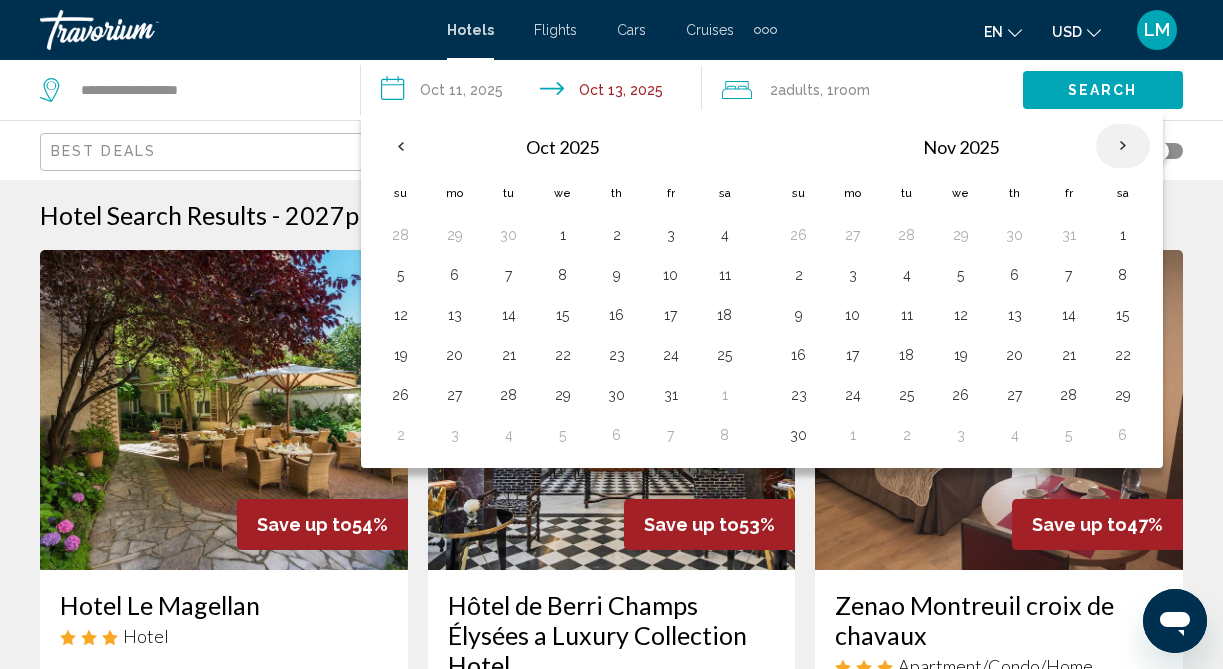 click at bounding box center (1123, 146) 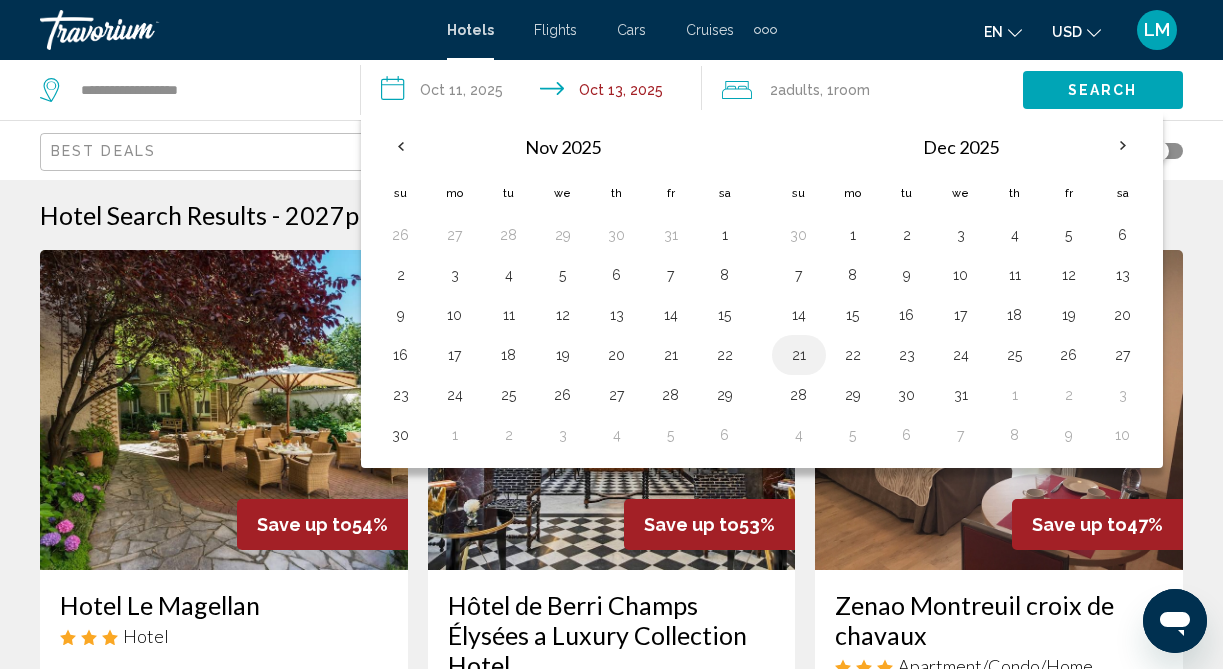 click on "21" at bounding box center (799, 355) 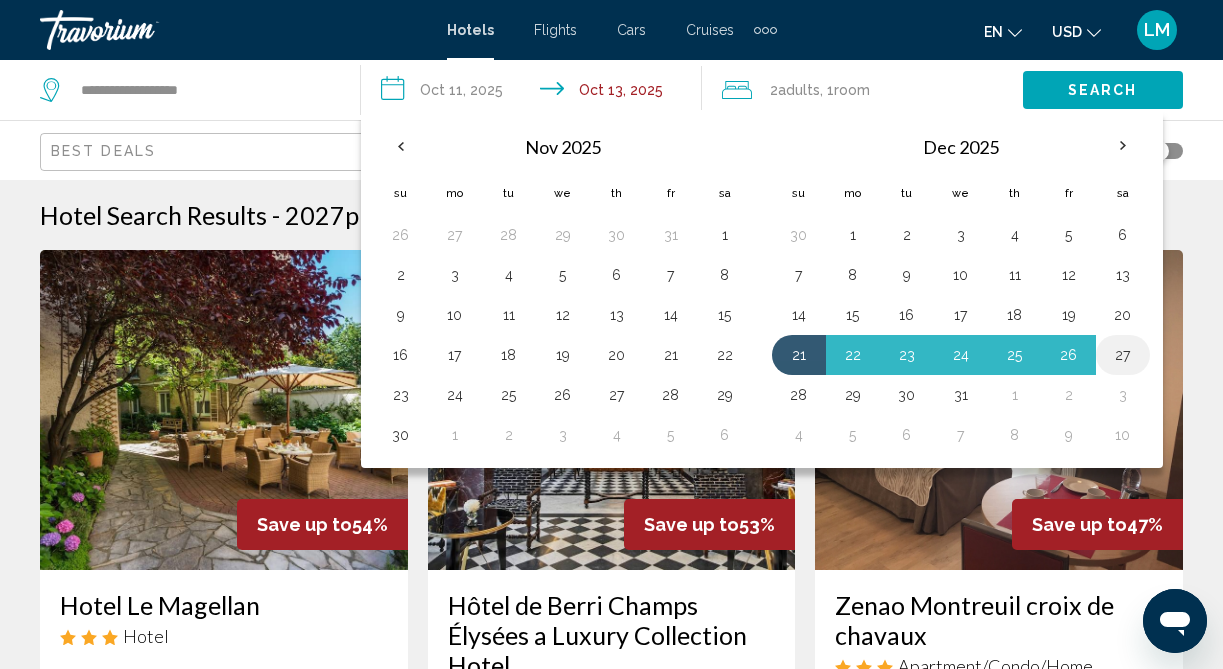 click on "27" at bounding box center (1123, 355) 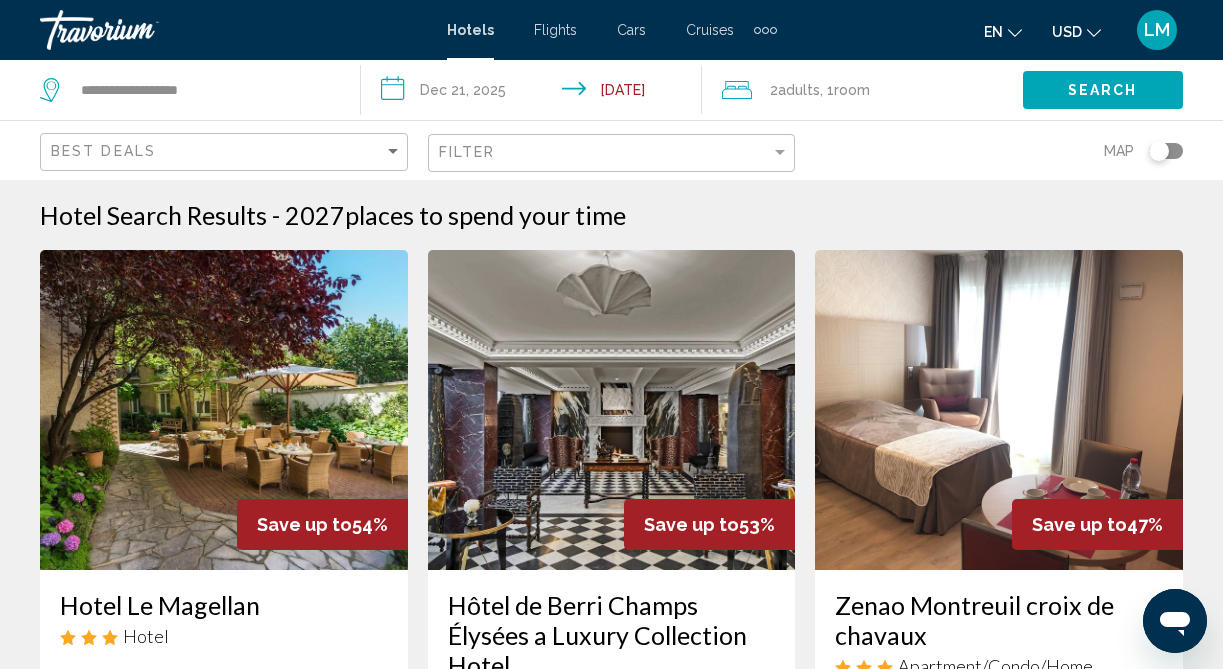 click on "2  Adult Adults , 1  Room rooms" 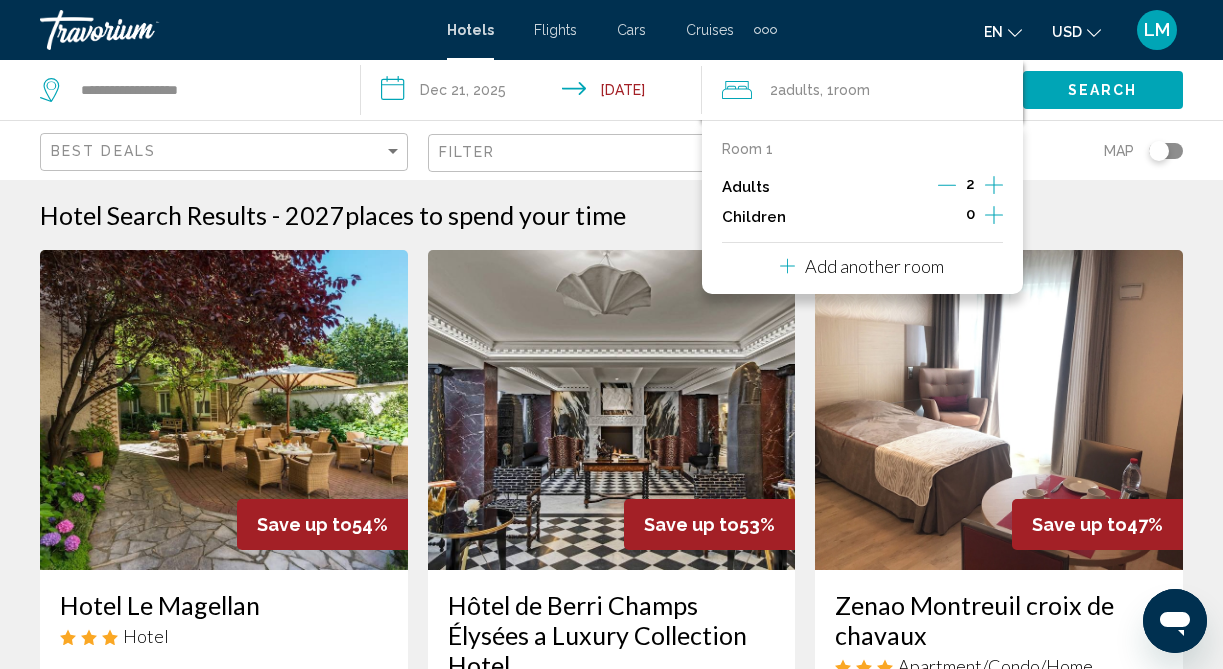 click 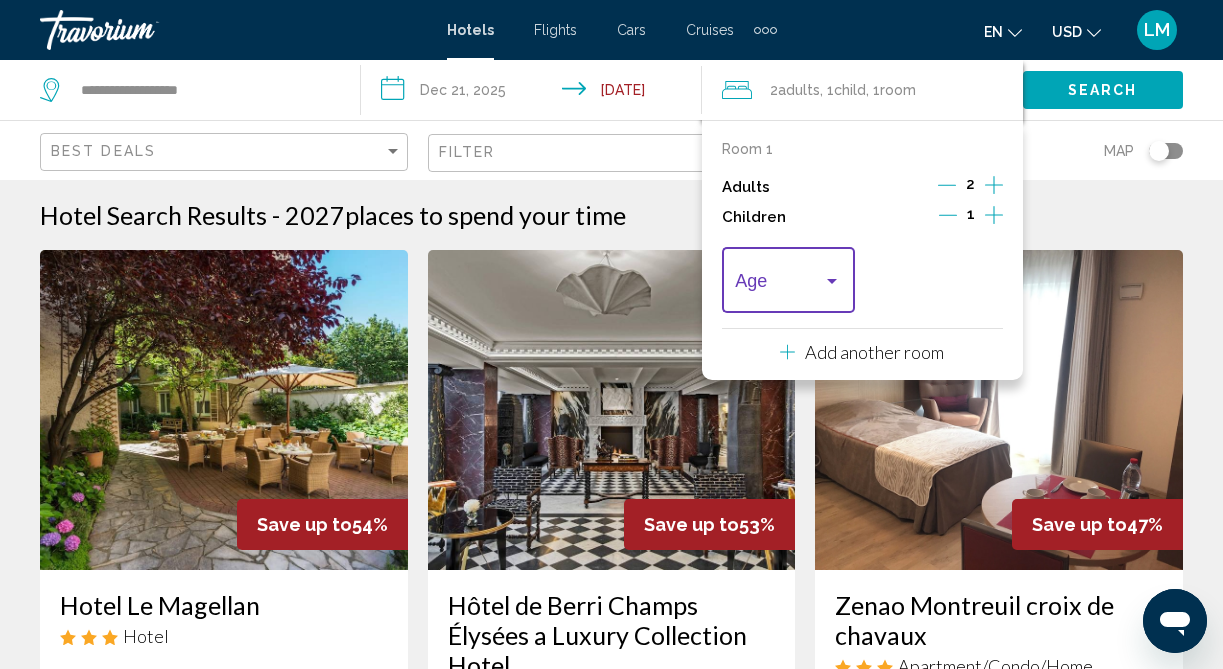 click at bounding box center (832, 281) 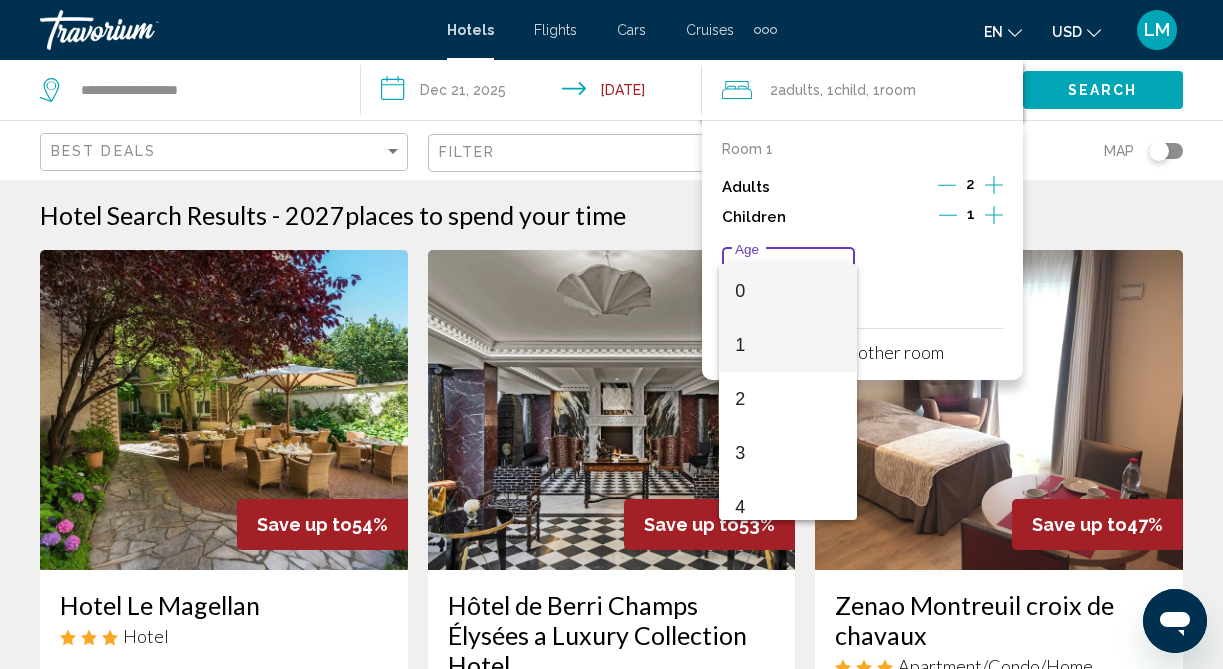 click on "1" at bounding box center [788, 345] 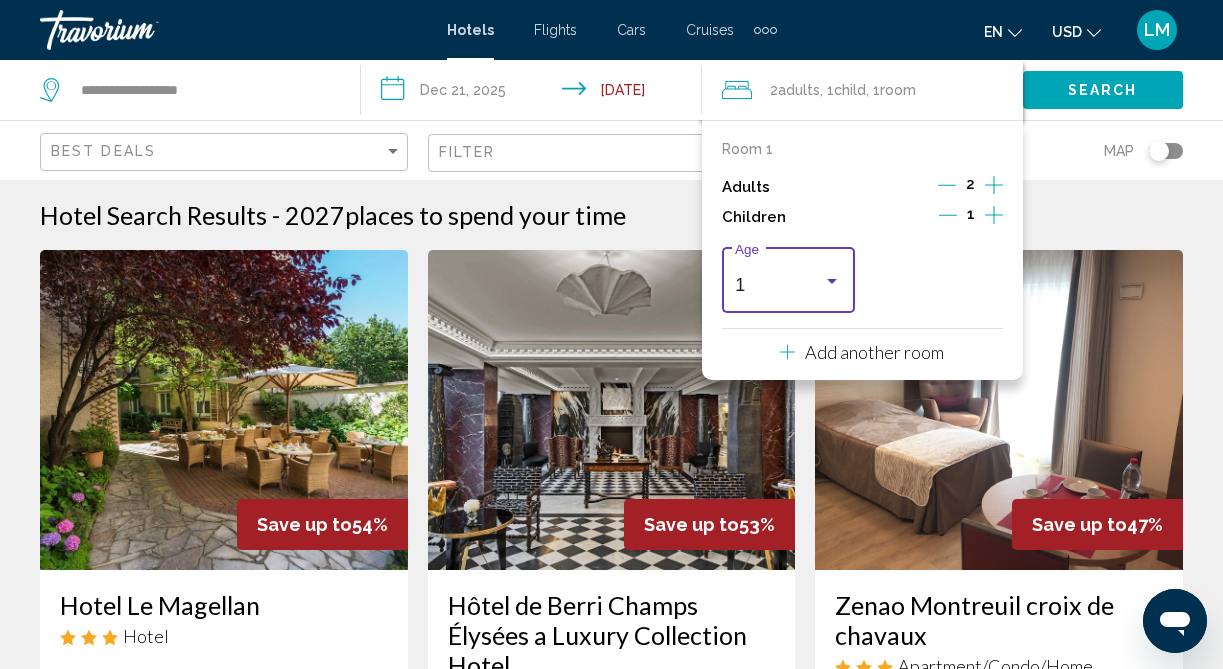 click on "1" at bounding box center (779, 285) 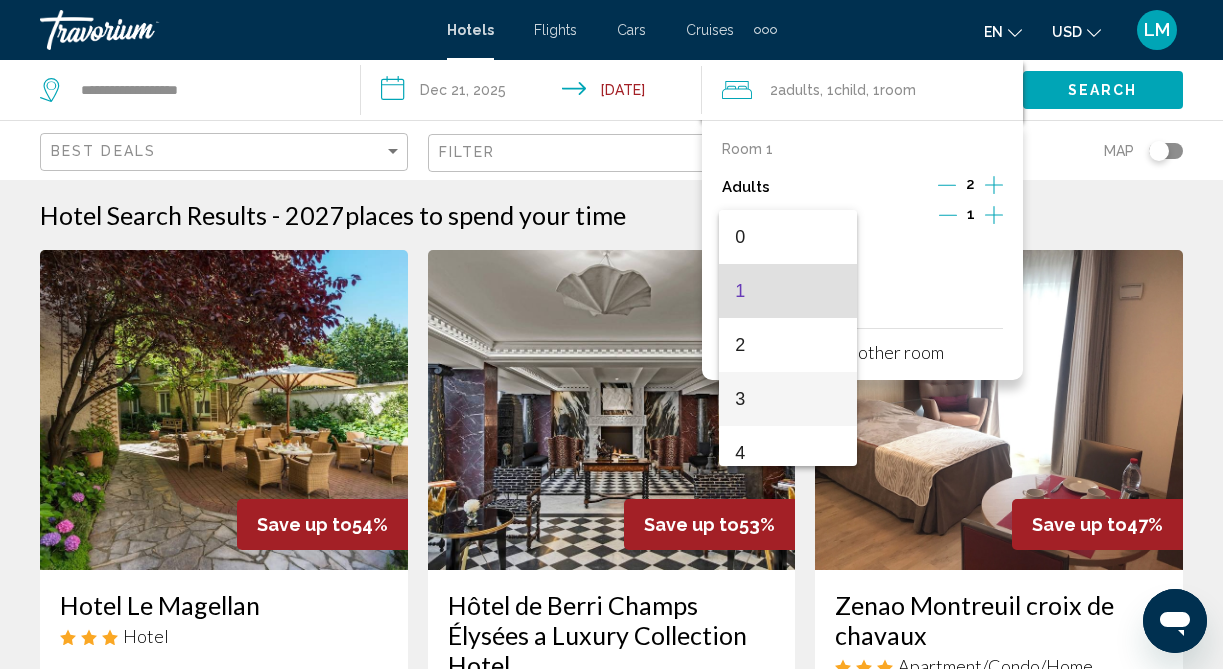 scroll, scrollTop: 224, scrollLeft: 0, axis: vertical 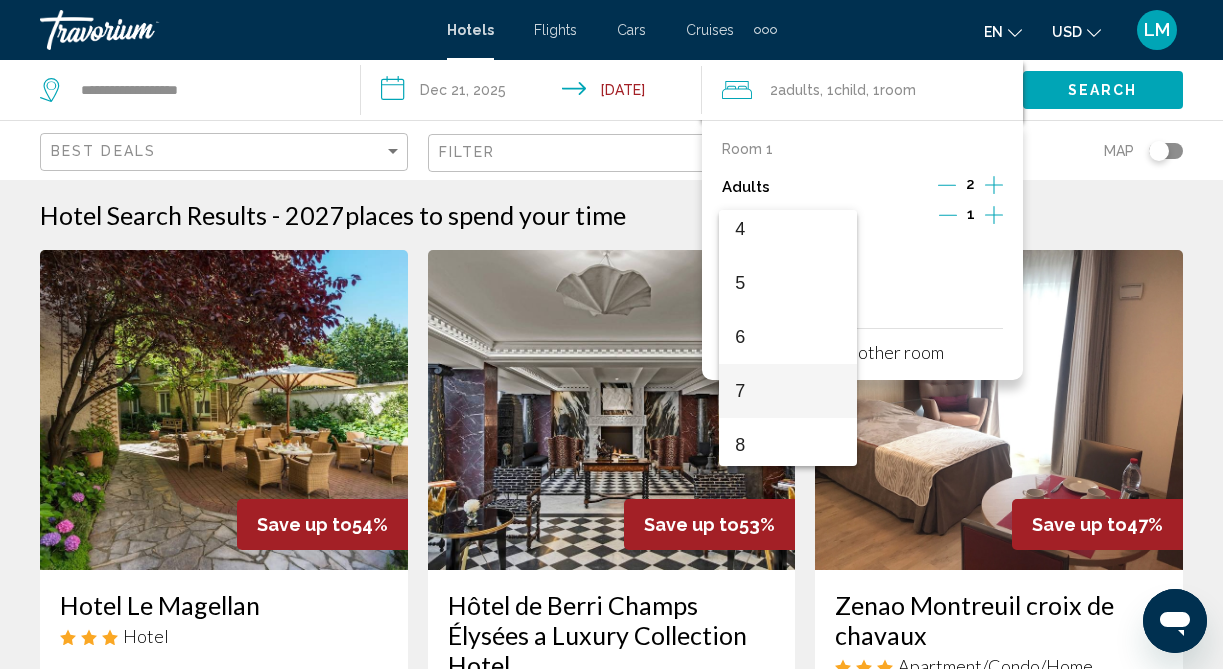click on "7" at bounding box center [788, 391] 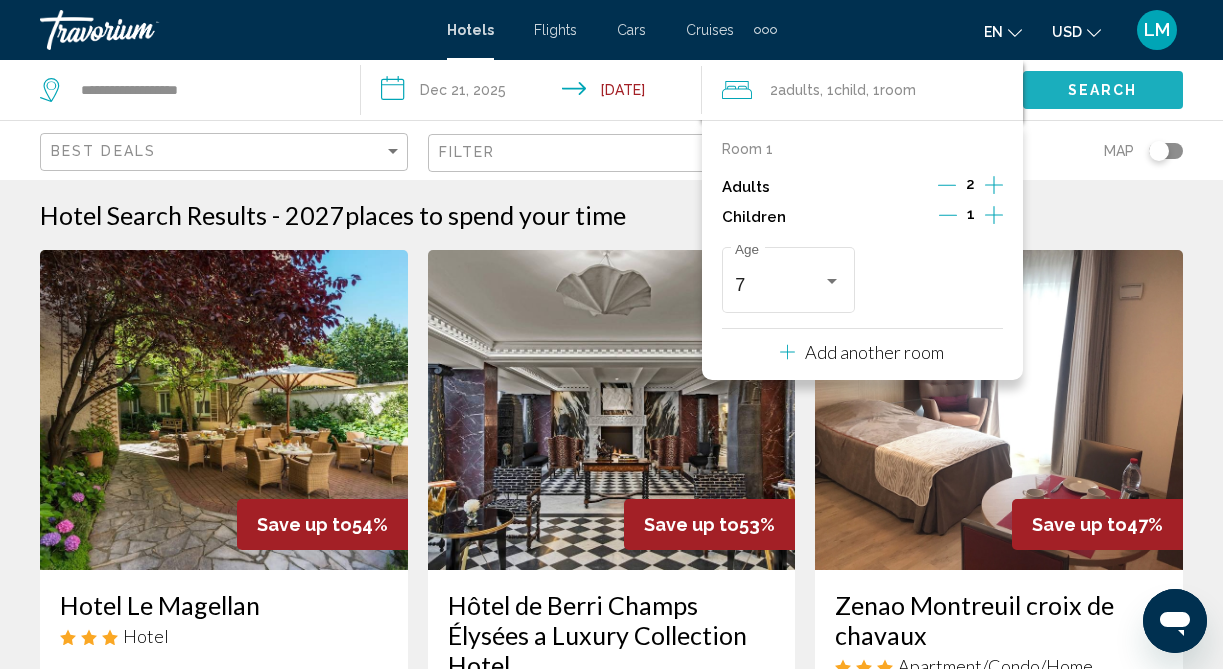 click on "Search" 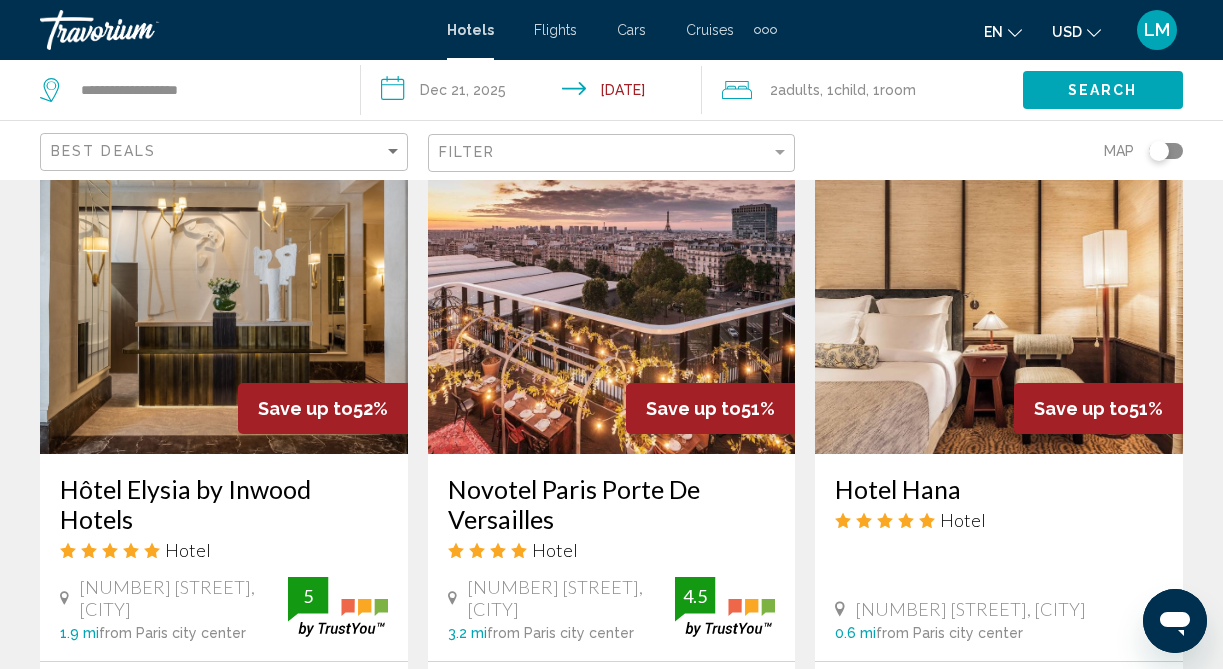 scroll, scrollTop: 1702, scrollLeft: 0, axis: vertical 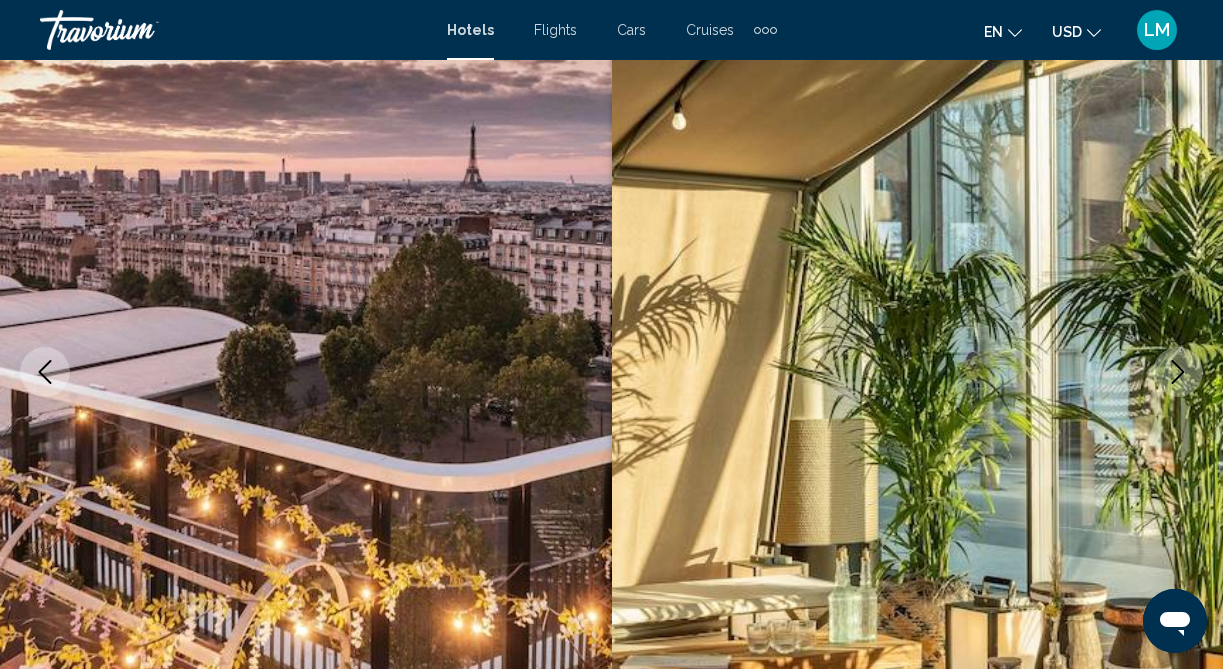 click 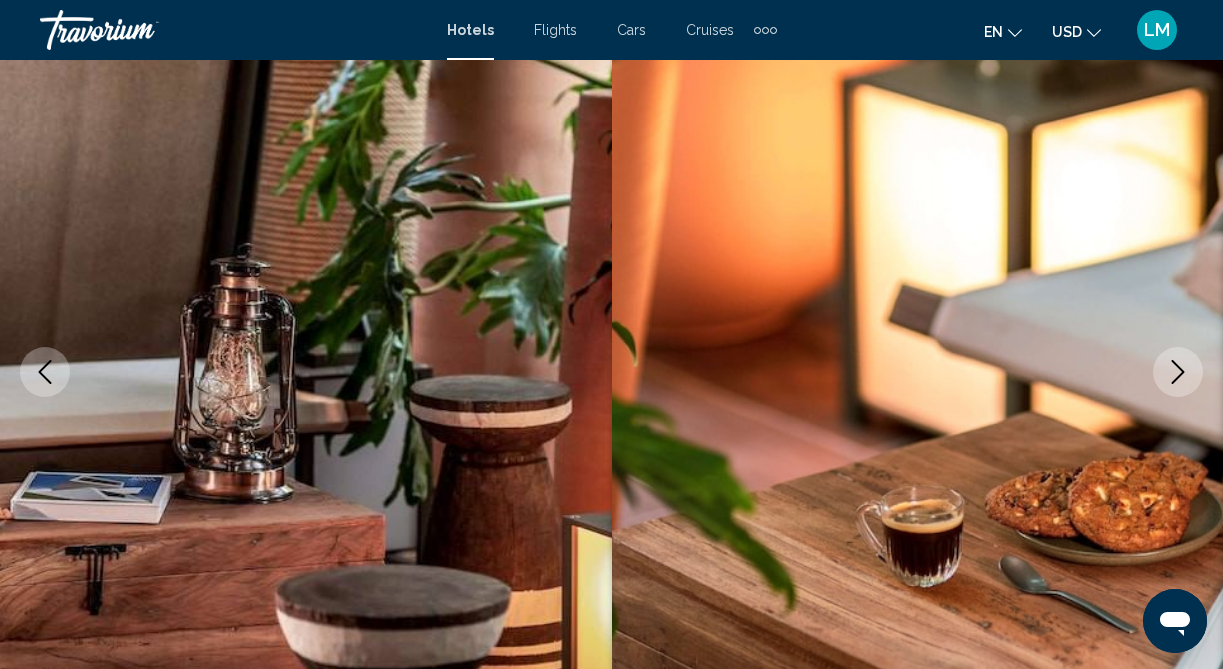 click 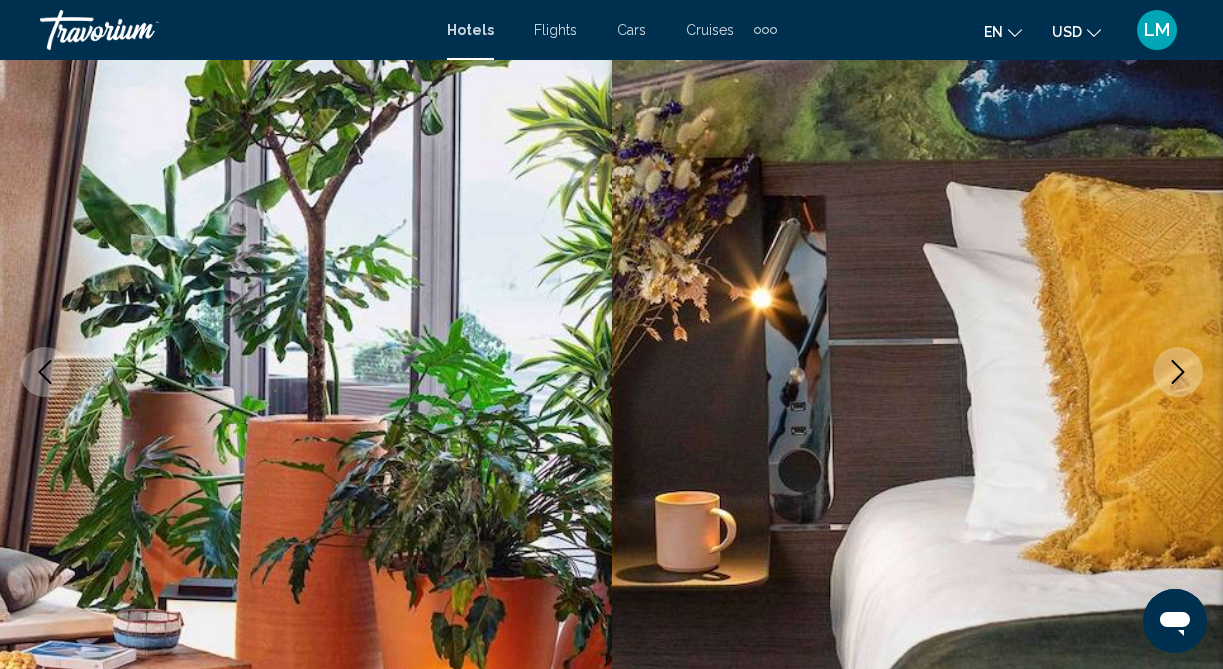 click 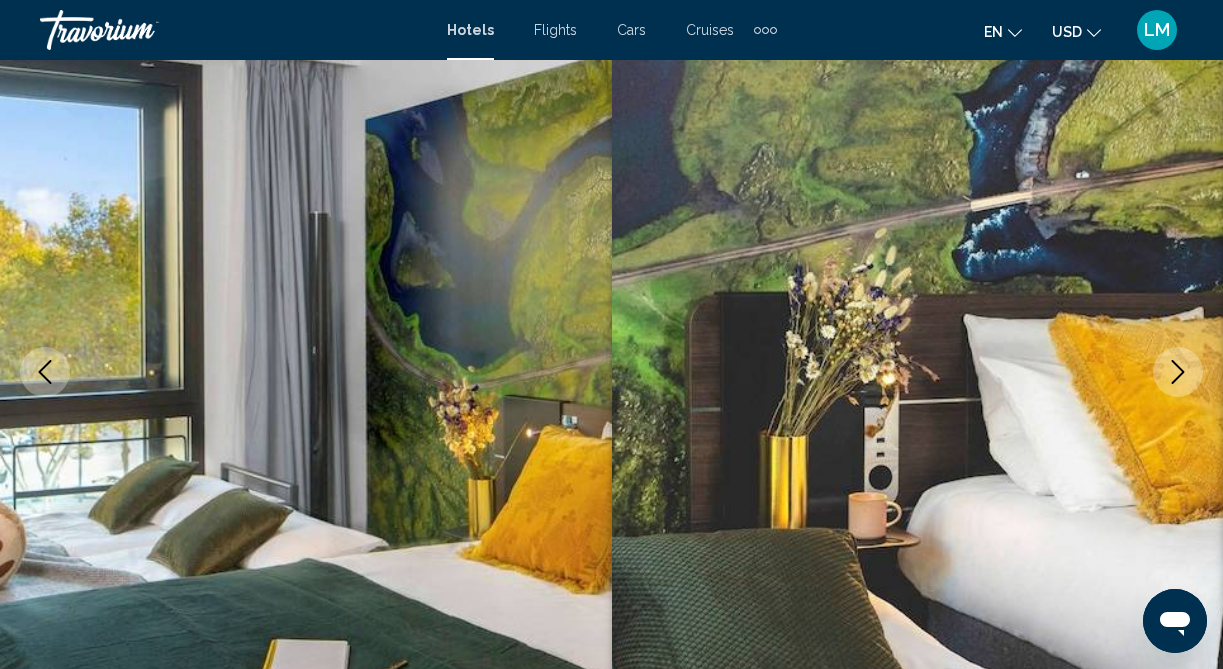 click 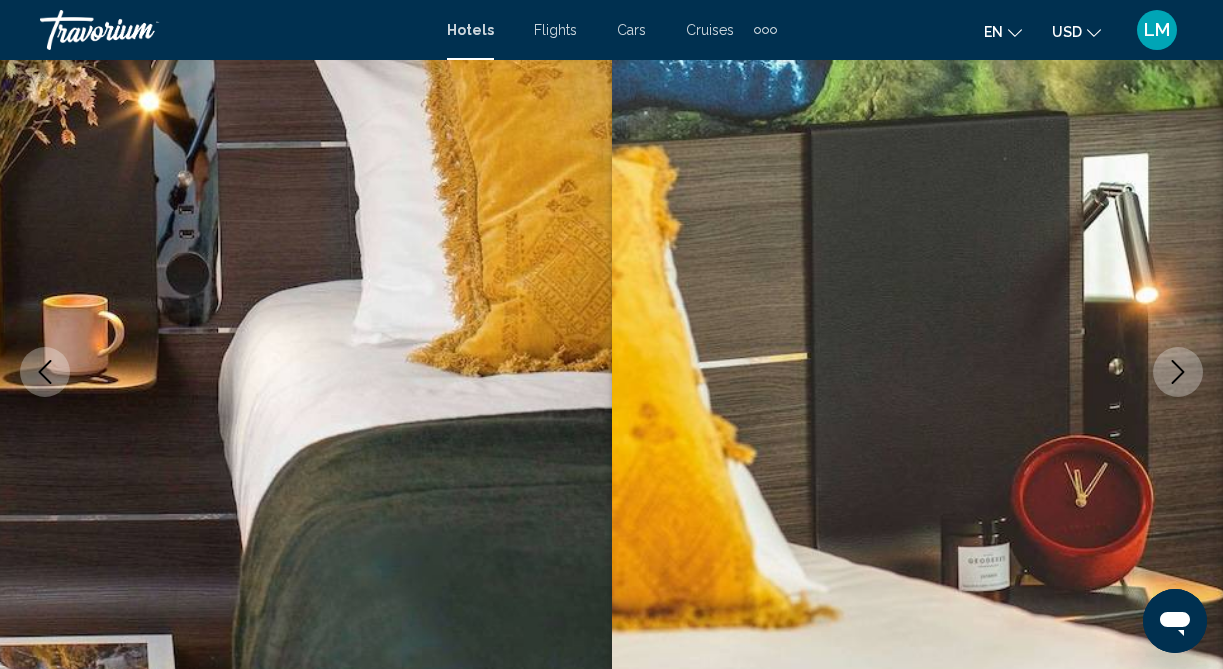 click 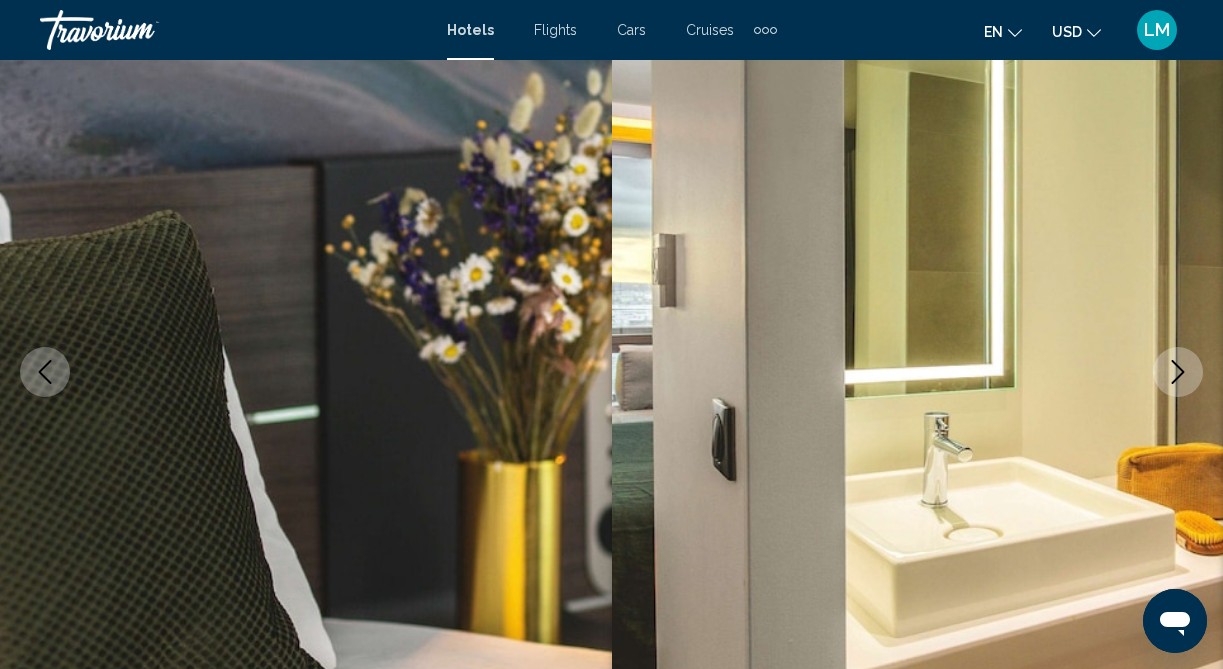 click 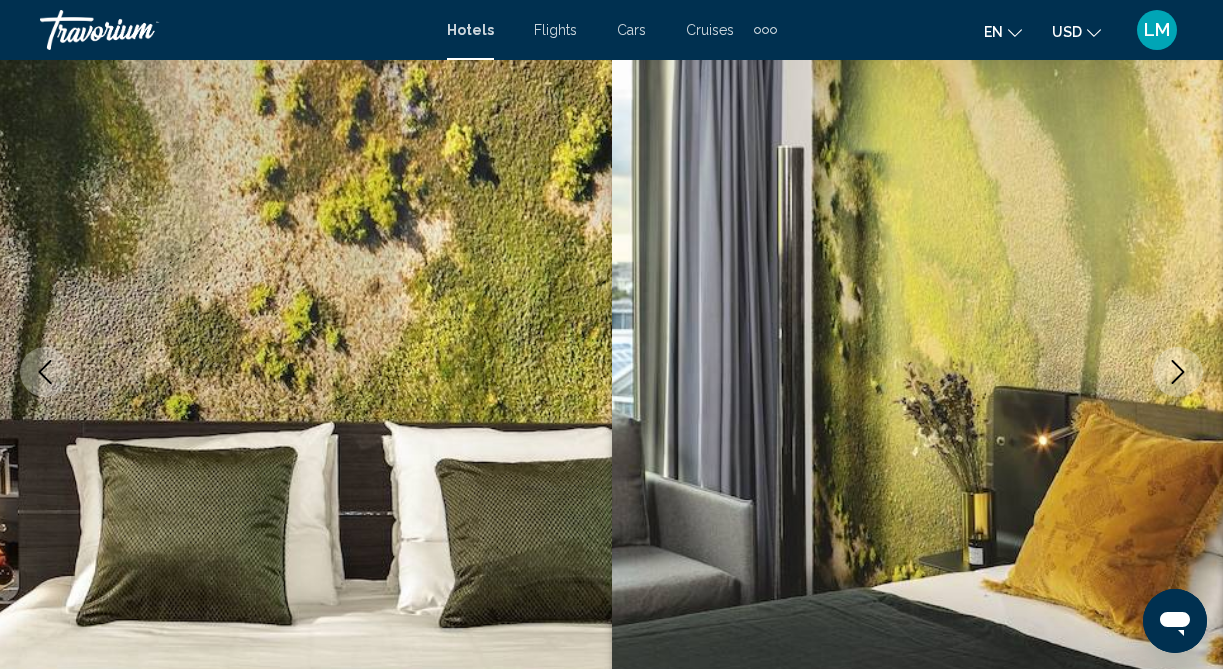 click 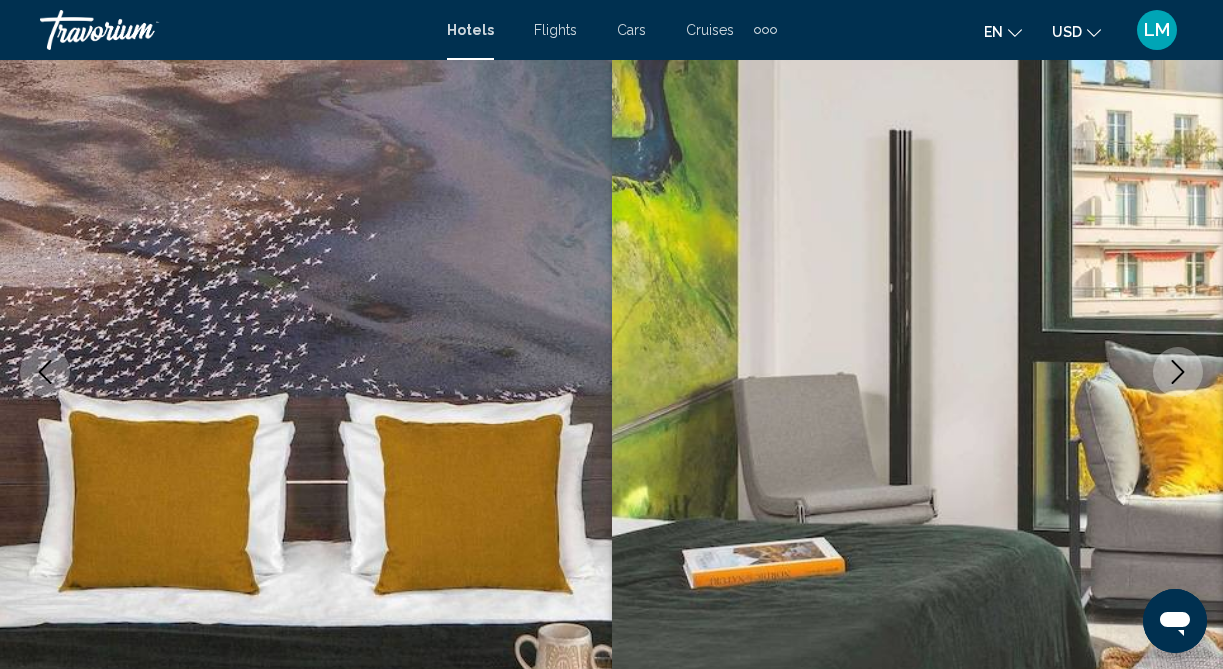 click 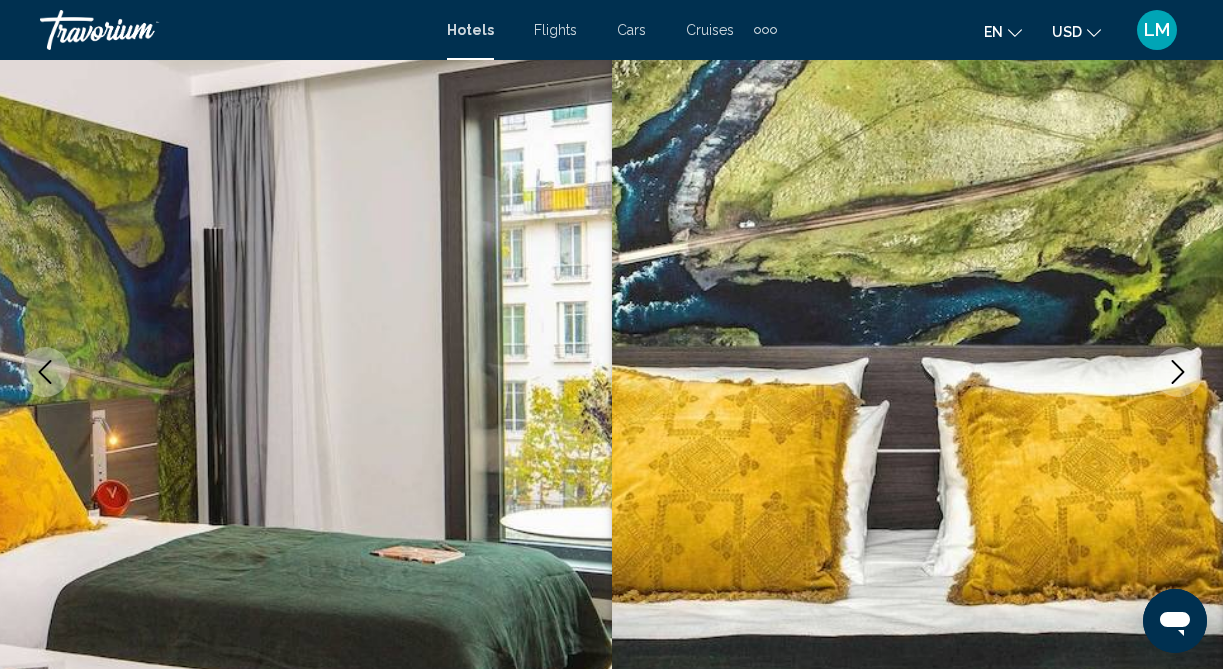 click 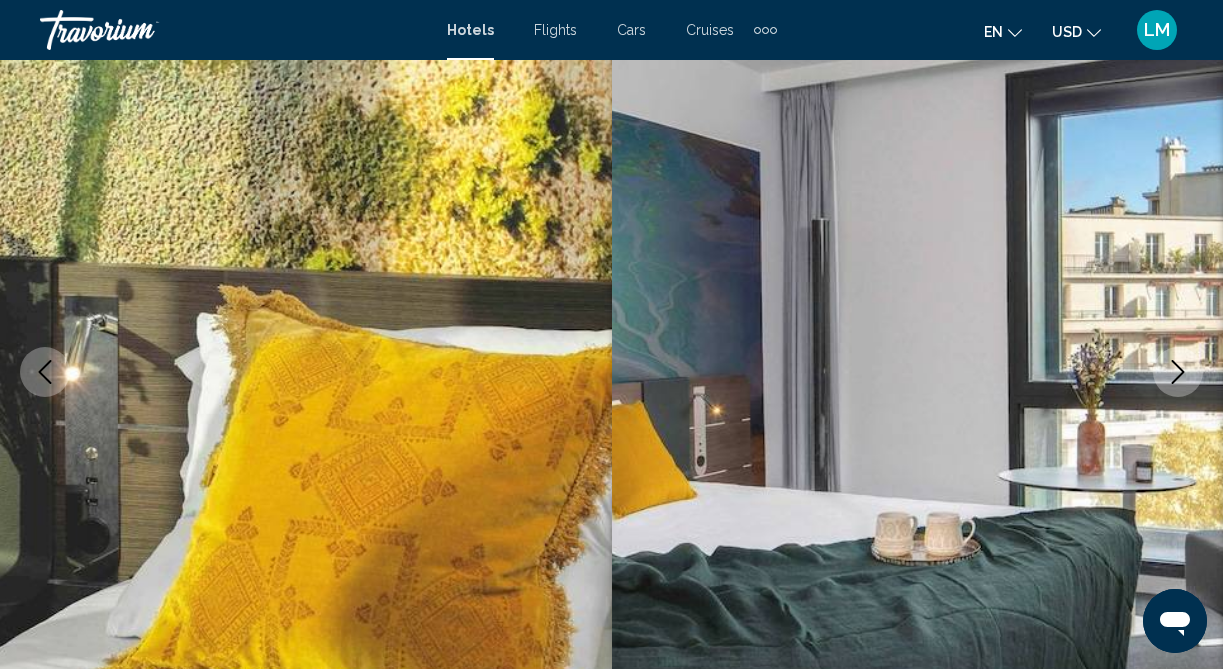 click 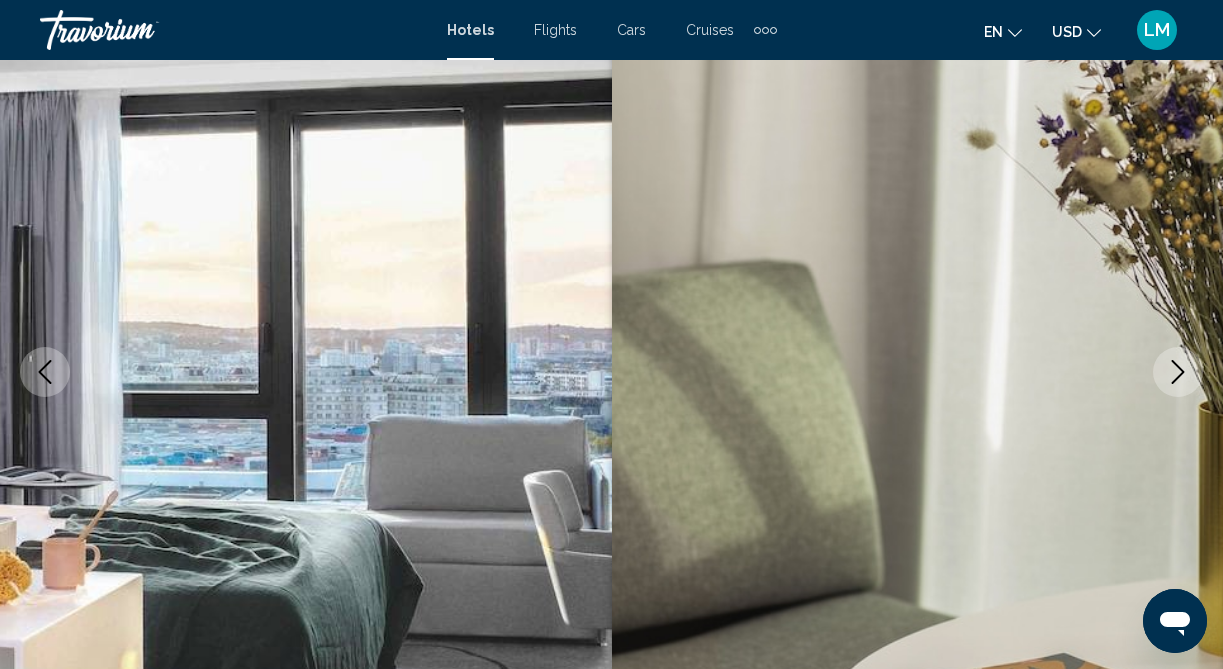 click 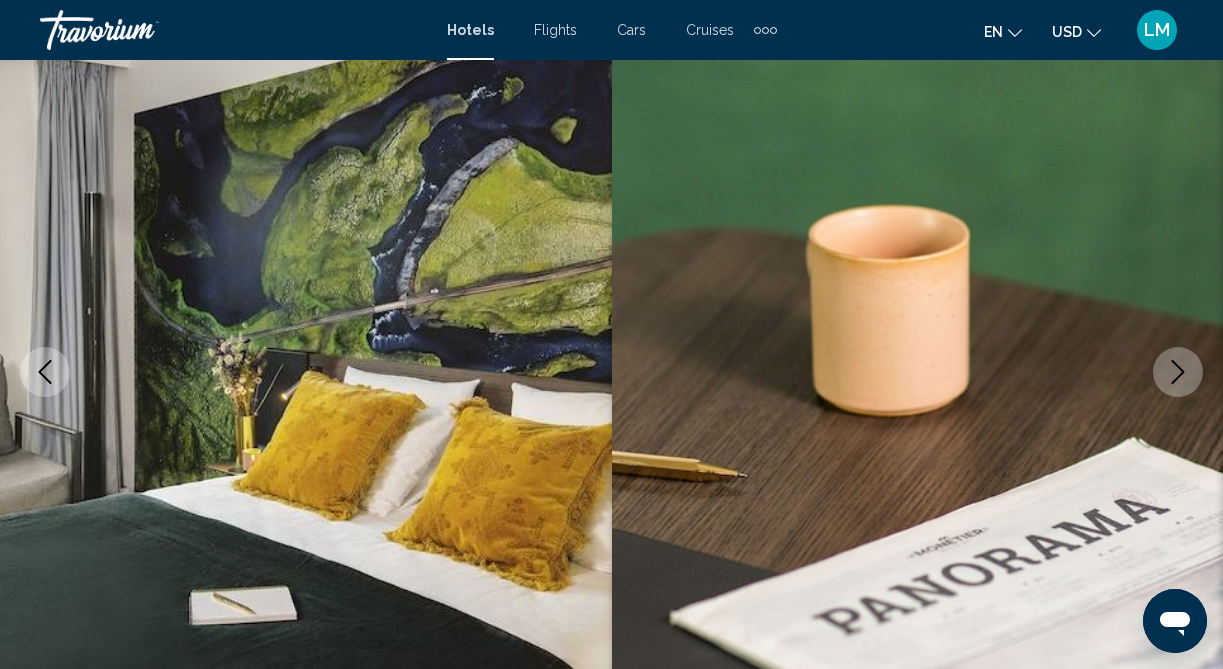 click 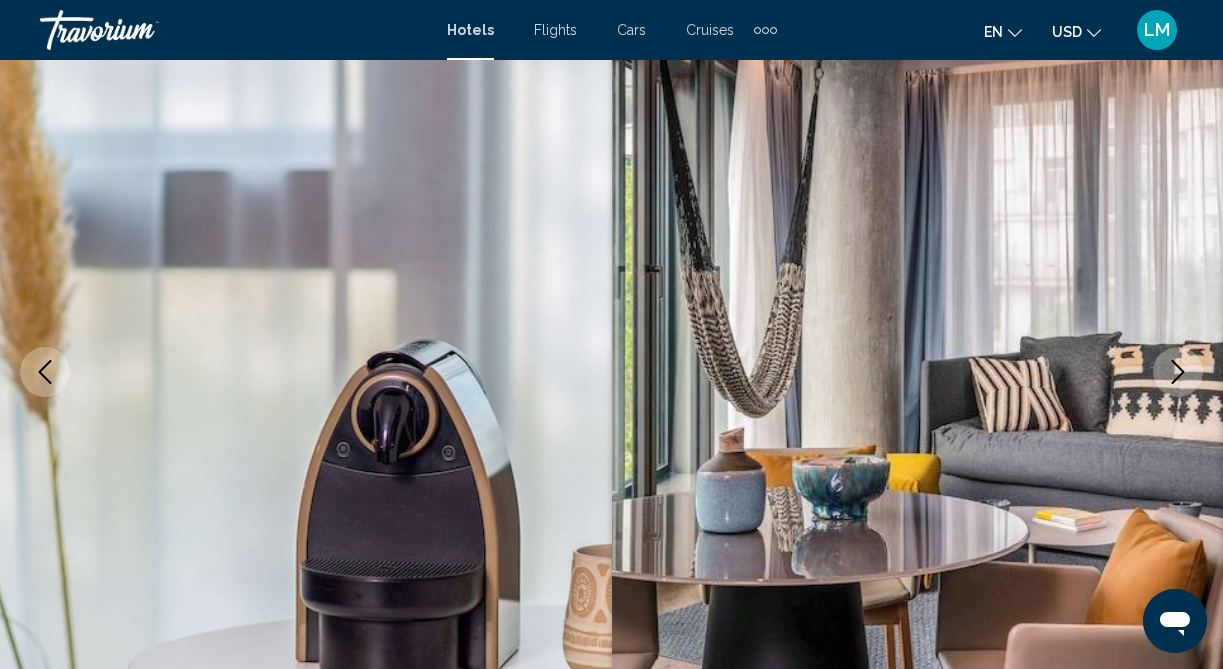 click 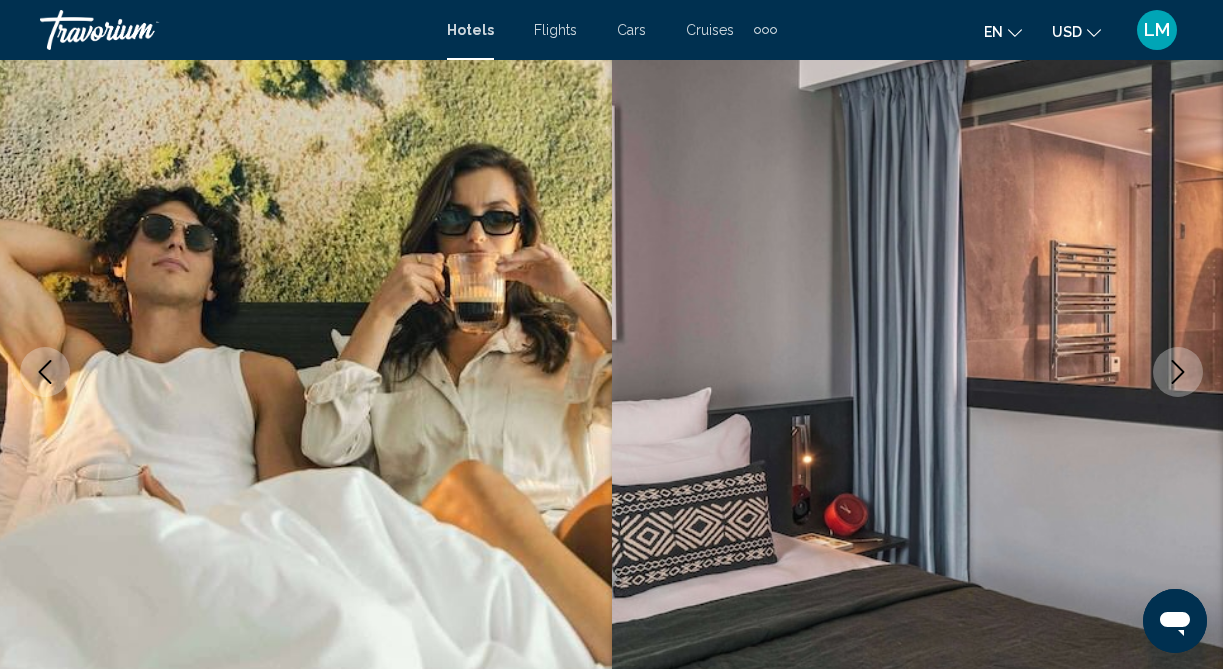 click 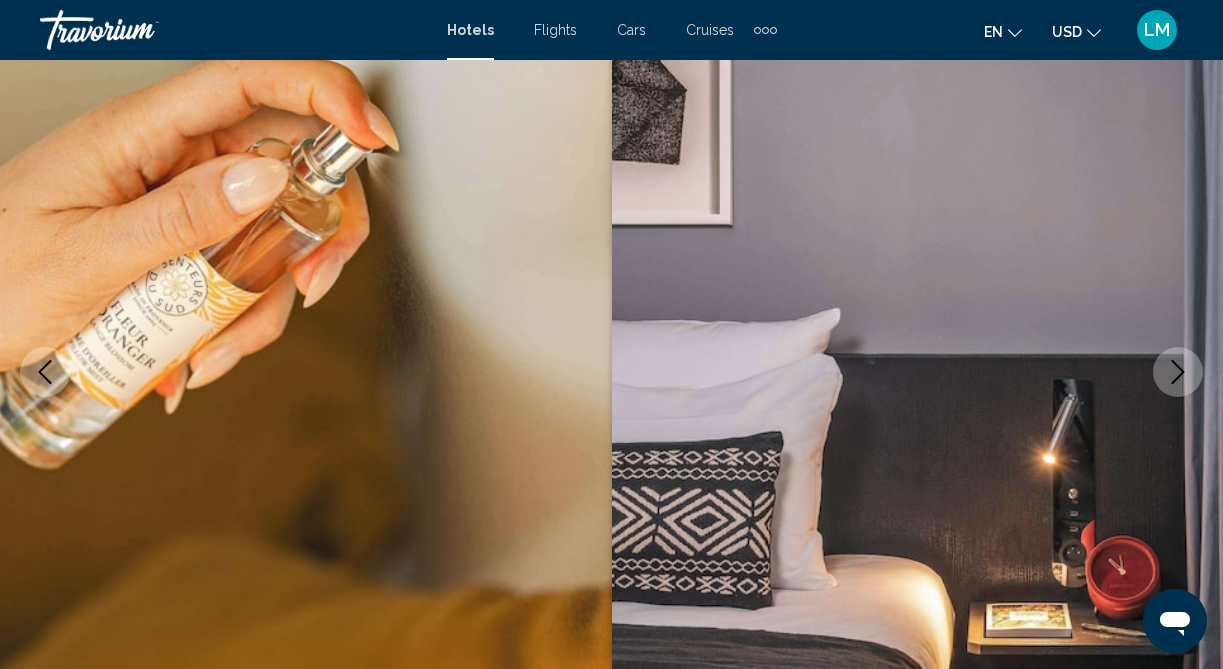 click 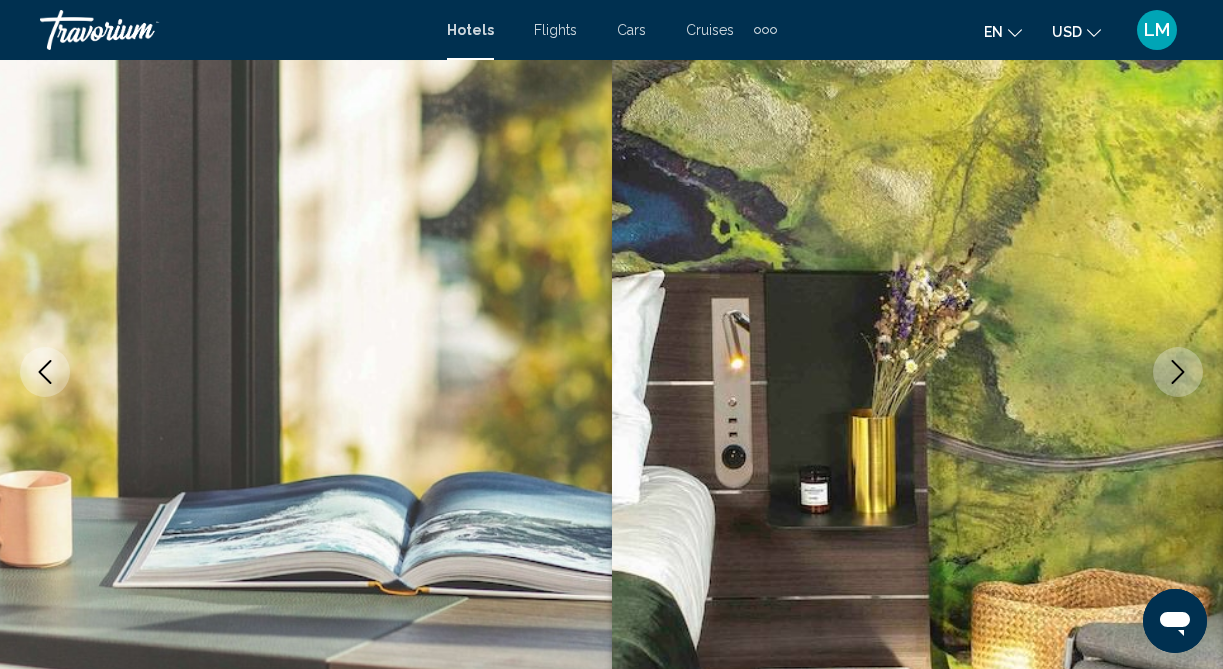 click 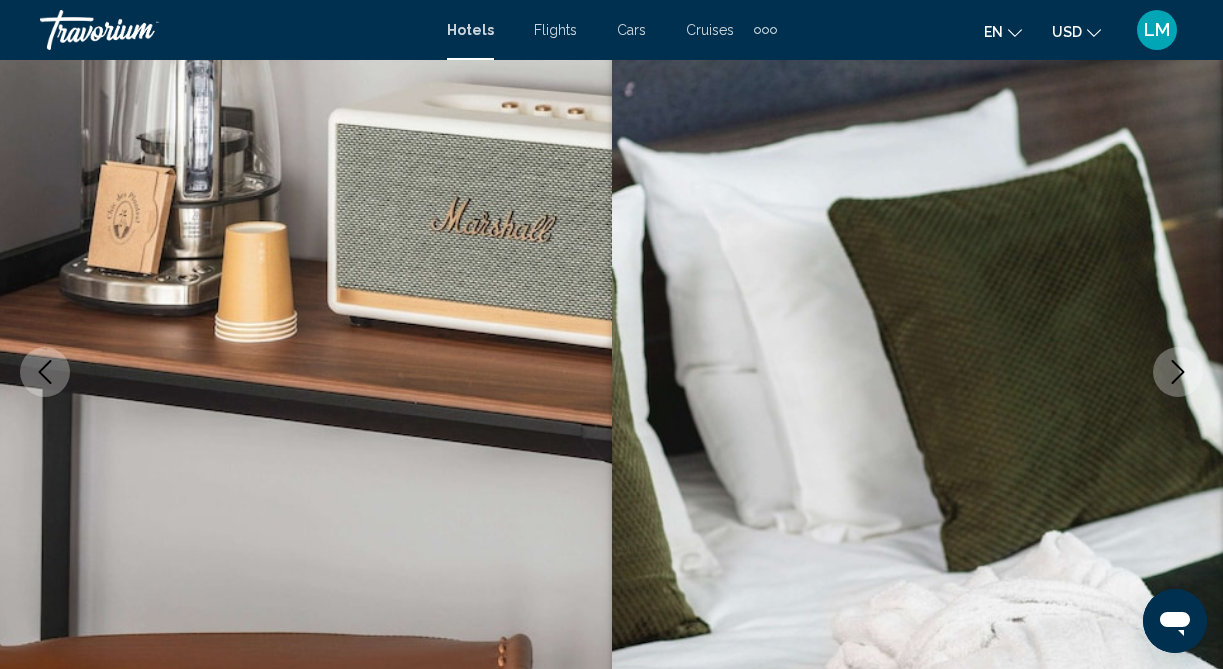 click 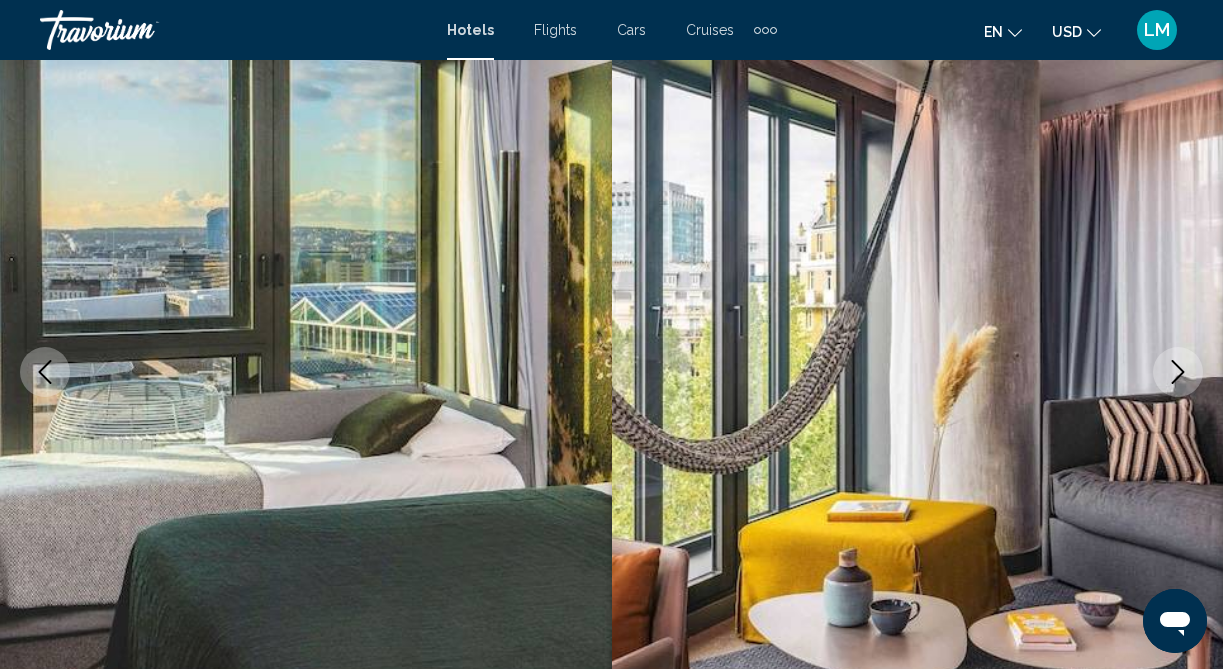 click 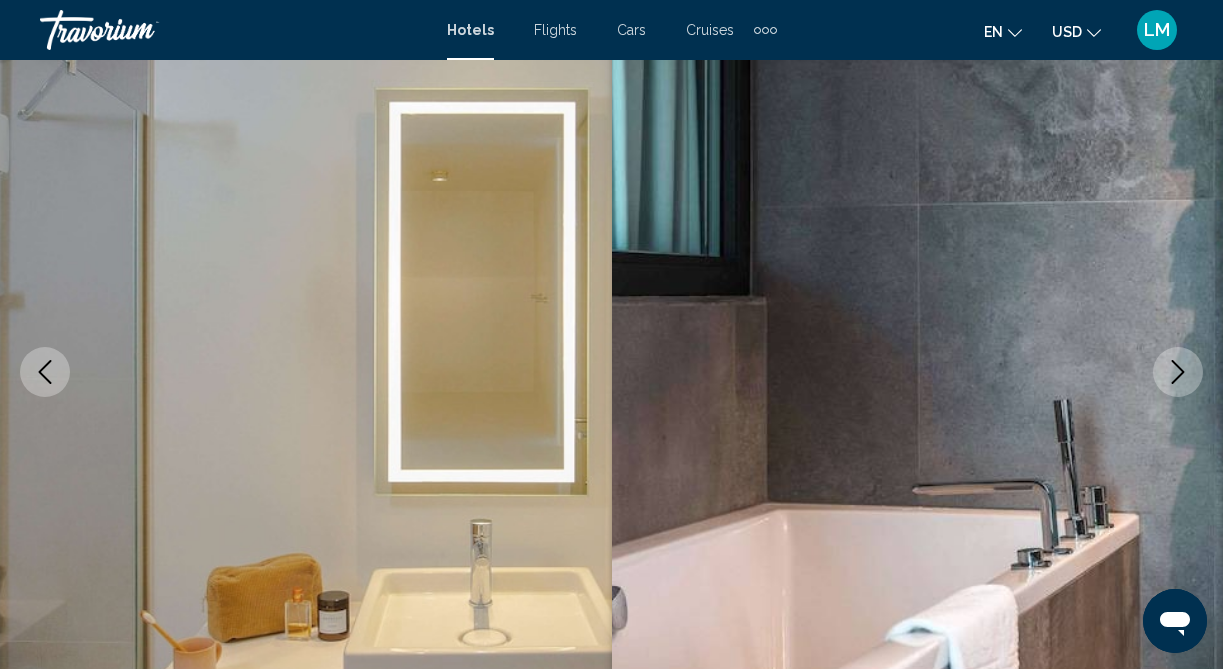 click 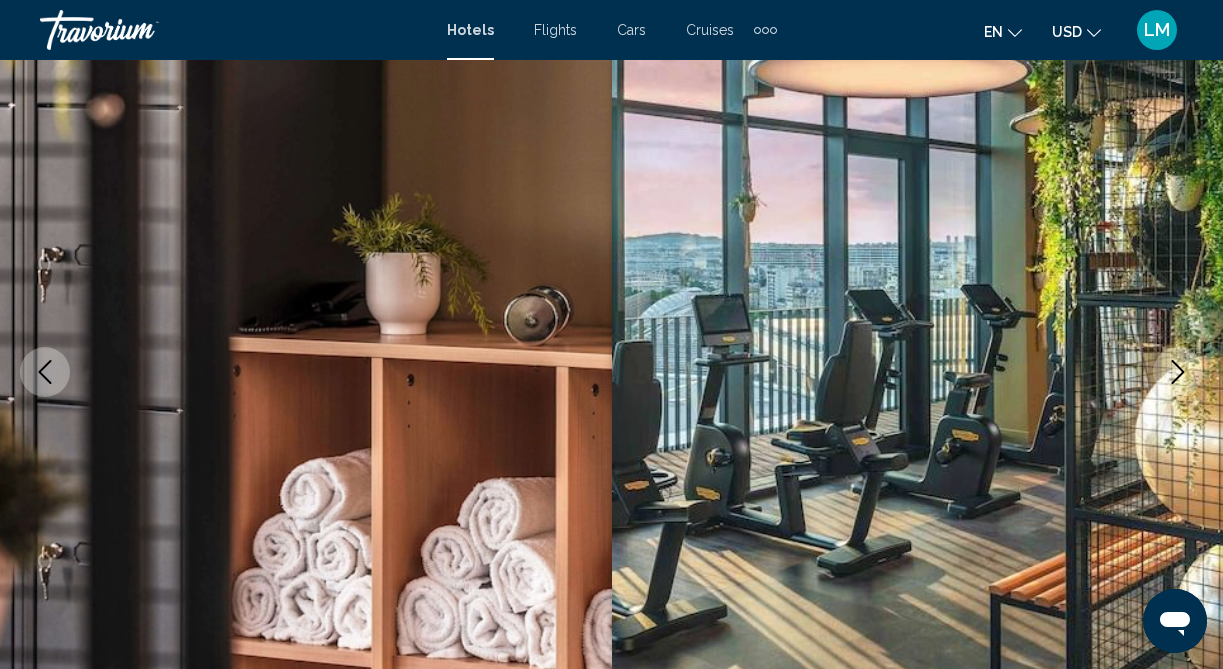 click 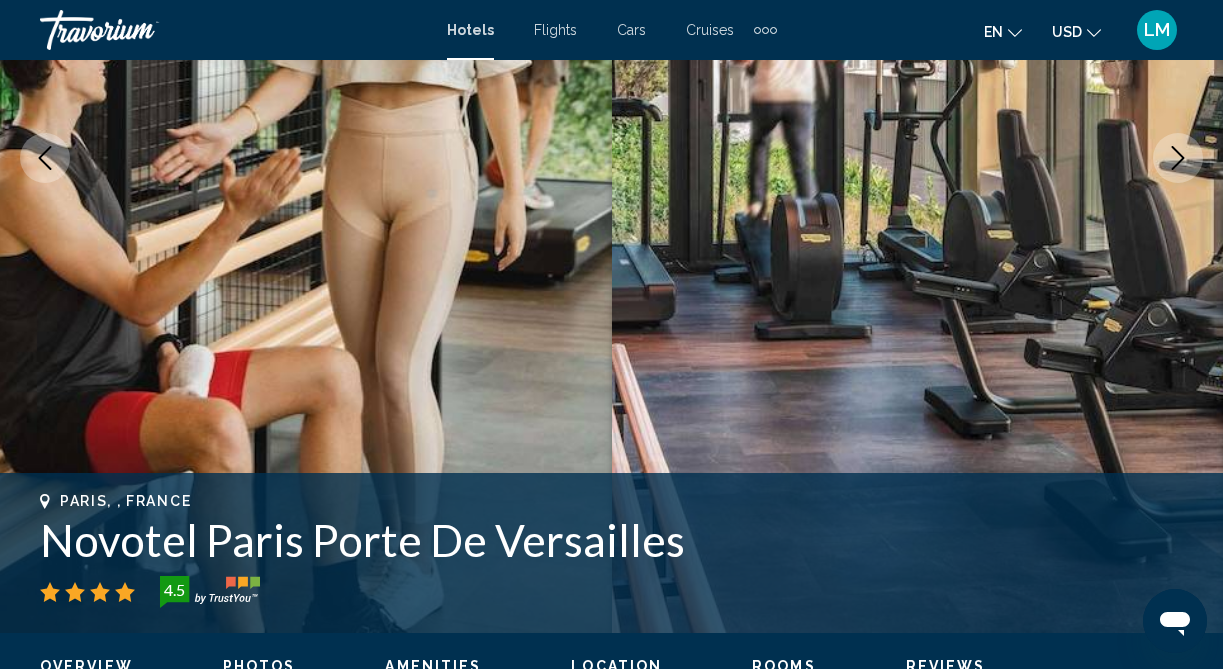 scroll, scrollTop: 373, scrollLeft: 0, axis: vertical 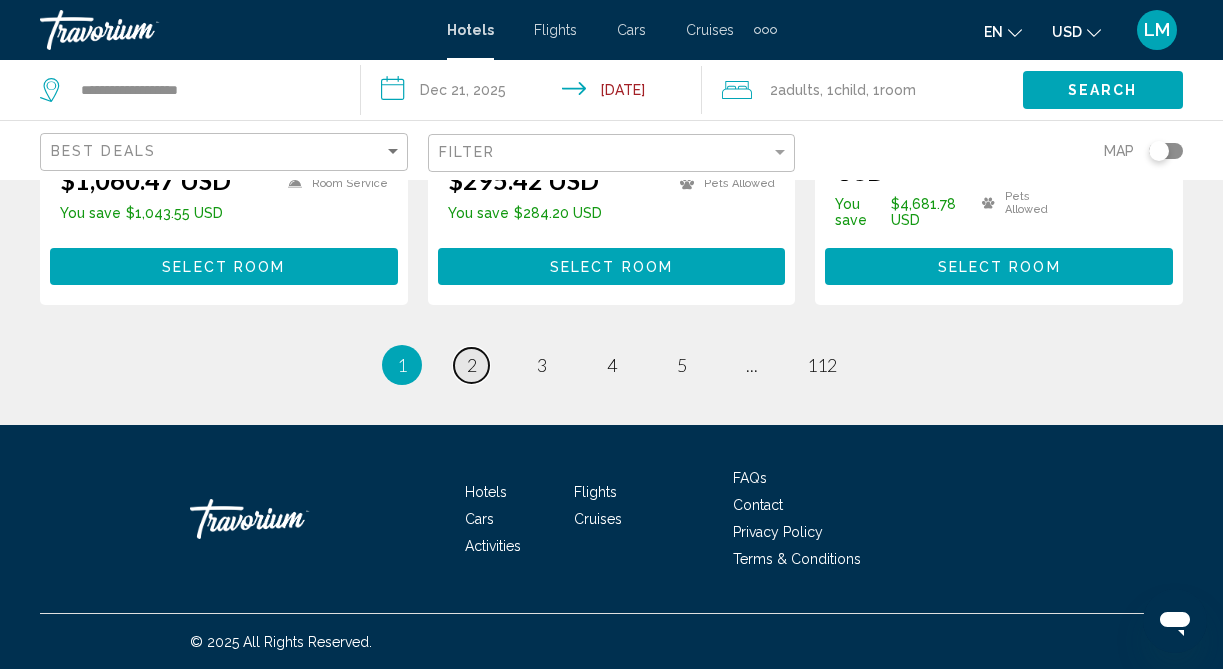 click on "2" at bounding box center (472, 365) 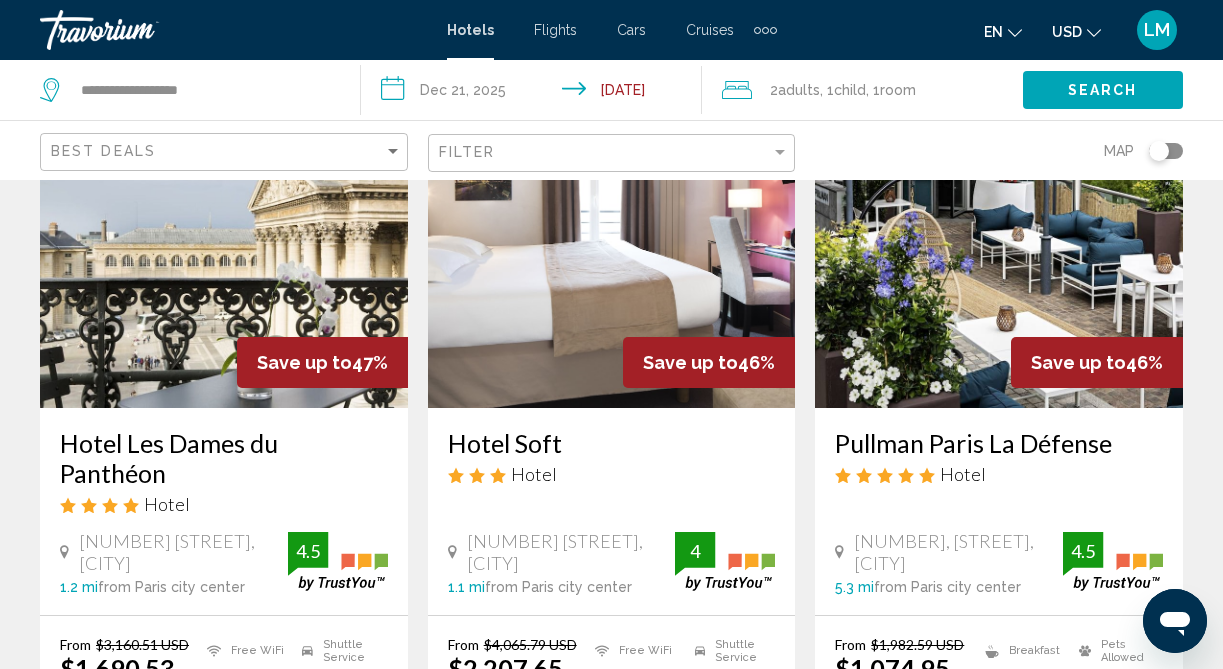 scroll, scrollTop: 161, scrollLeft: 0, axis: vertical 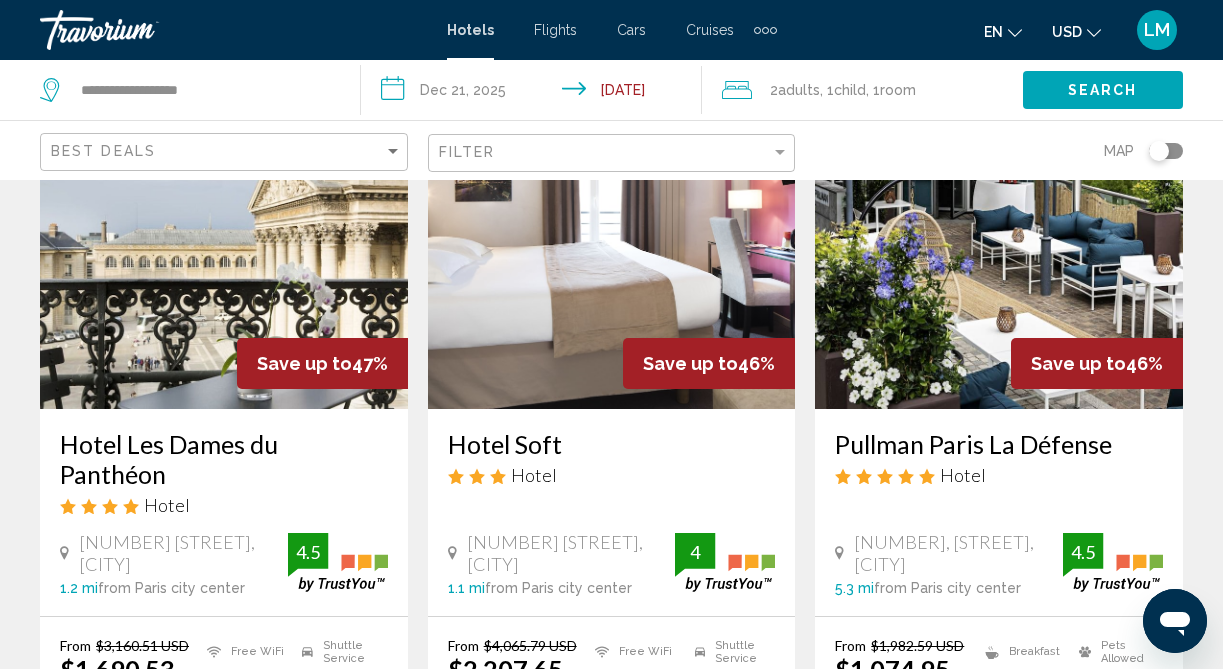 click at bounding box center (999, 249) 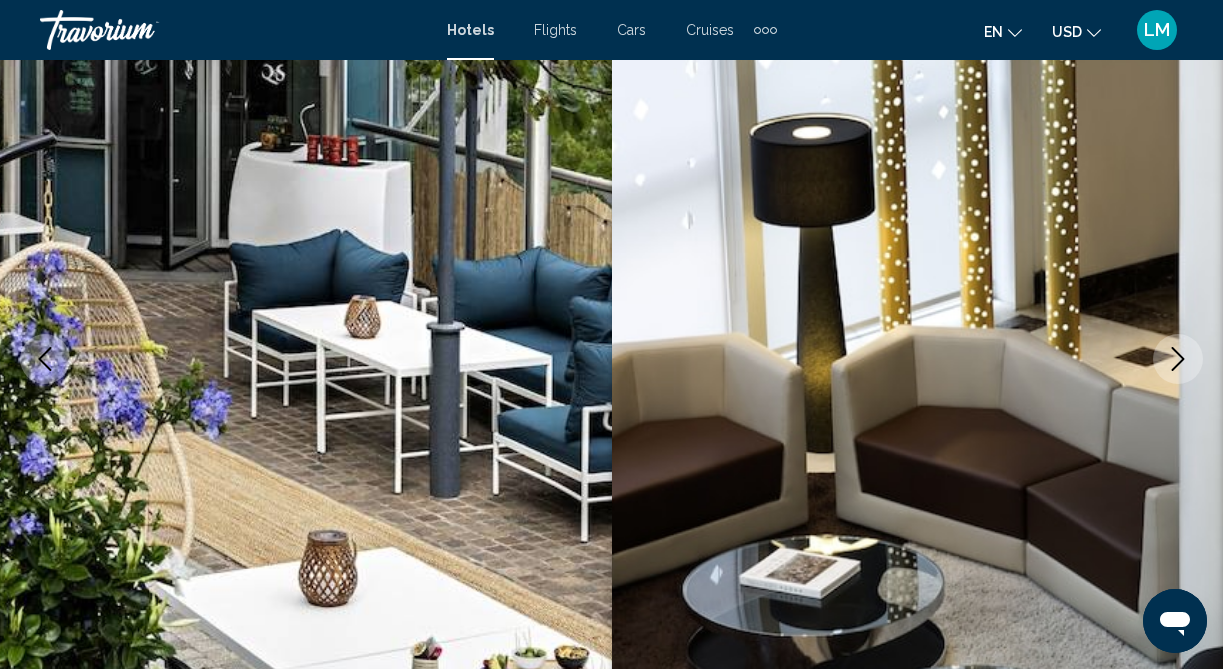 scroll, scrollTop: 181, scrollLeft: 0, axis: vertical 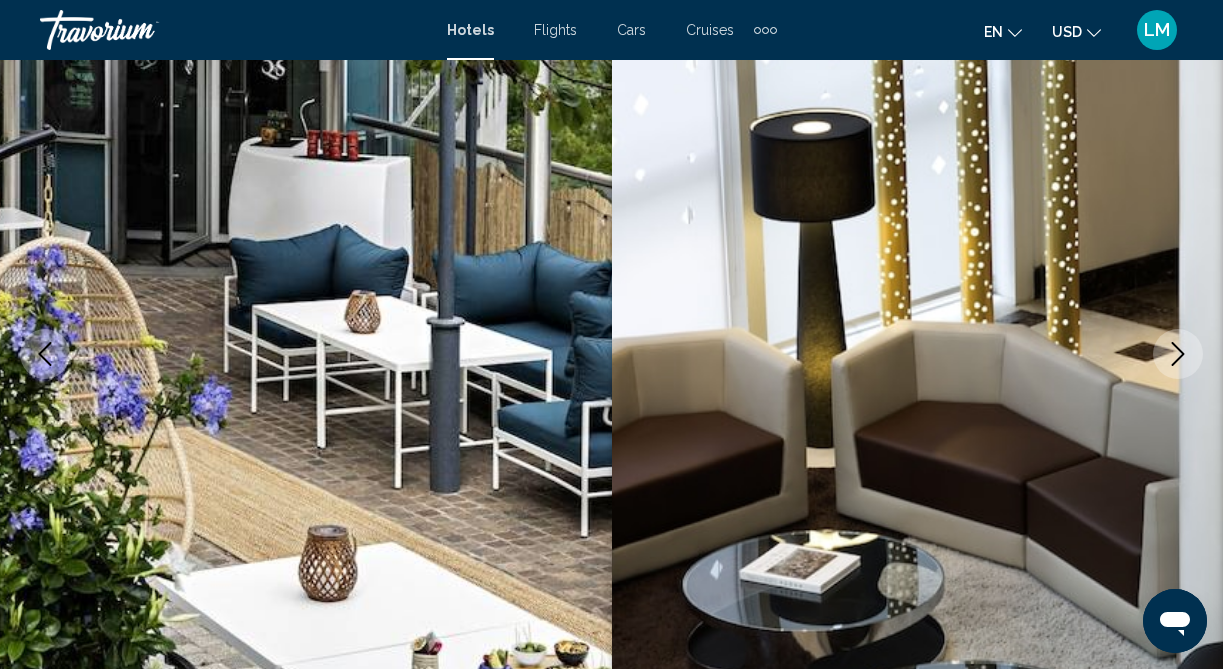 click 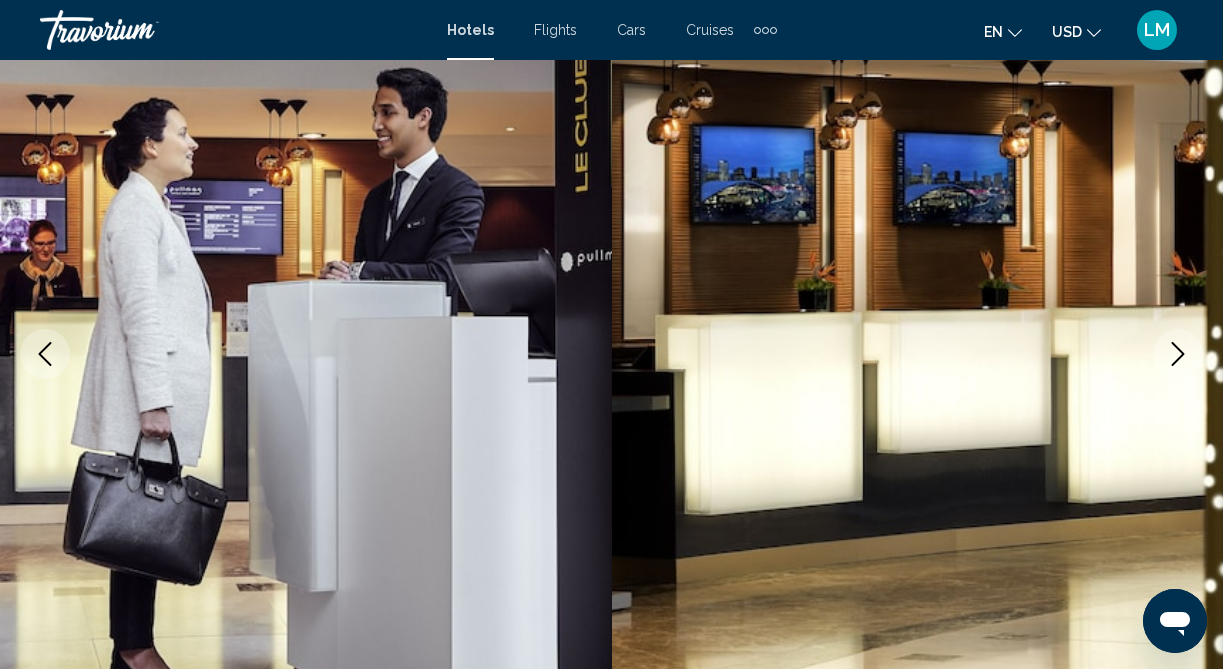 click 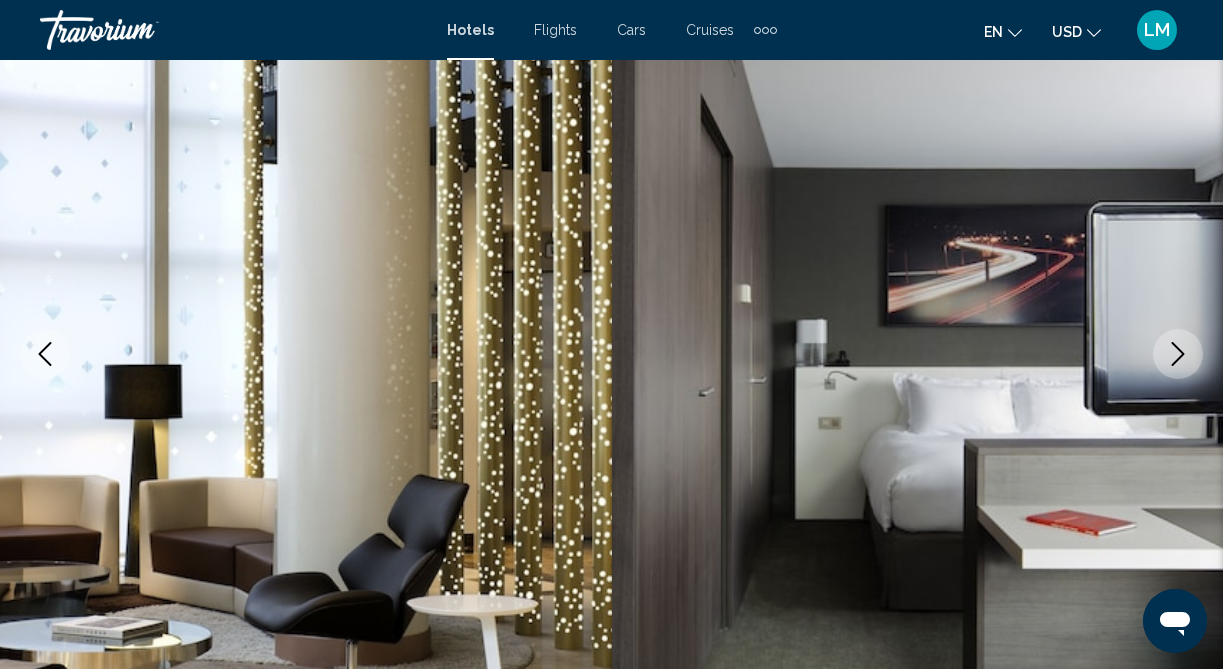 click 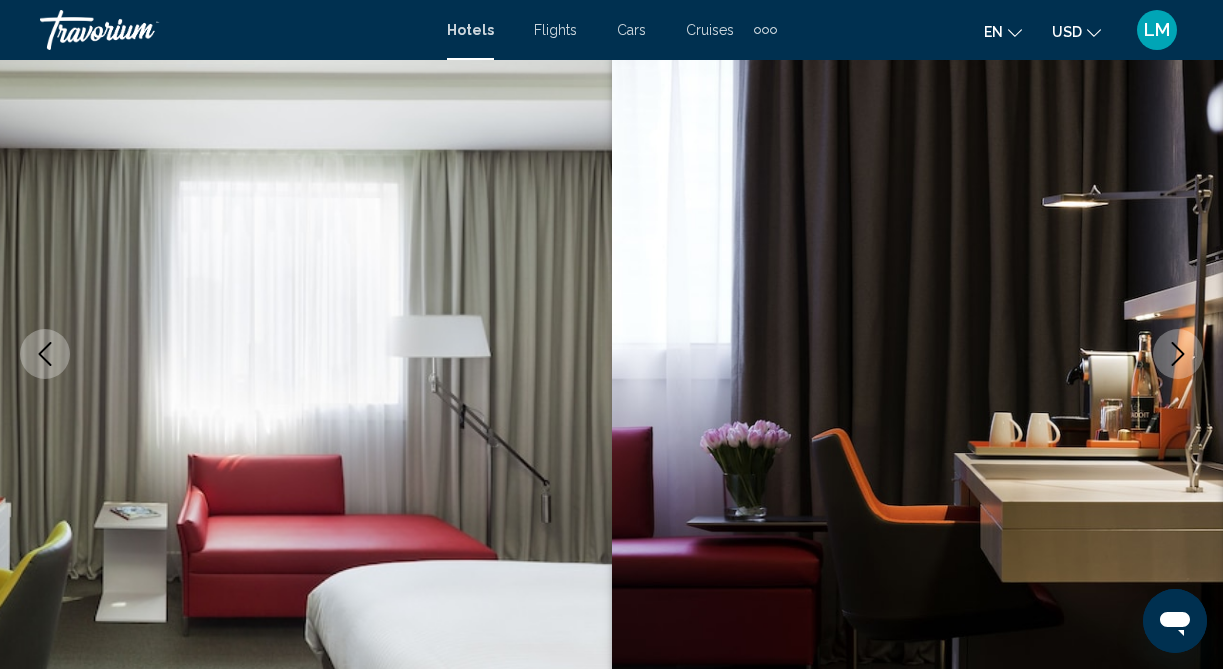 click 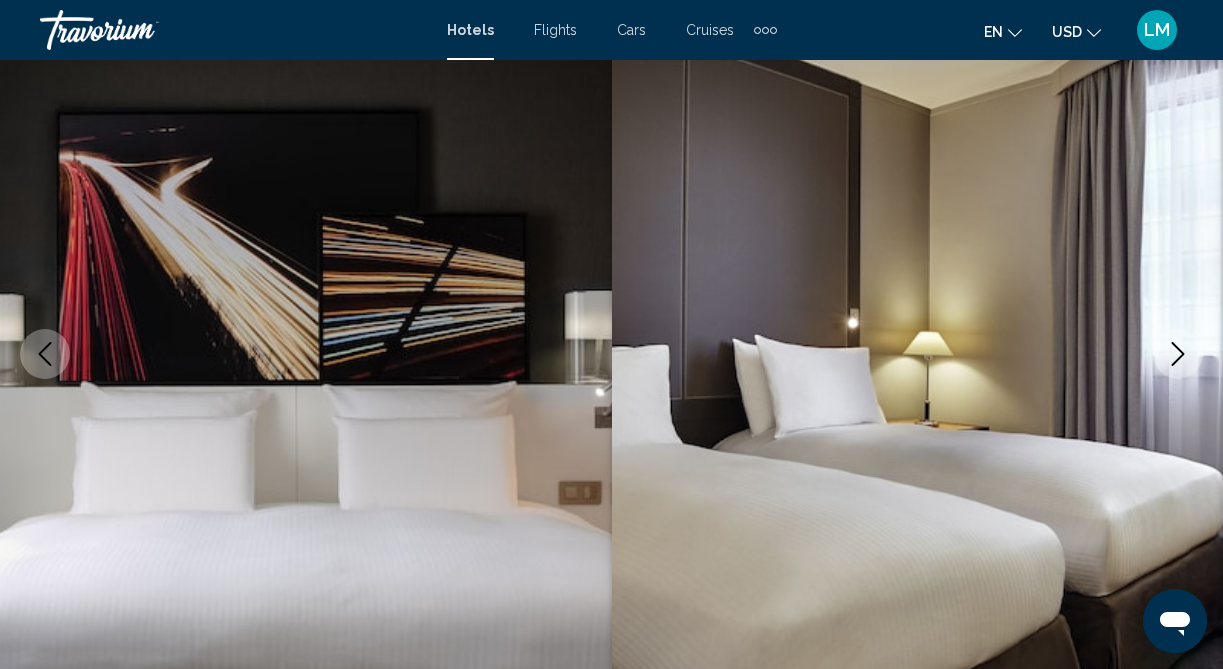click 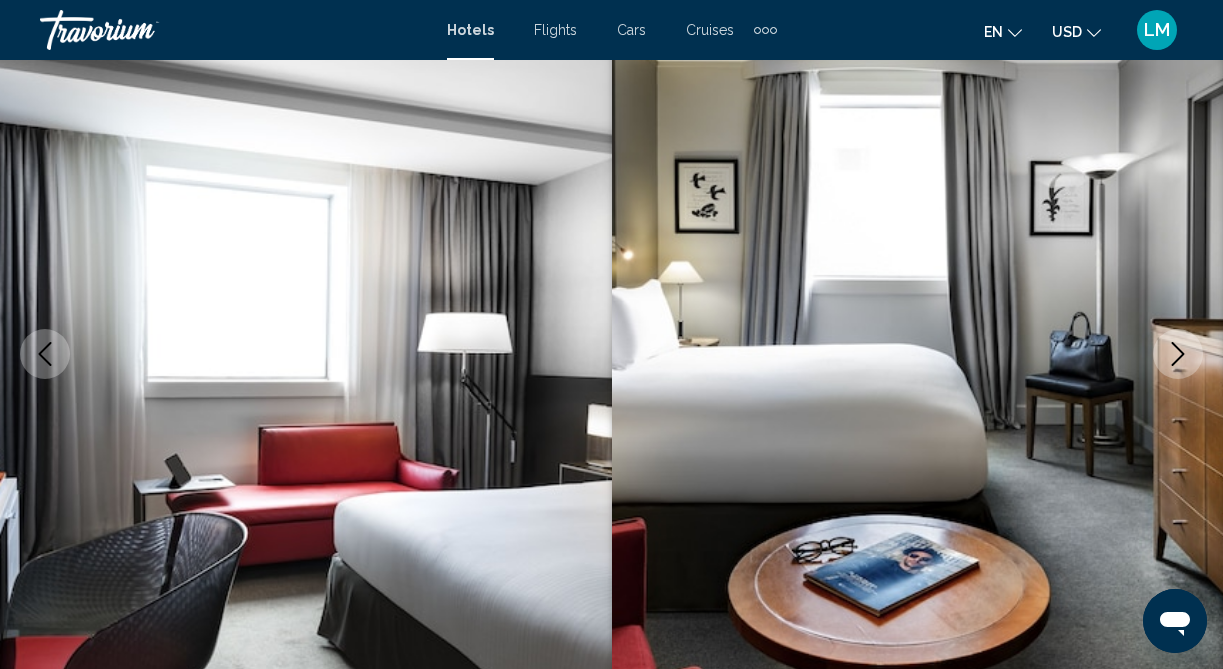 click 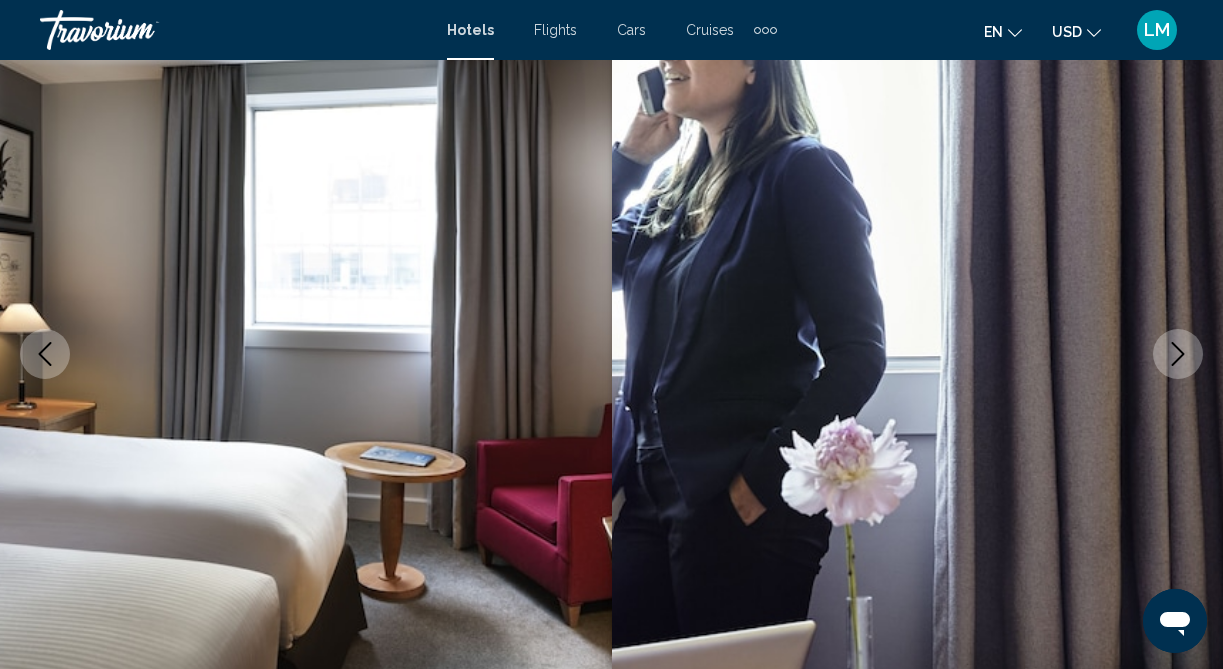 click 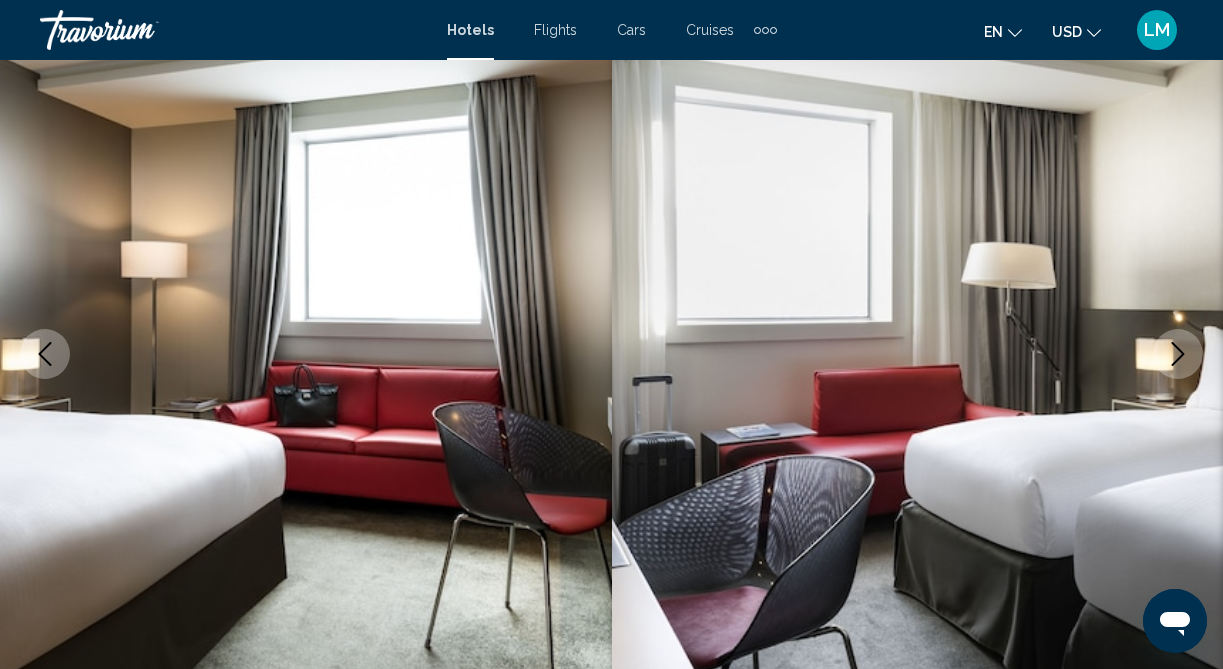 click 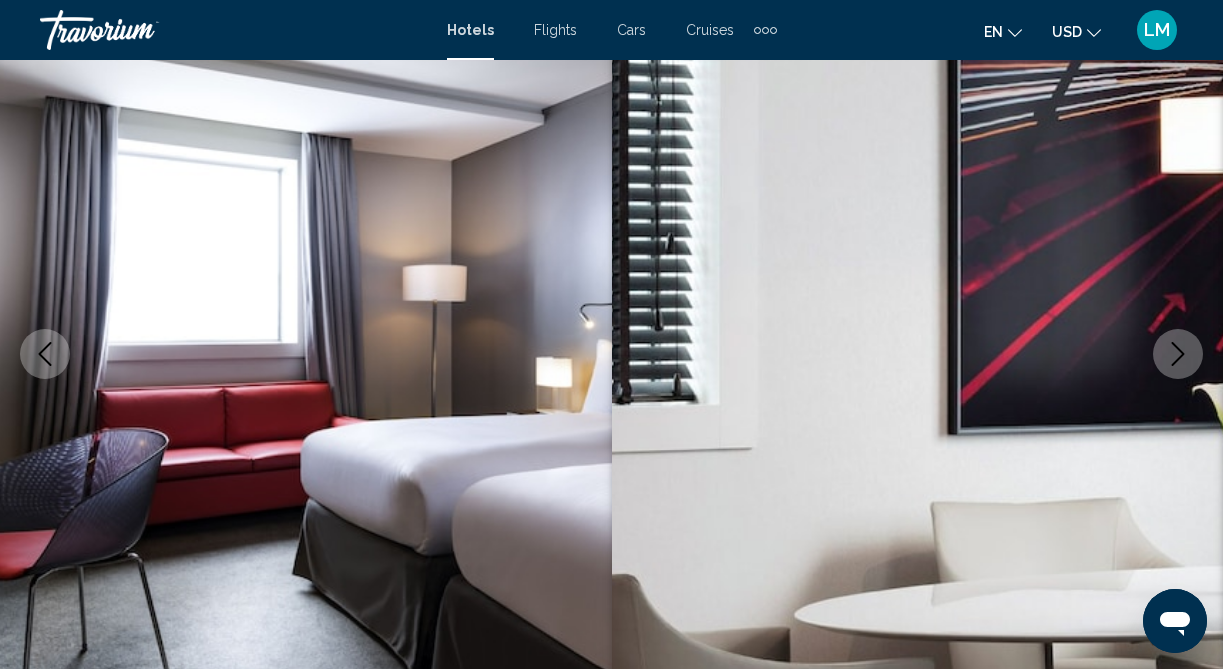 click 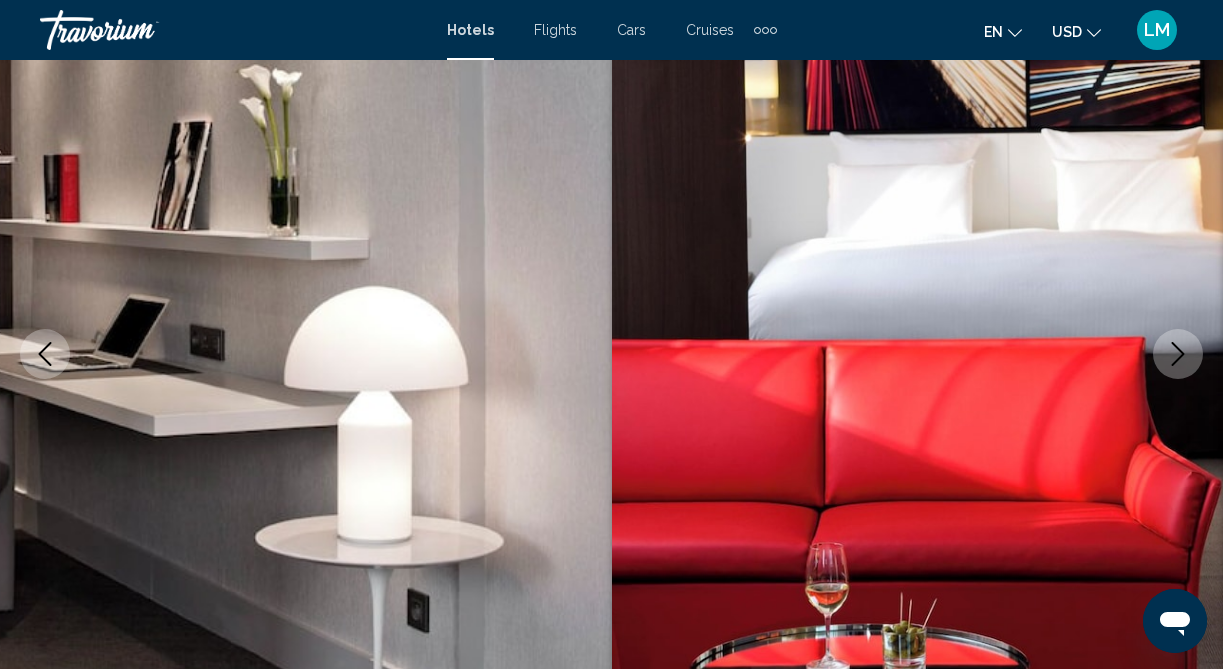 click 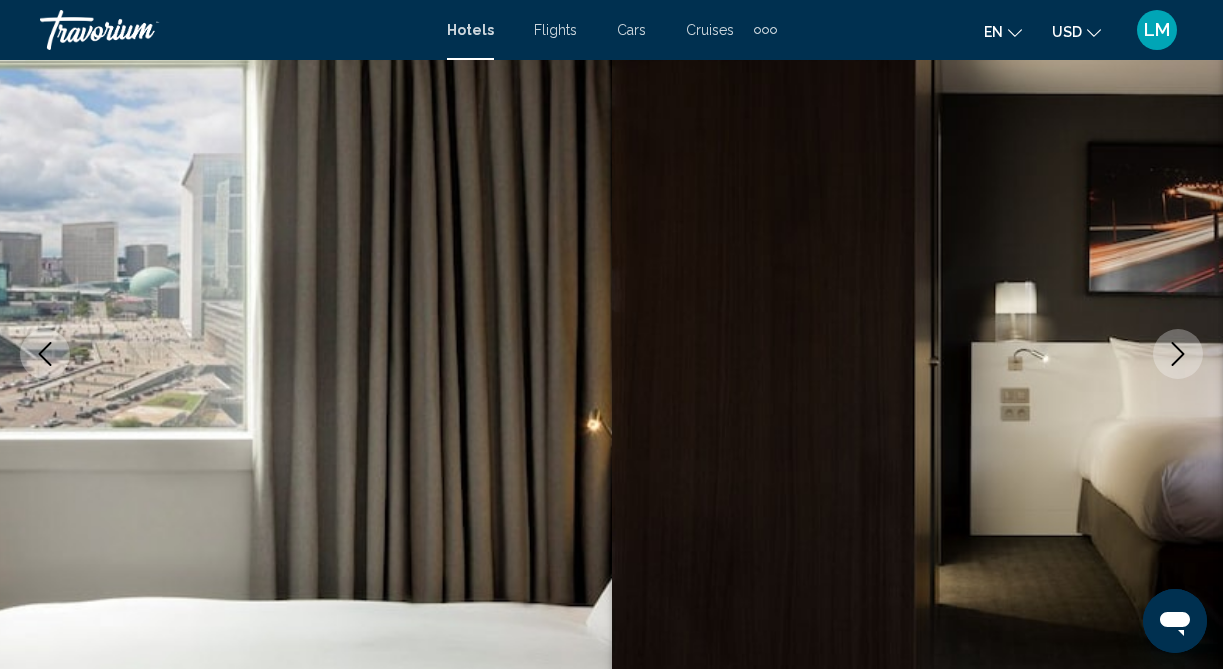 click 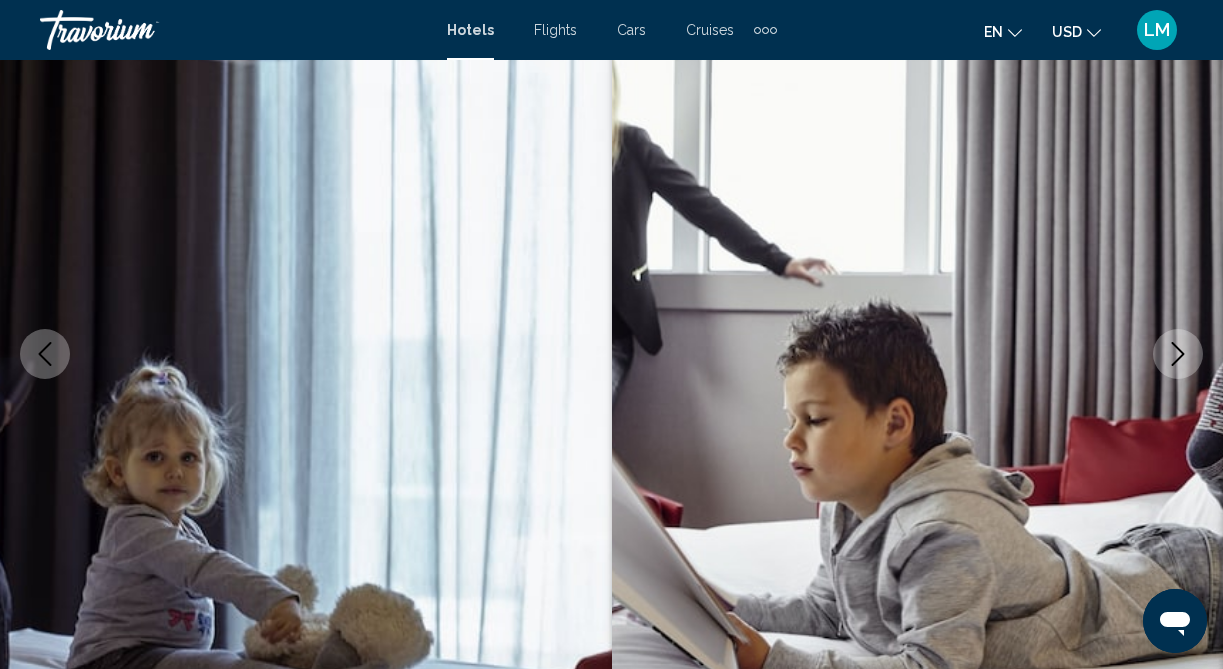 click 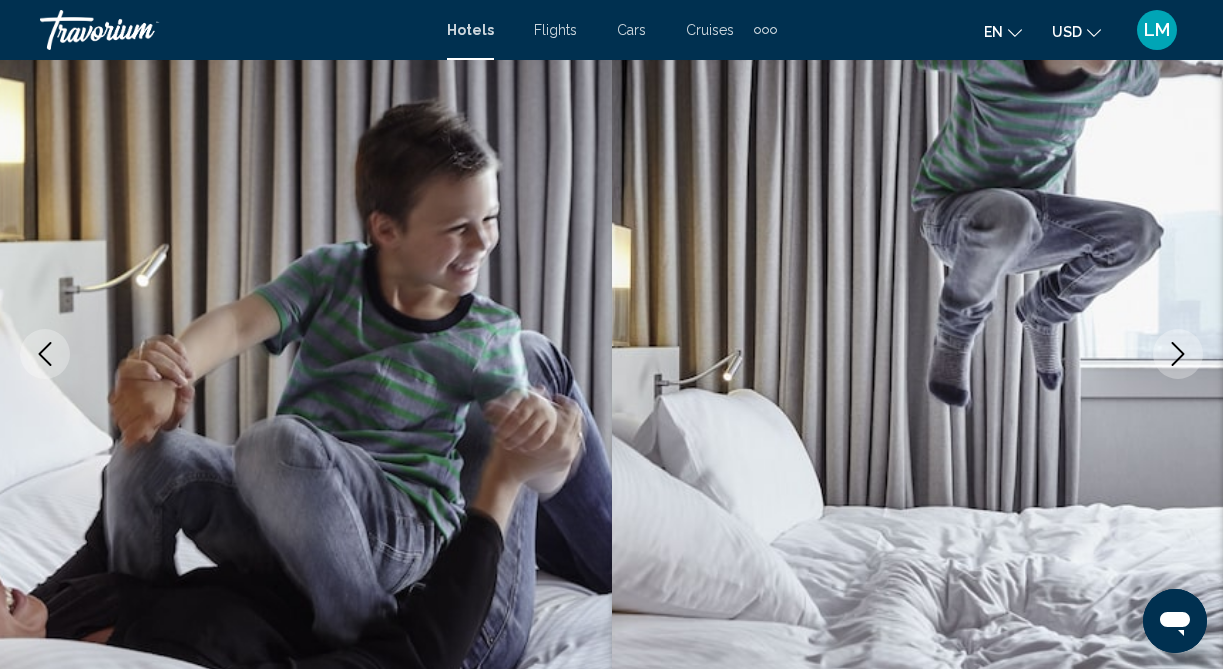 click 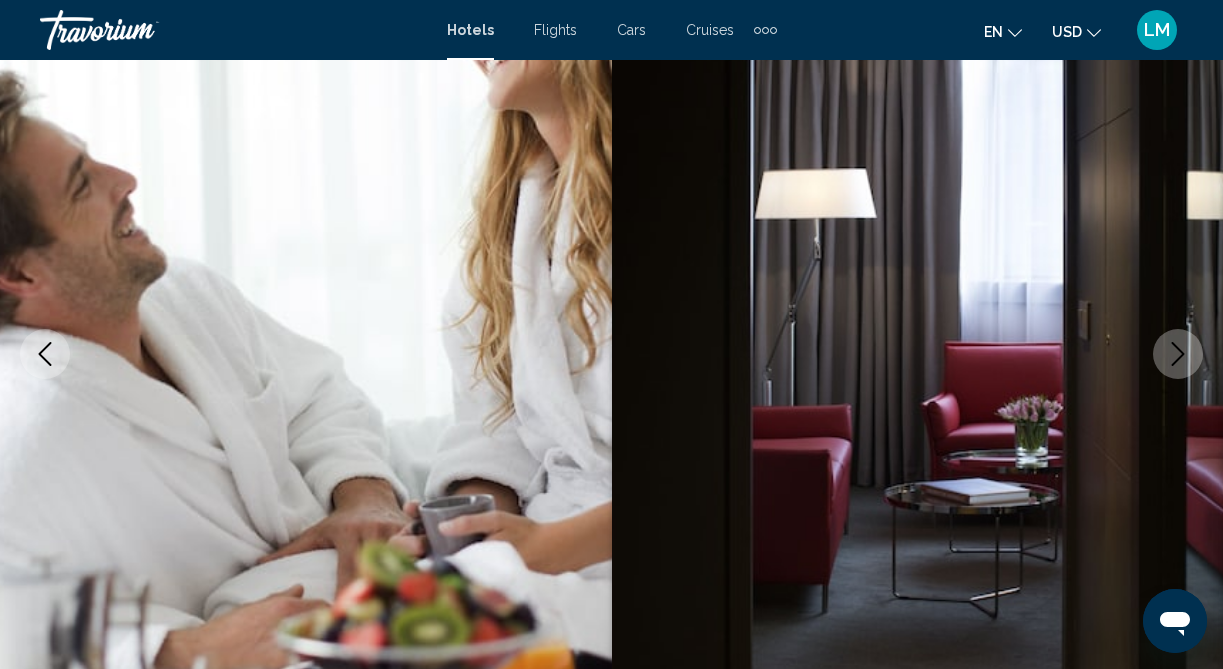 click 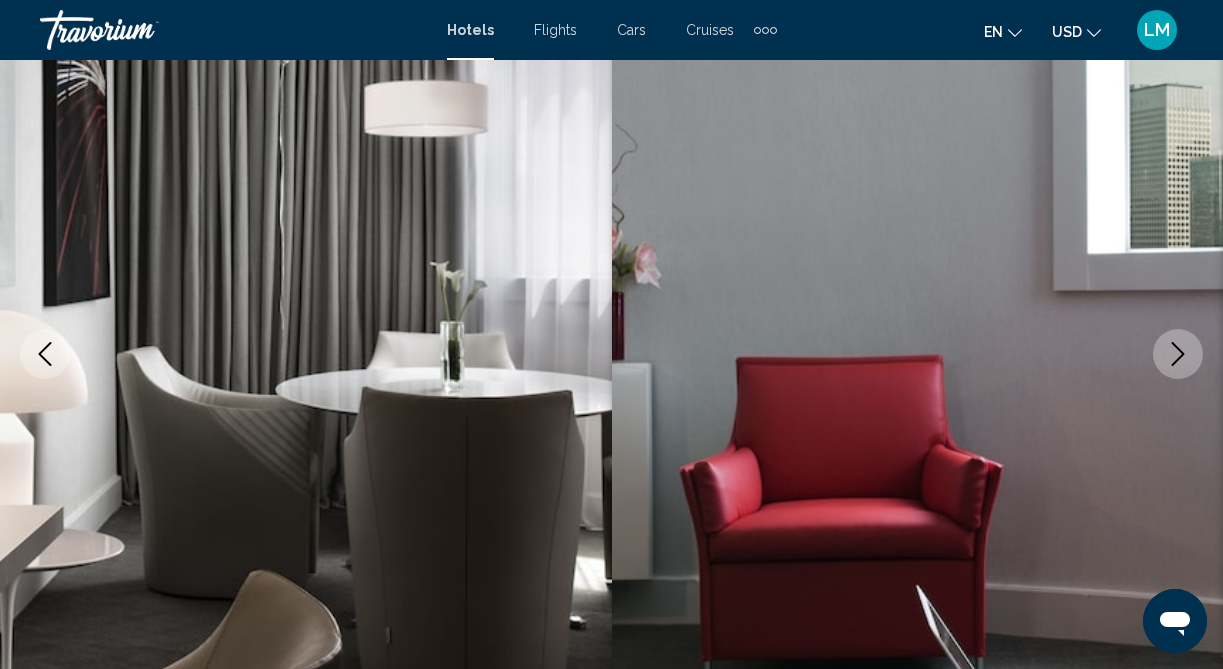 click 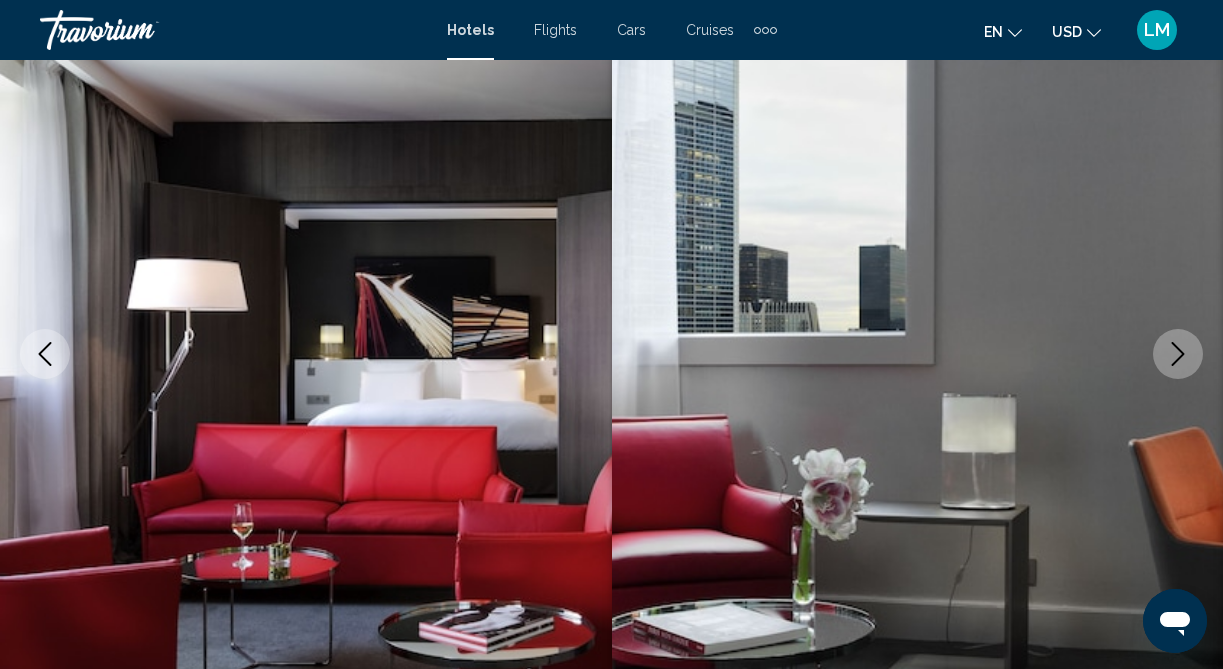 click 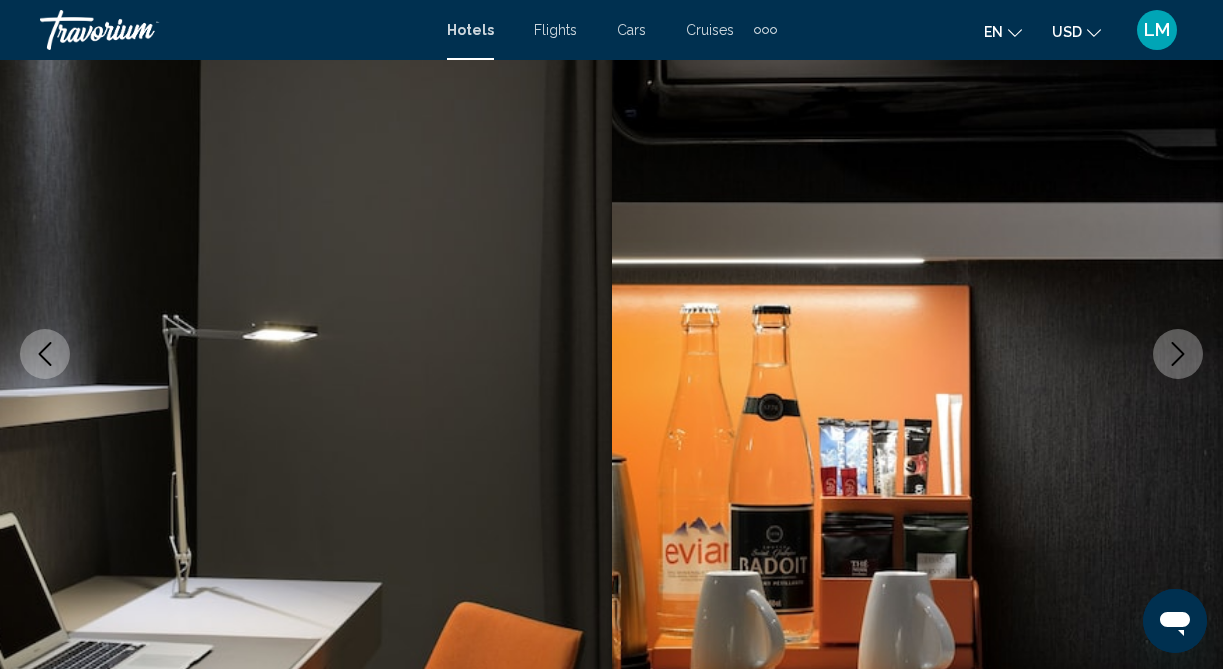 click 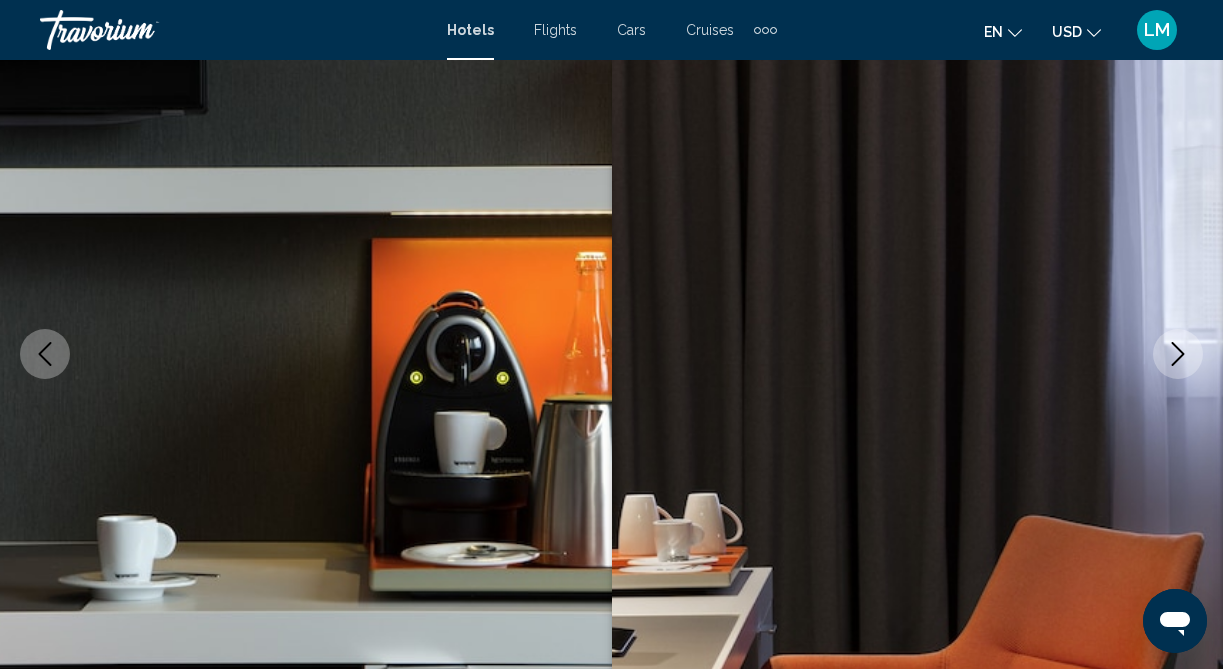 click 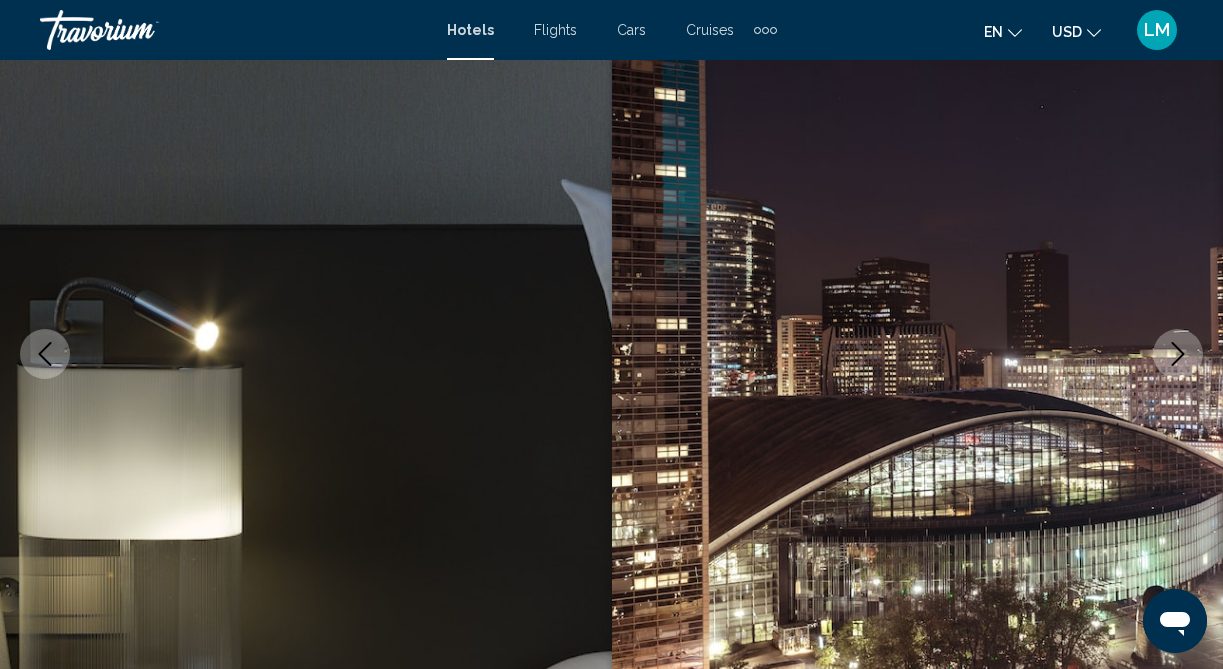 click 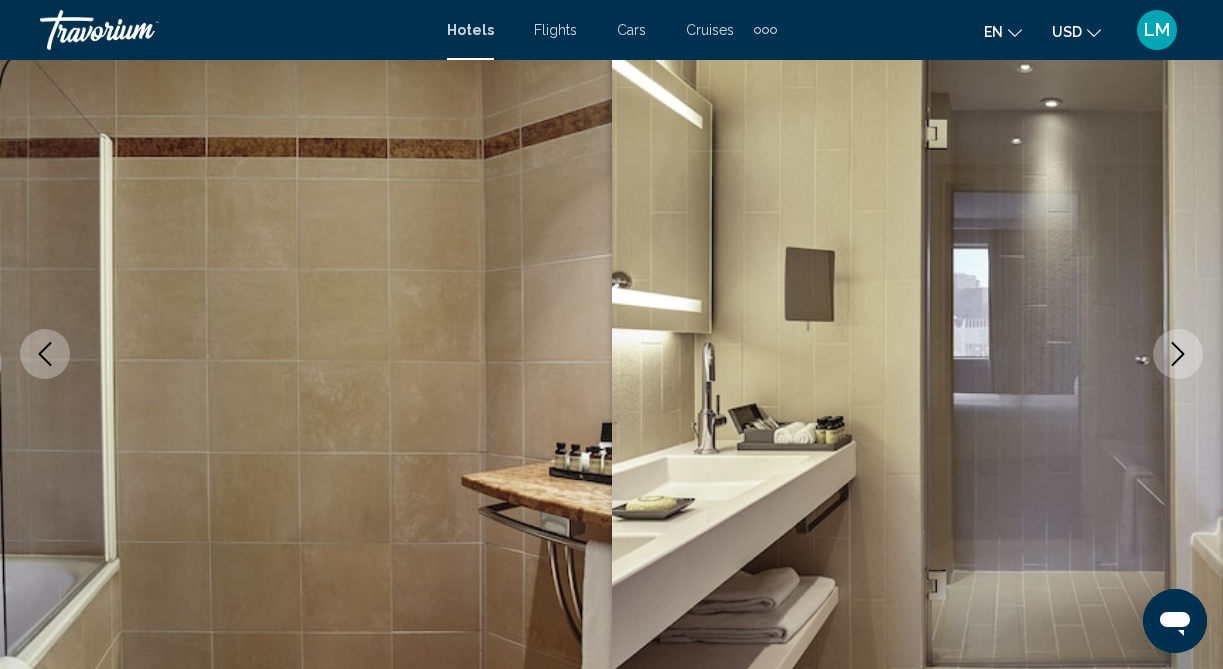 click 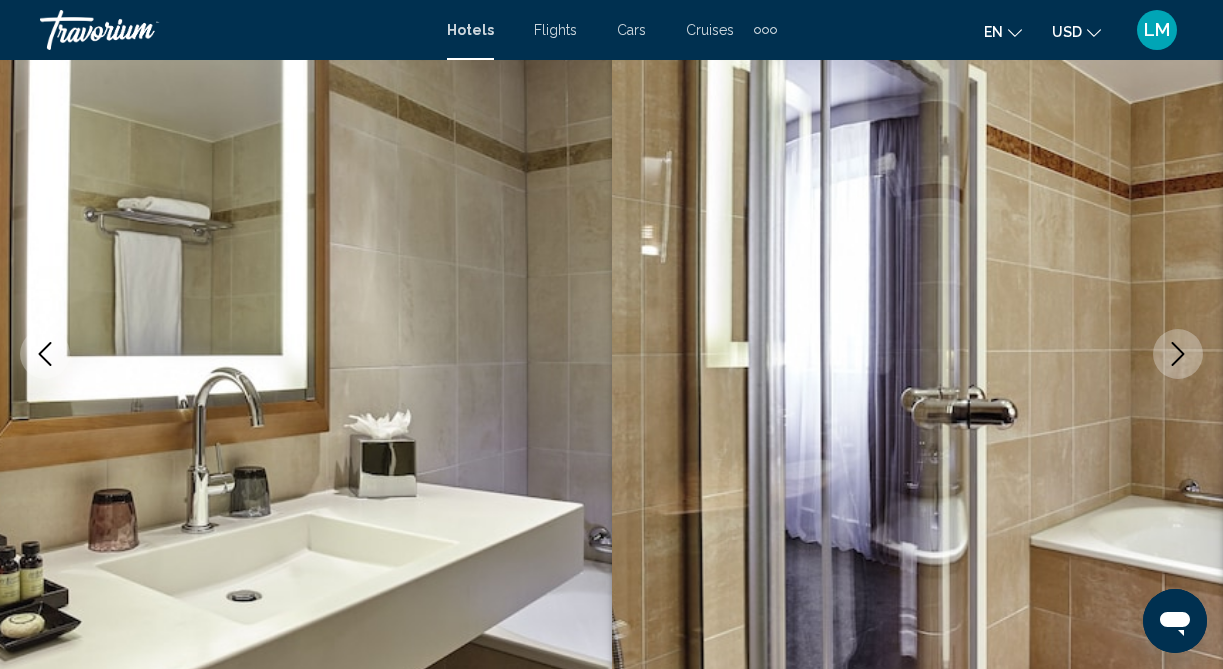 click 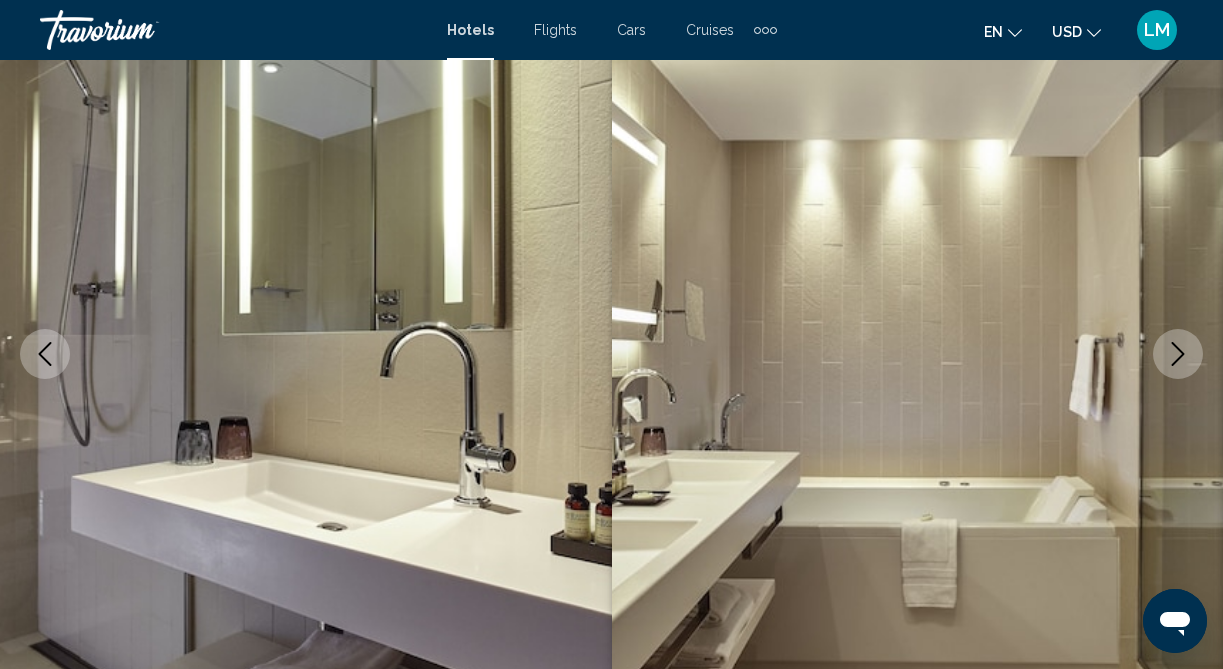 click 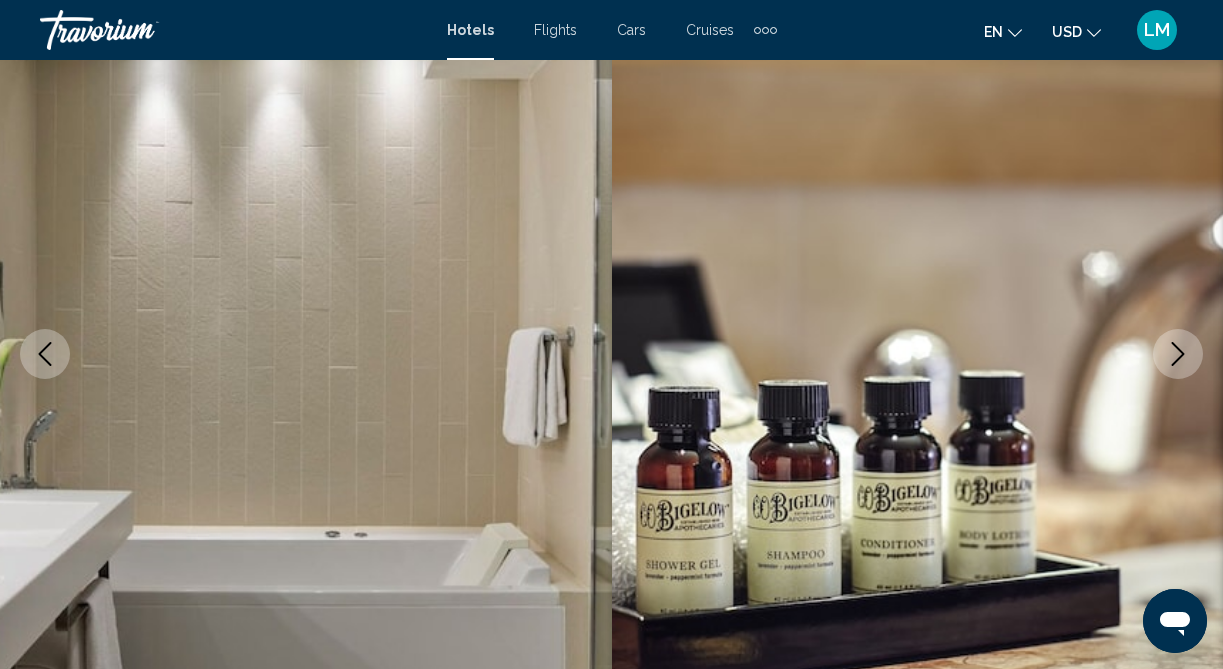 click 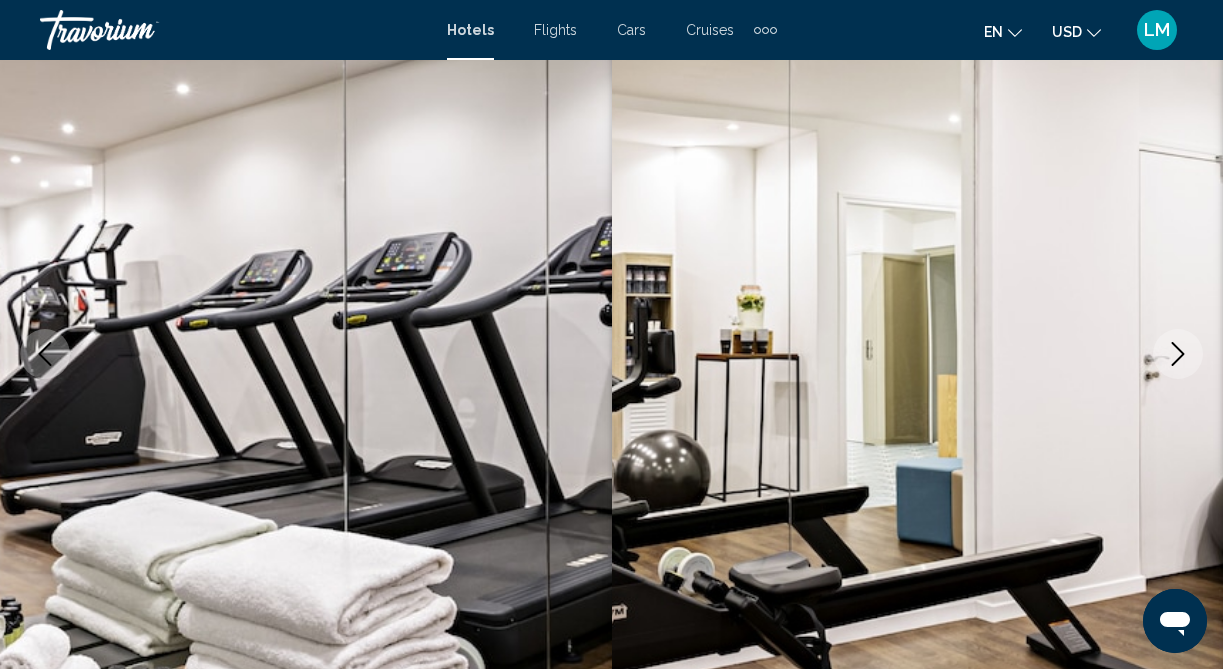 click 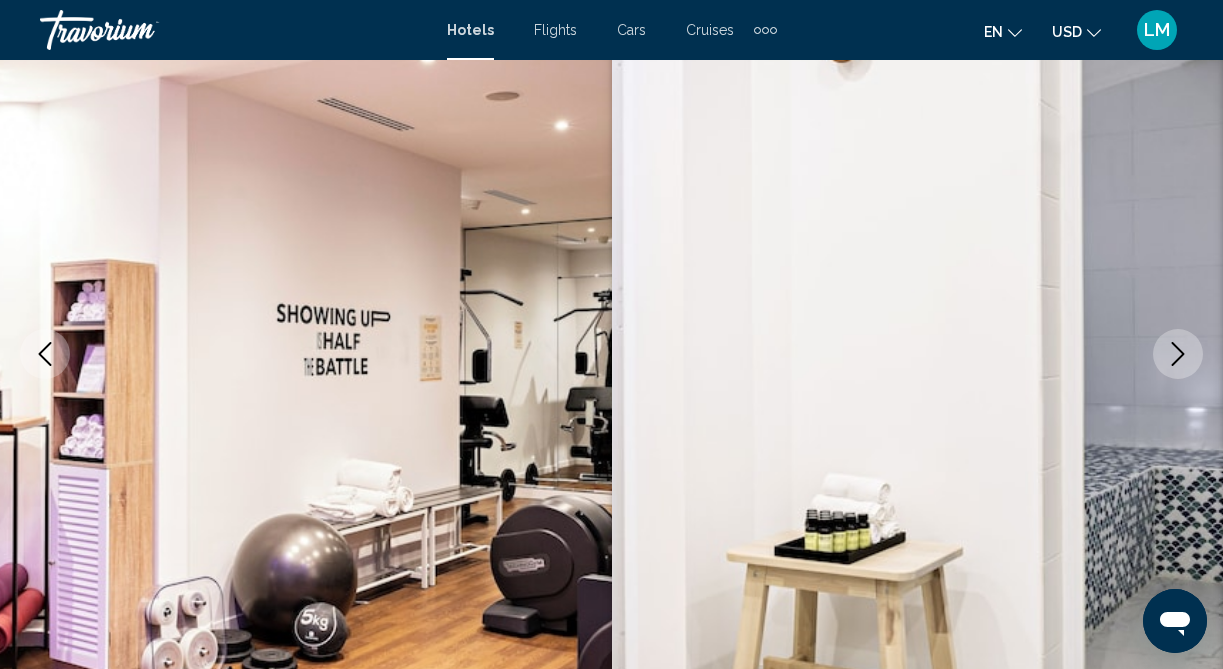 click 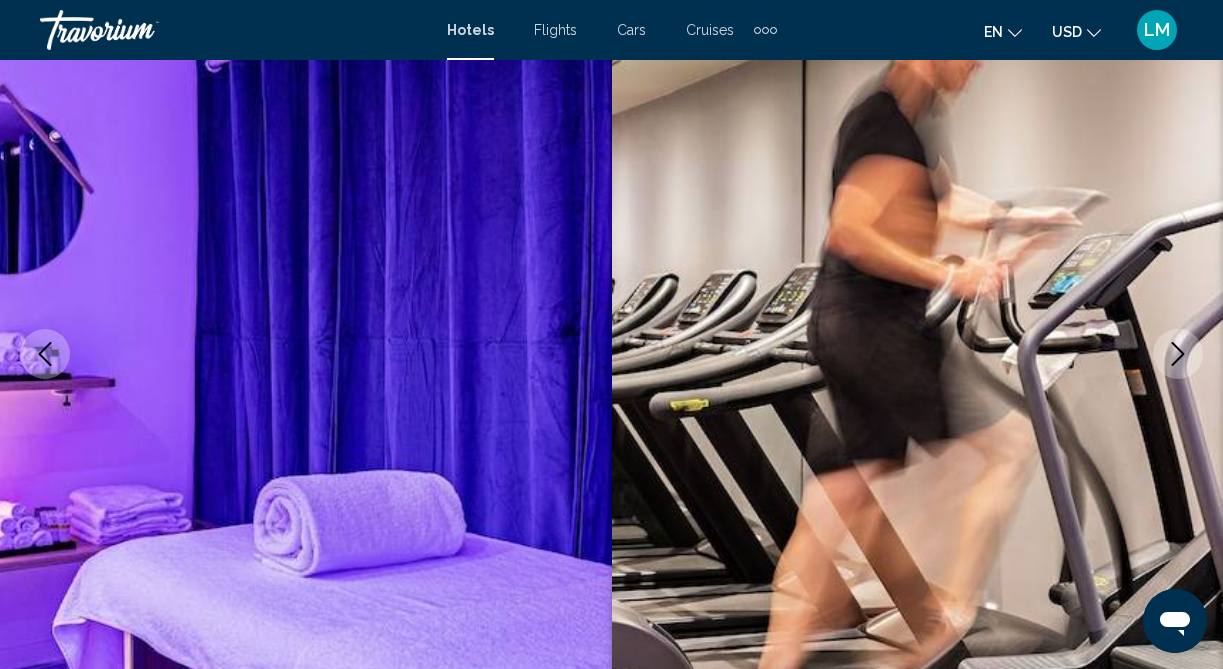 click 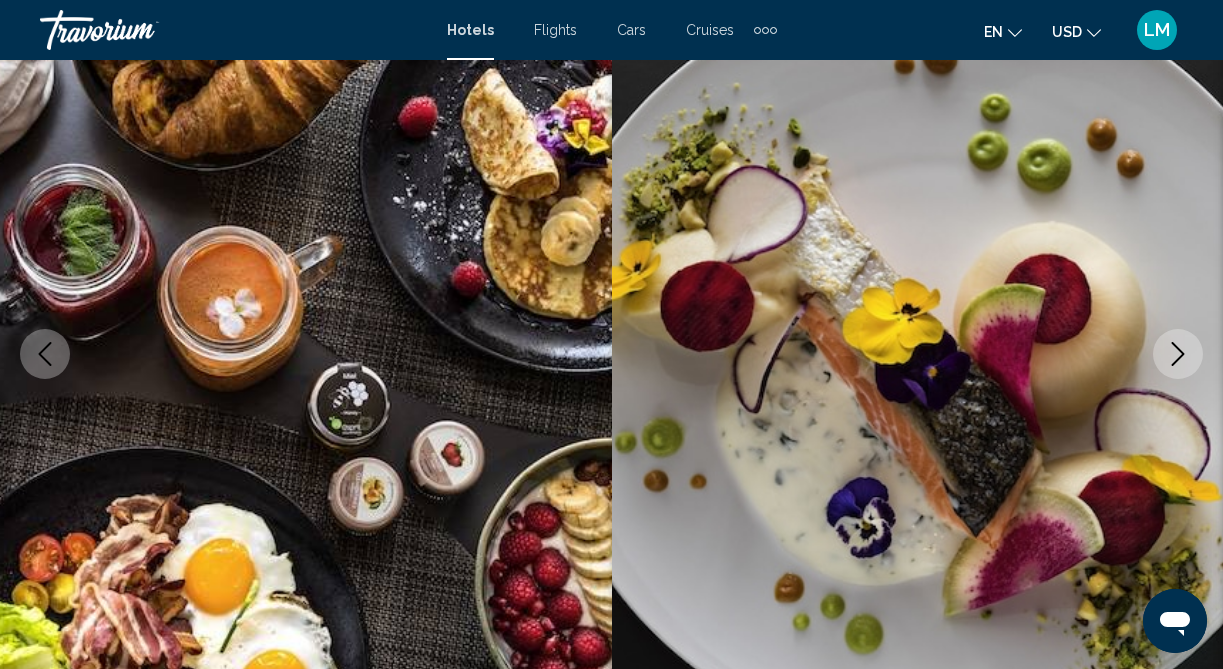 click 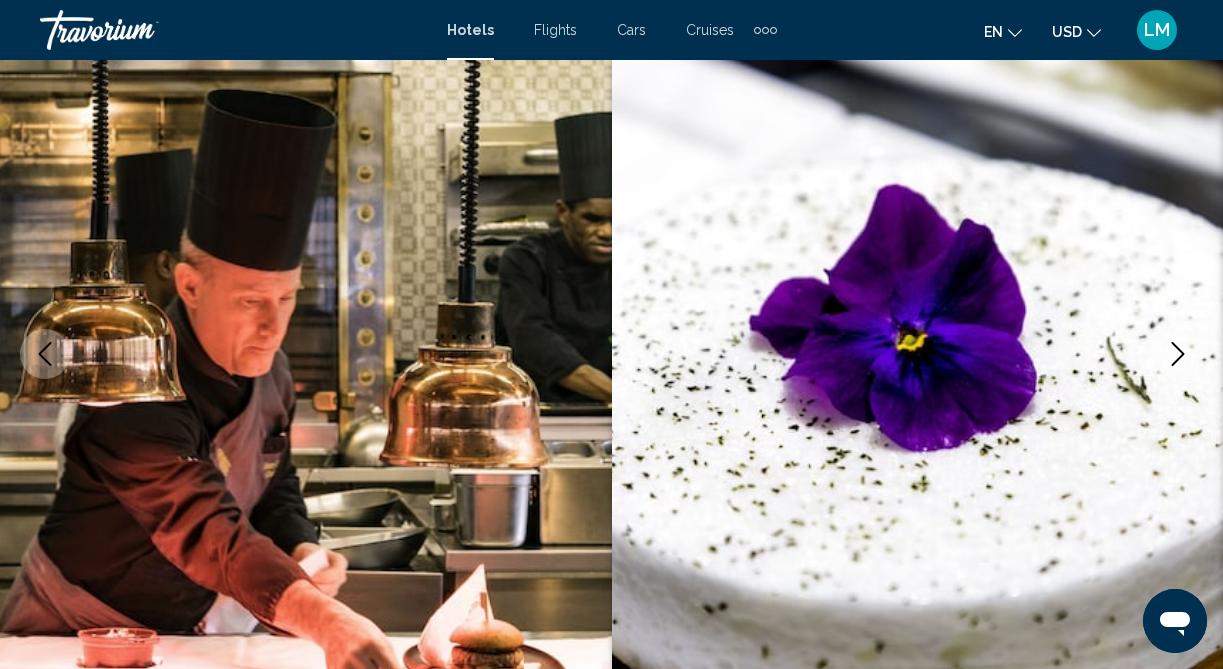 click 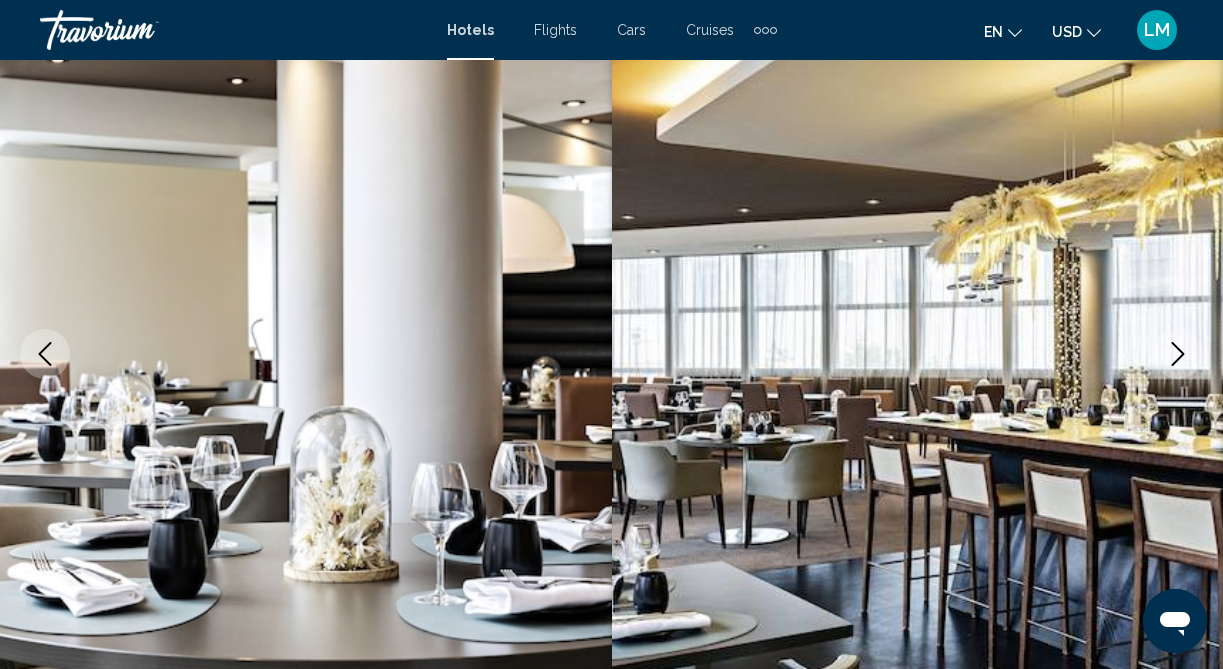 click 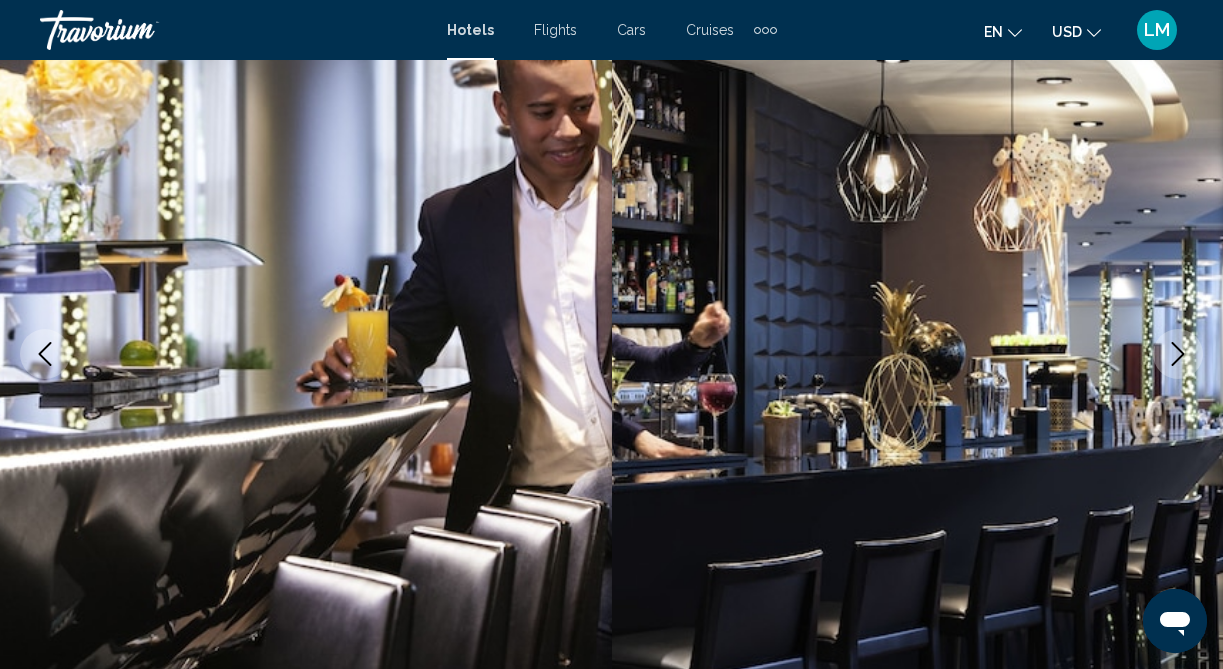 click 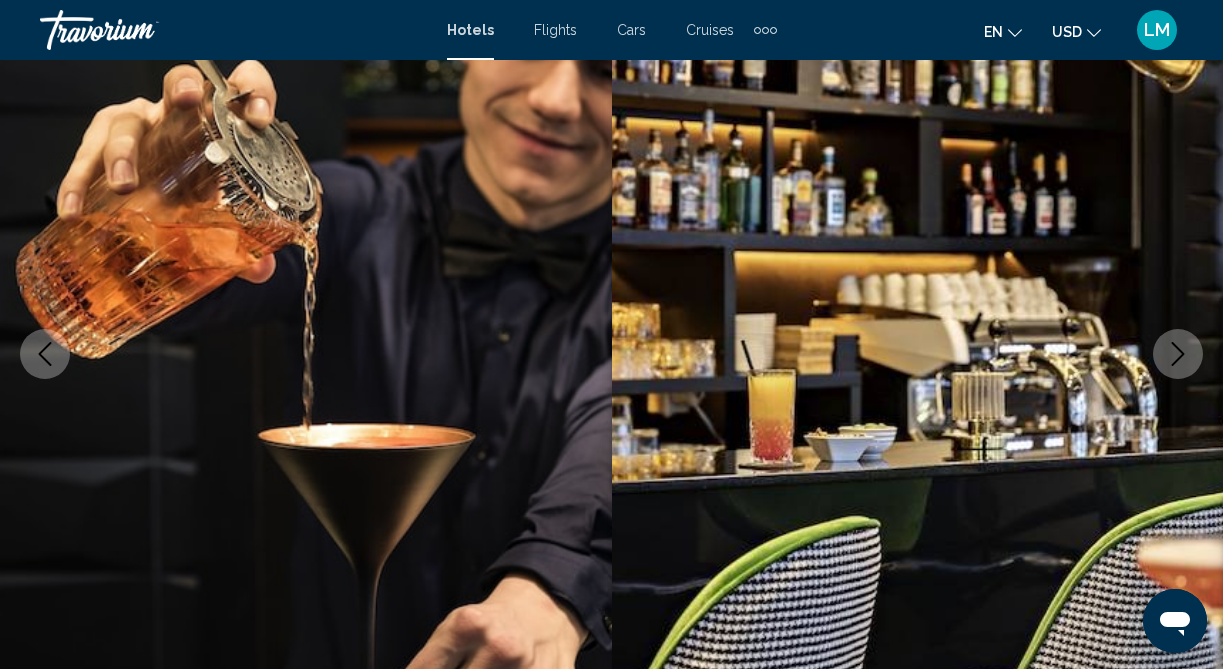 click 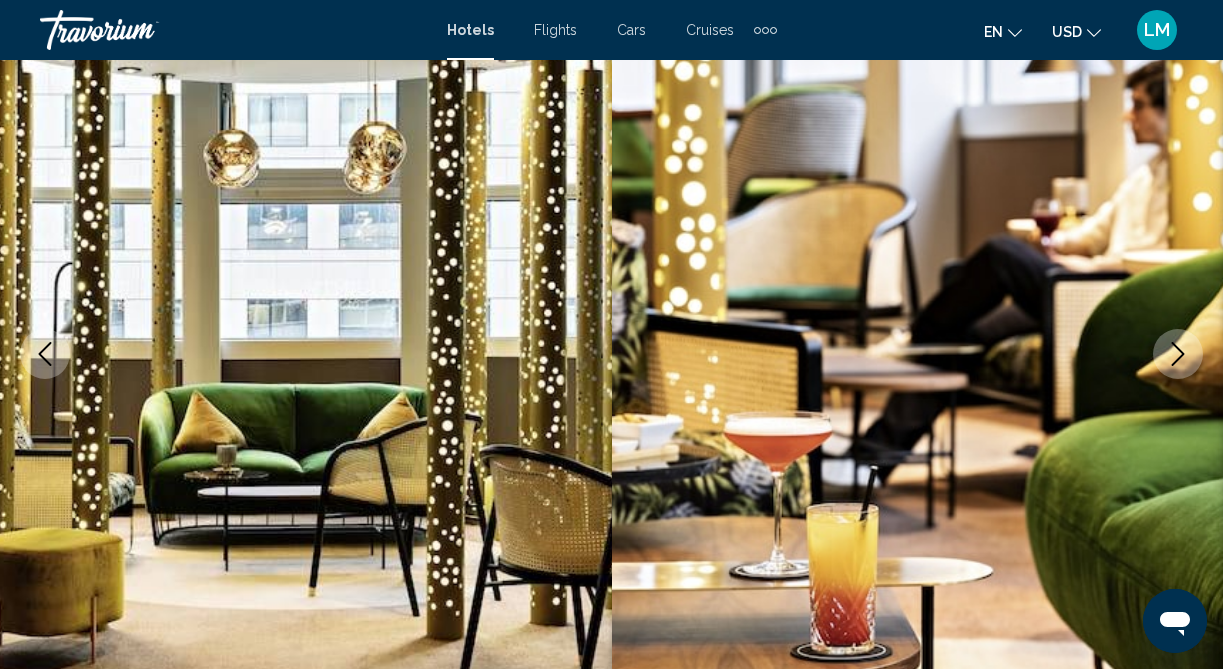 click 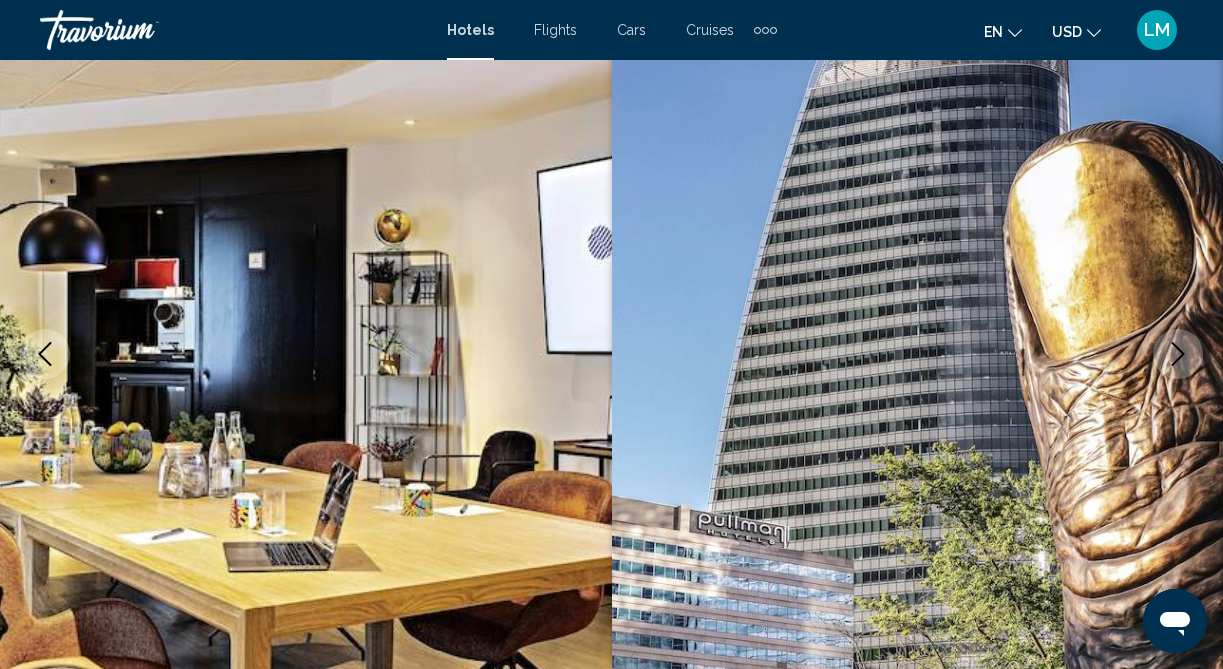 click 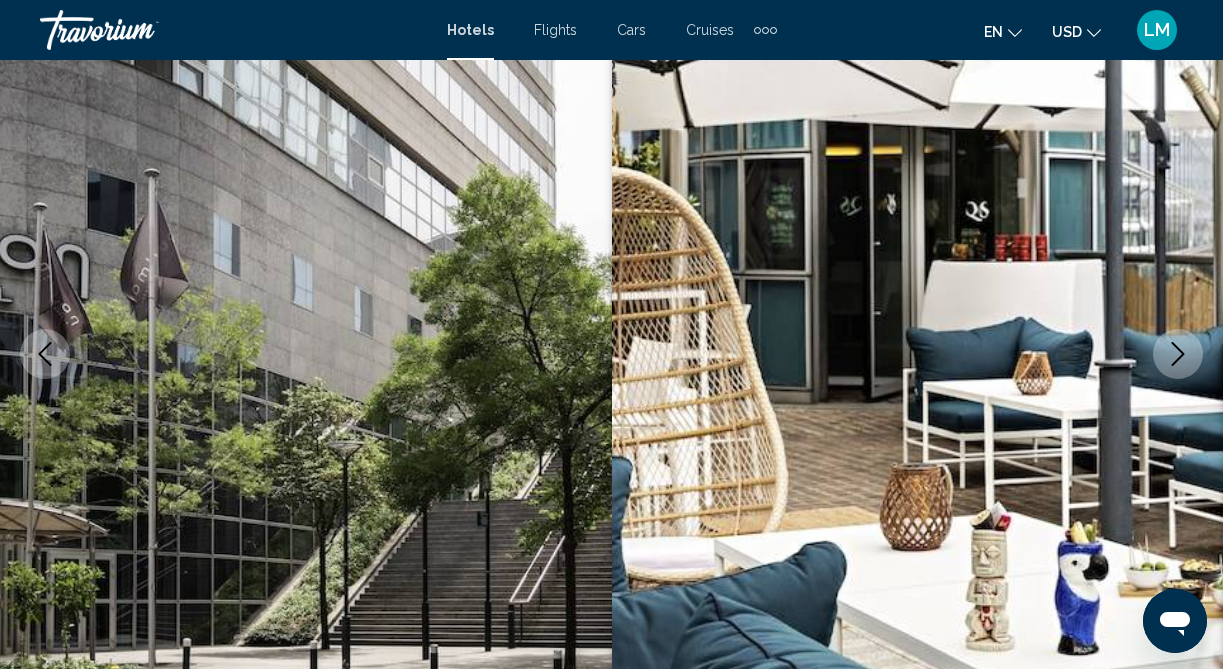 click 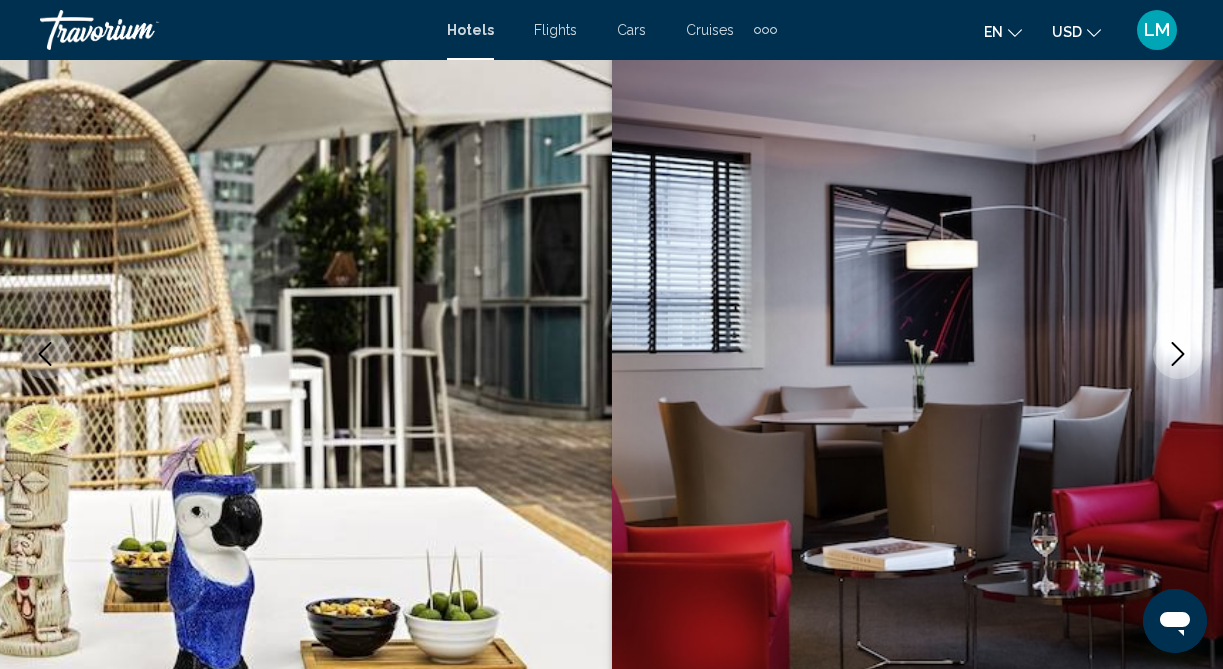 click 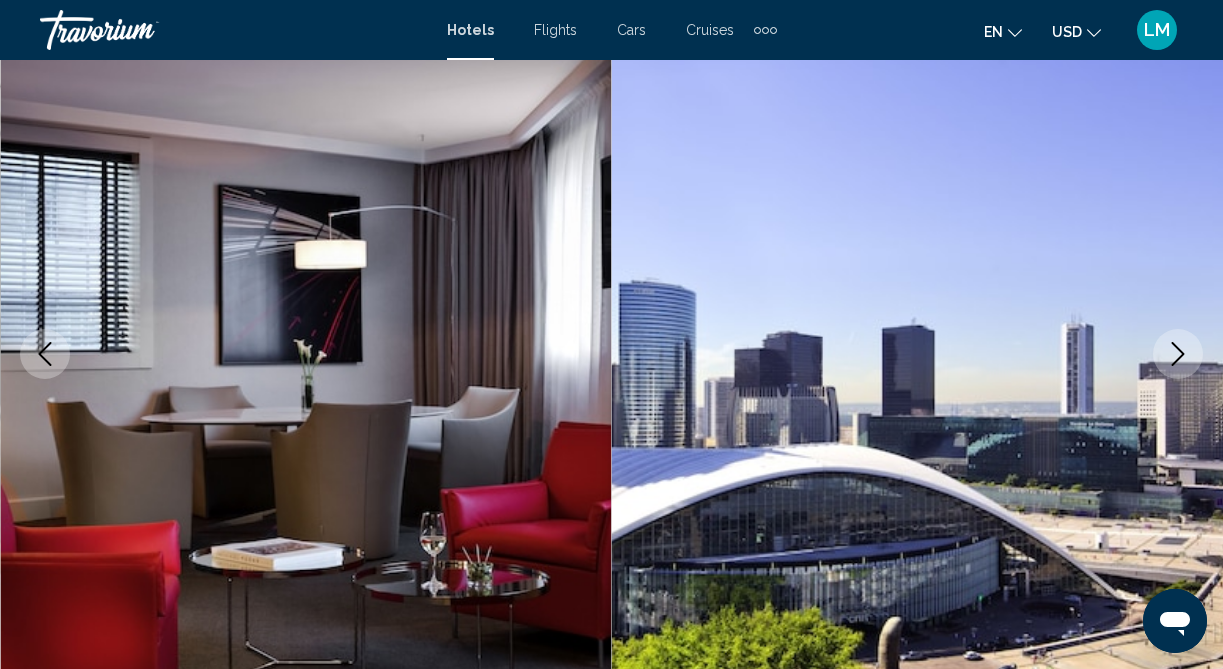 click 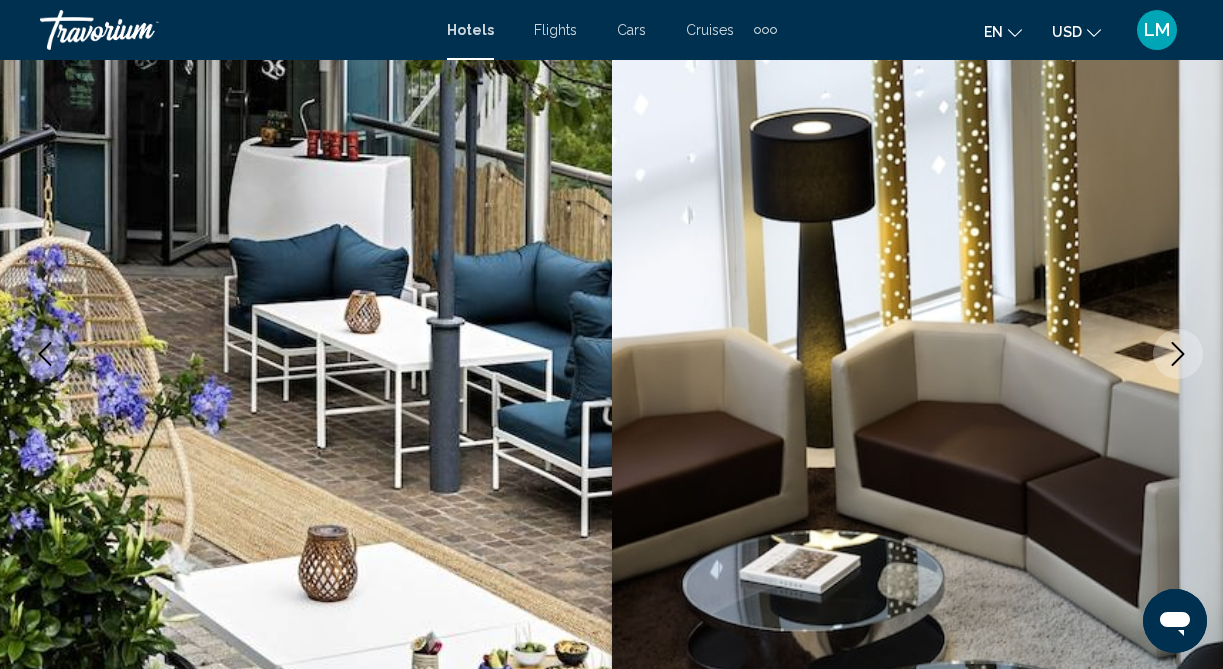 click 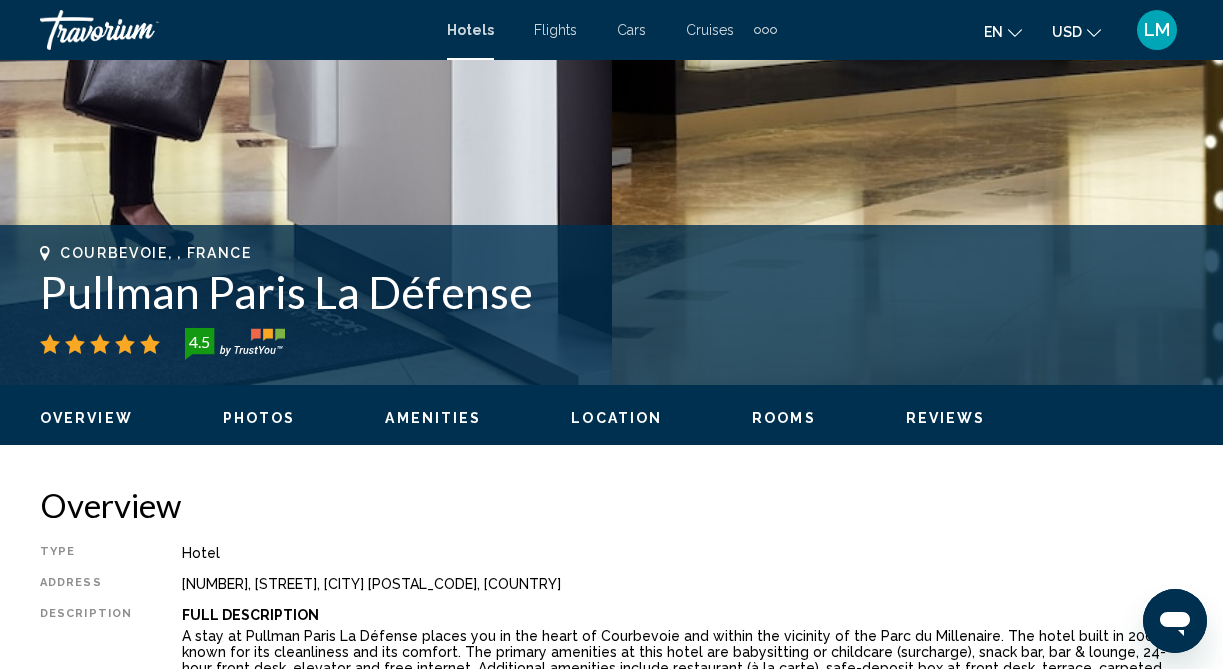 scroll, scrollTop: 627, scrollLeft: 0, axis: vertical 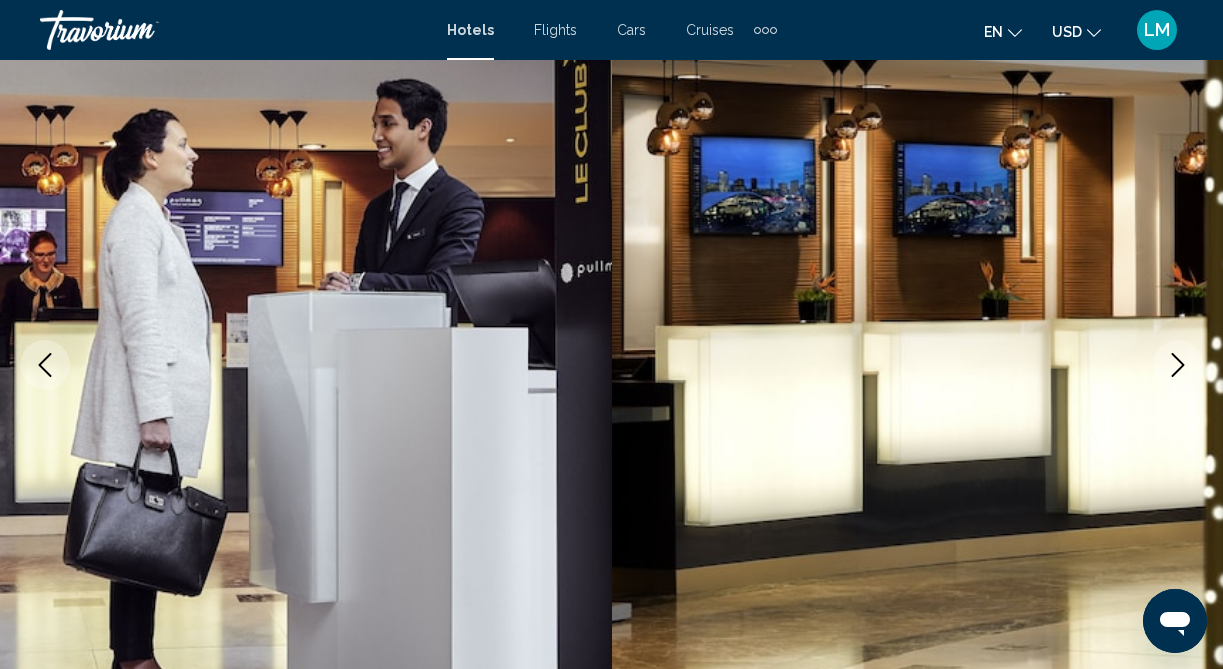 click 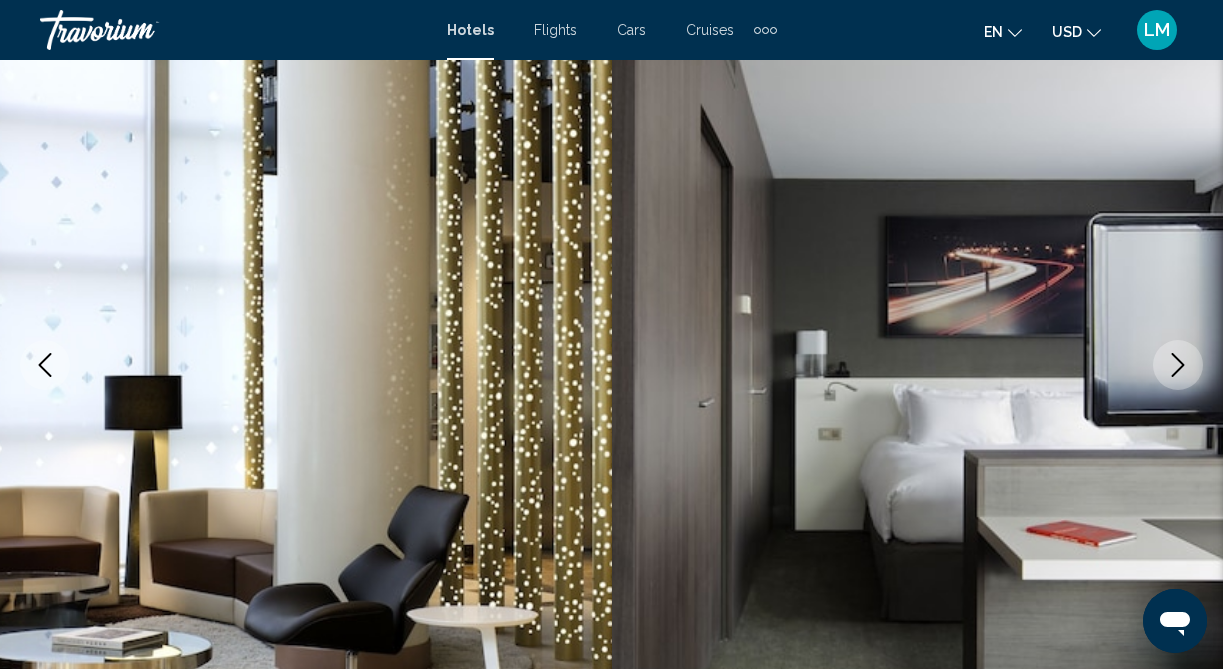 click 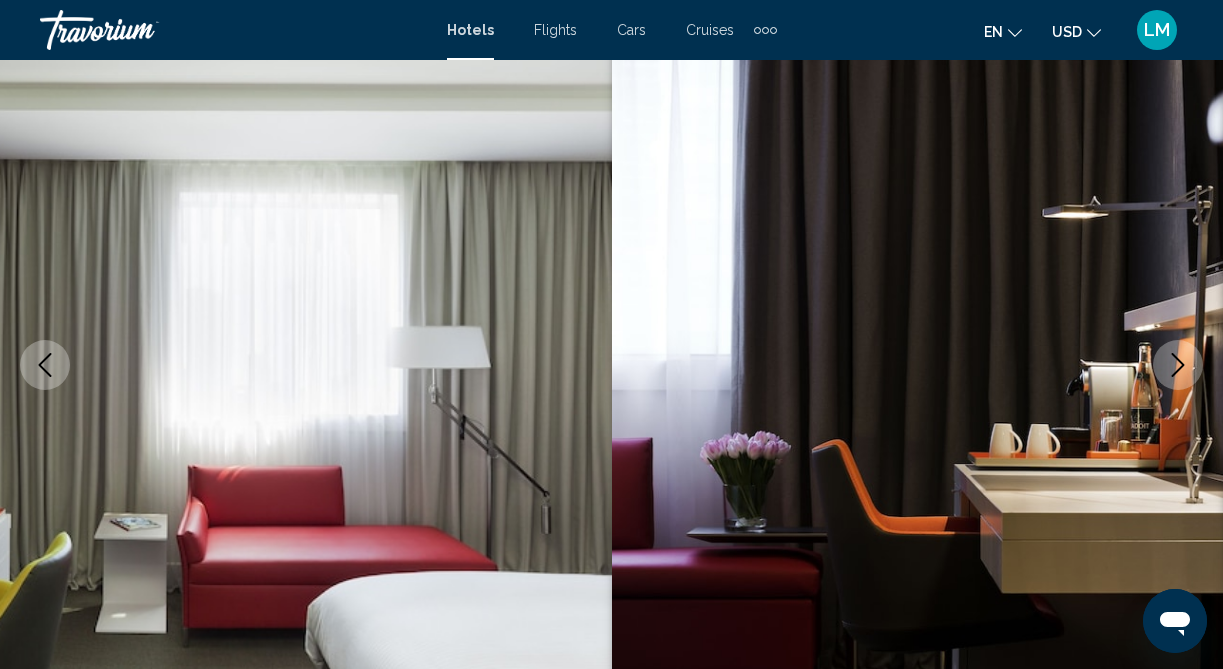 click 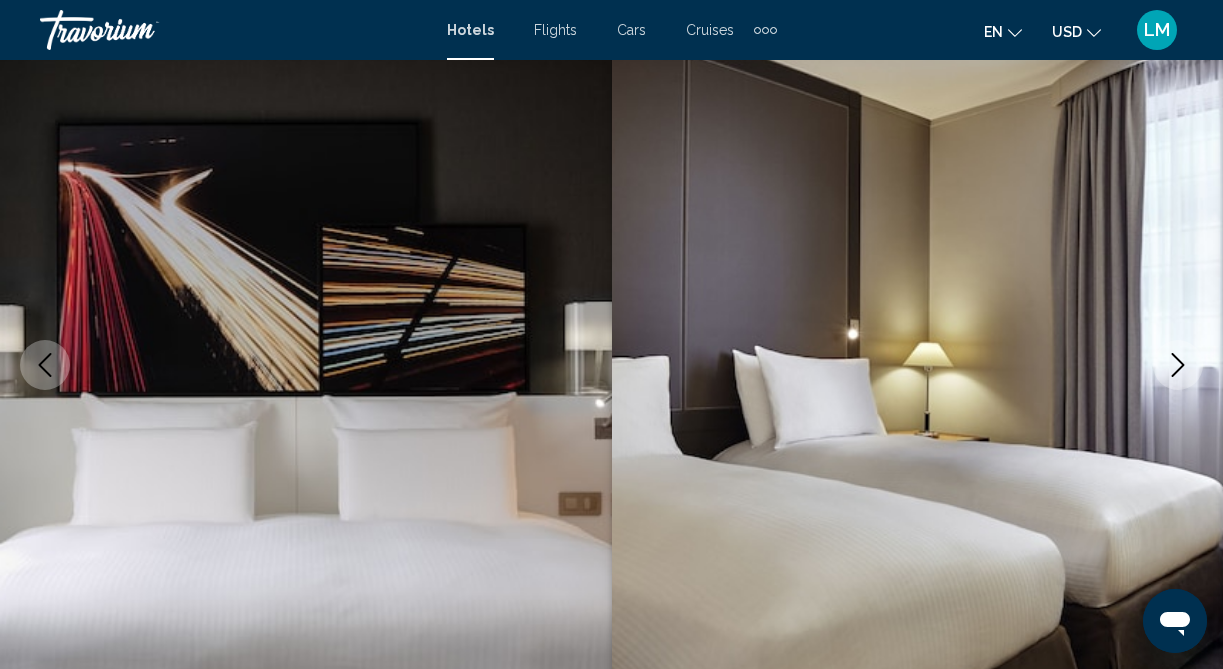click 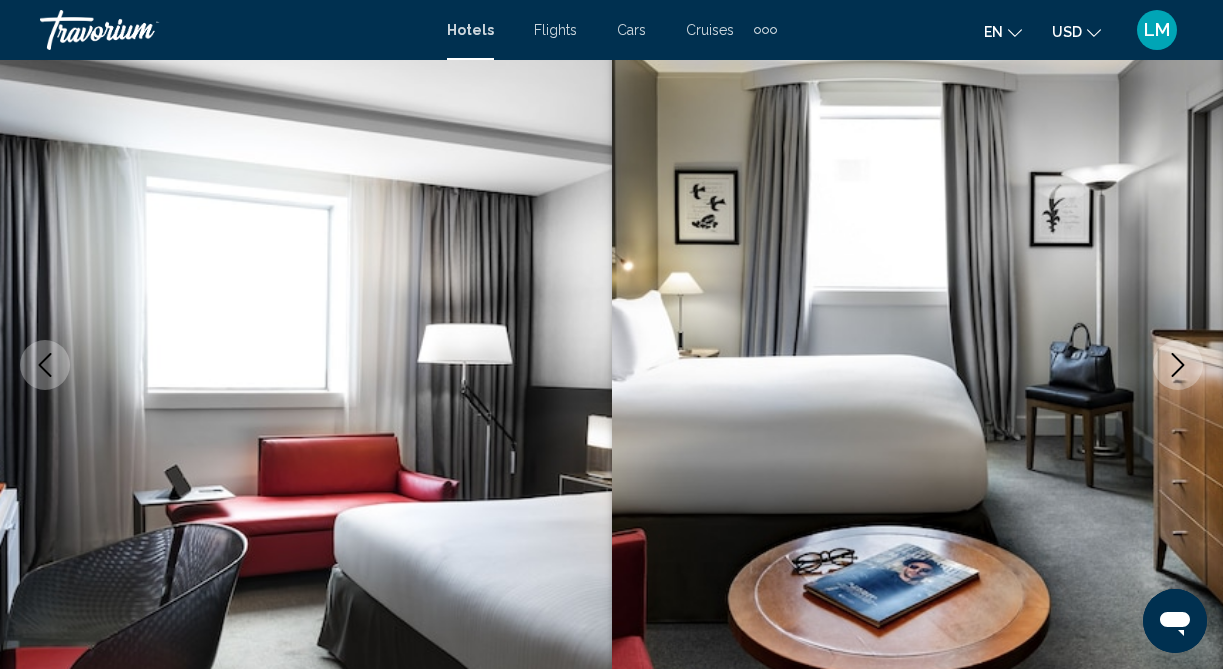 click 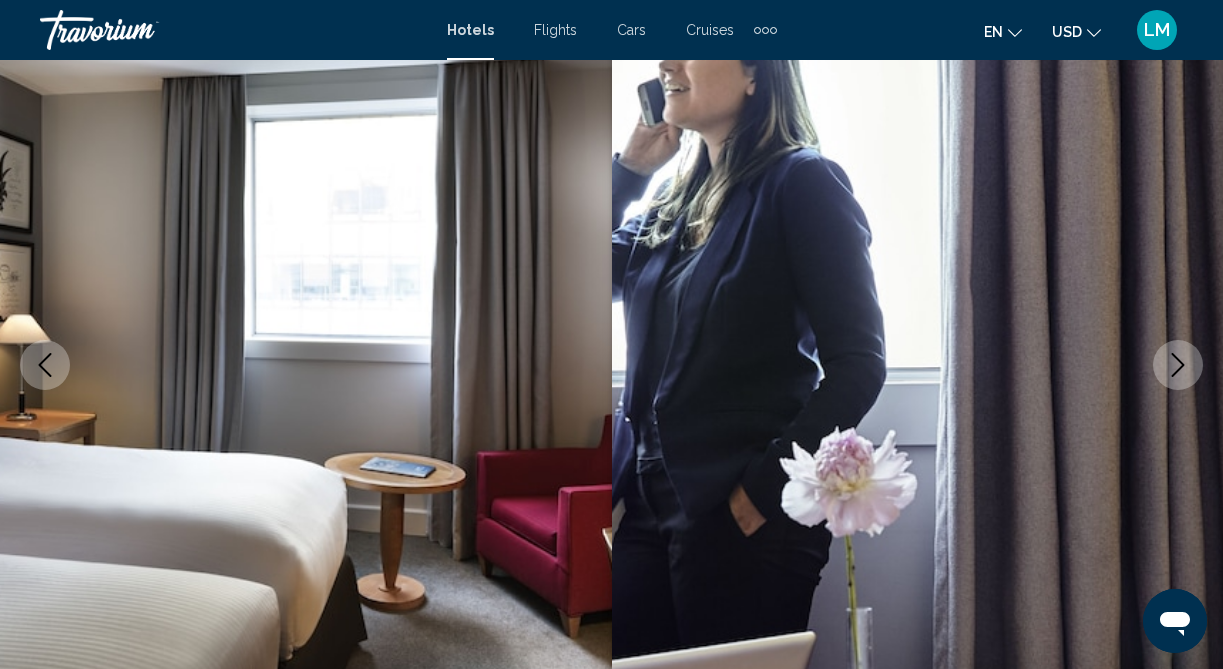 click 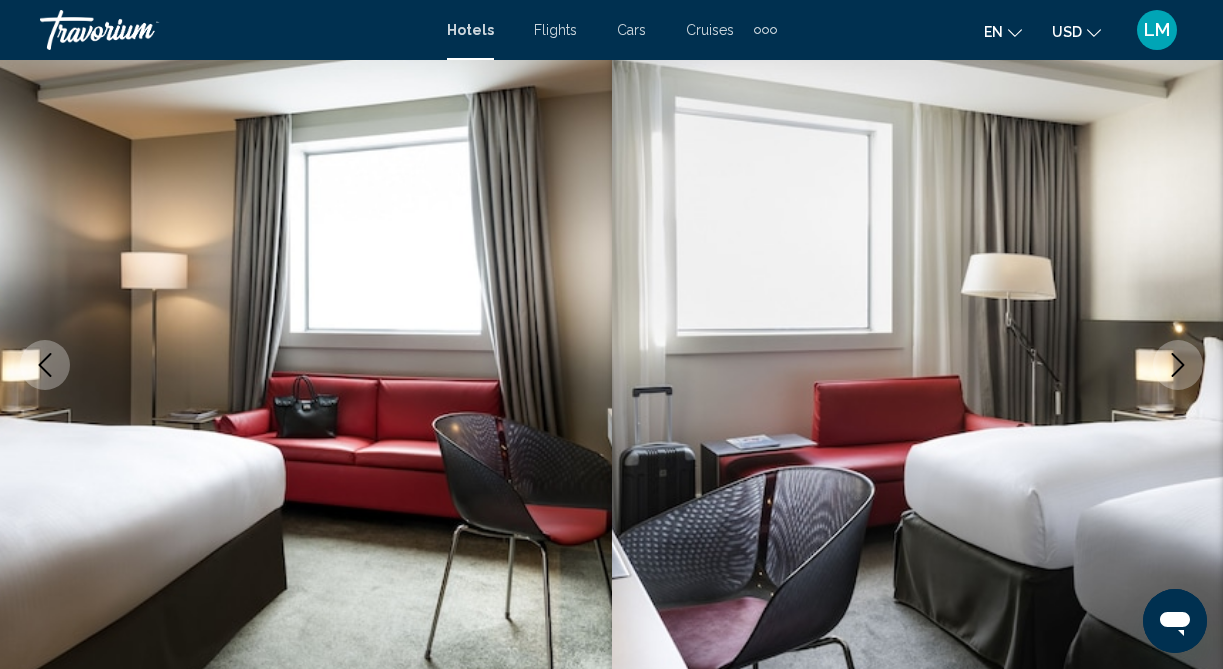 click 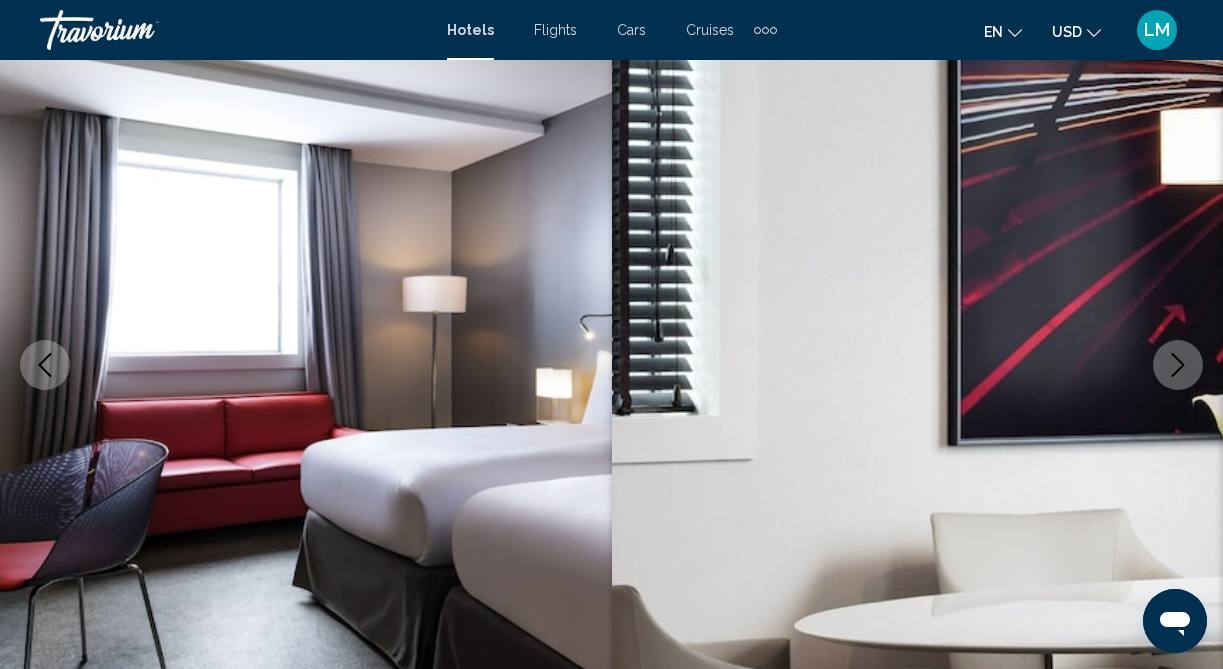 click 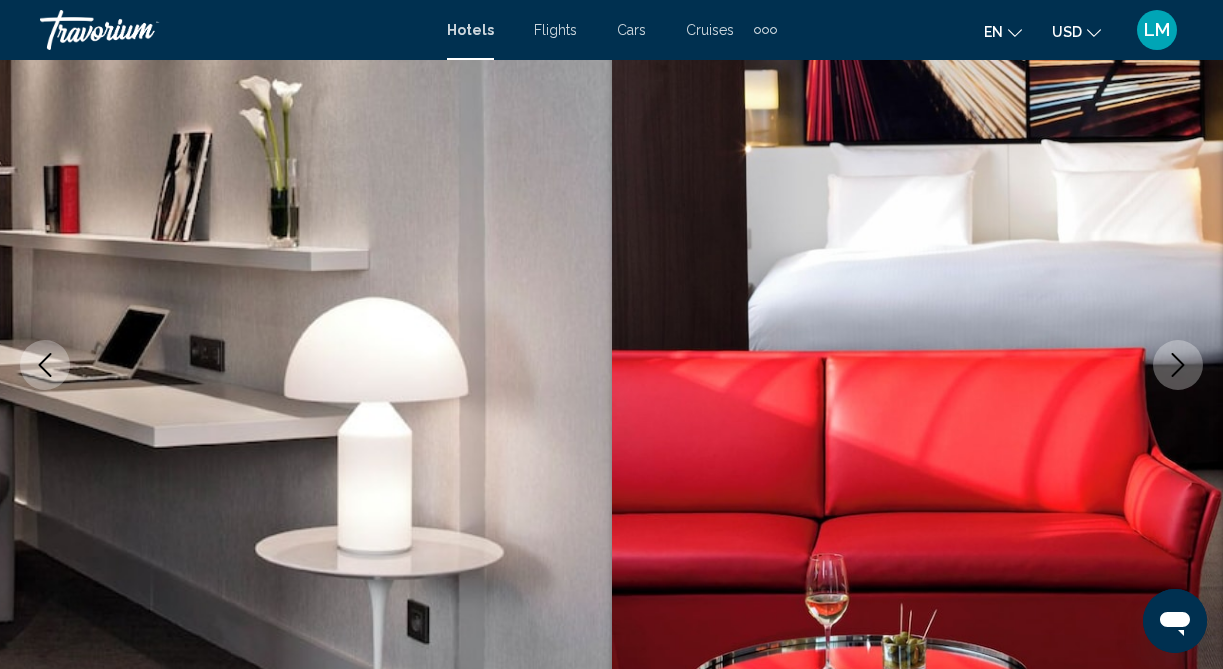 click 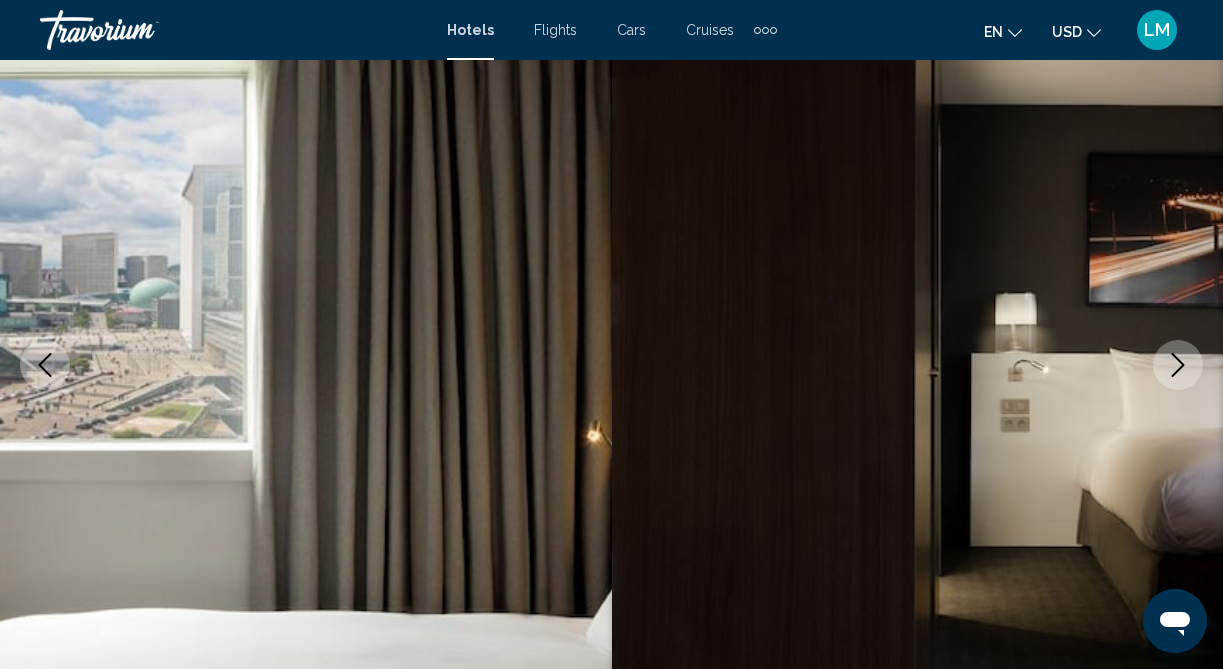 click 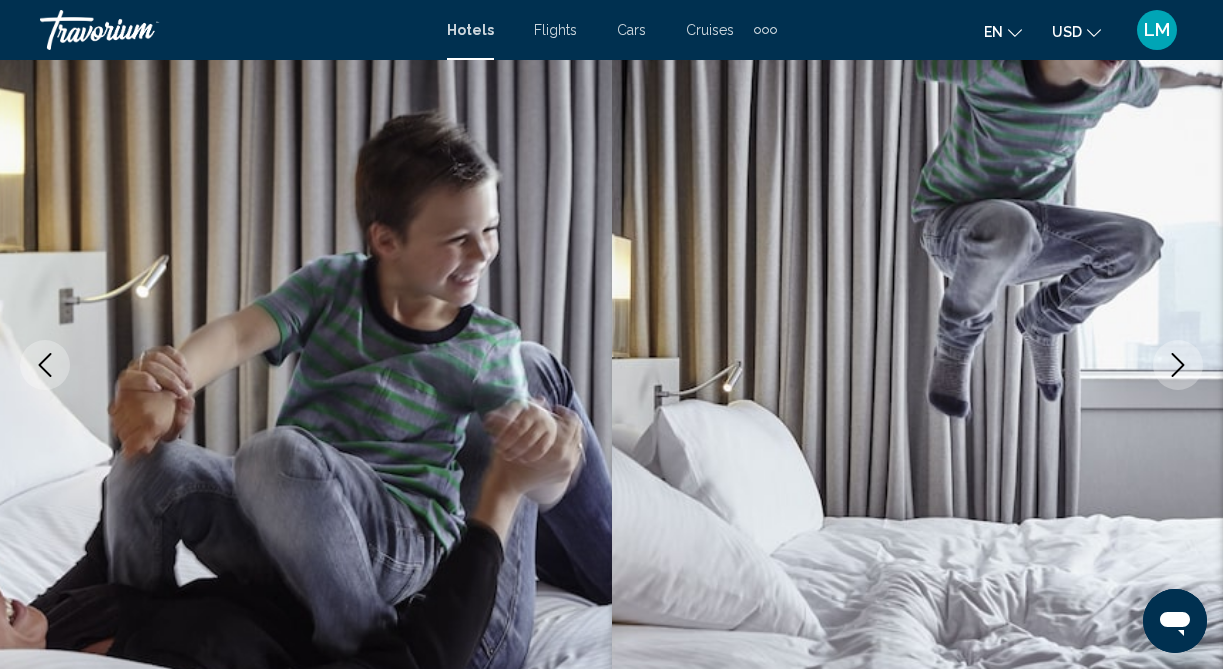 click 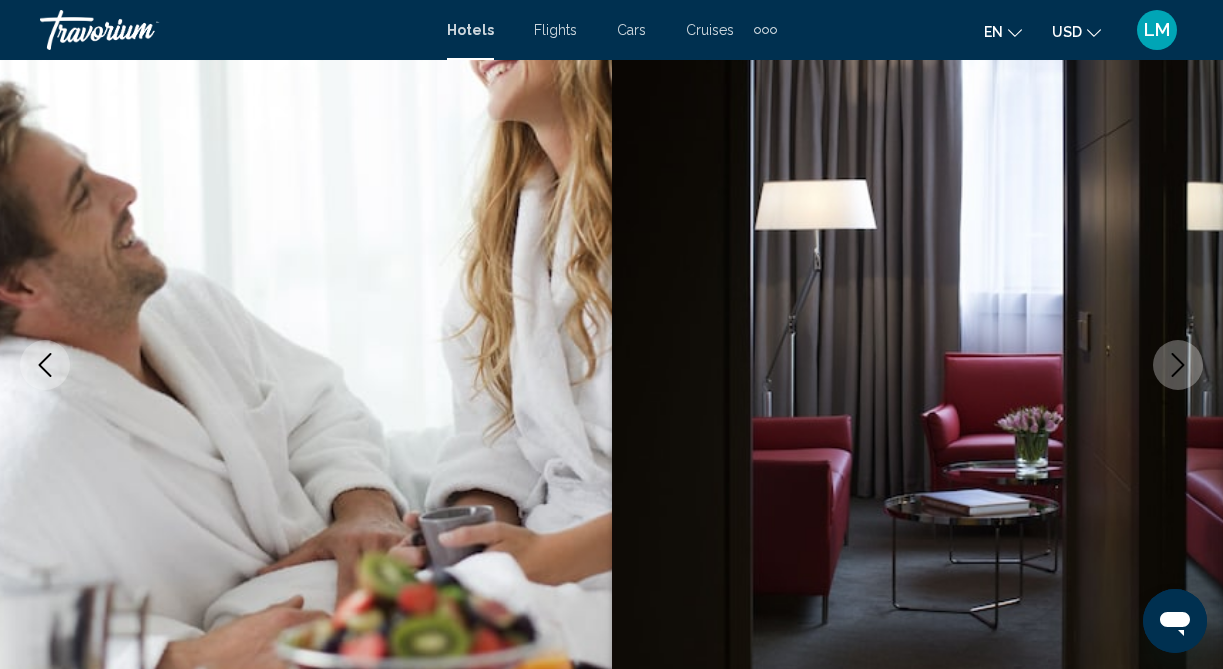 click 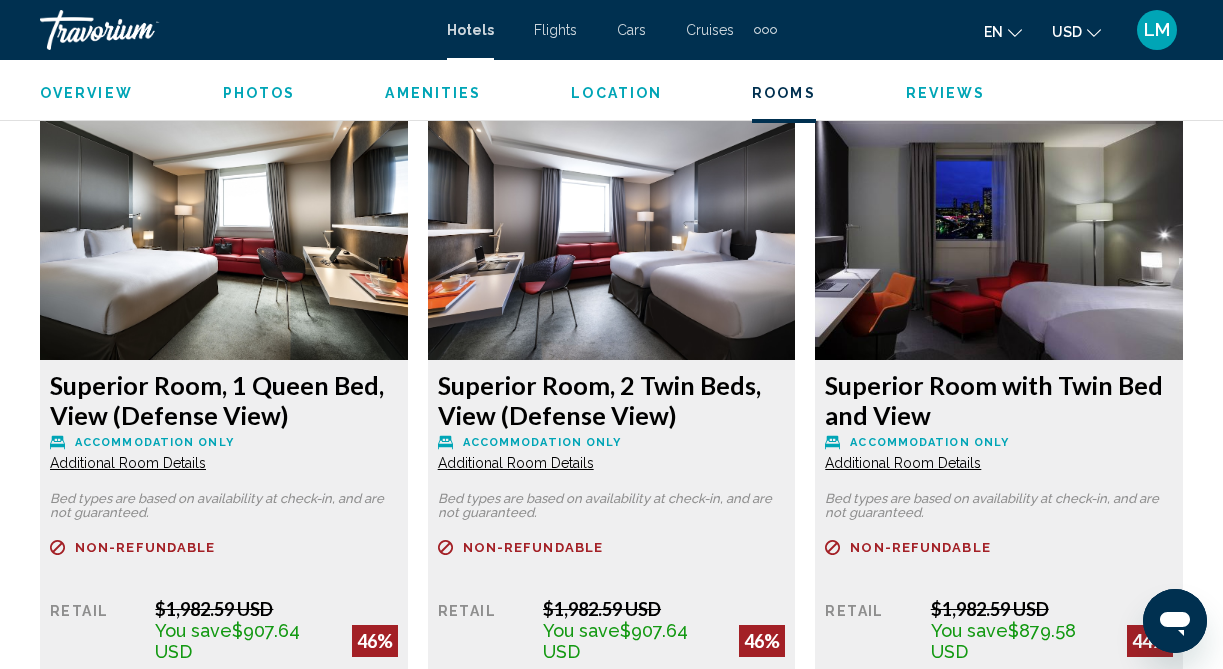 scroll, scrollTop: 2939, scrollLeft: 0, axis: vertical 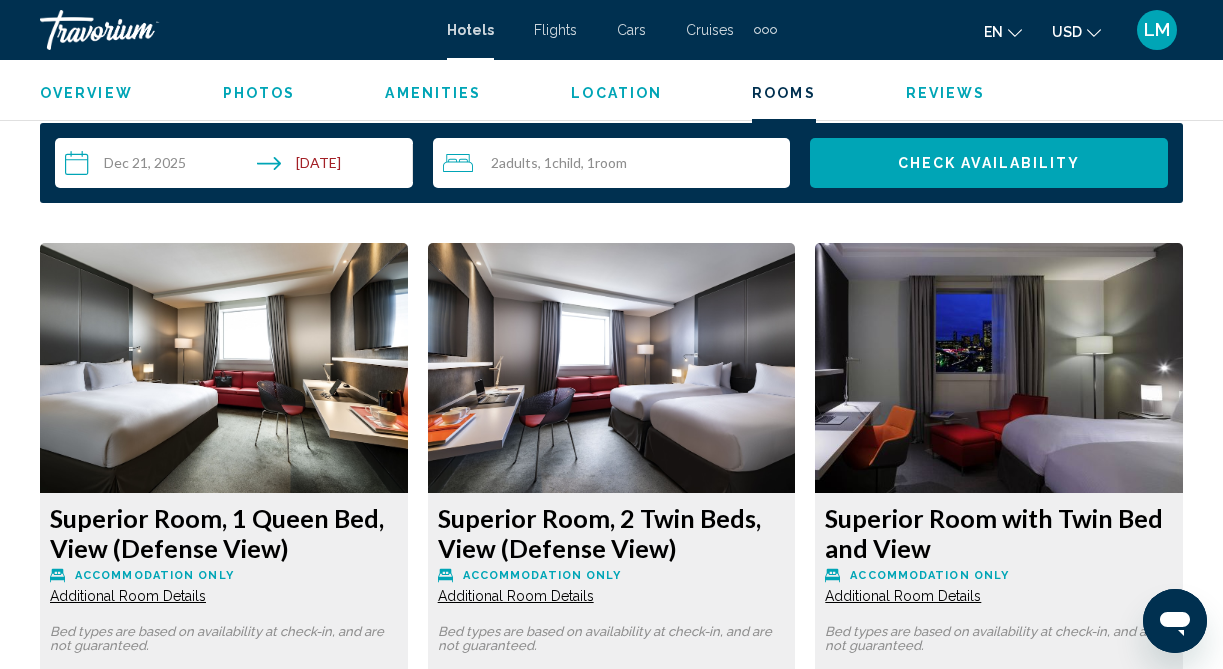 click at bounding box center [224, 368] 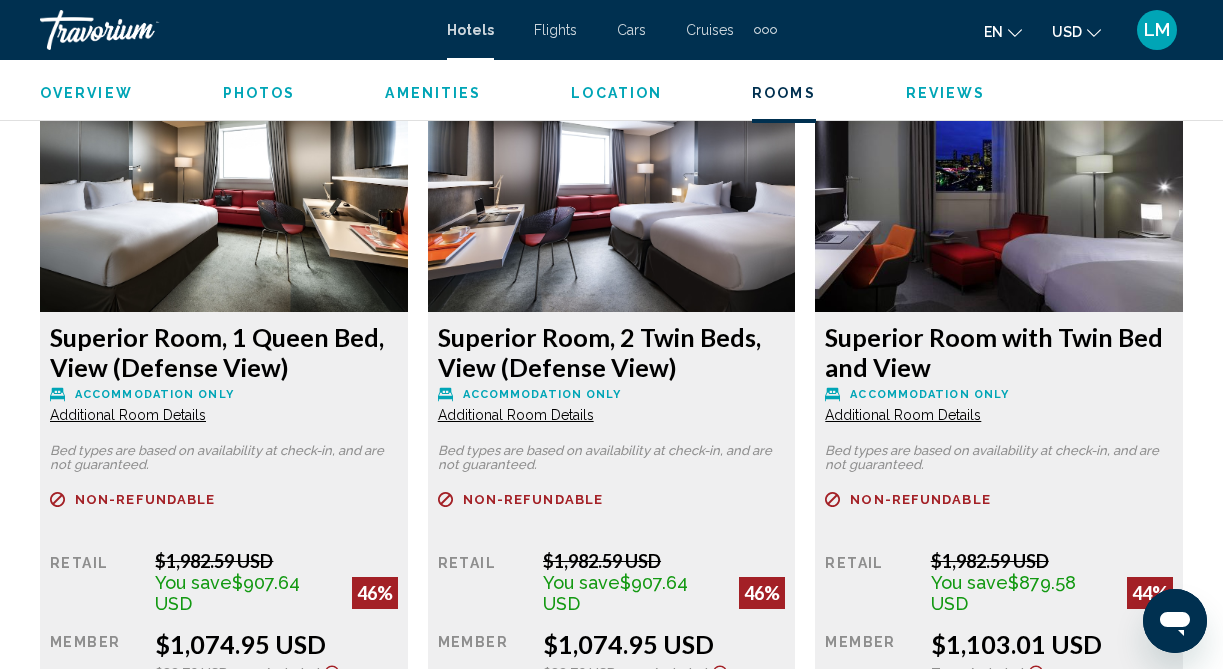 scroll, scrollTop: 3114, scrollLeft: 0, axis: vertical 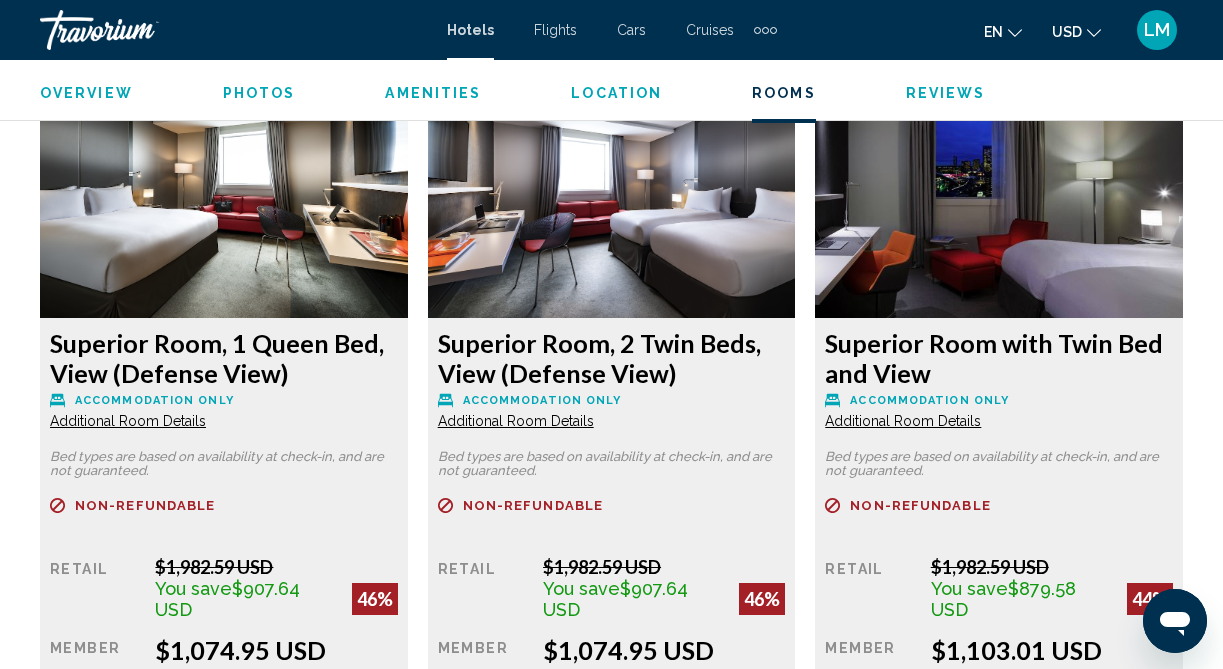 click at bounding box center [224, 193] 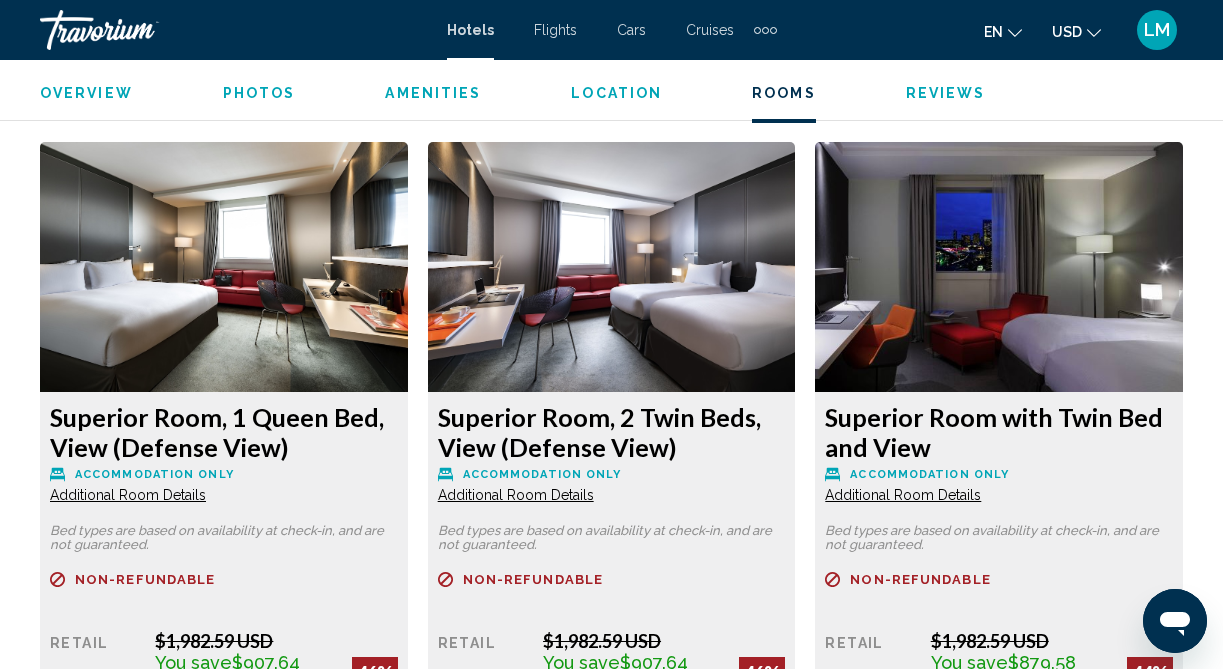 scroll, scrollTop: 3040, scrollLeft: 0, axis: vertical 